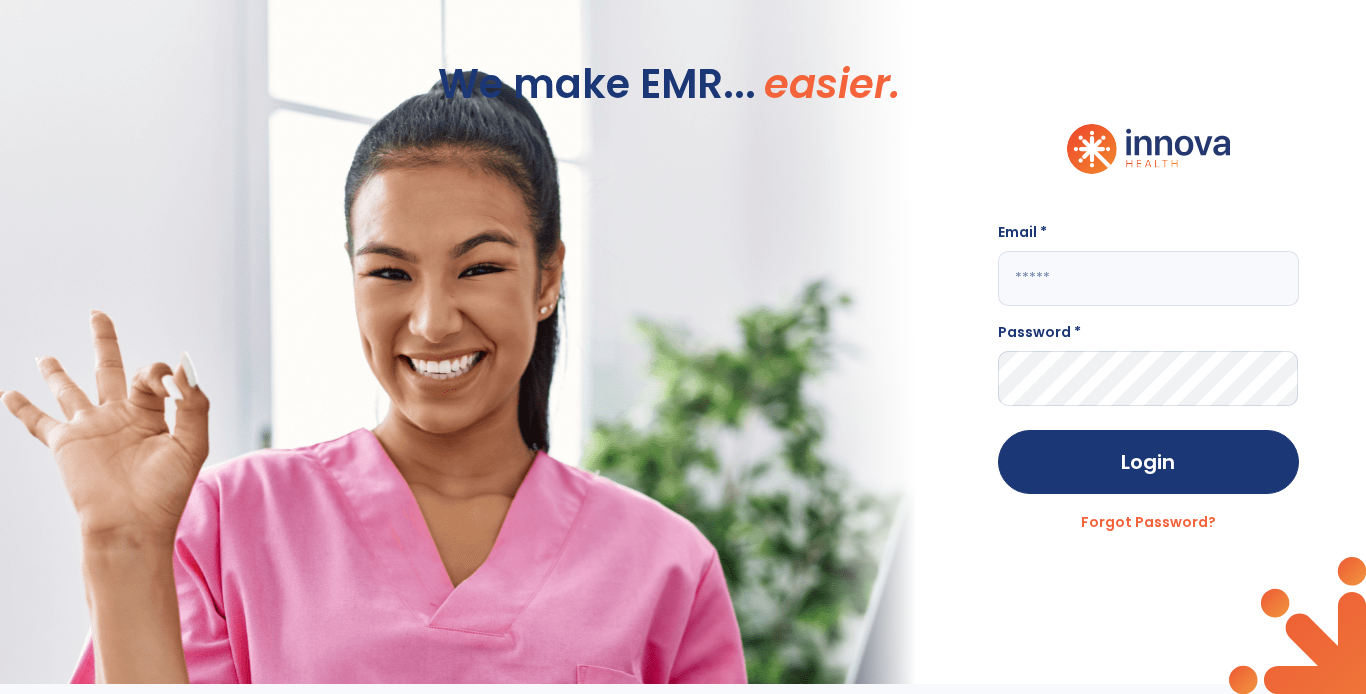 scroll, scrollTop: 0, scrollLeft: 0, axis: both 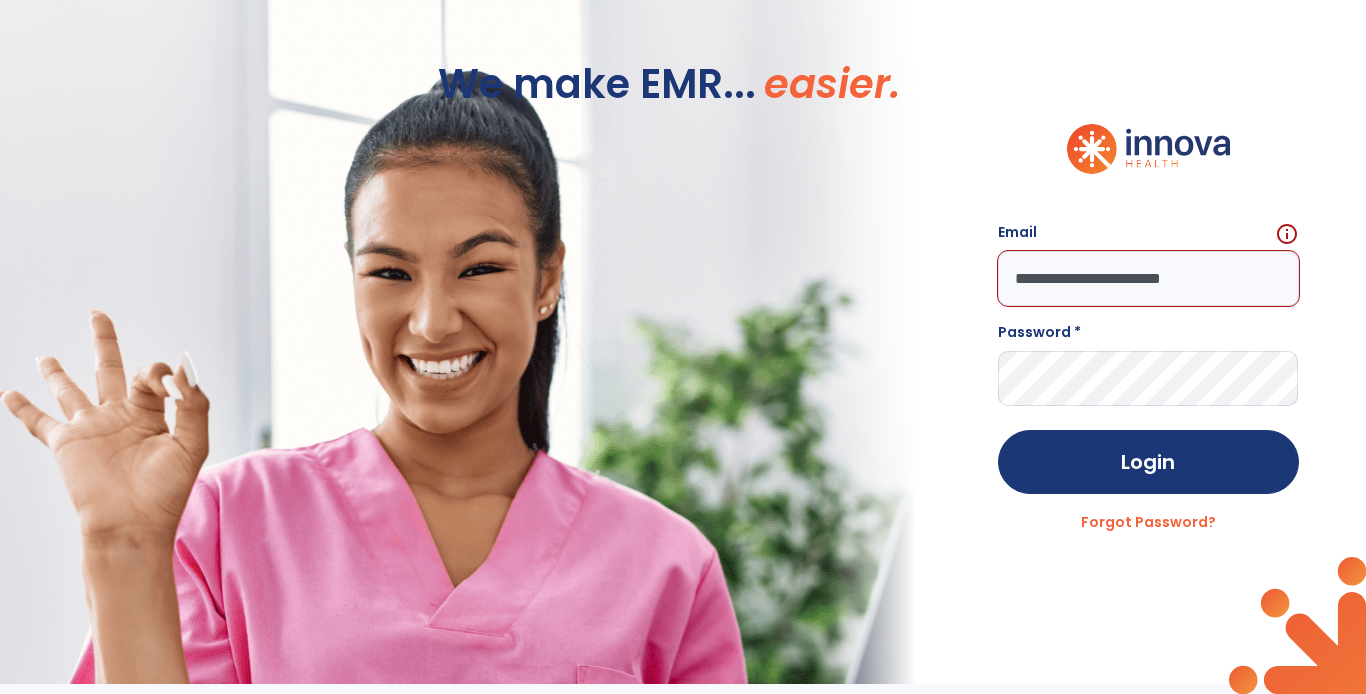 type on "**********" 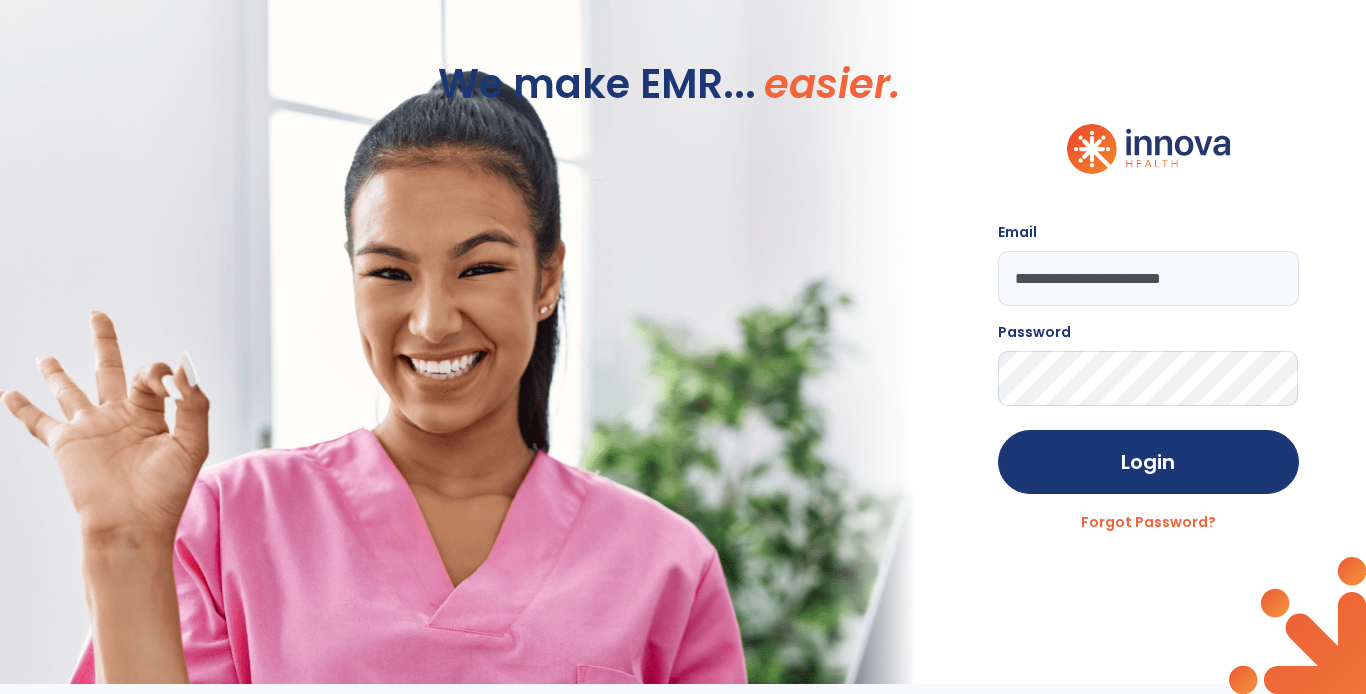 click on "Login" 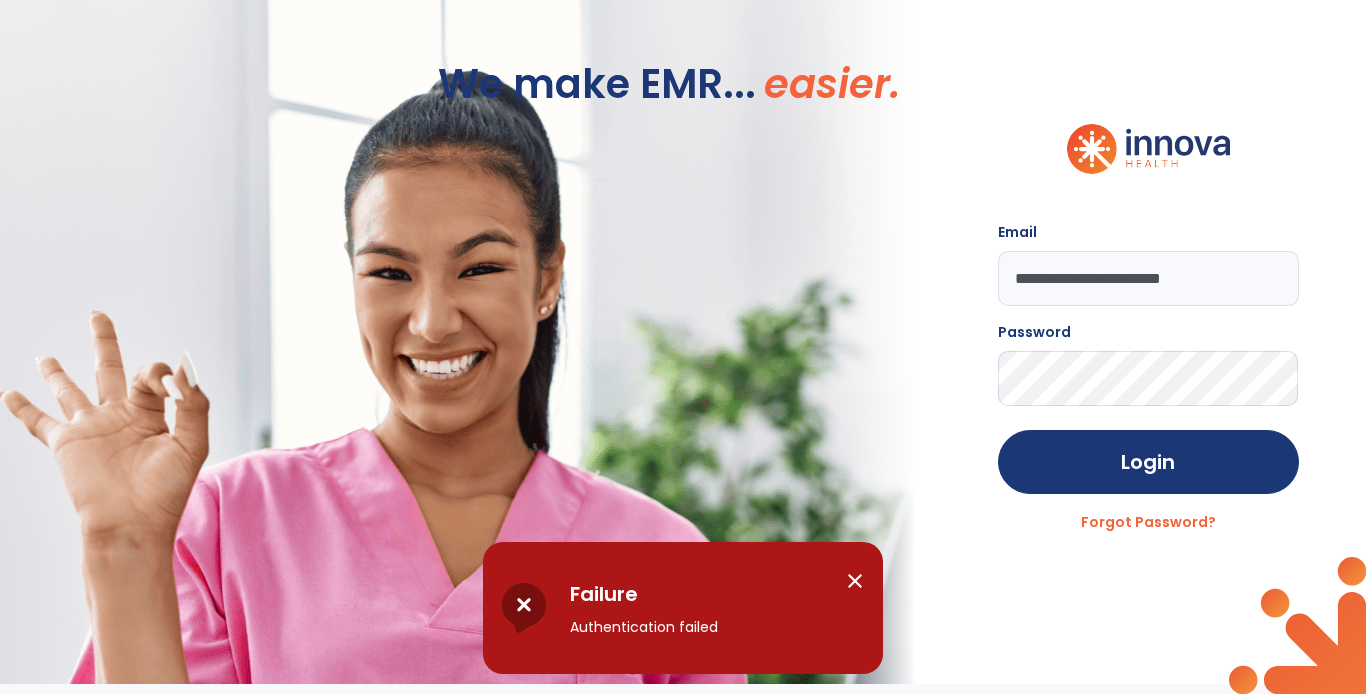 click on "**********" 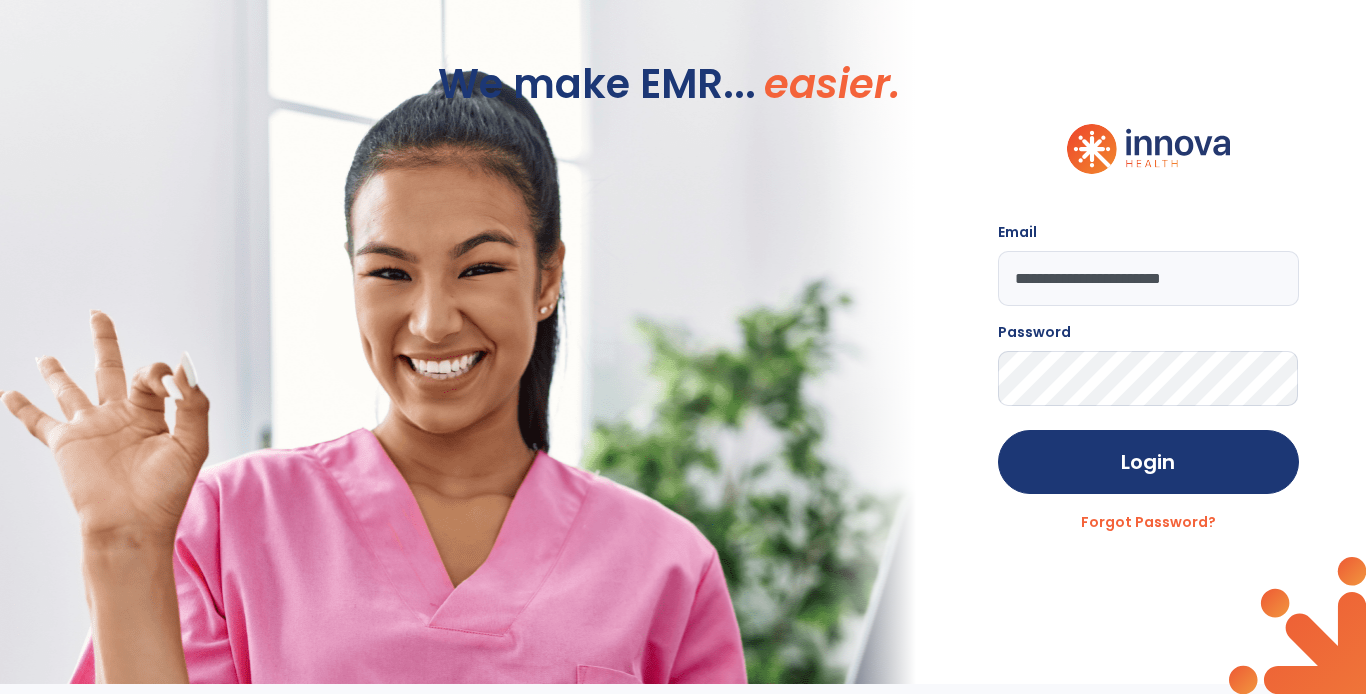 click on "Login" 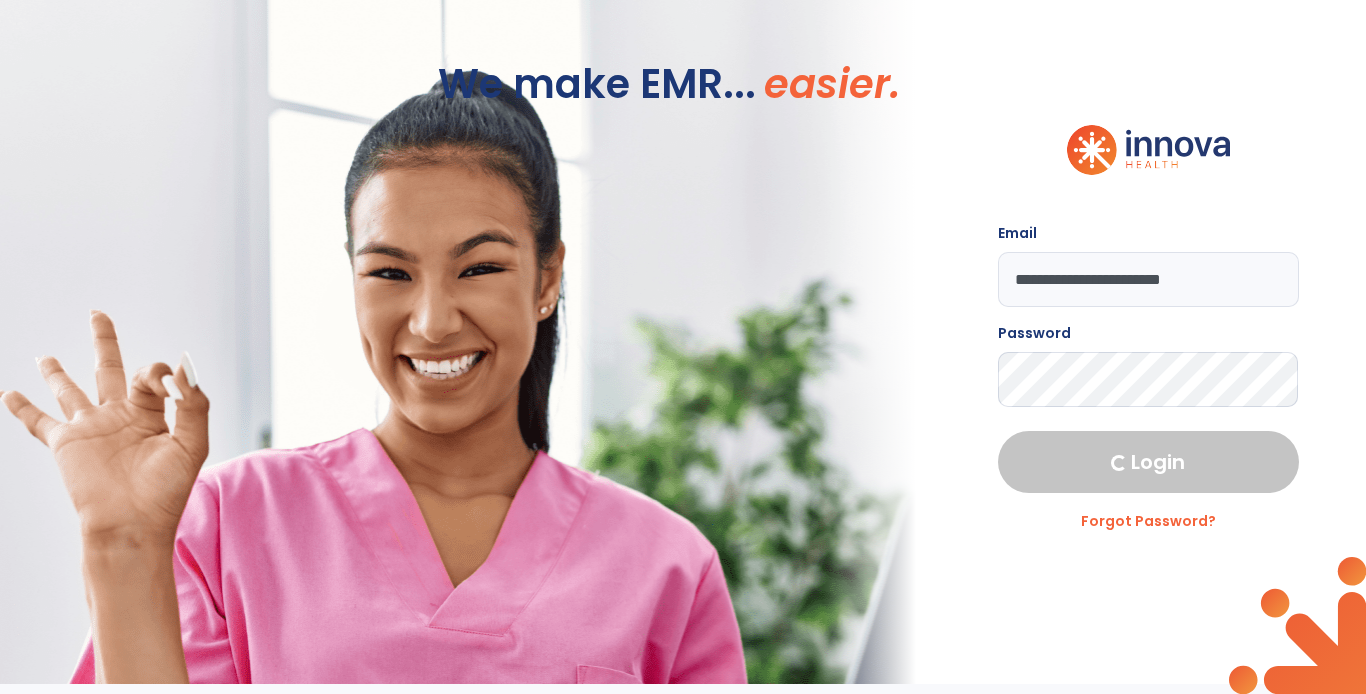 select on "****" 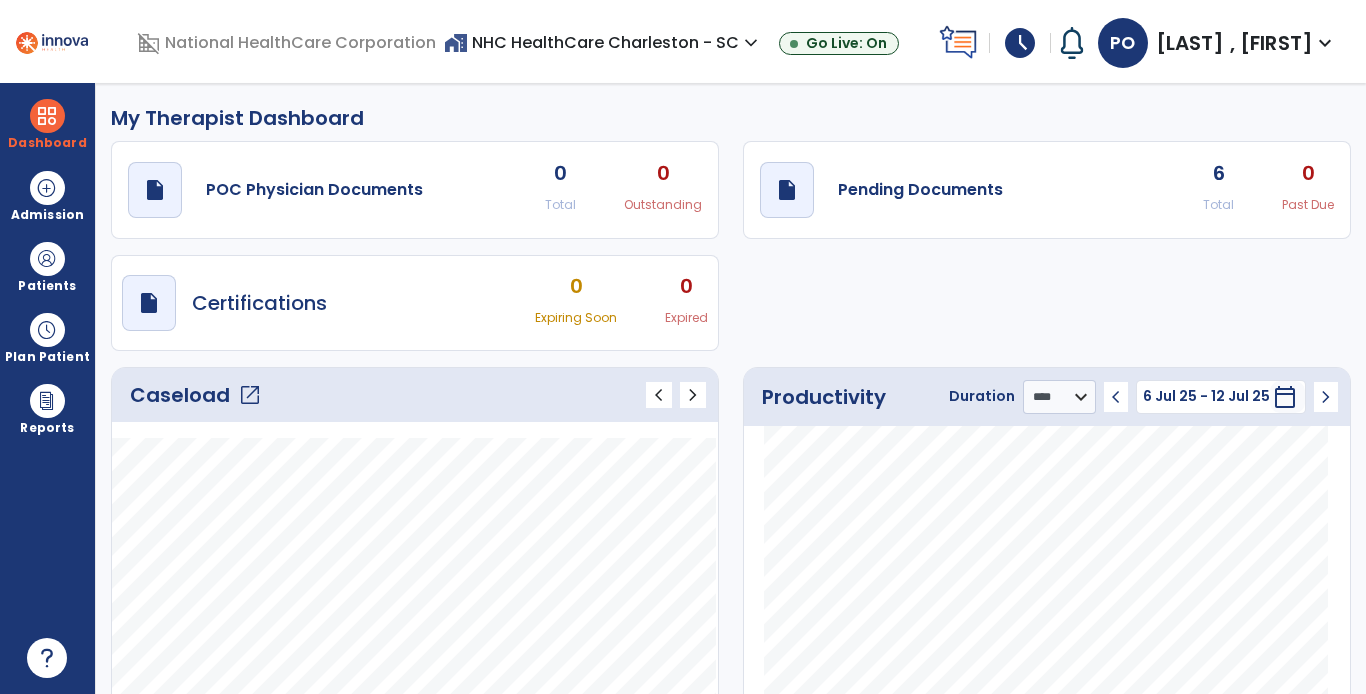 click on "draft   open_in_new  Pending Documents 6 Total 0 Past Due" 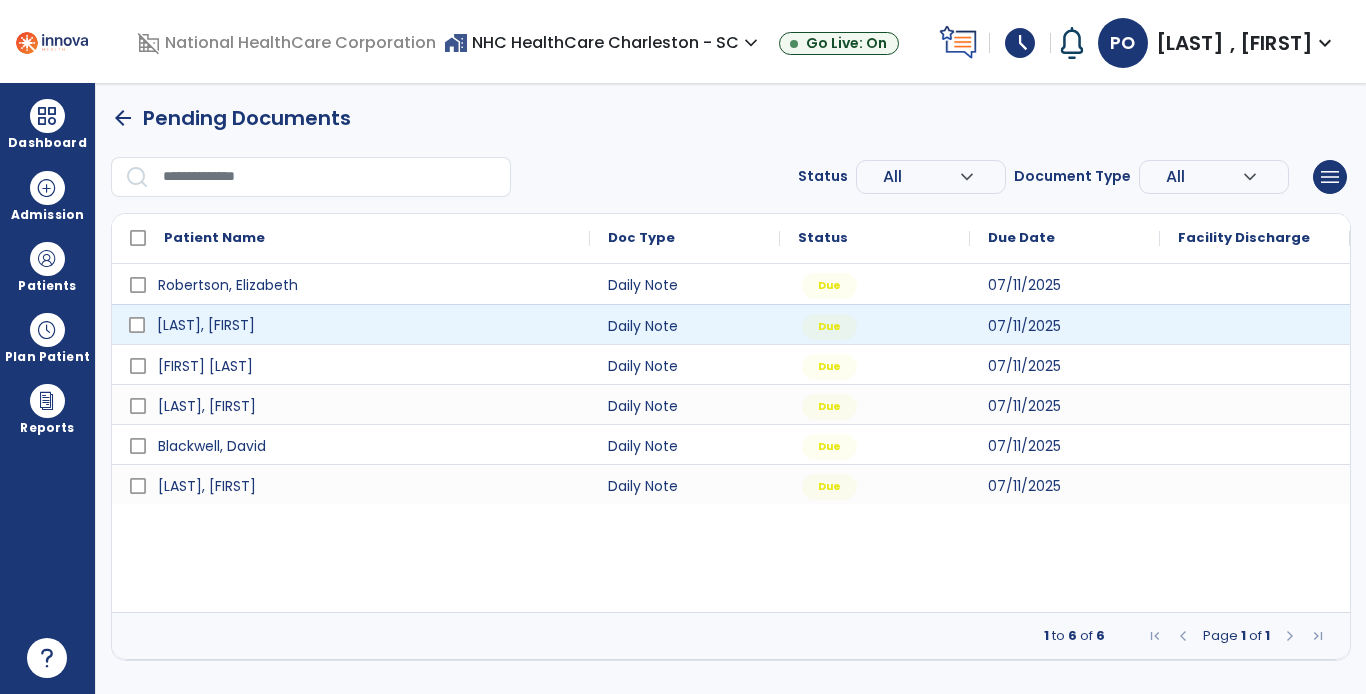 click on "[LAST], [FIRST]" at bounding box center [206, 325] 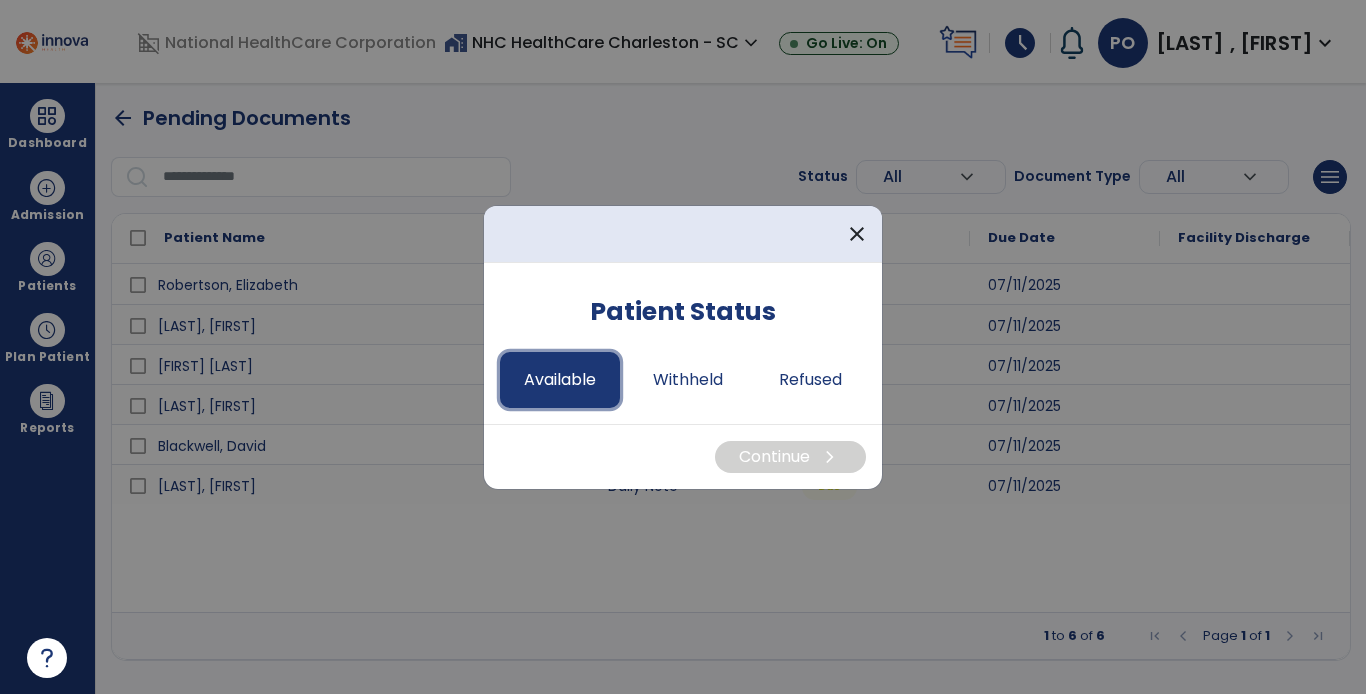 click on "Available" at bounding box center [560, 380] 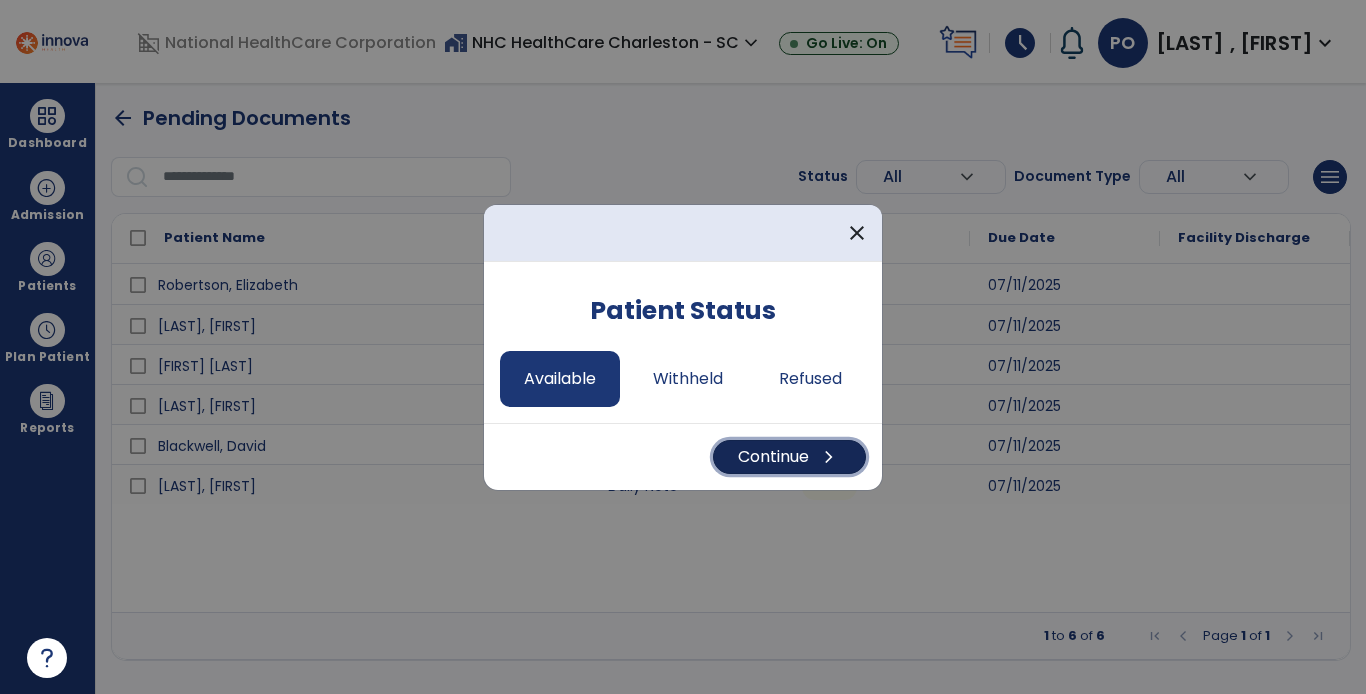 click on "Continue   chevron_right" at bounding box center (789, 457) 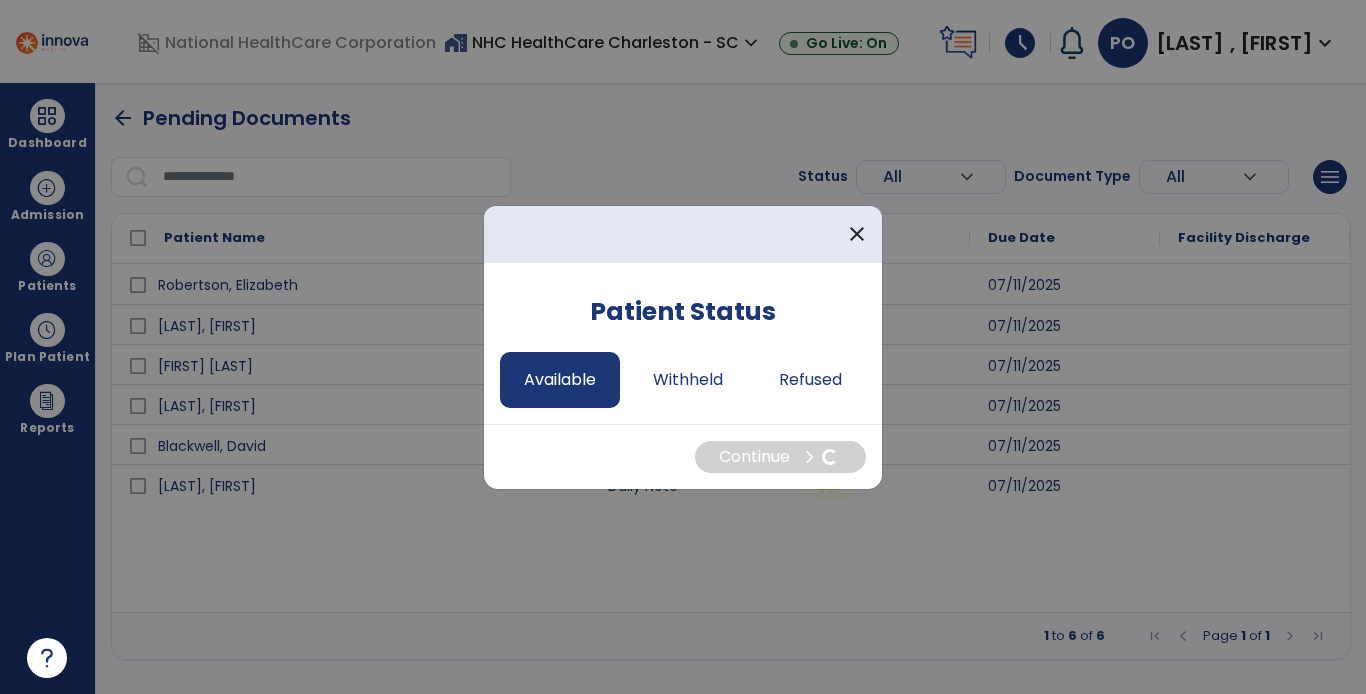 select on "*" 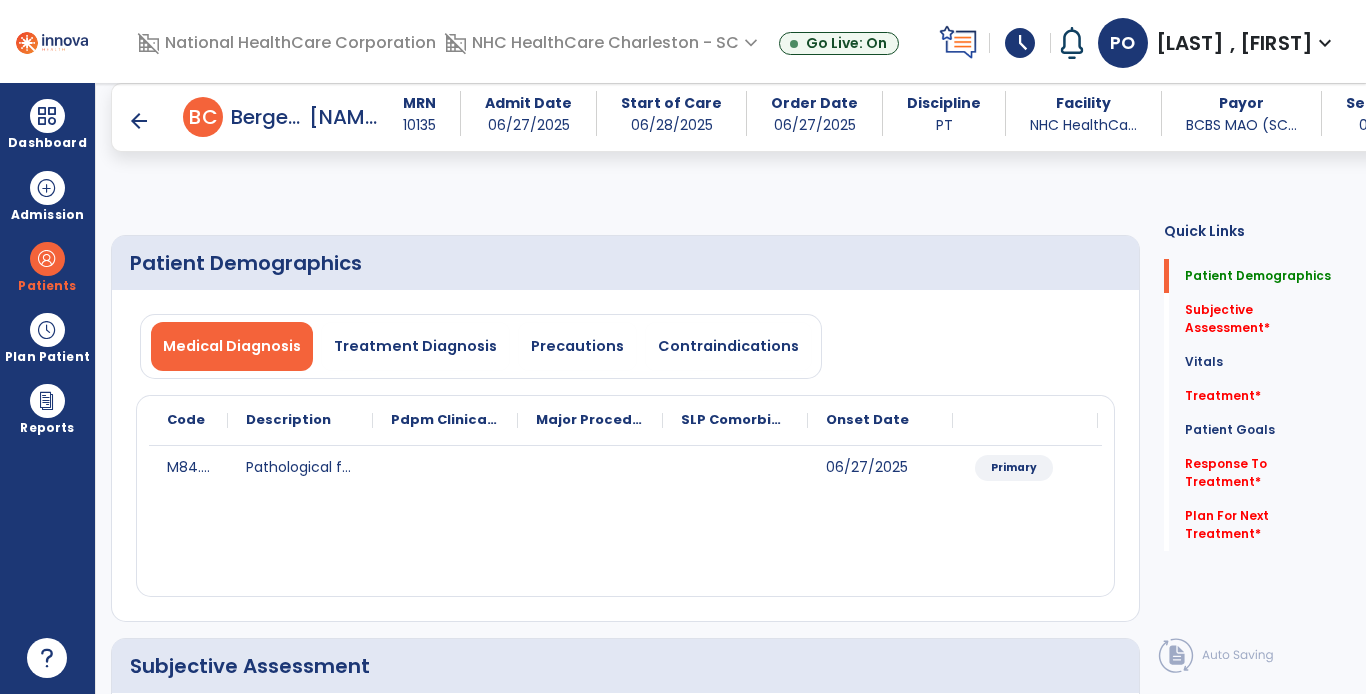 scroll, scrollTop: 202, scrollLeft: 0, axis: vertical 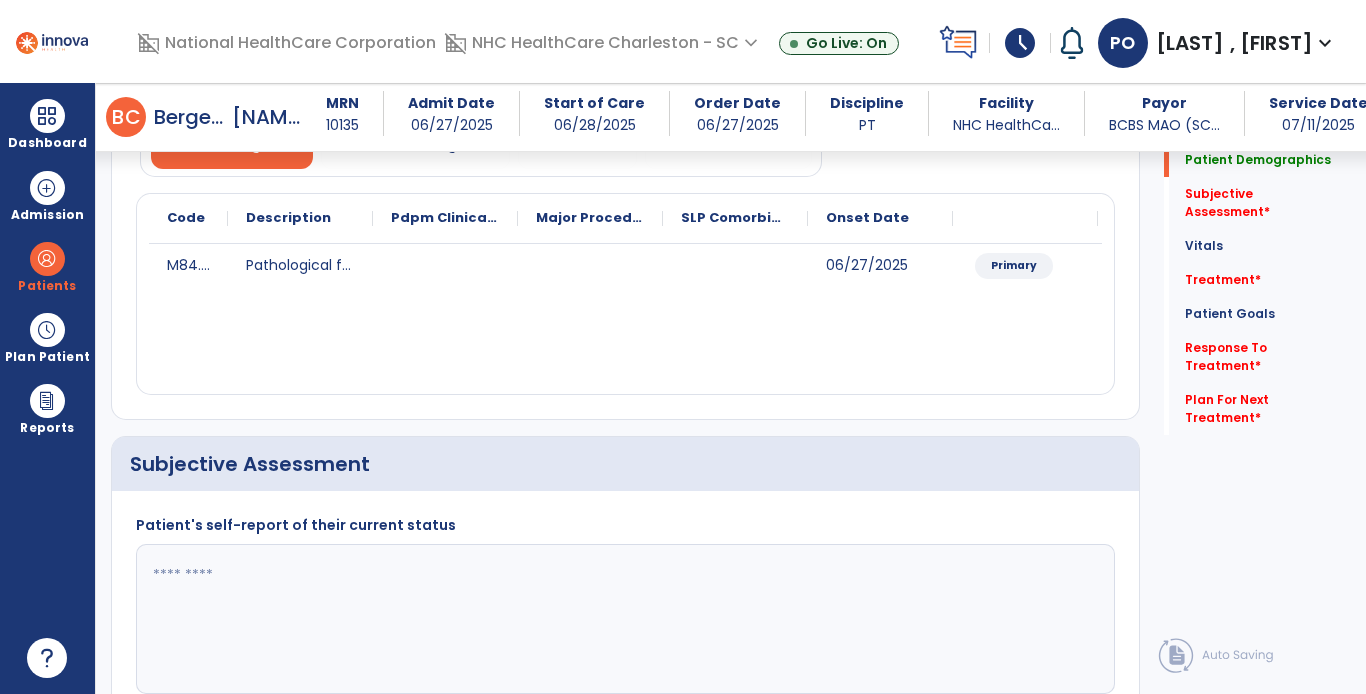 click 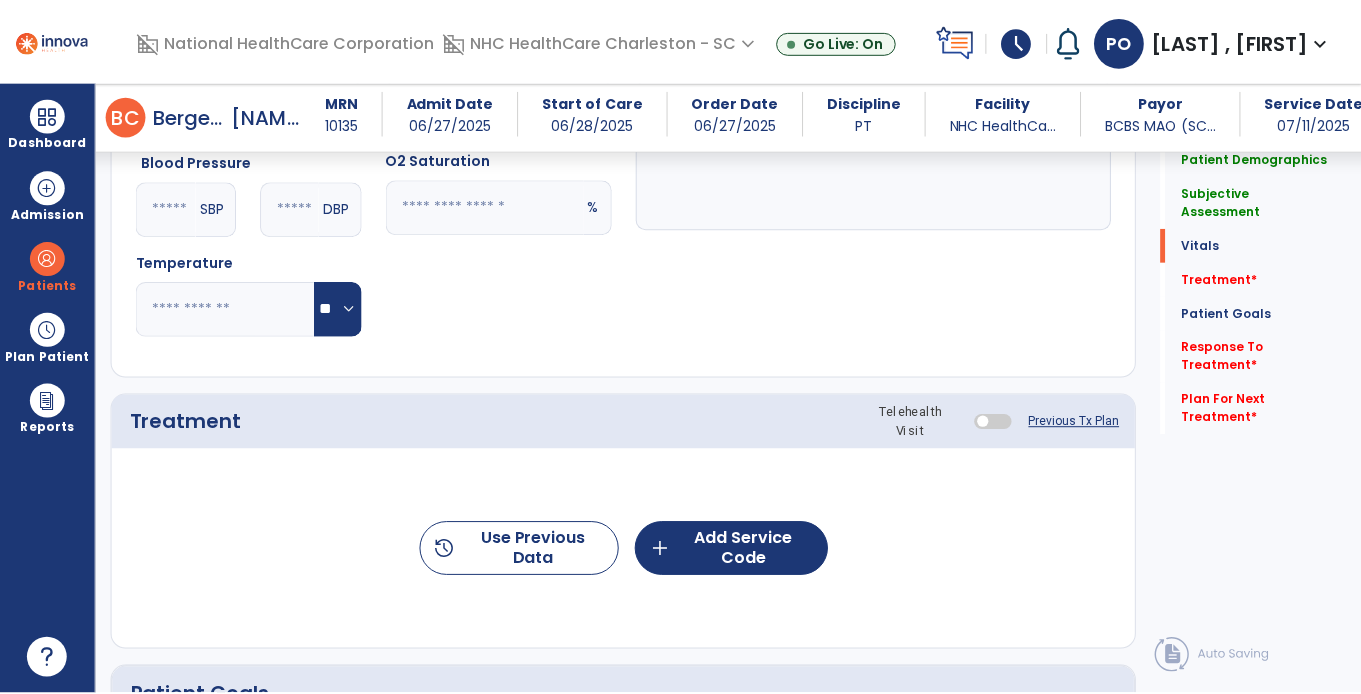 scroll, scrollTop: 986, scrollLeft: 0, axis: vertical 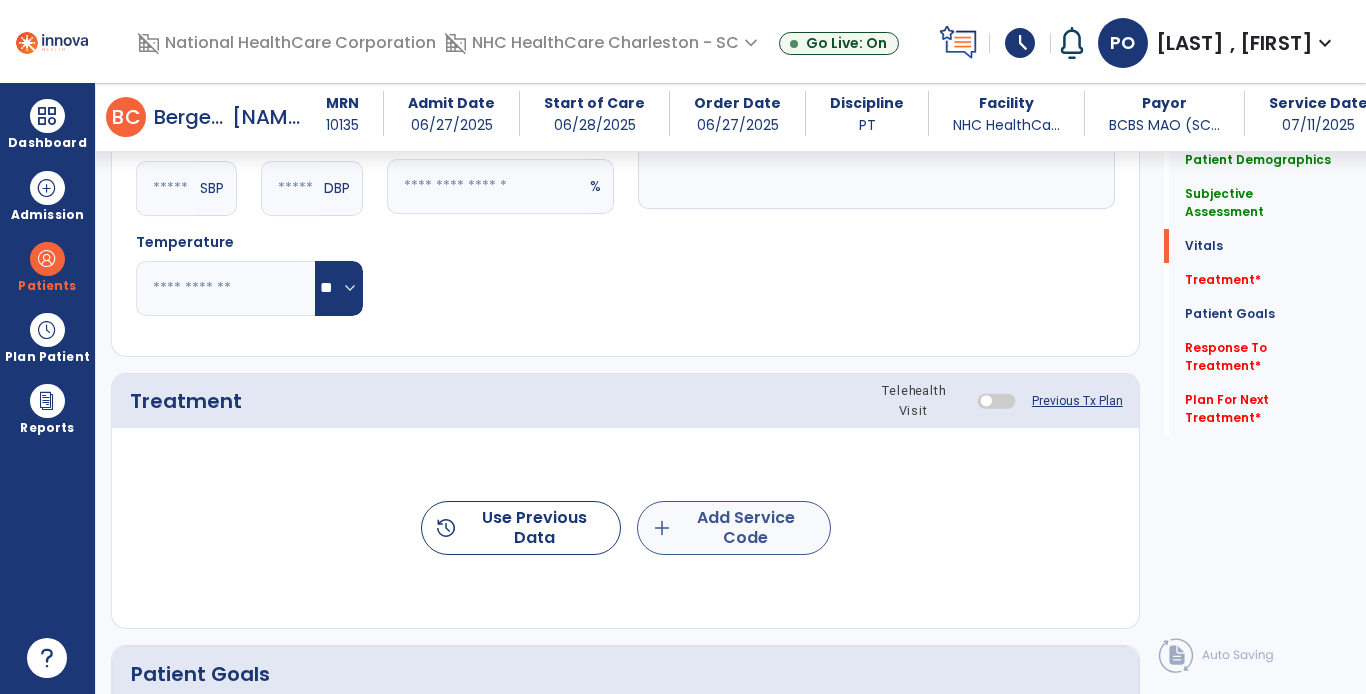 type on "**********" 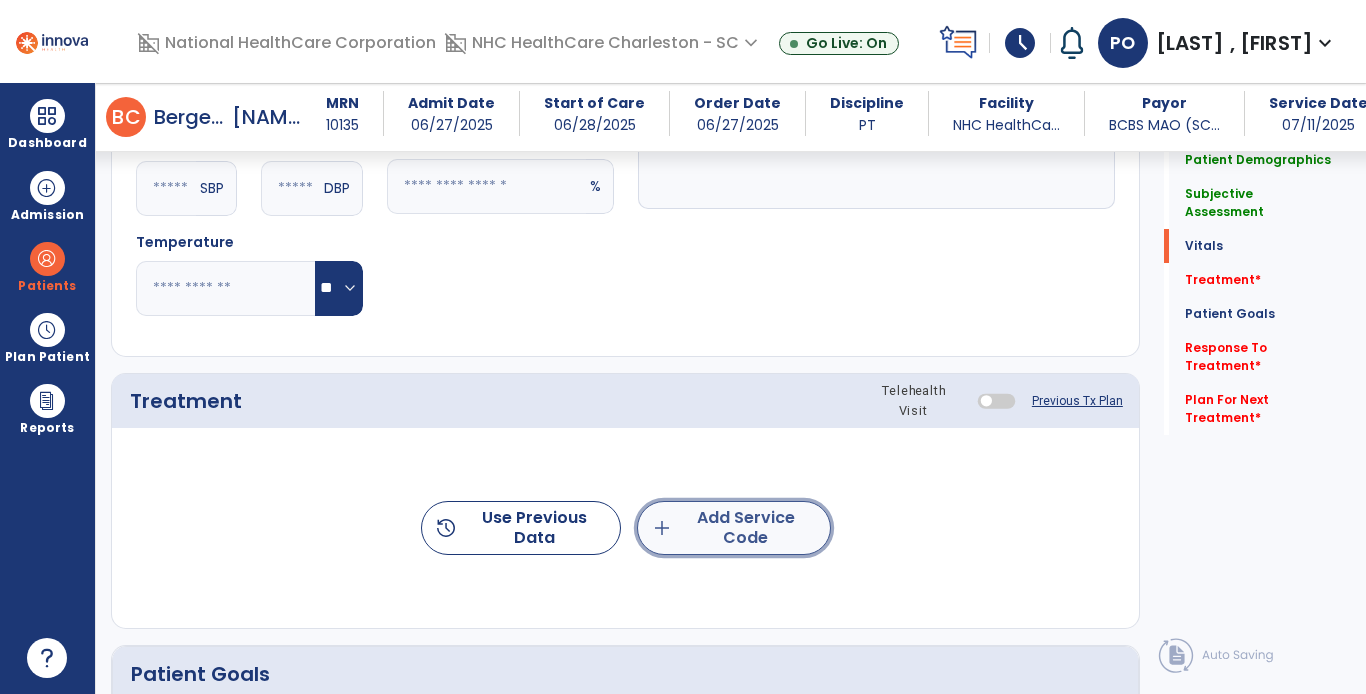 click on "add  Add Service Code" 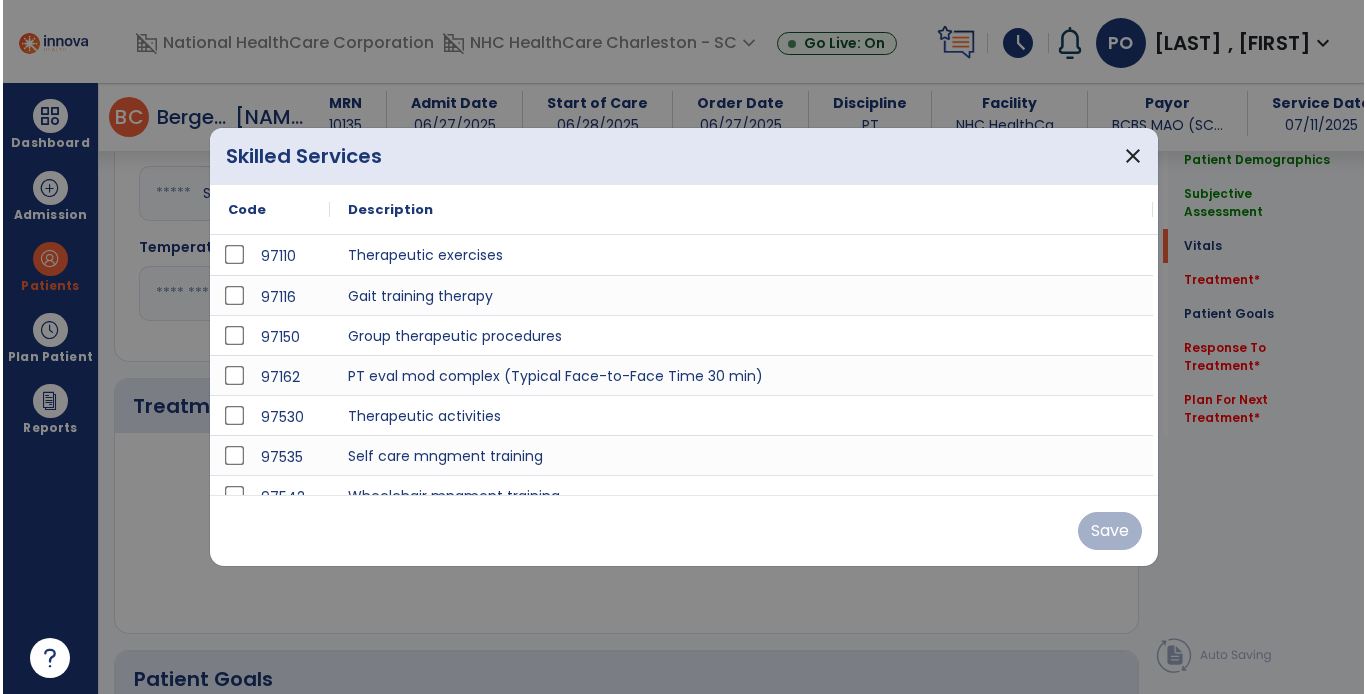 scroll, scrollTop: 986, scrollLeft: 0, axis: vertical 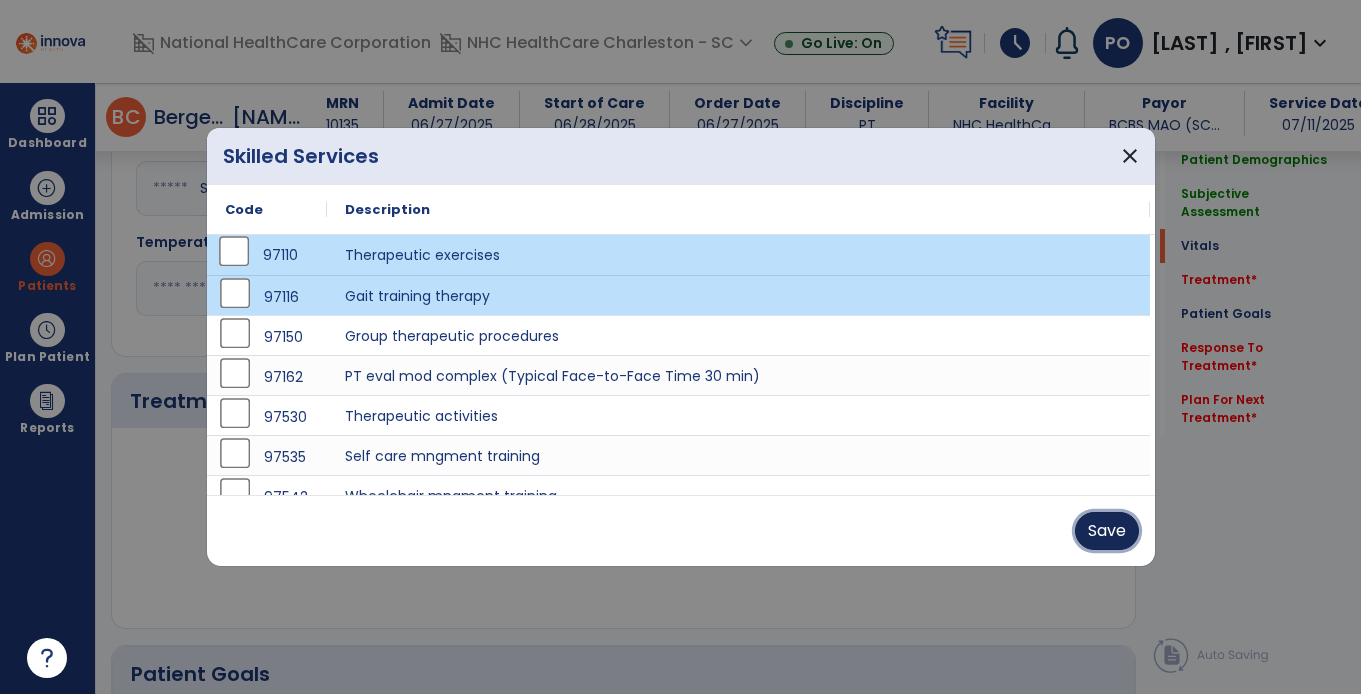 click on "Save" at bounding box center (1107, 531) 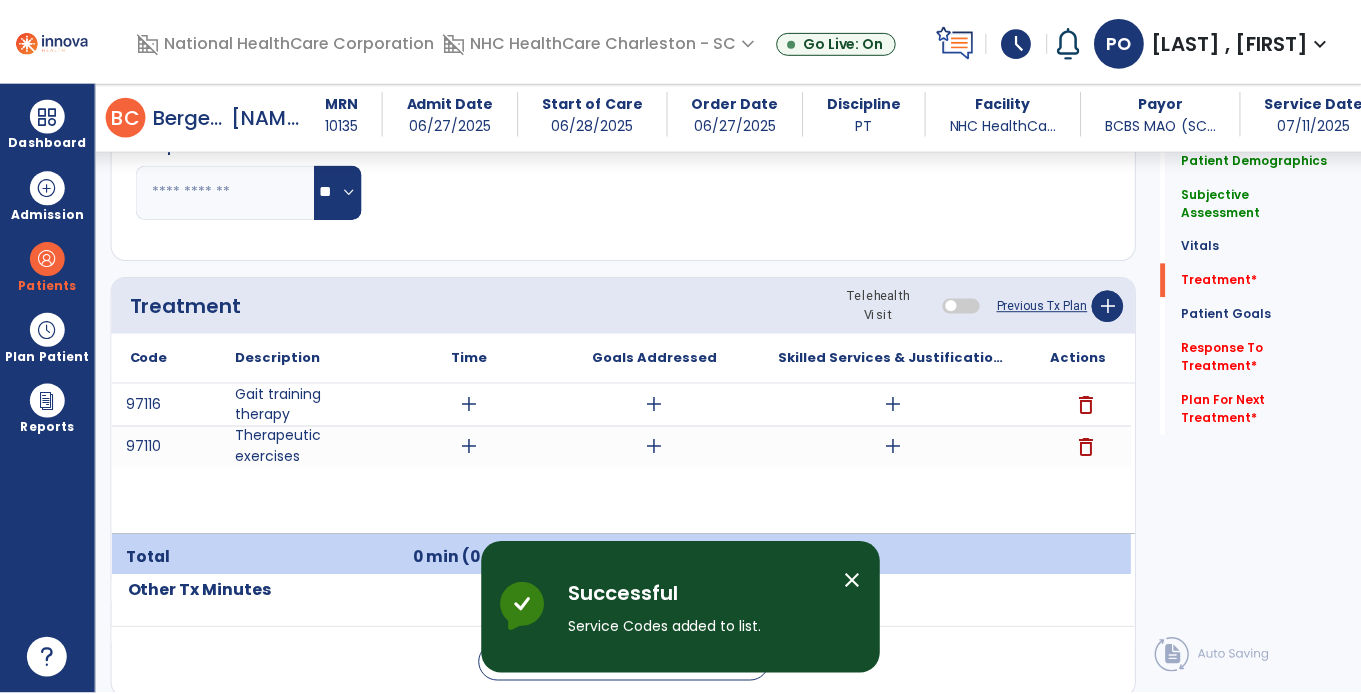 scroll, scrollTop: 1088, scrollLeft: 0, axis: vertical 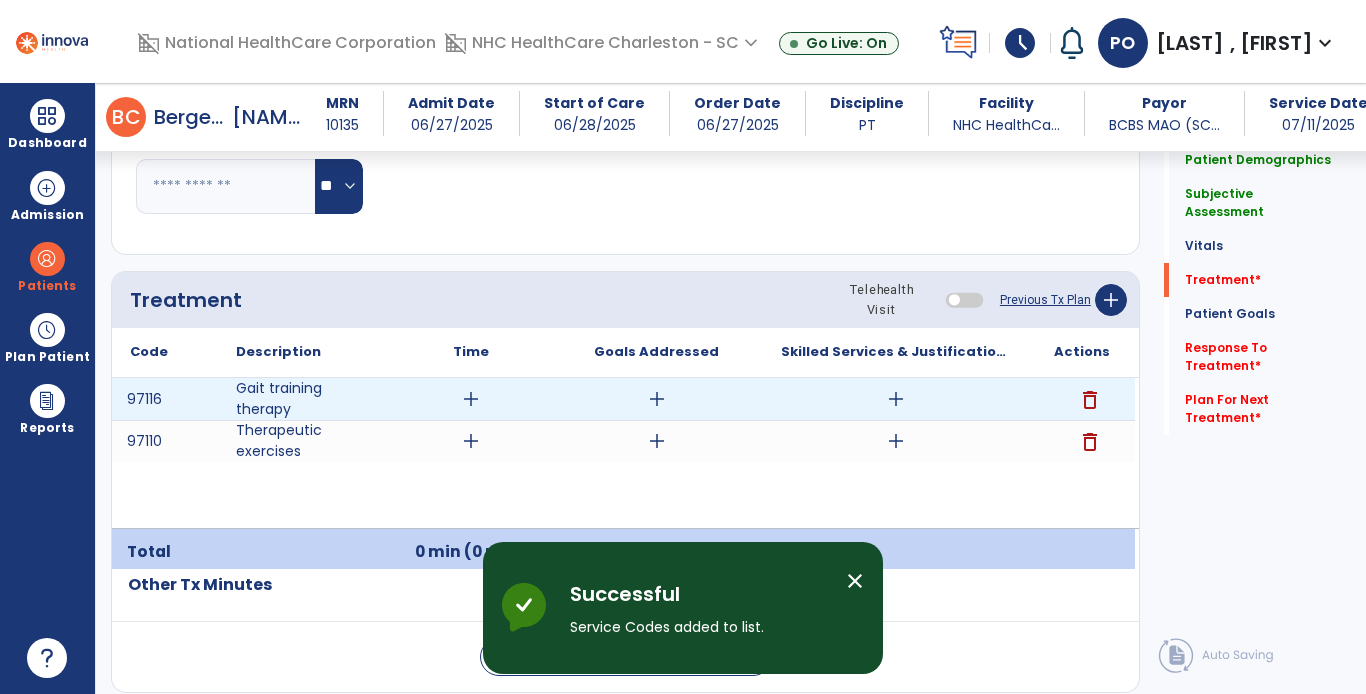click on "add" at bounding box center (471, 399) 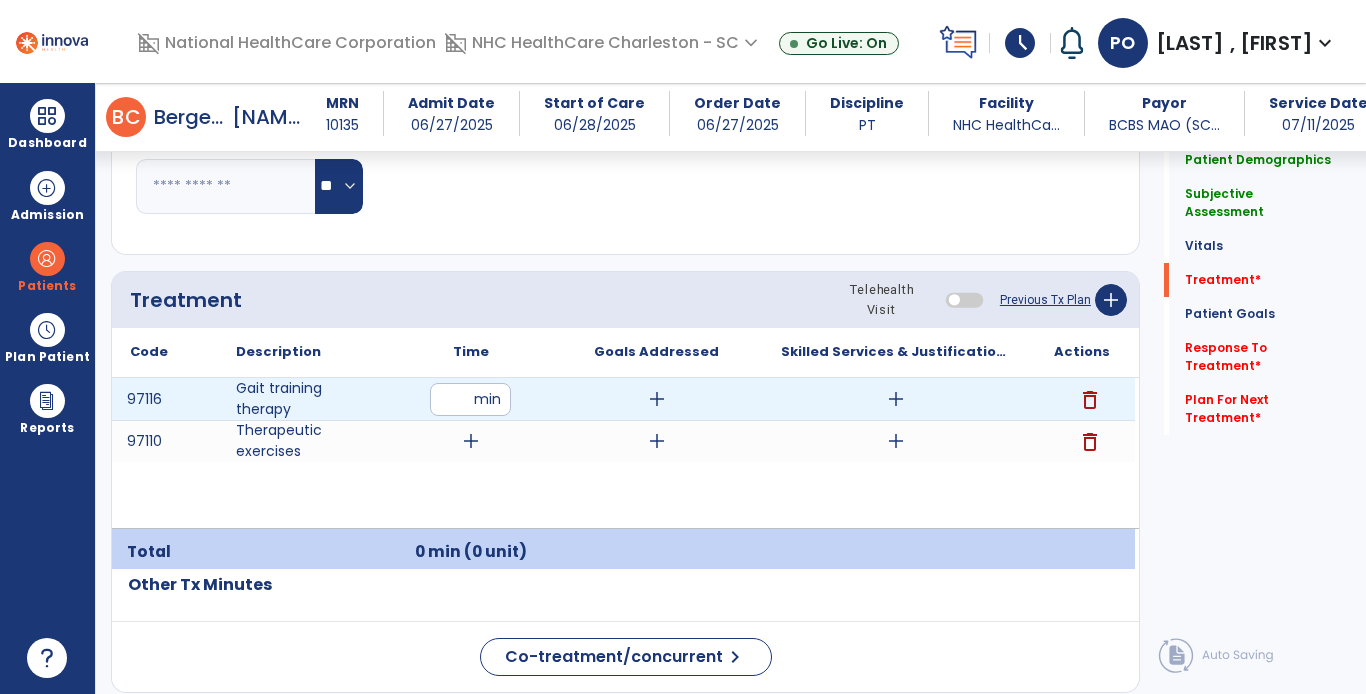 type on "**" 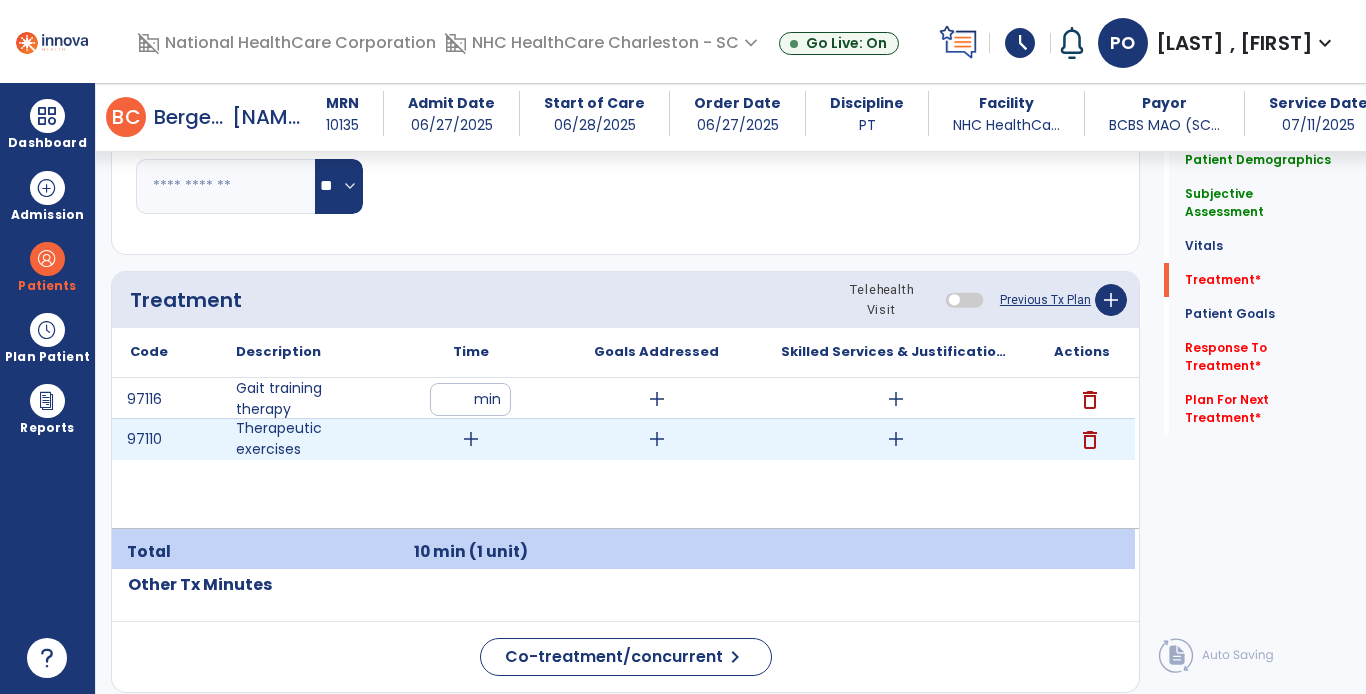 click on "add" at bounding box center (471, 439) 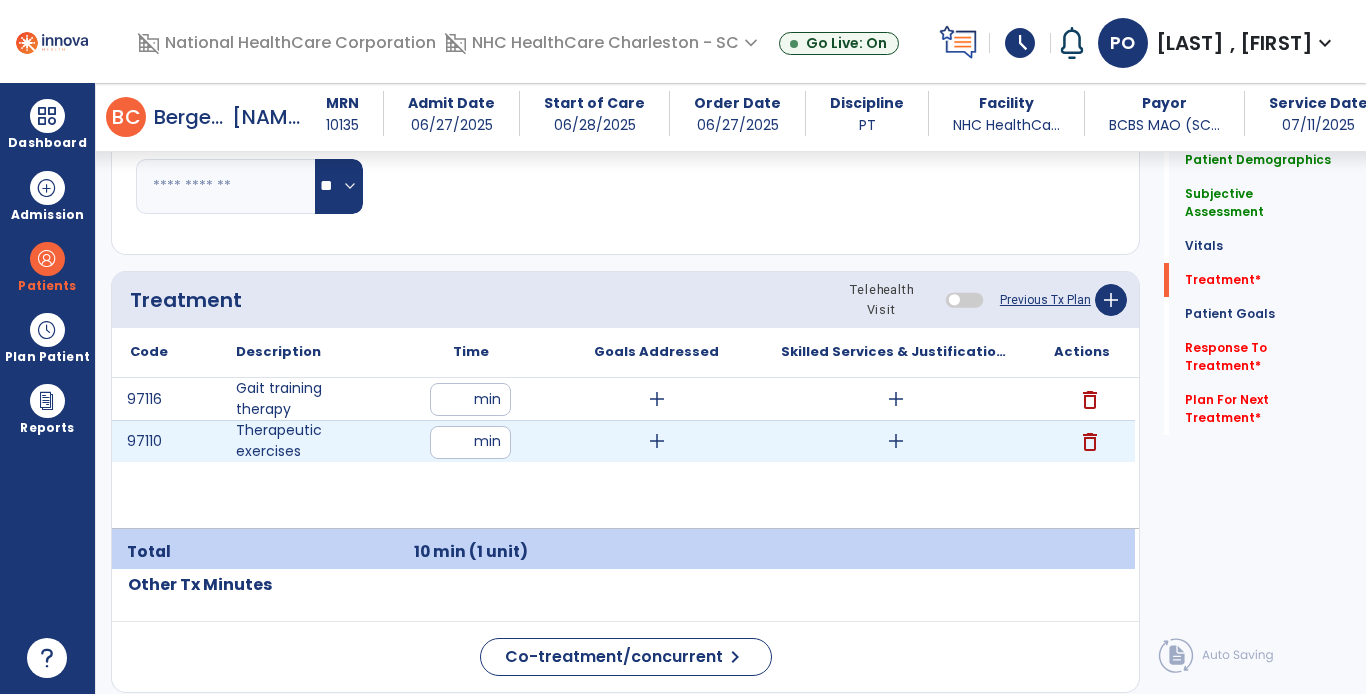 type on "**" 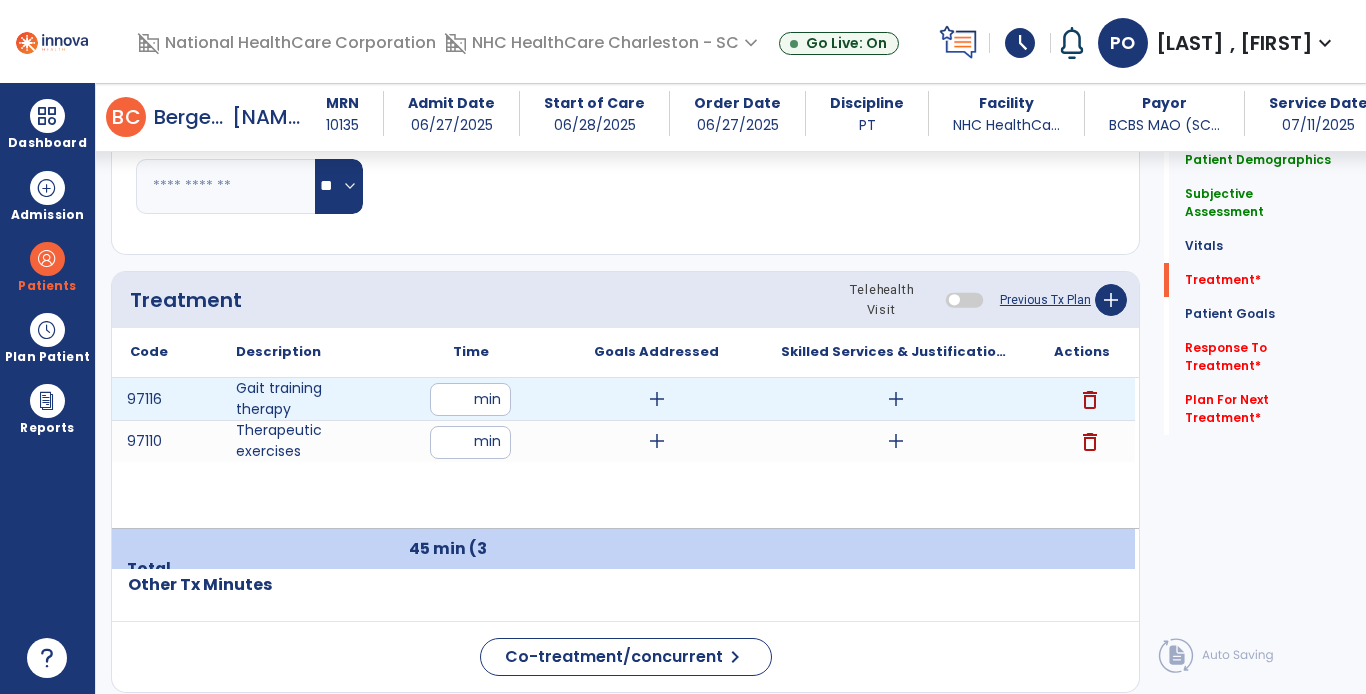 click on "add" at bounding box center [657, 399] 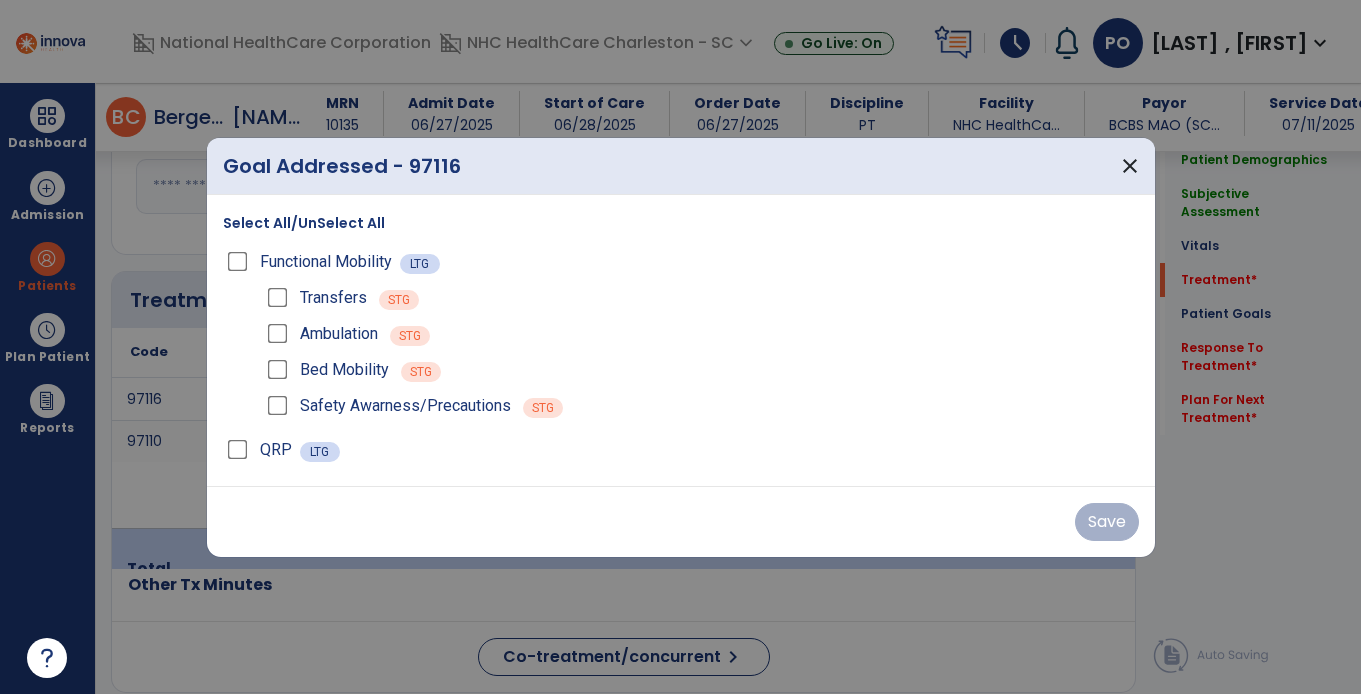 scroll, scrollTop: 1088, scrollLeft: 0, axis: vertical 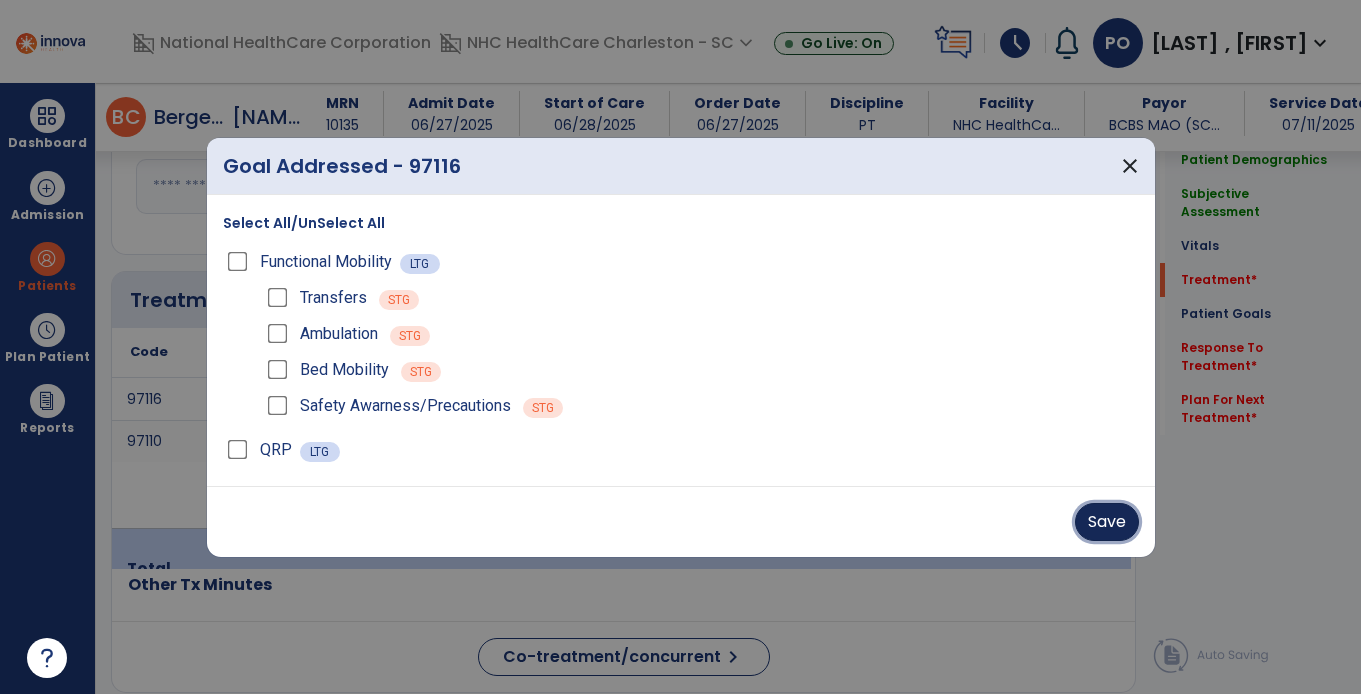 click on "Save" at bounding box center [1107, 522] 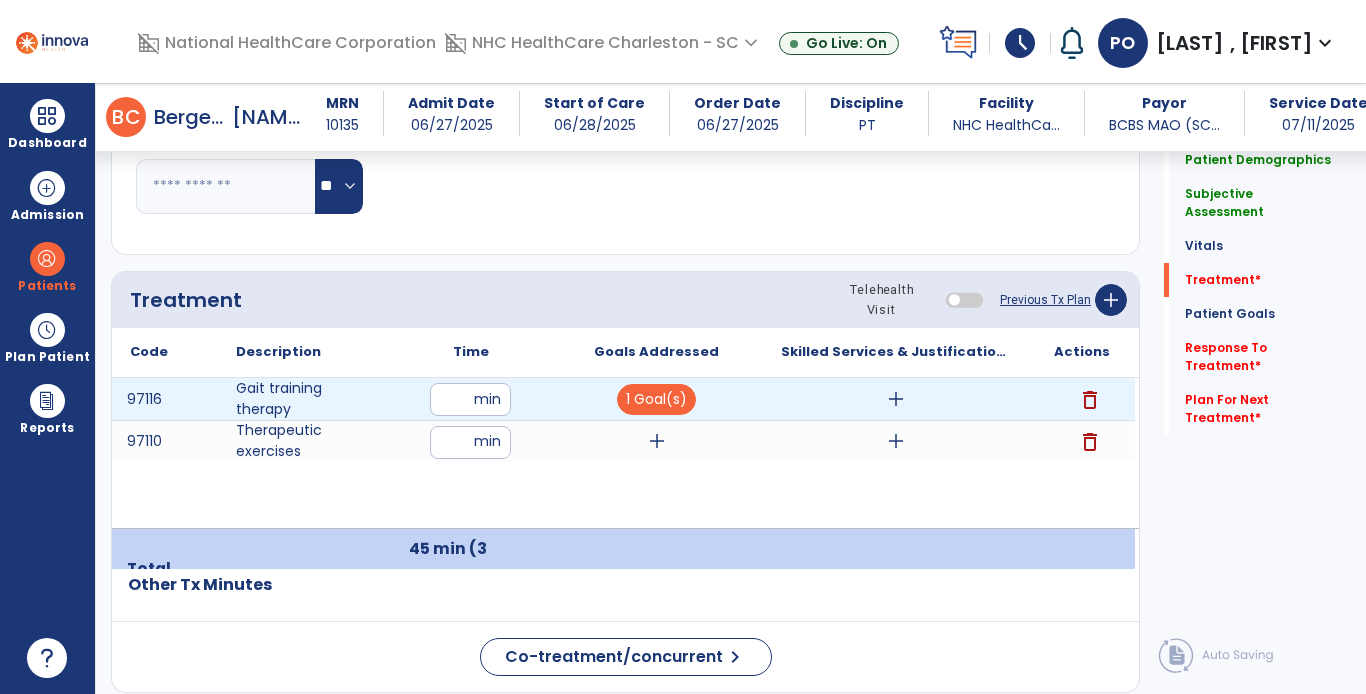 click on "add" at bounding box center [896, 399] 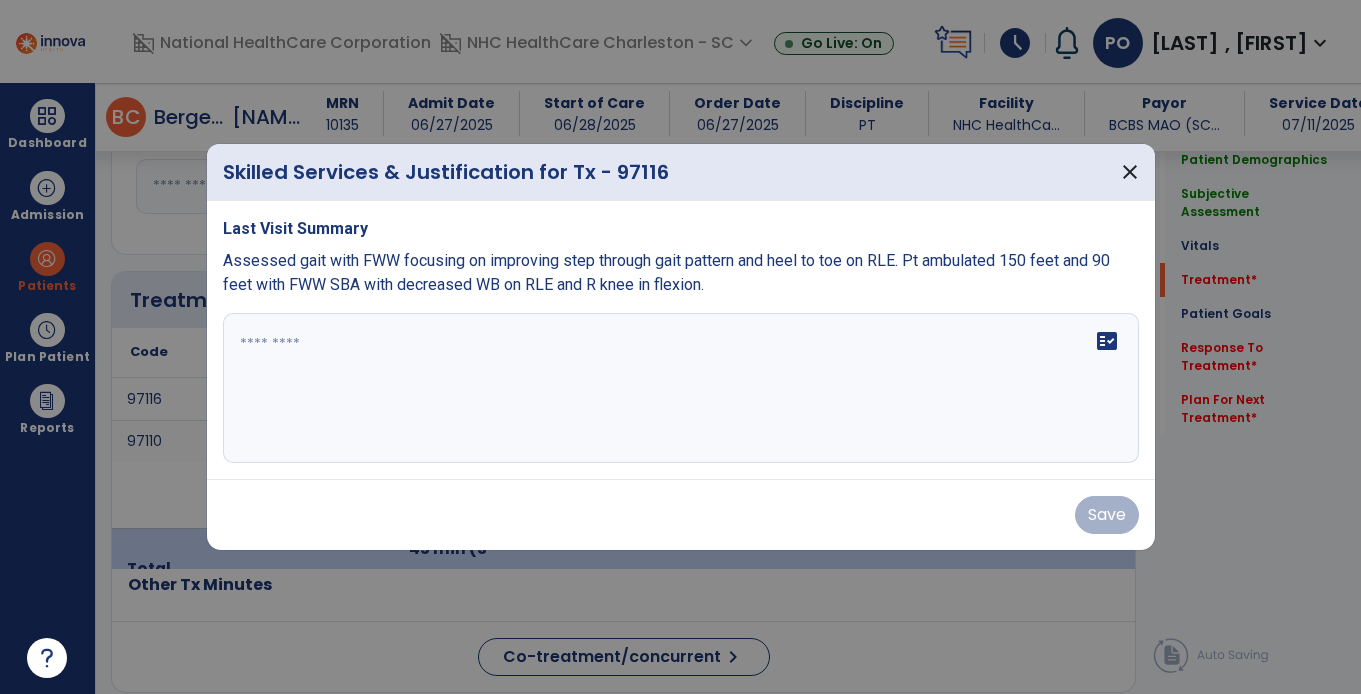 scroll, scrollTop: 1088, scrollLeft: 0, axis: vertical 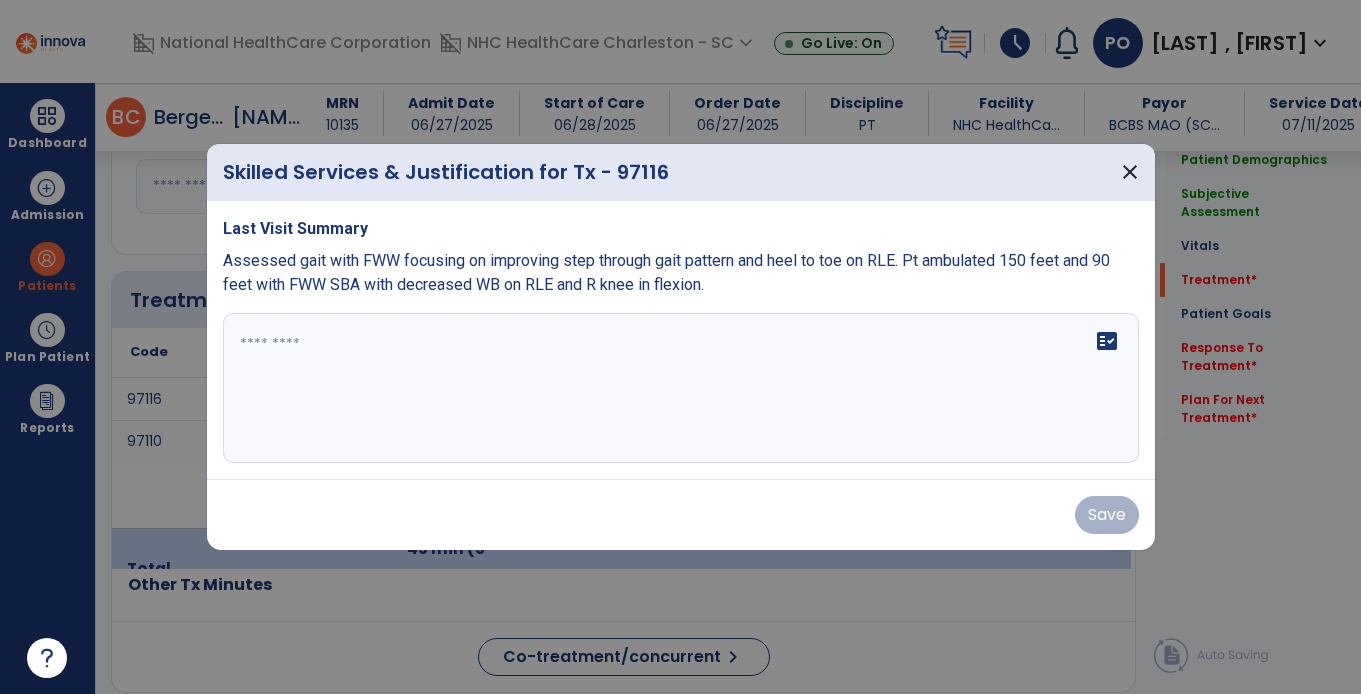 click on "fact_check" at bounding box center [681, 388] 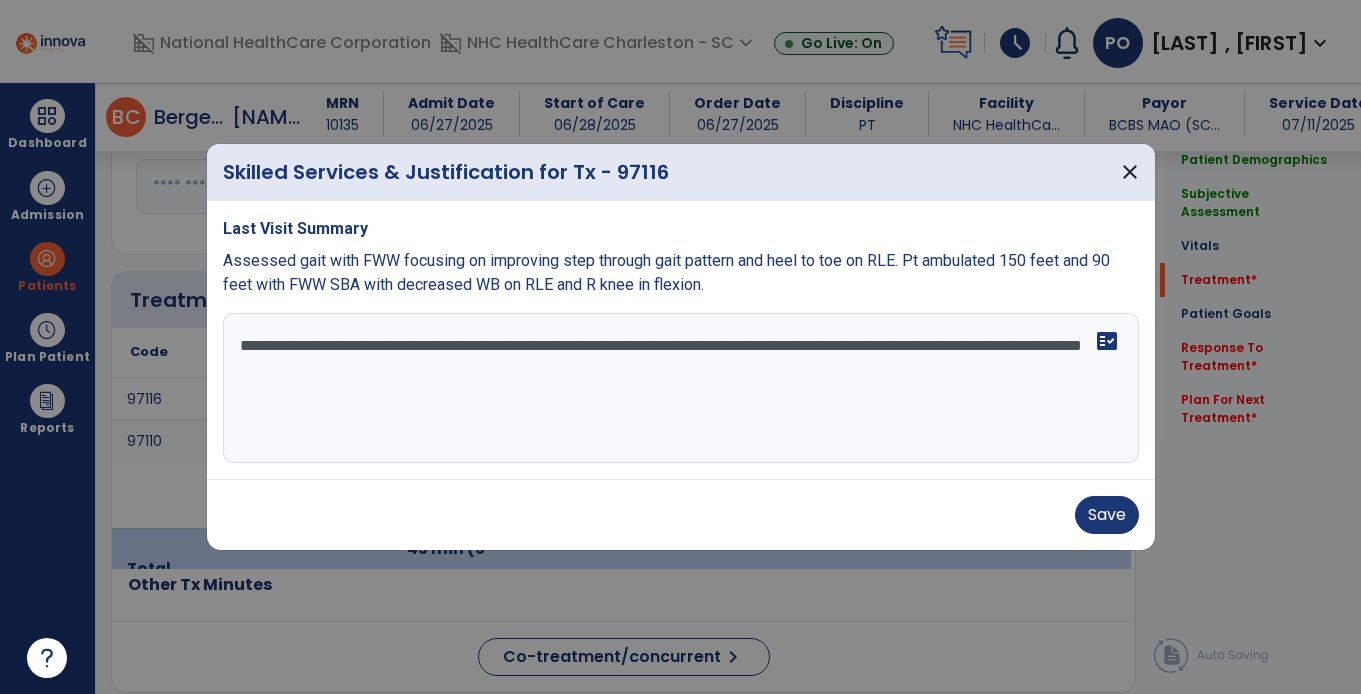 type on "**********" 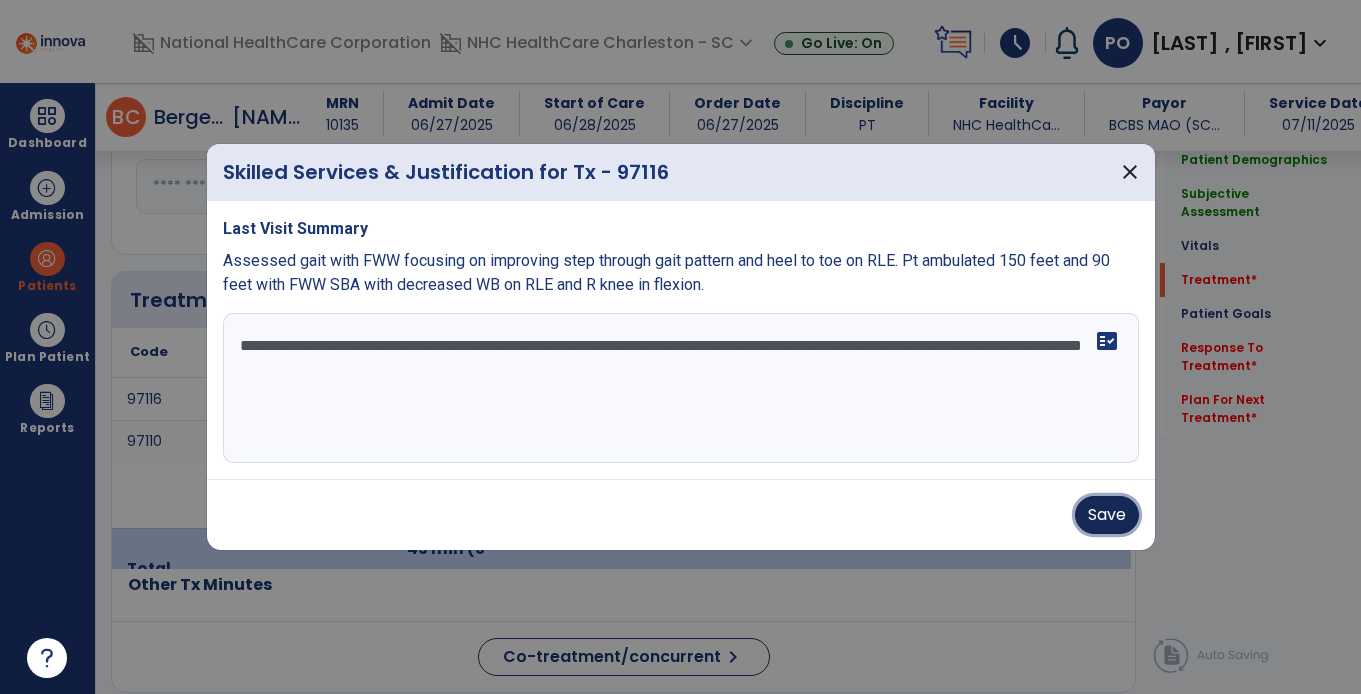 click on "Save" at bounding box center [1107, 515] 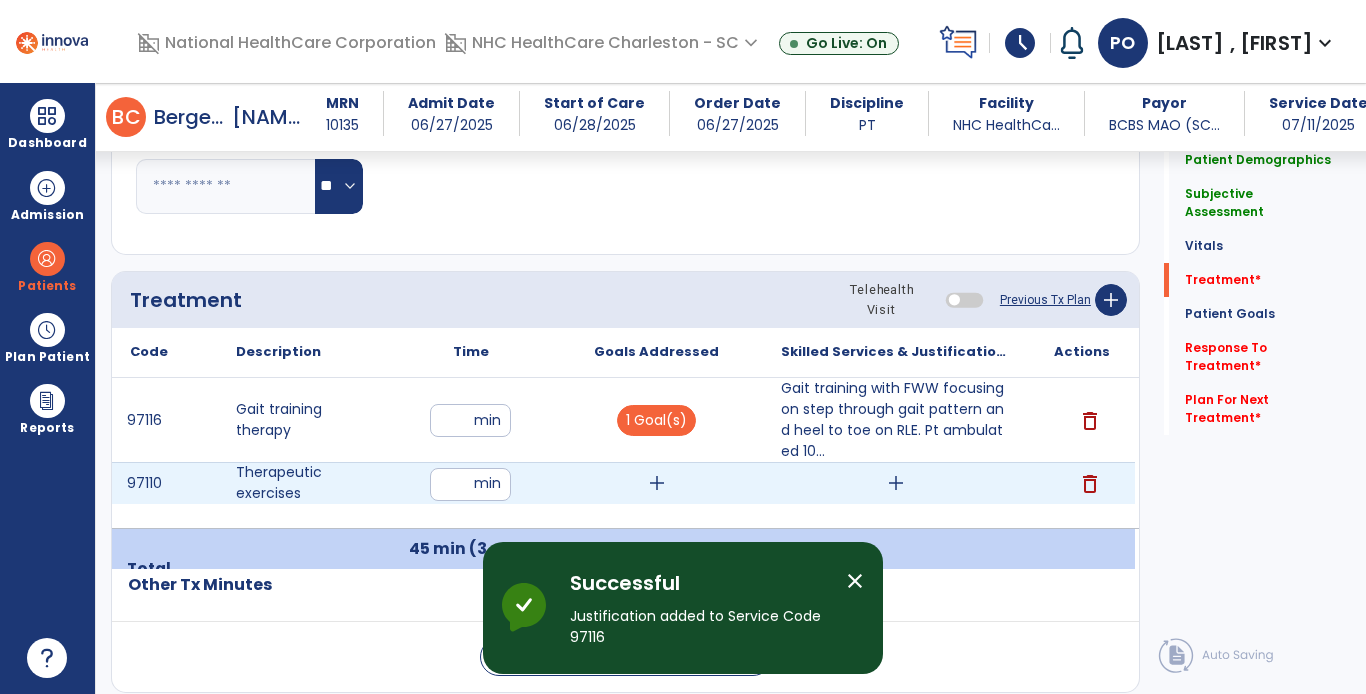 click on "add" at bounding box center (657, 483) 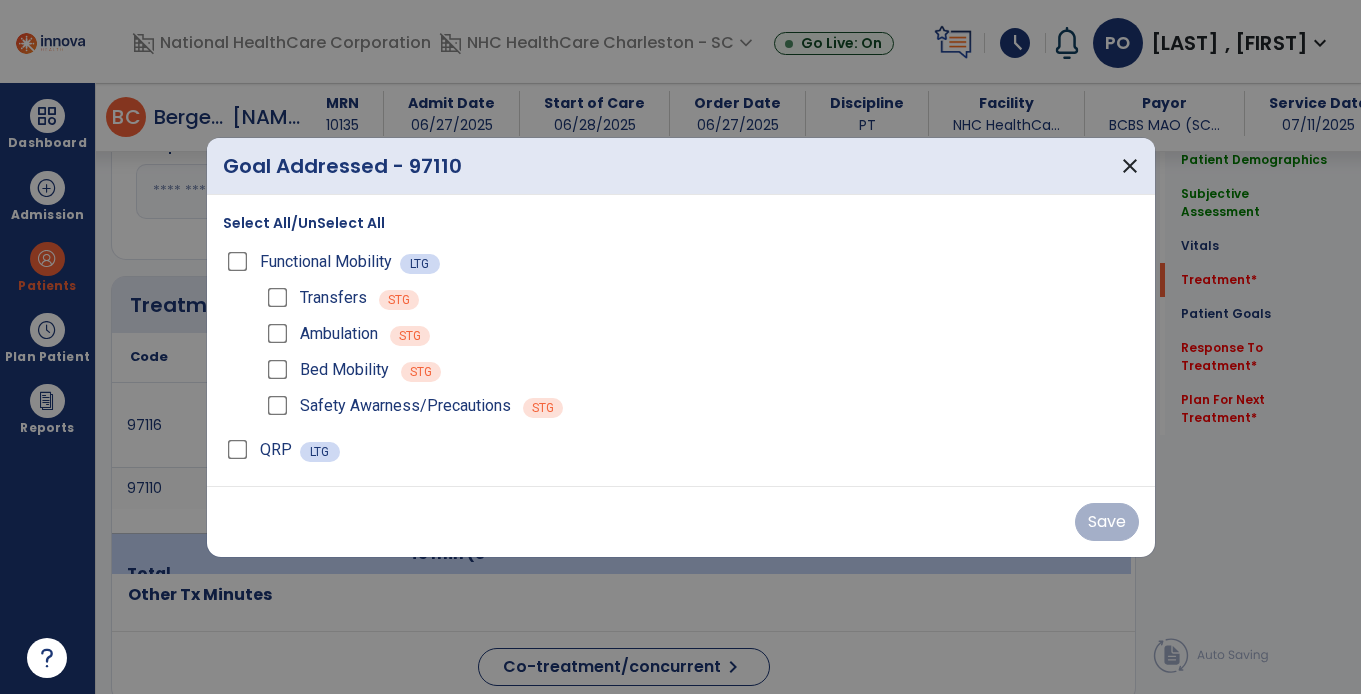 scroll, scrollTop: 1088, scrollLeft: 0, axis: vertical 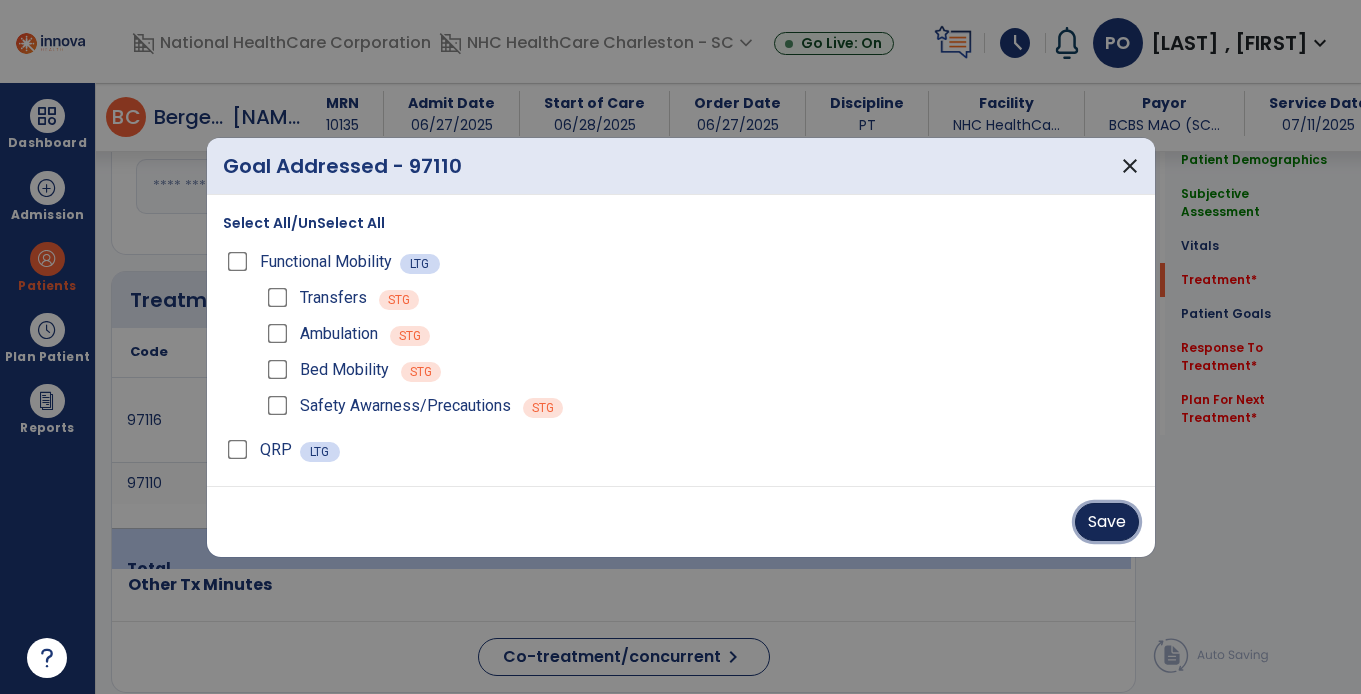 click on "Save" at bounding box center [1107, 522] 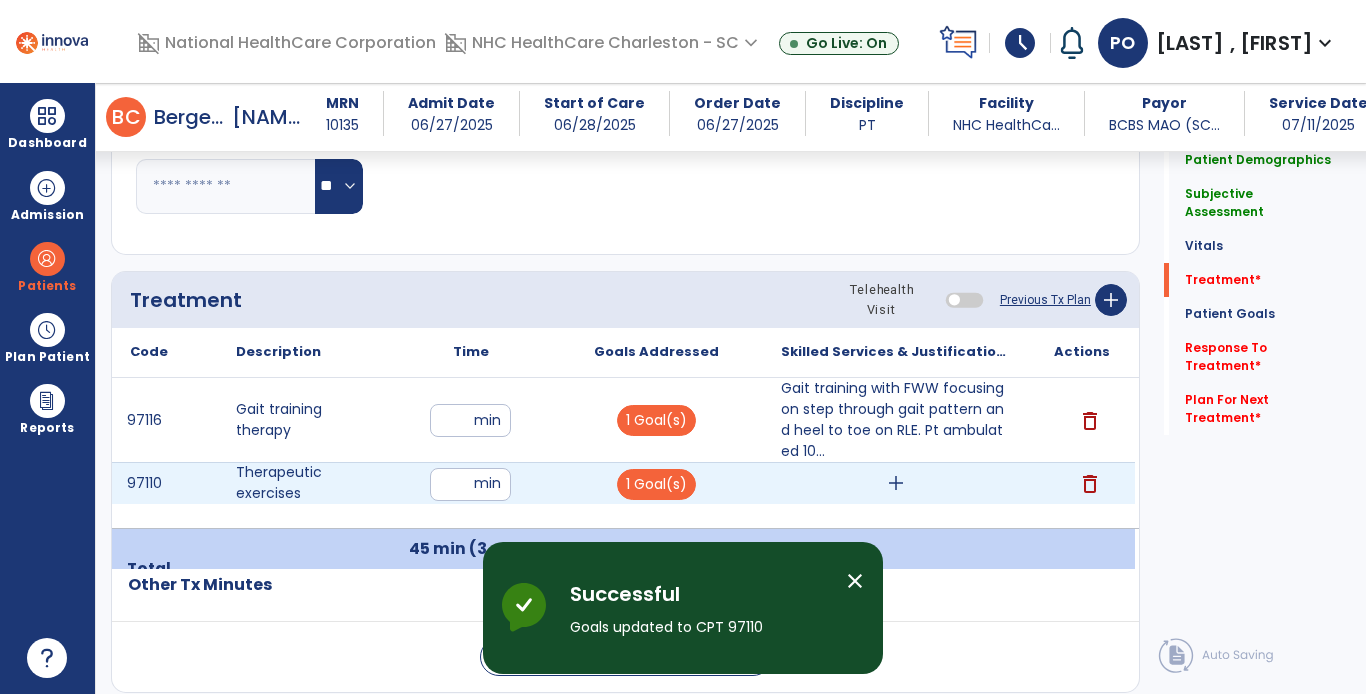click on "add" at bounding box center (896, 483) 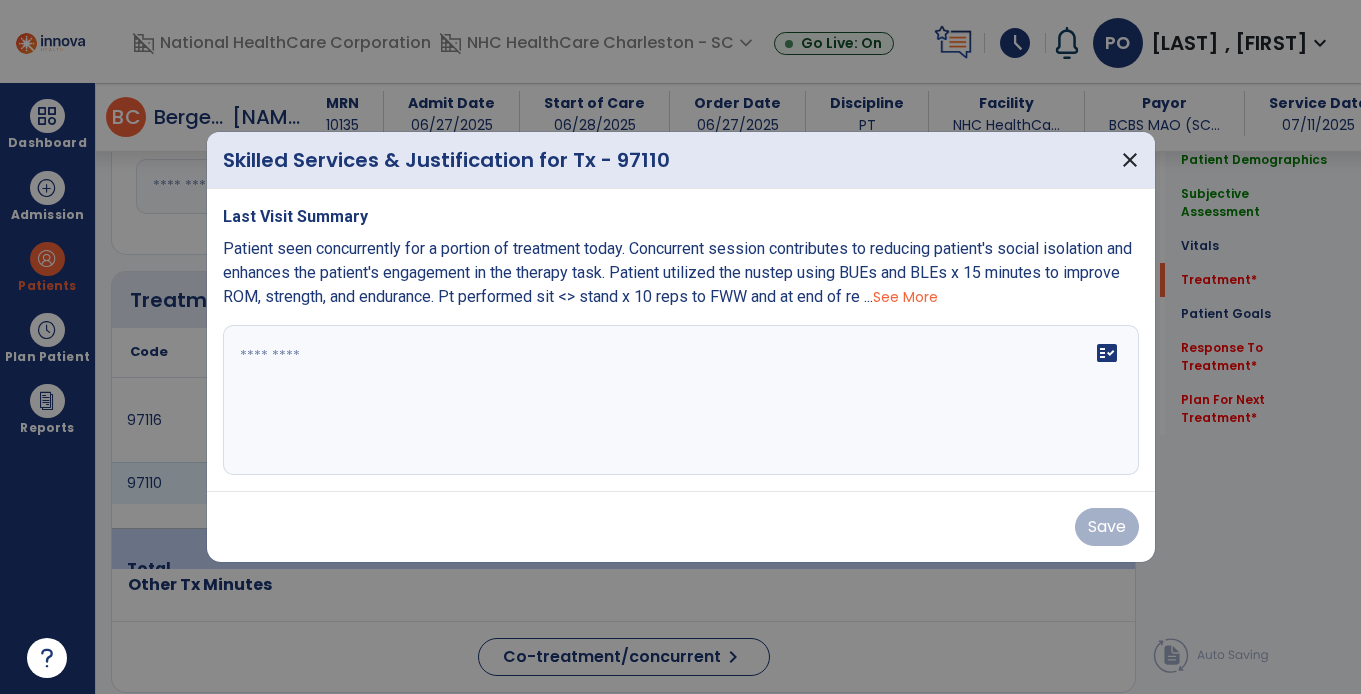 scroll, scrollTop: 1088, scrollLeft: 0, axis: vertical 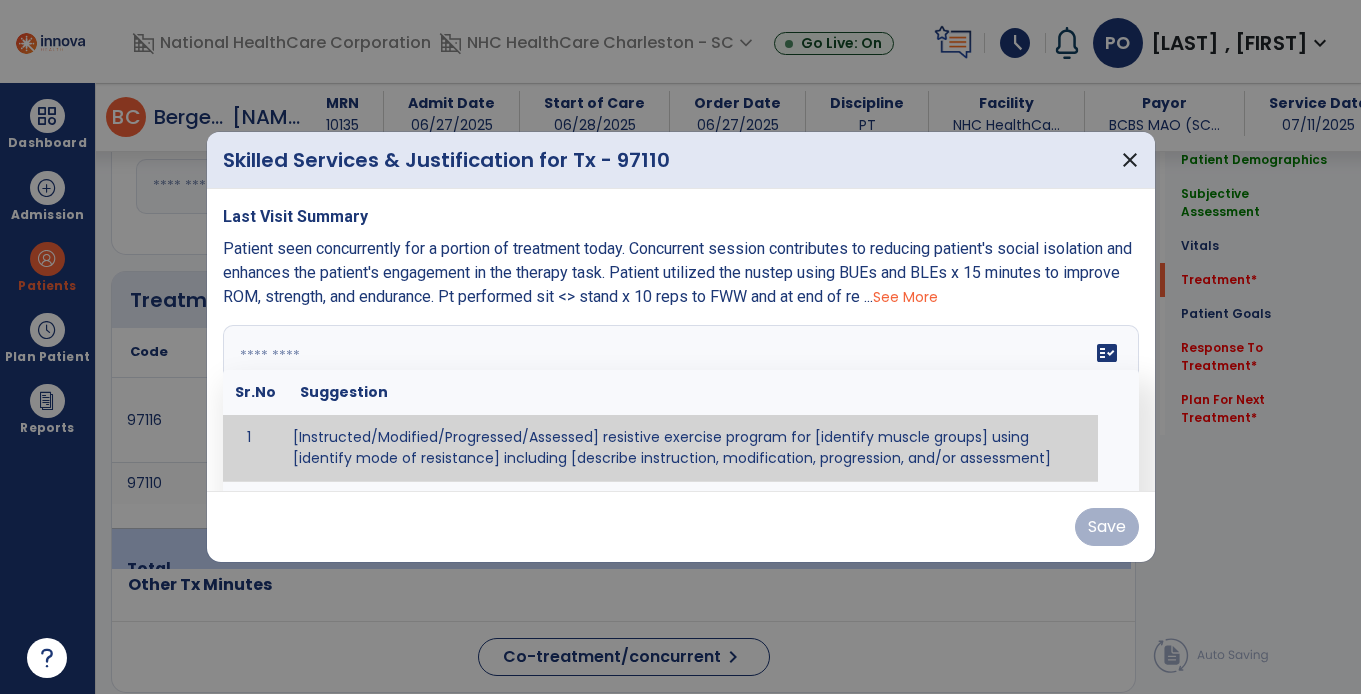 click on "fact_check  Sr.No Suggestion 1 [Instructed/Modified/Progressed/Assessed] resistive exercise program for [identify muscle groups] using [identify mode of resistance] including [describe instruction, modification, progression, and/or assessment] 2 [Instructed/Modified/Progressed/Assessed] aerobic exercise program using [identify equipment/mode] including [describe instruction, modification,progression, and/or assessment] 3 [Instructed/Modified/Progressed/Assessed] [PROM/A/AROM/AROM] program for [identify joint movements] using [contract-relax, over-pressure, inhibitory techniques, other] 4 [Assessed/Tested] aerobic capacity with administration of [aerobic capacity test]" at bounding box center [681, 400] 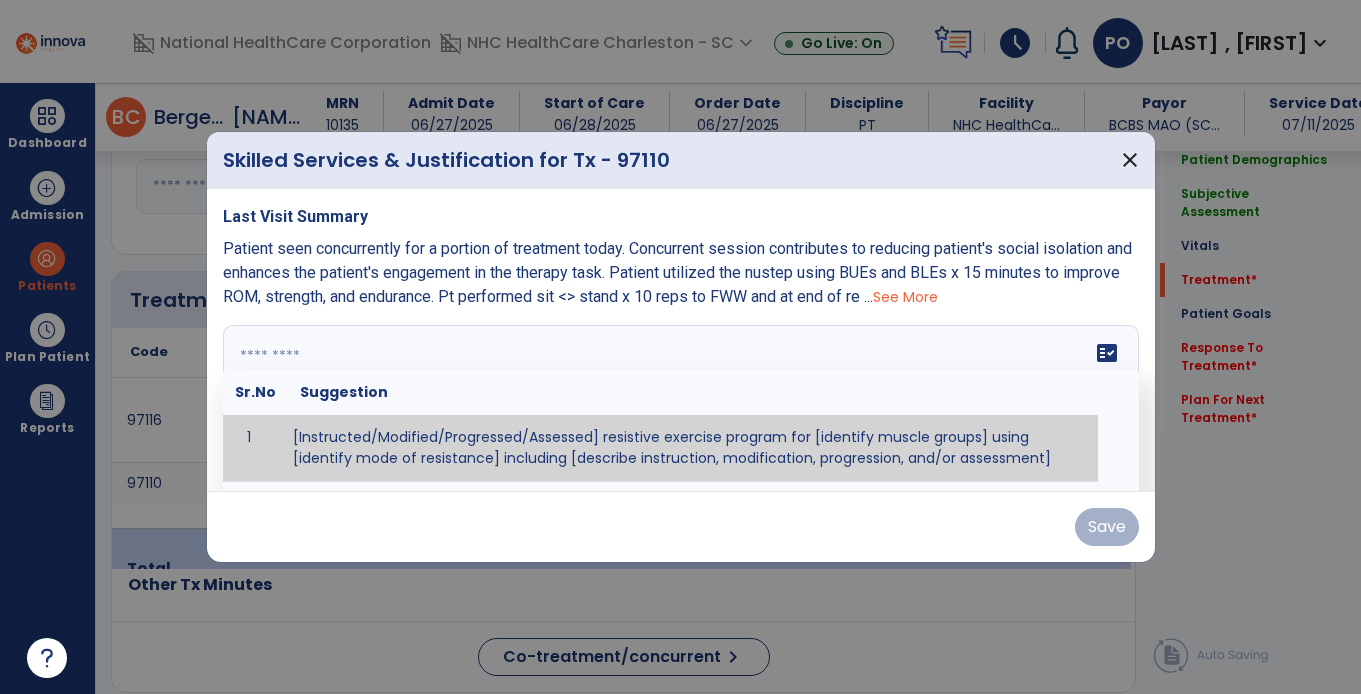 paste on "**********" 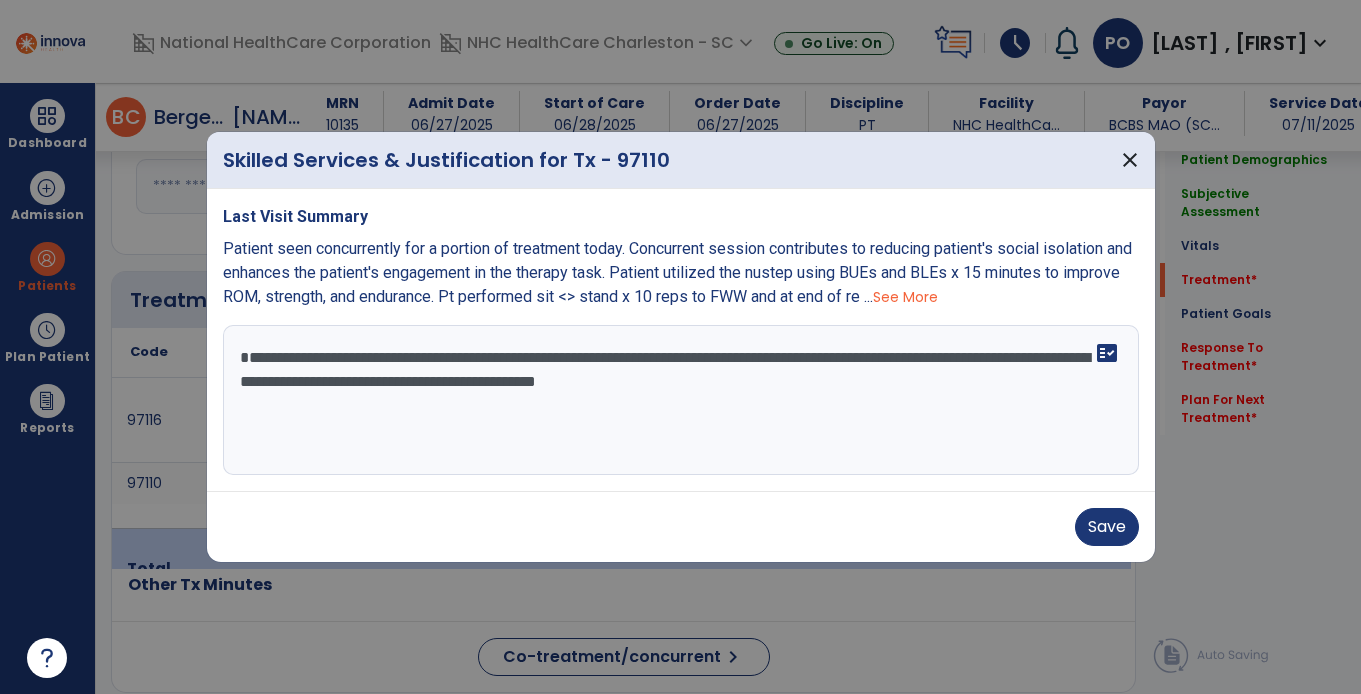 click on "**********" at bounding box center (681, 400) 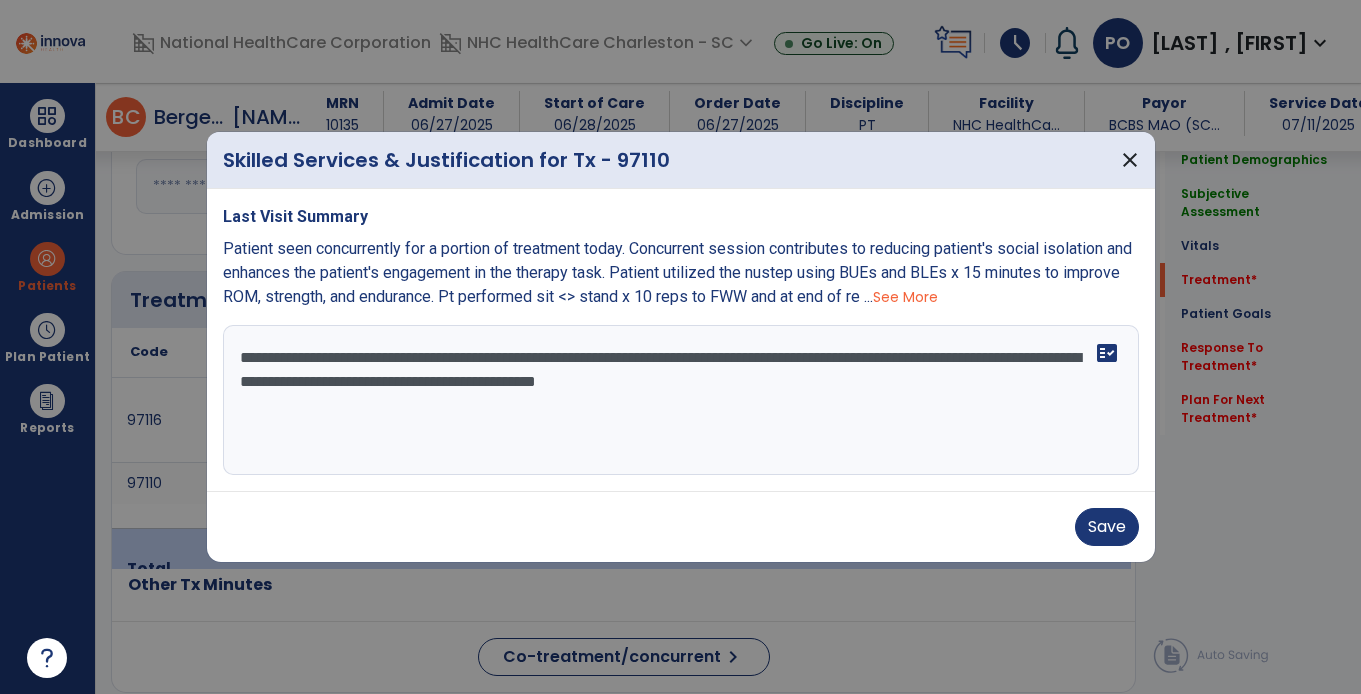 click on "**********" at bounding box center [681, 400] 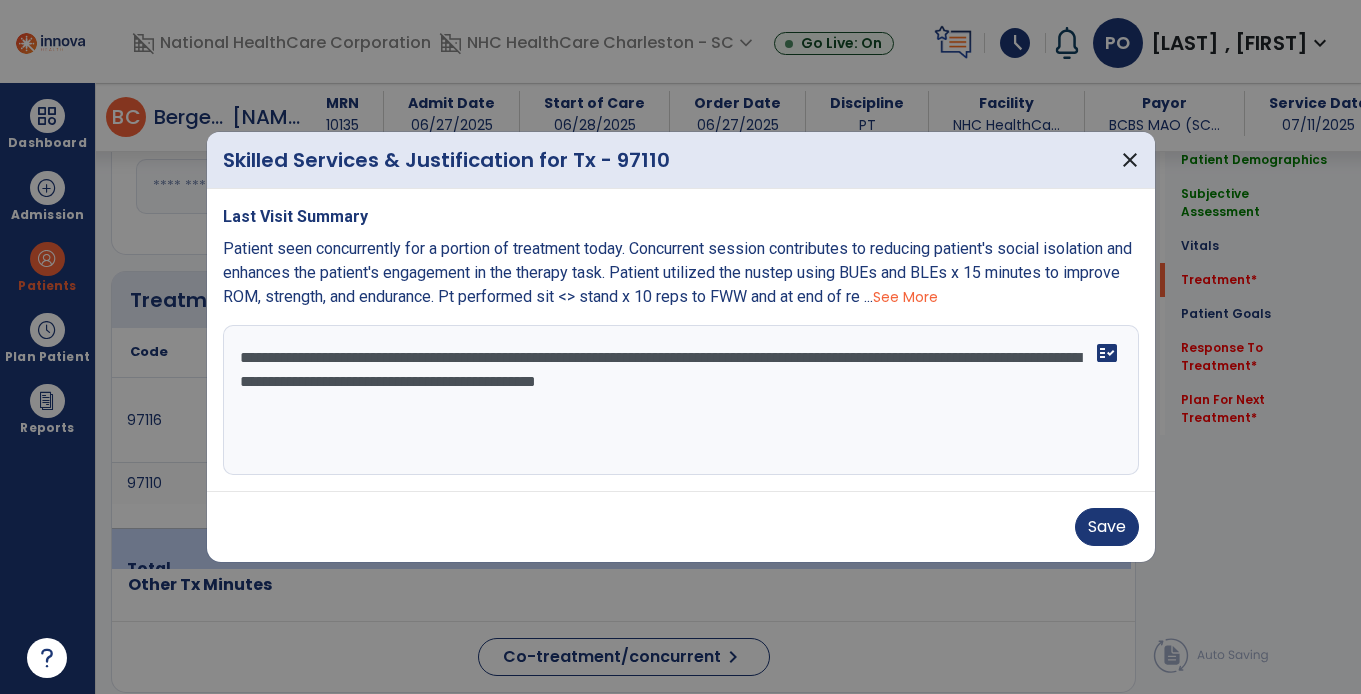 click on "**********" at bounding box center [681, 400] 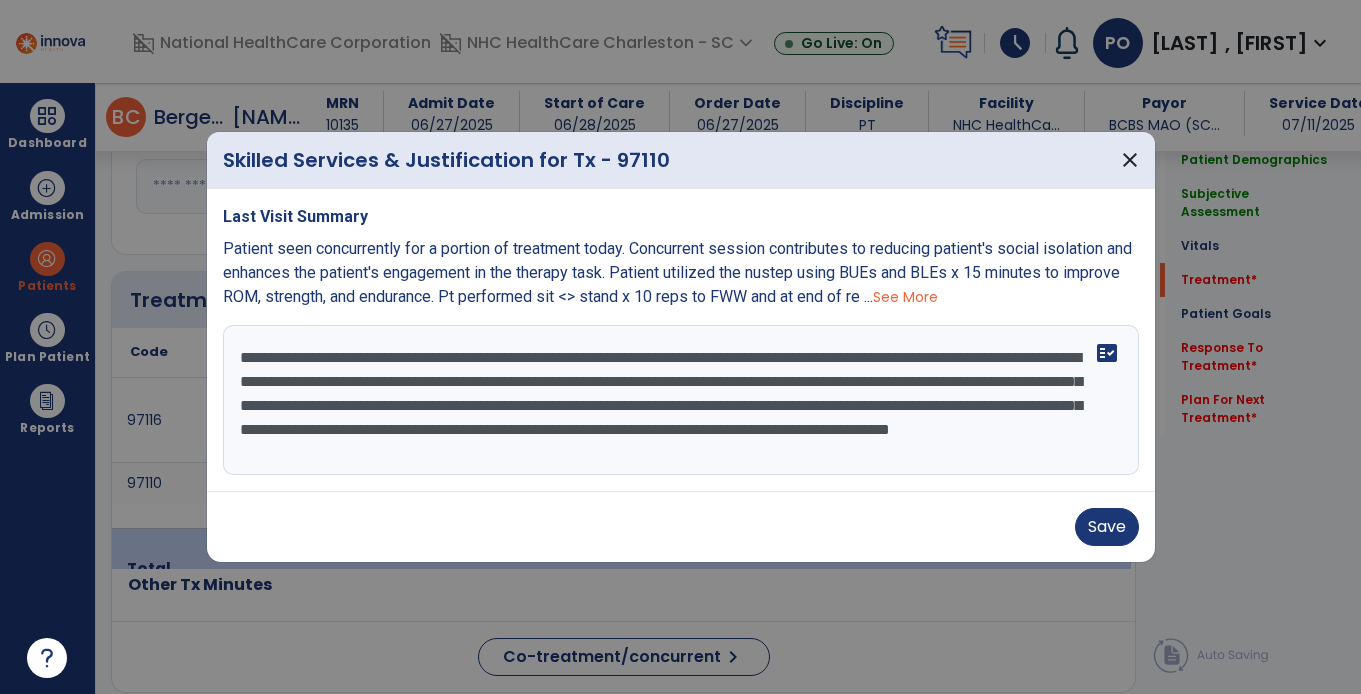scroll, scrollTop: 15, scrollLeft: 0, axis: vertical 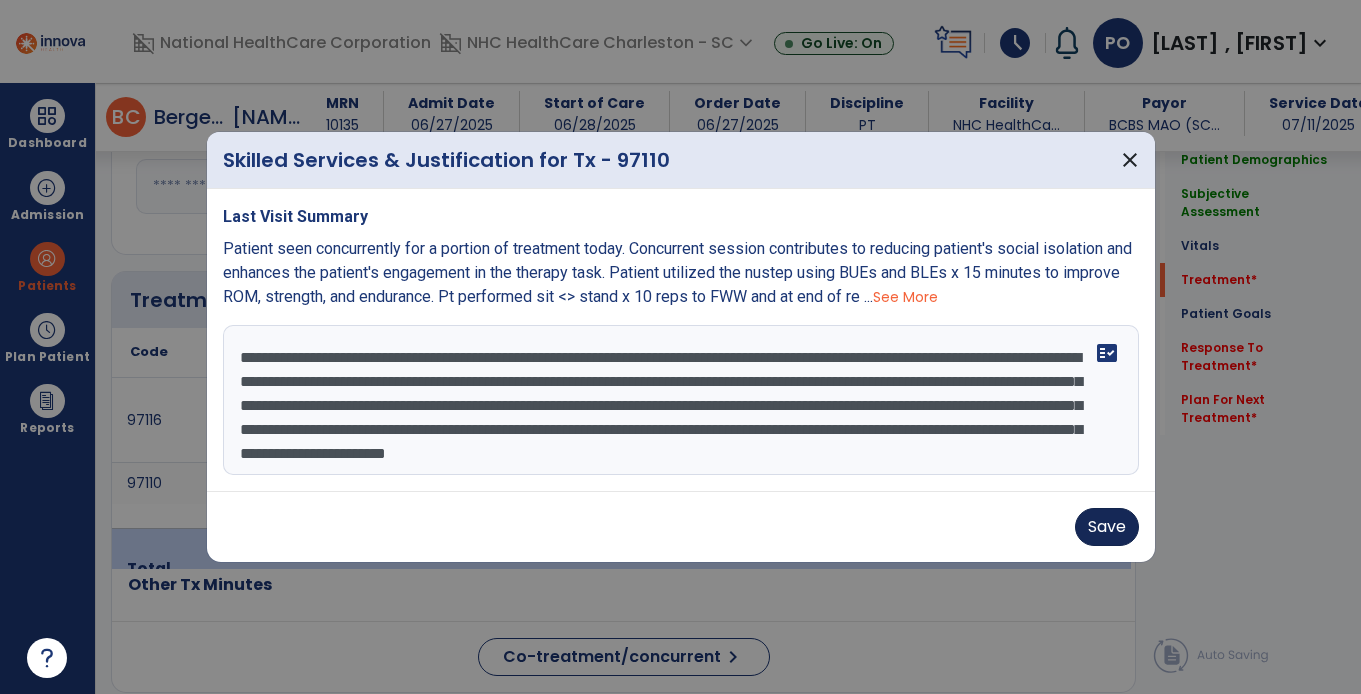 type on "**********" 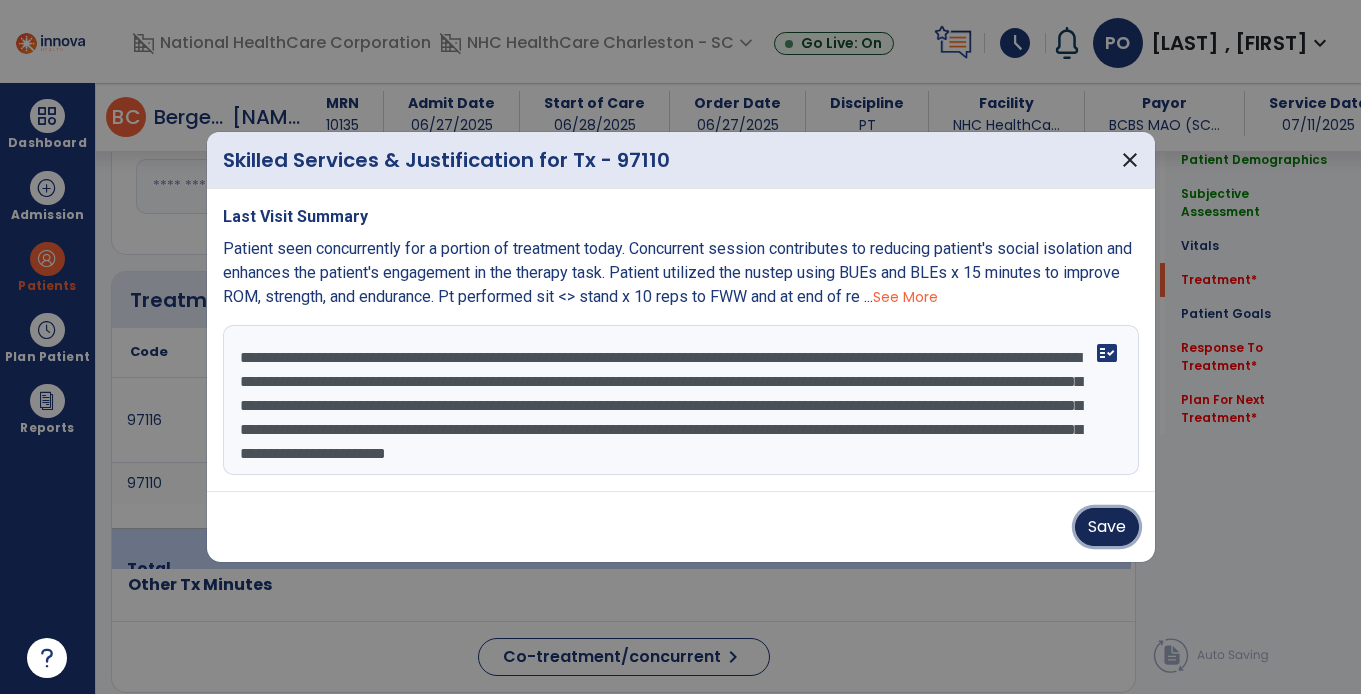 click on "Save" at bounding box center [1107, 527] 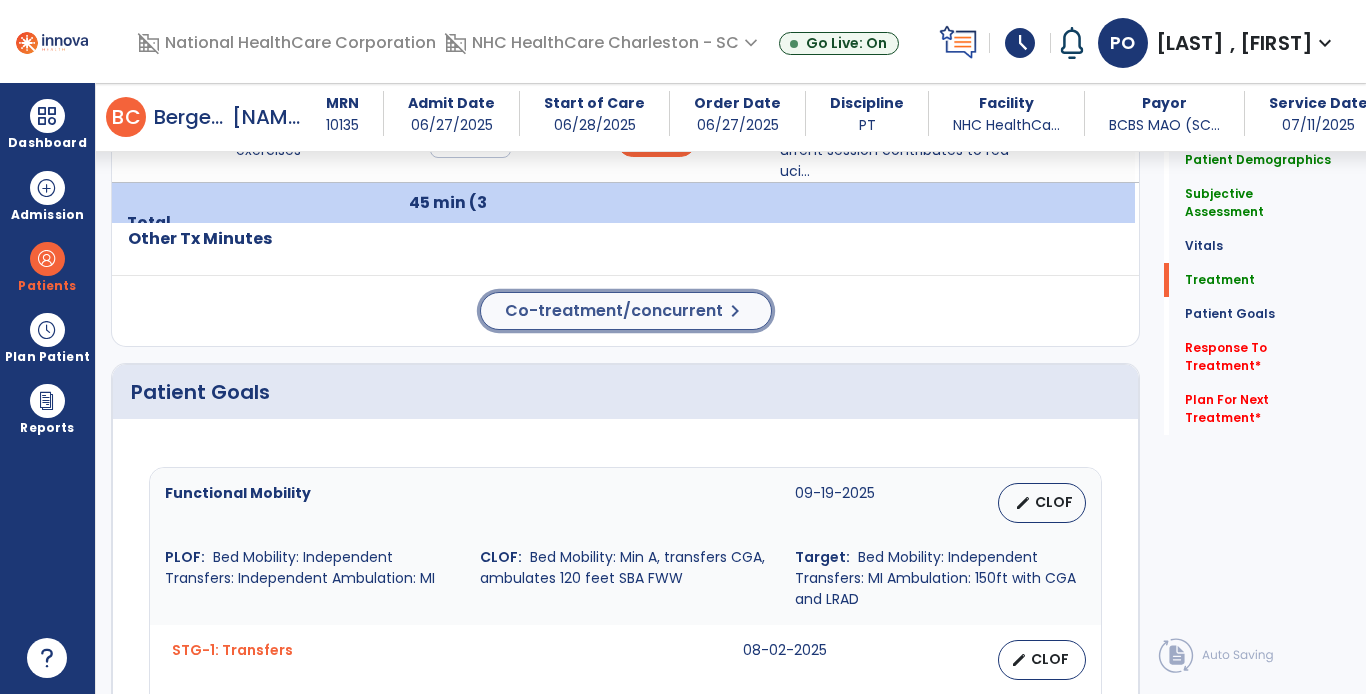 click on "Co-treatment/concurrent" 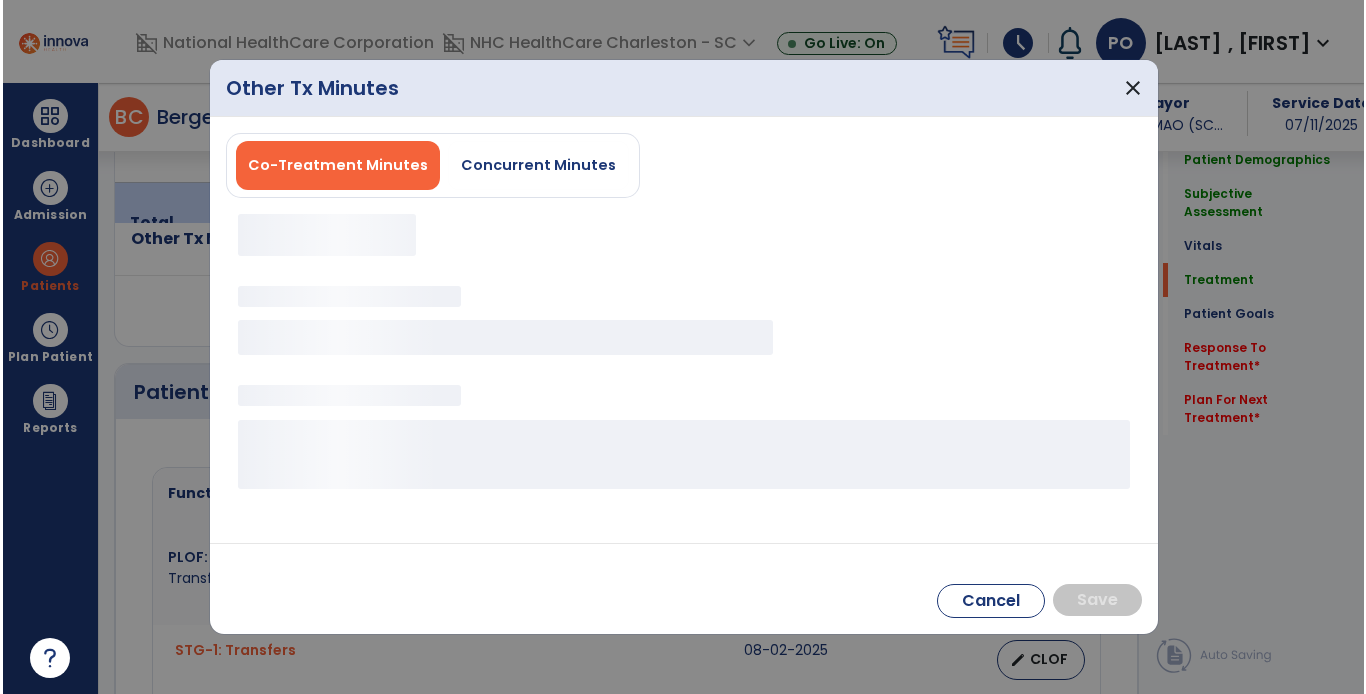 scroll, scrollTop: 1452, scrollLeft: 0, axis: vertical 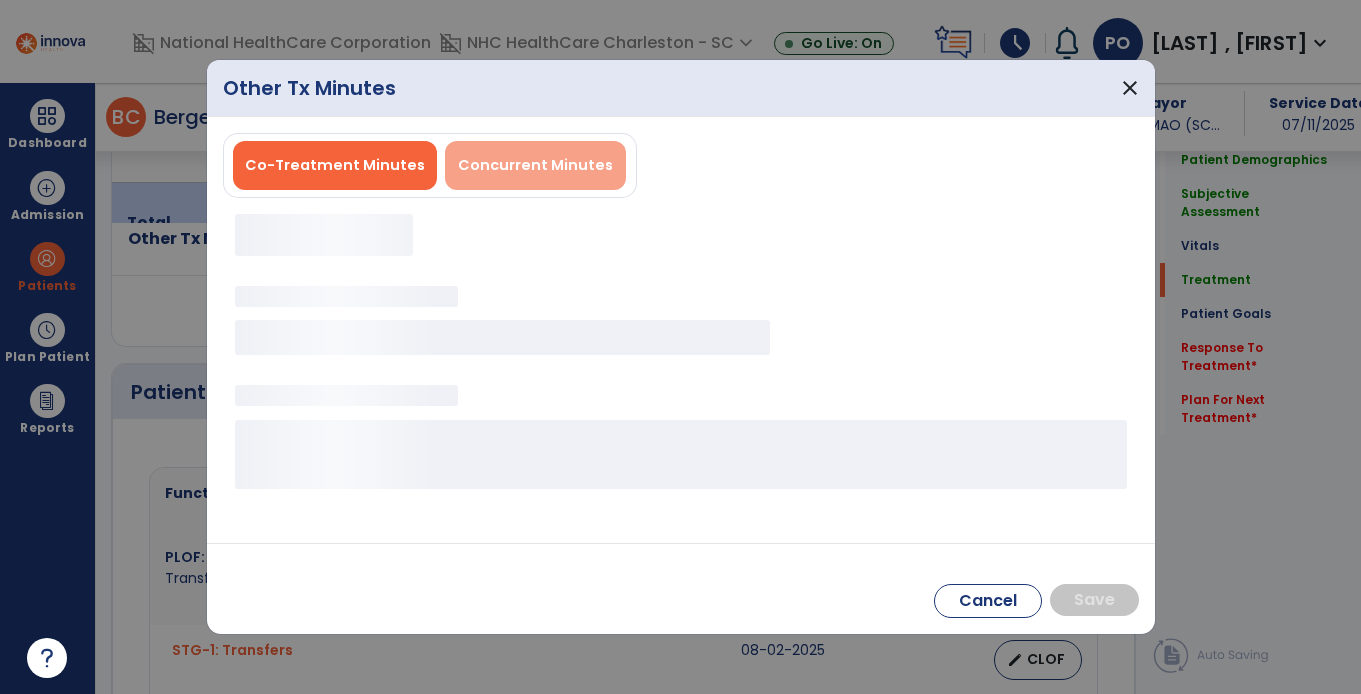 click on "Concurrent Minutes" at bounding box center [535, 165] 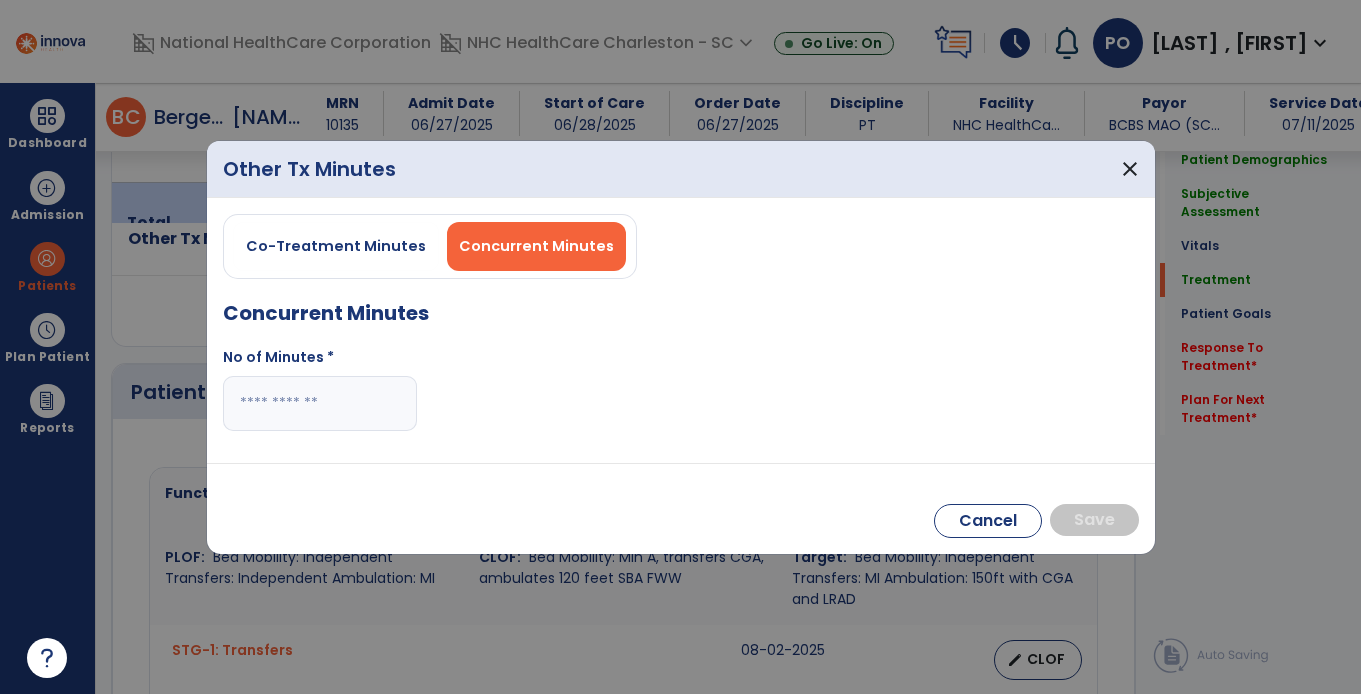 click at bounding box center [320, 403] 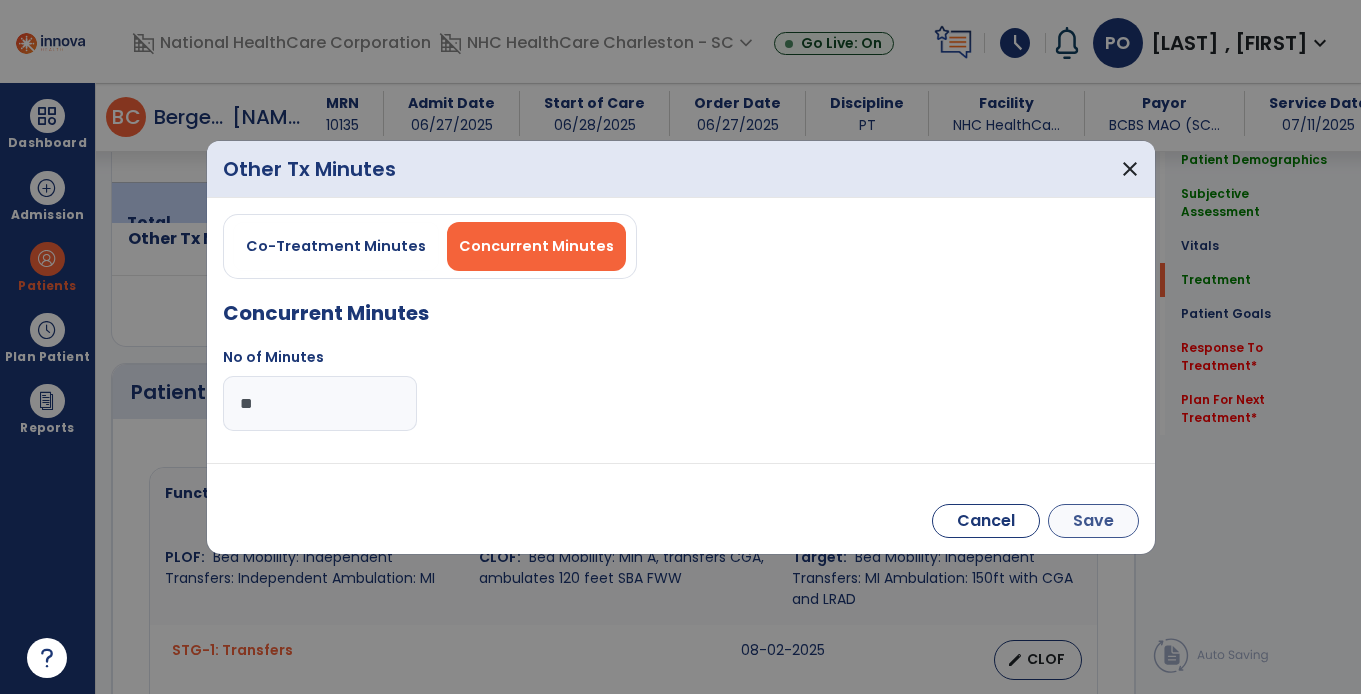type on "**" 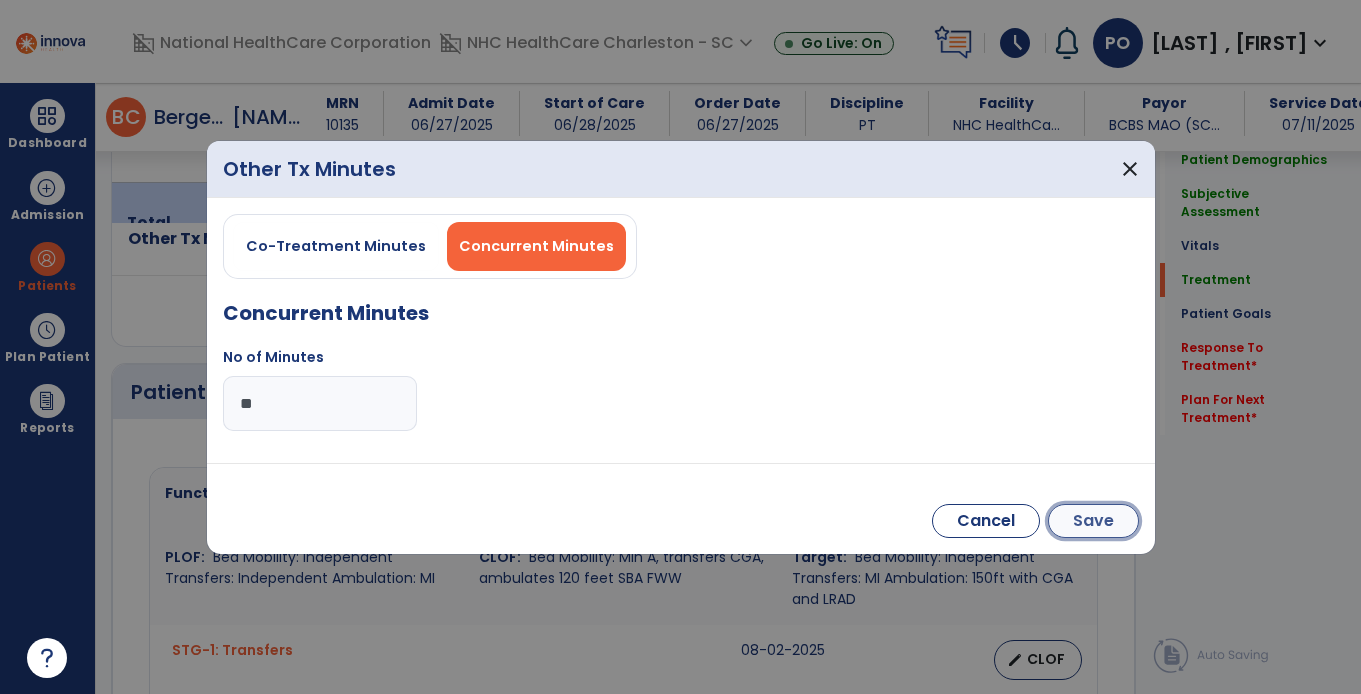 click on "Save" at bounding box center (1093, 521) 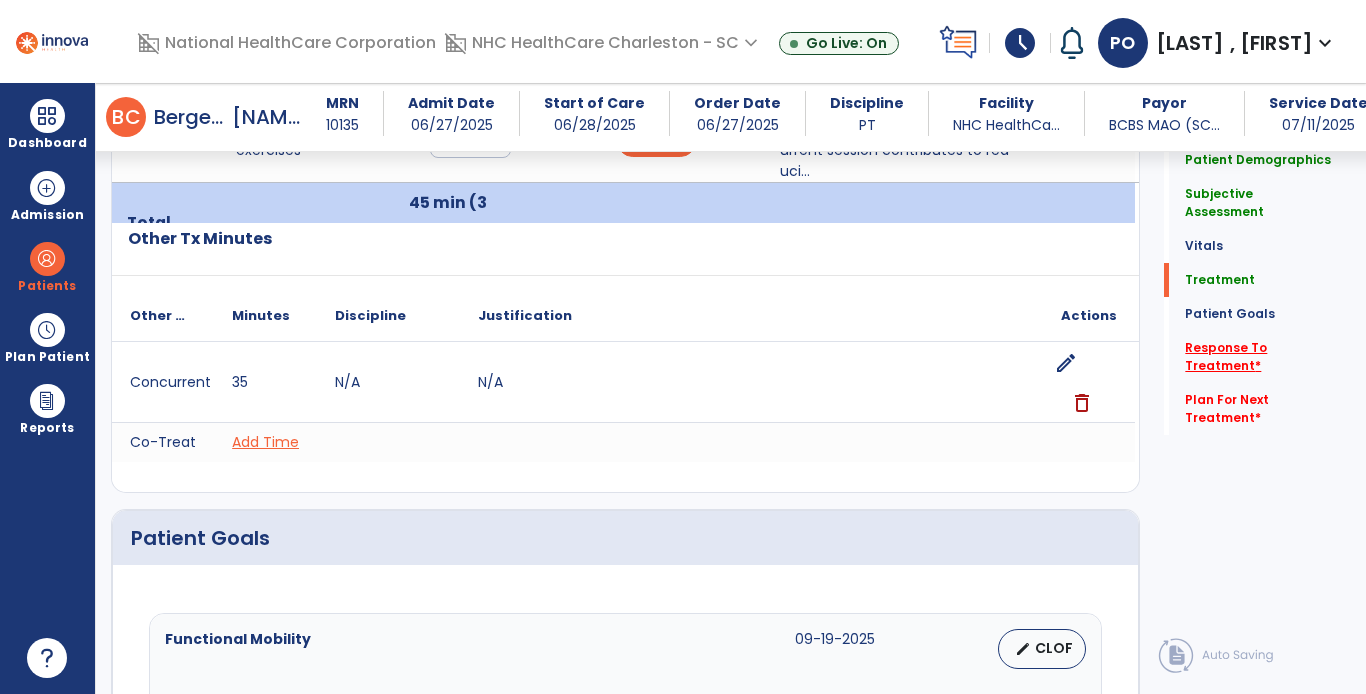 click on "Response To Treatment   *" 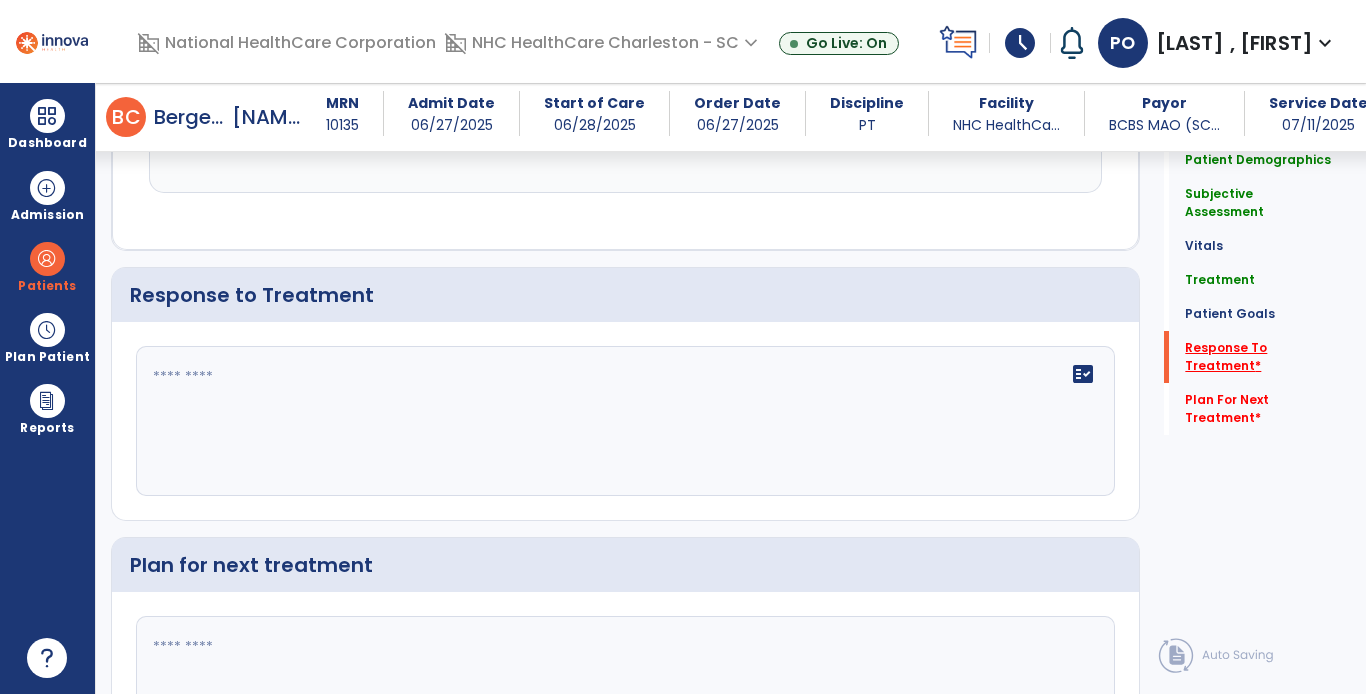 scroll, scrollTop: 2801, scrollLeft: 0, axis: vertical 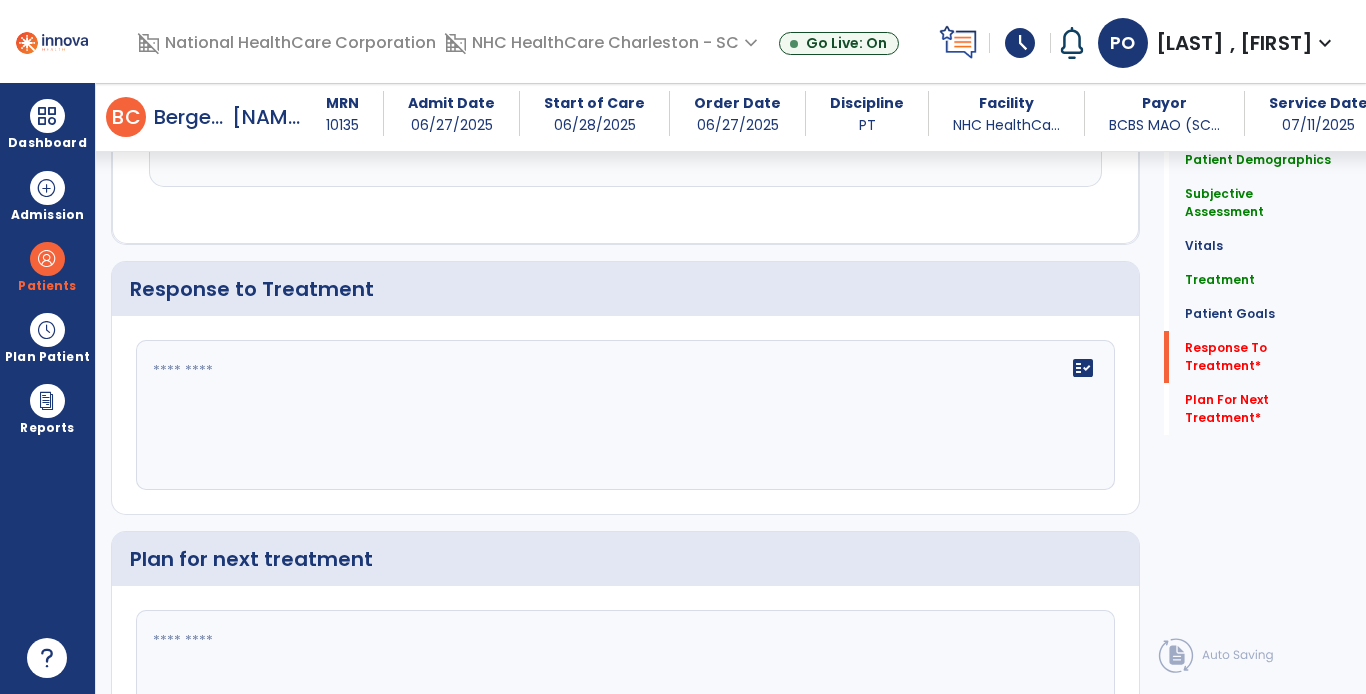 click 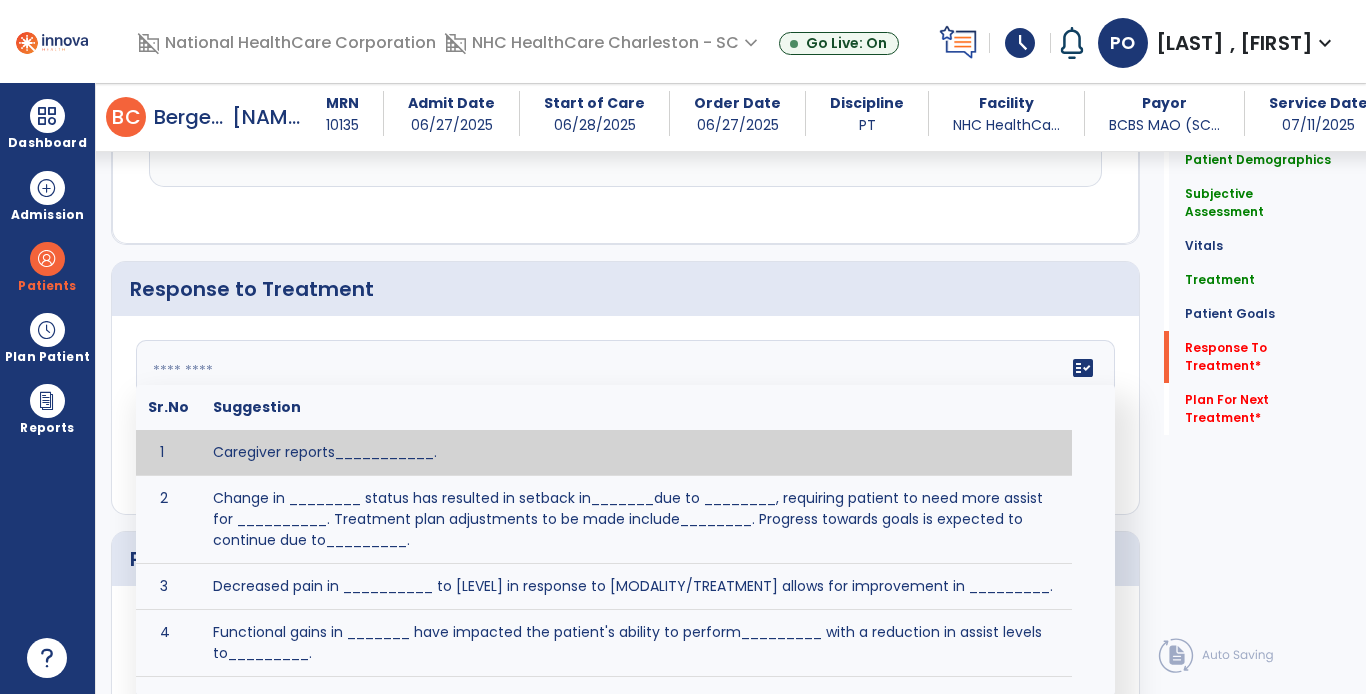 type on "*" 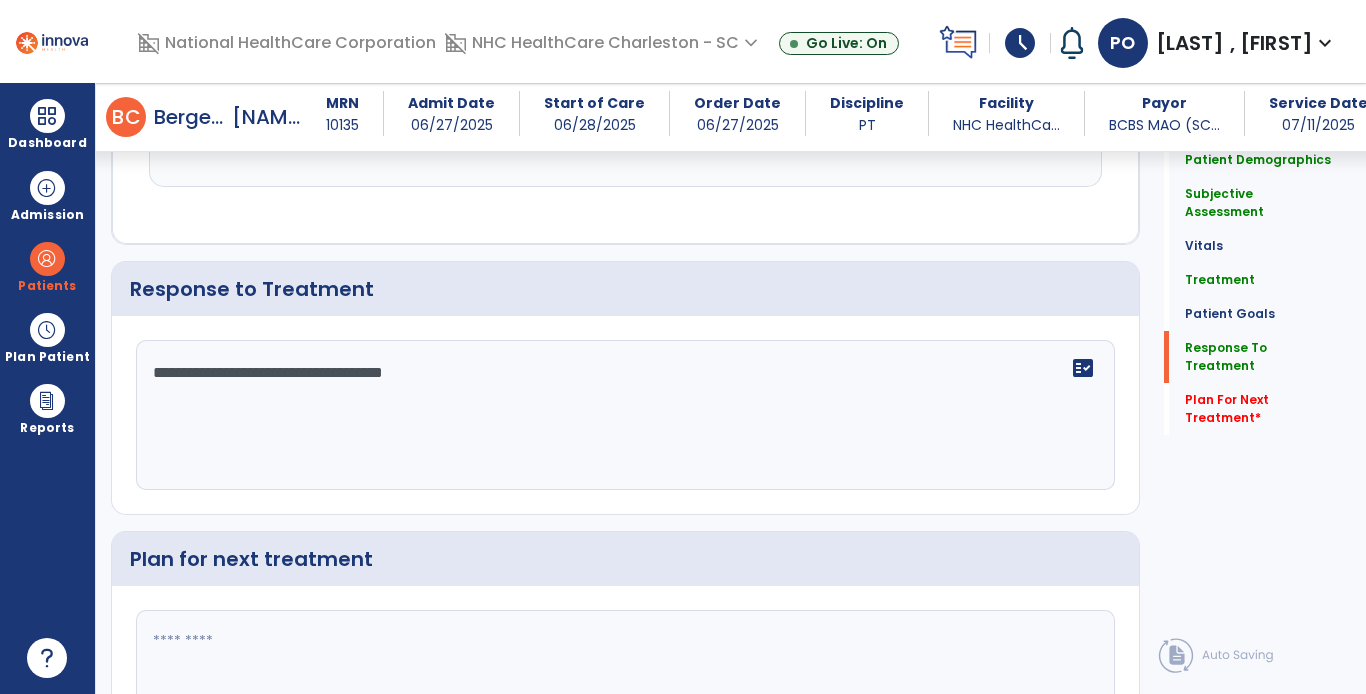 scroll, scrollTop: 2801, scrollLeft: 0, axis: vertical 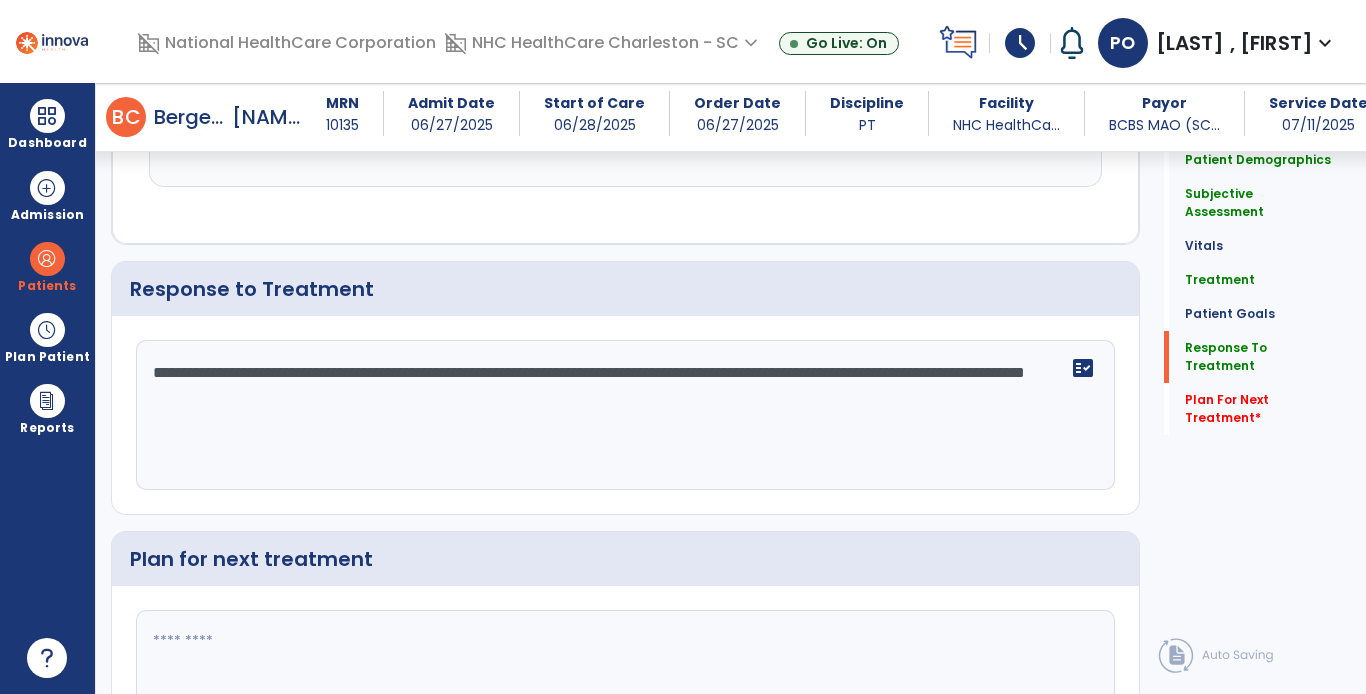 click on "**********" 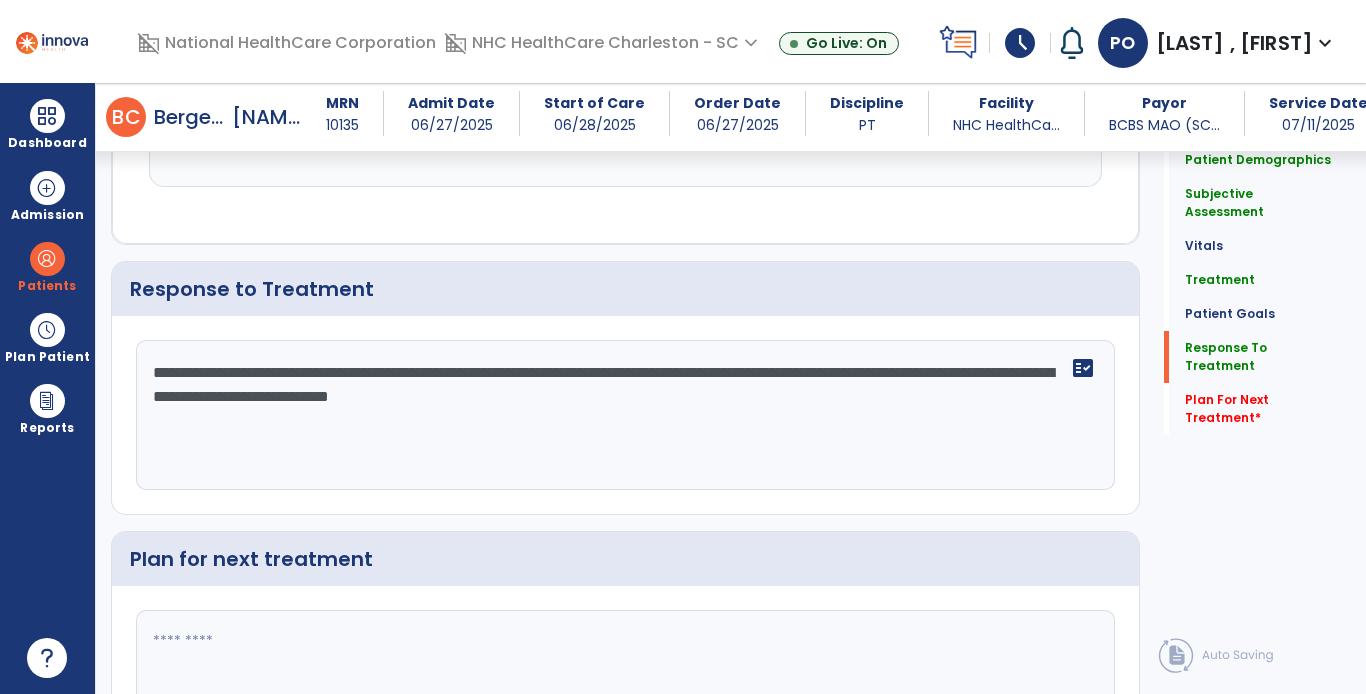 type on "**********" 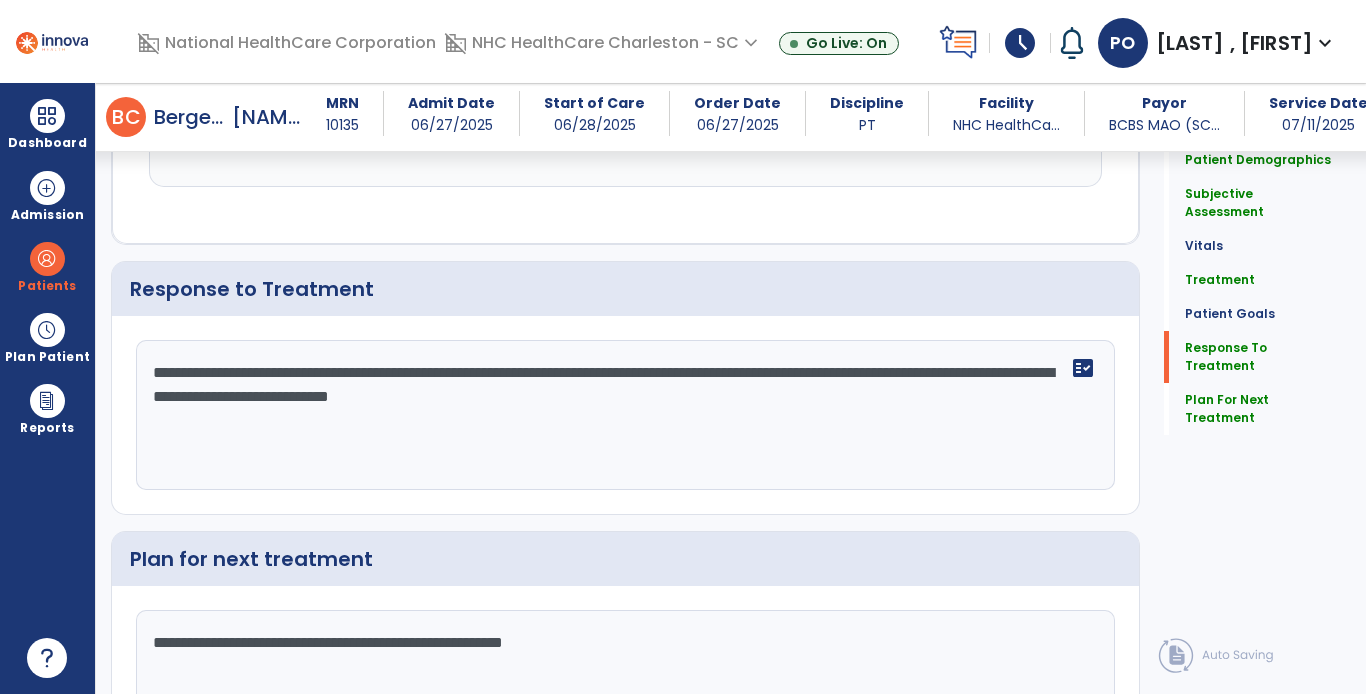scroll, scrollTop: 2801, scrollLeft: 0, axis: vertical 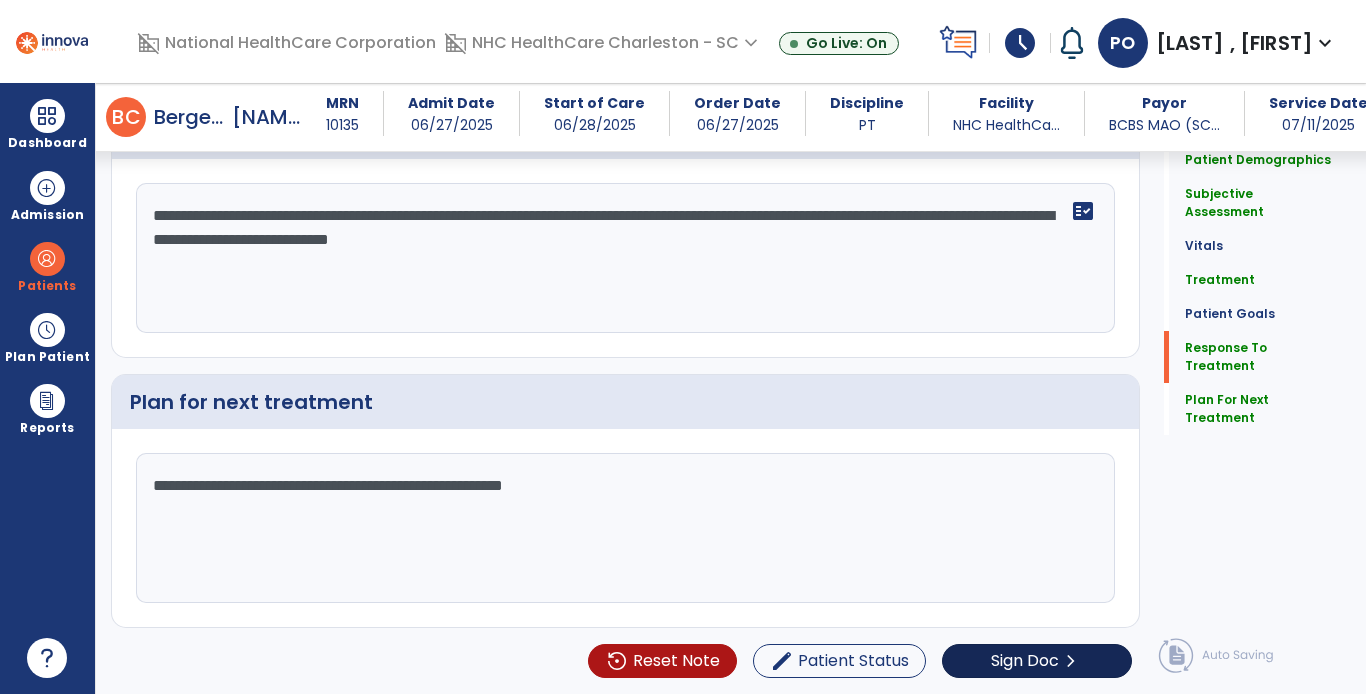 type on "**********" 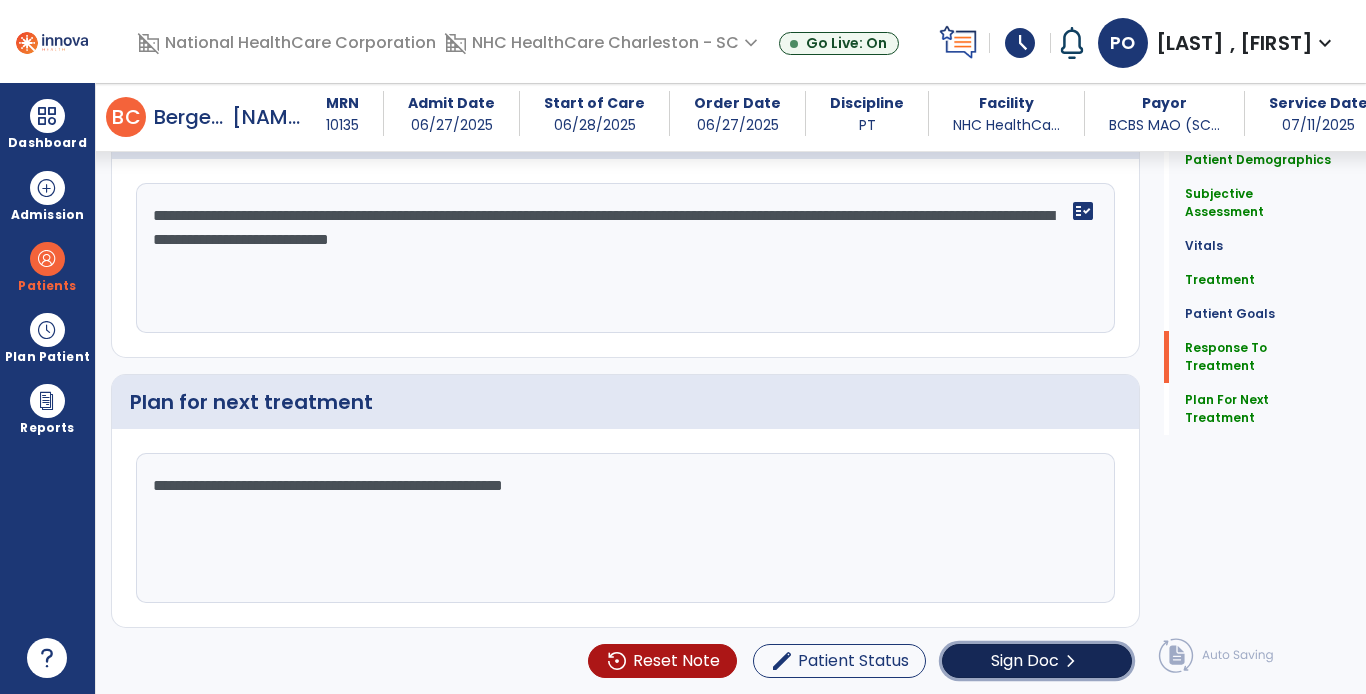 click on "Sign Doc  chevron_right" 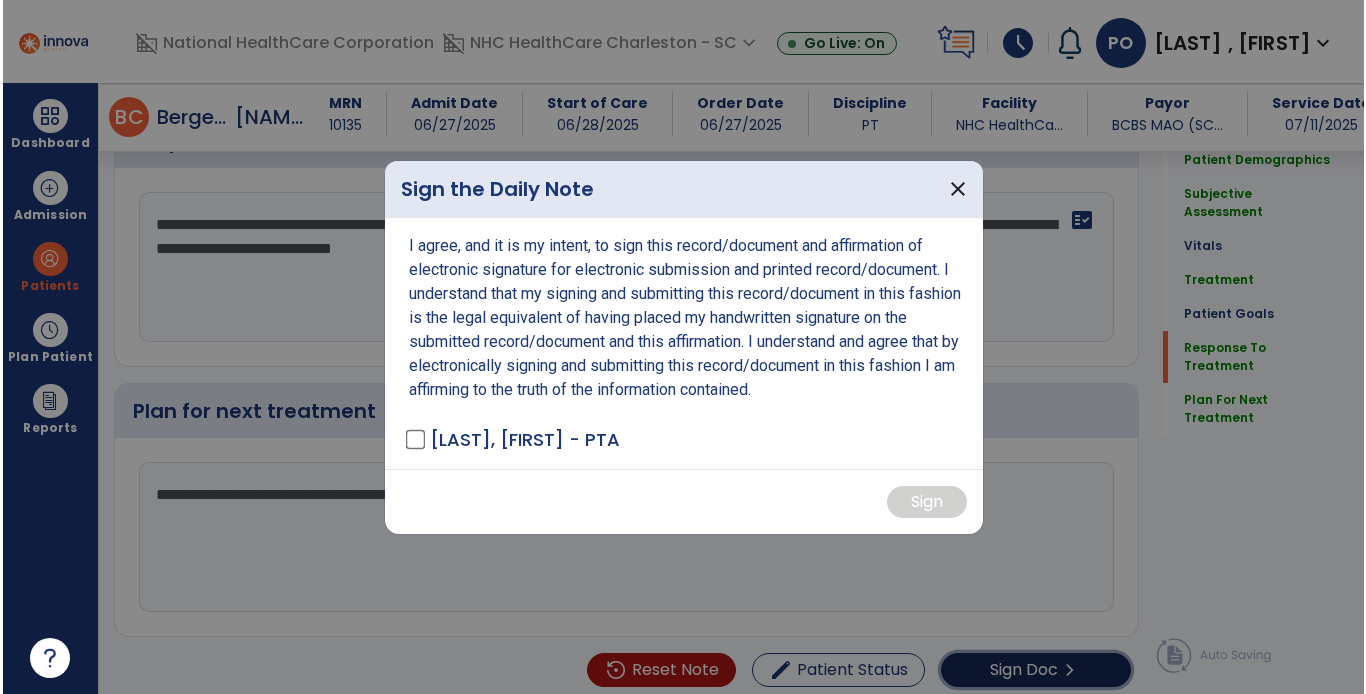 scroll, scrollTop: 2969, scrollLeft: 0, axis: vertical 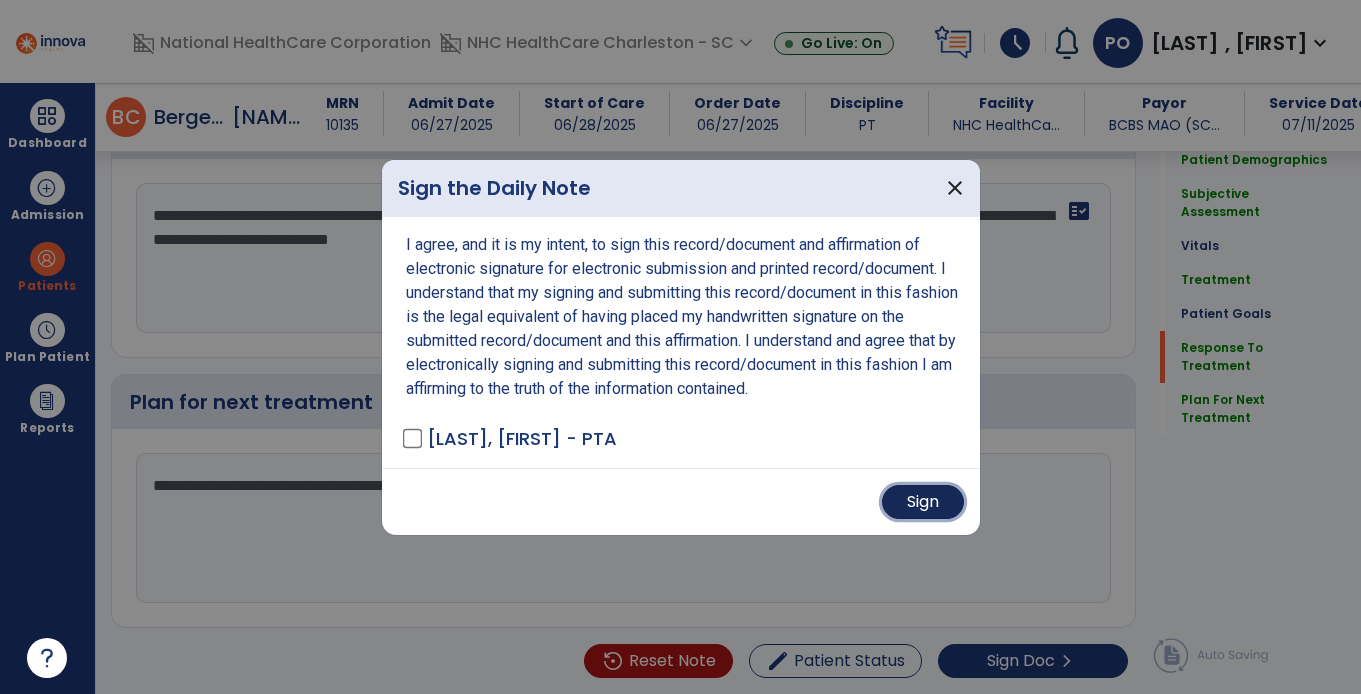 click on "Sign" at bounding box center [923, 502] 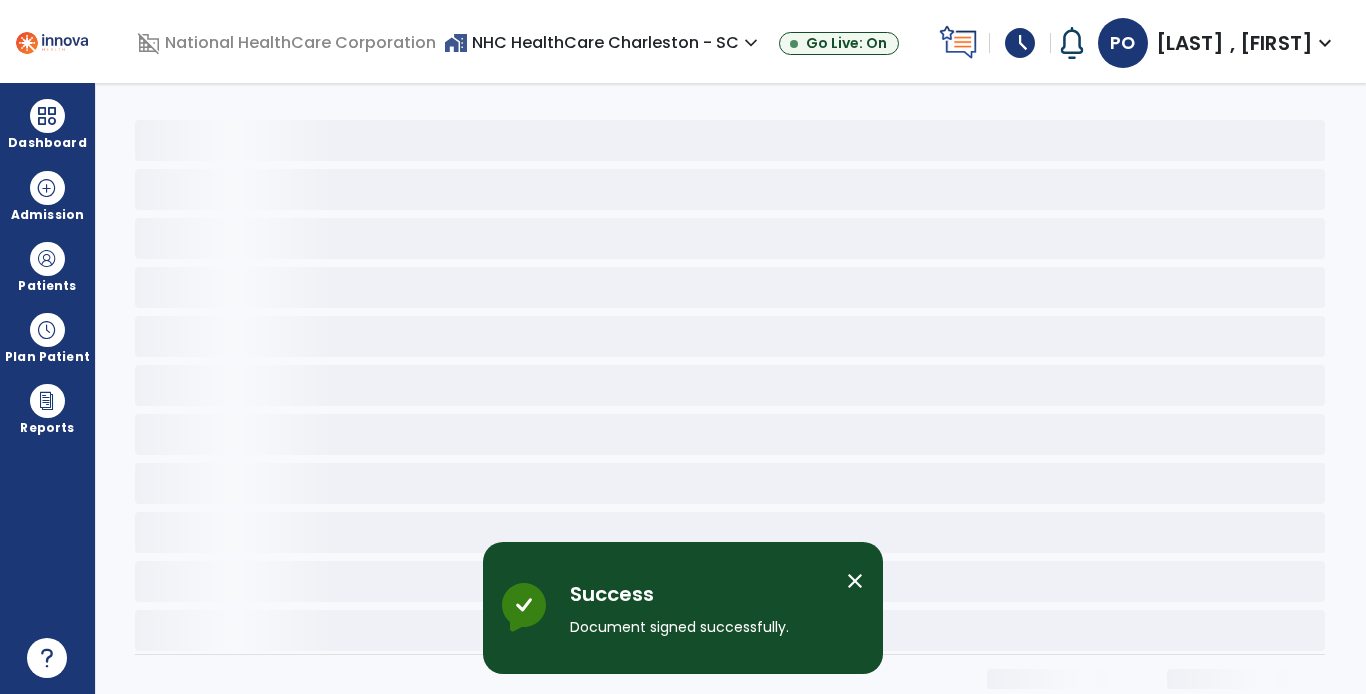 scroll, scrollTop: 0, scrollLeft: 0, axis: both 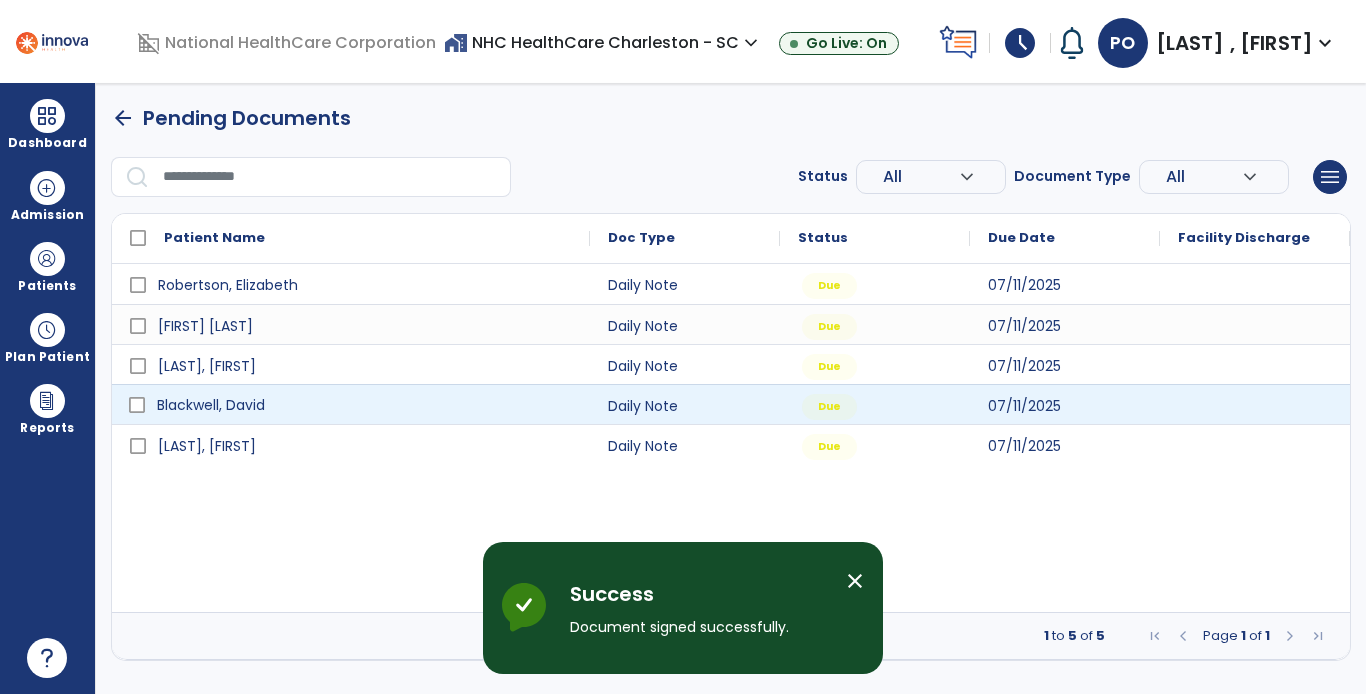 click on "Blackwell, David" at bounding box center [365, 405] 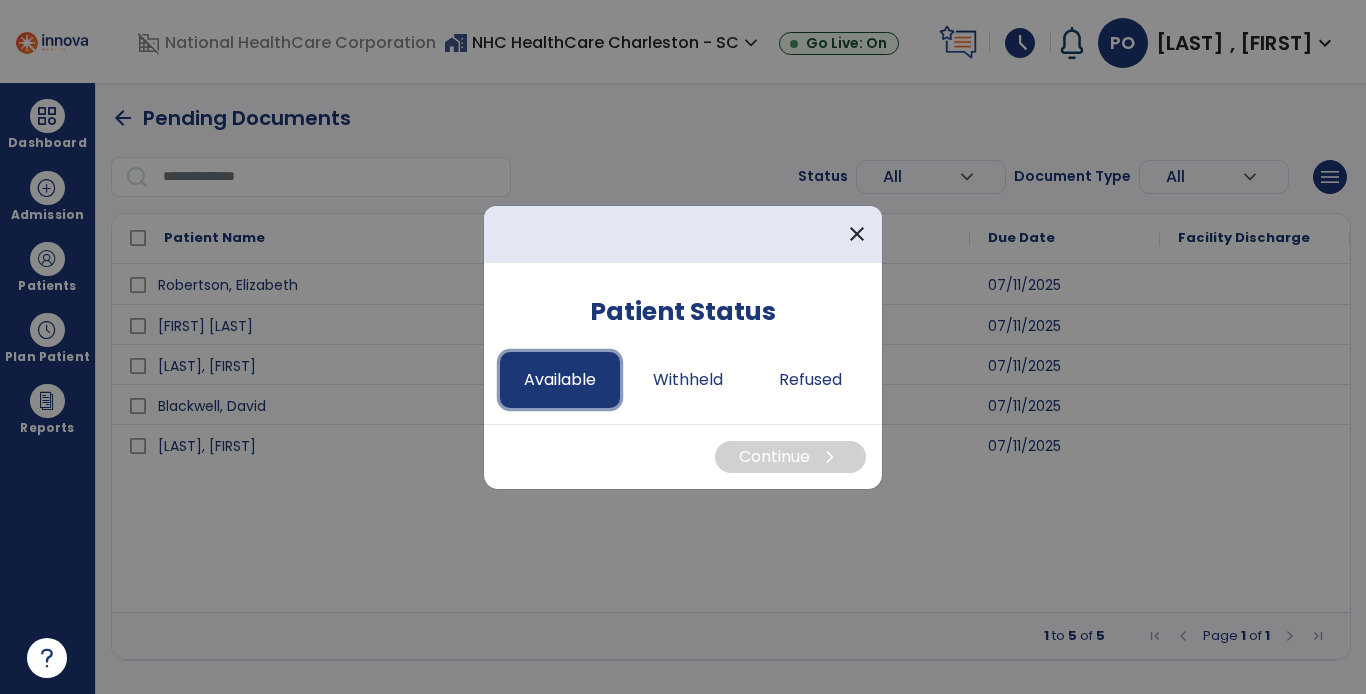 click on "Available" at bounding box center (560, 380) 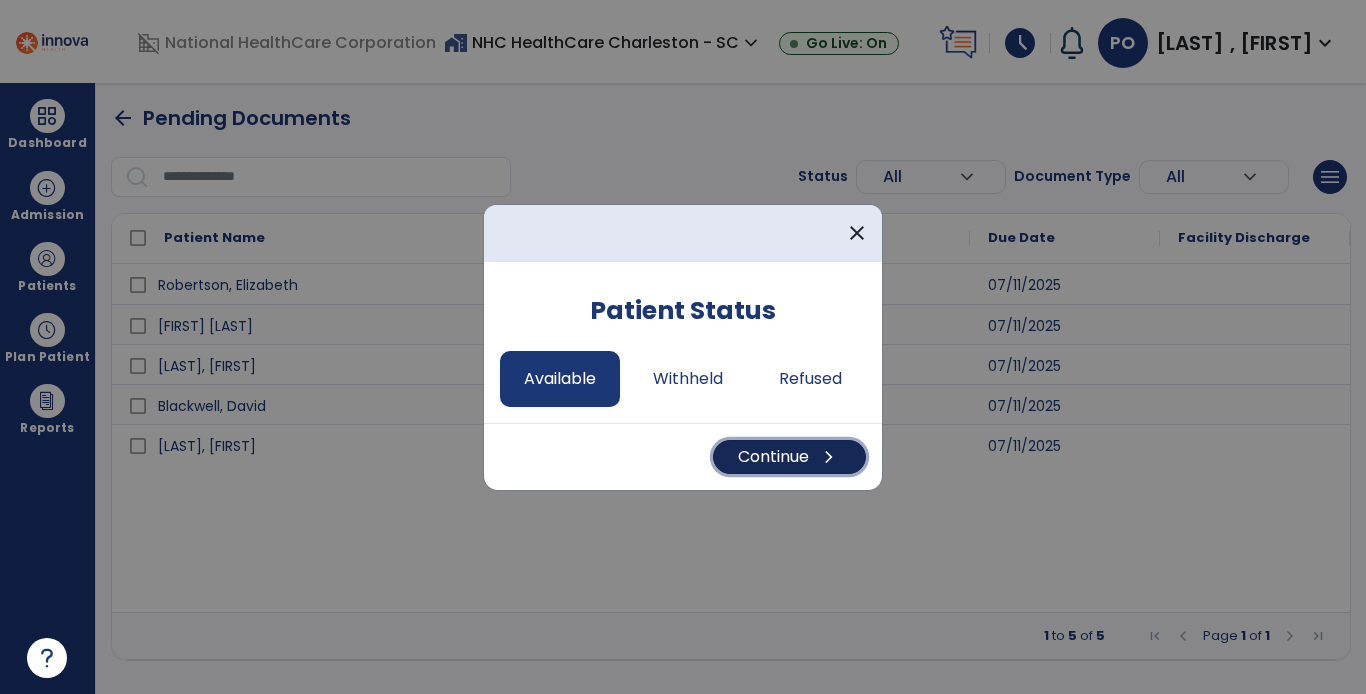 click on "Continue   chevron_right" at bounding box center [789, 457] 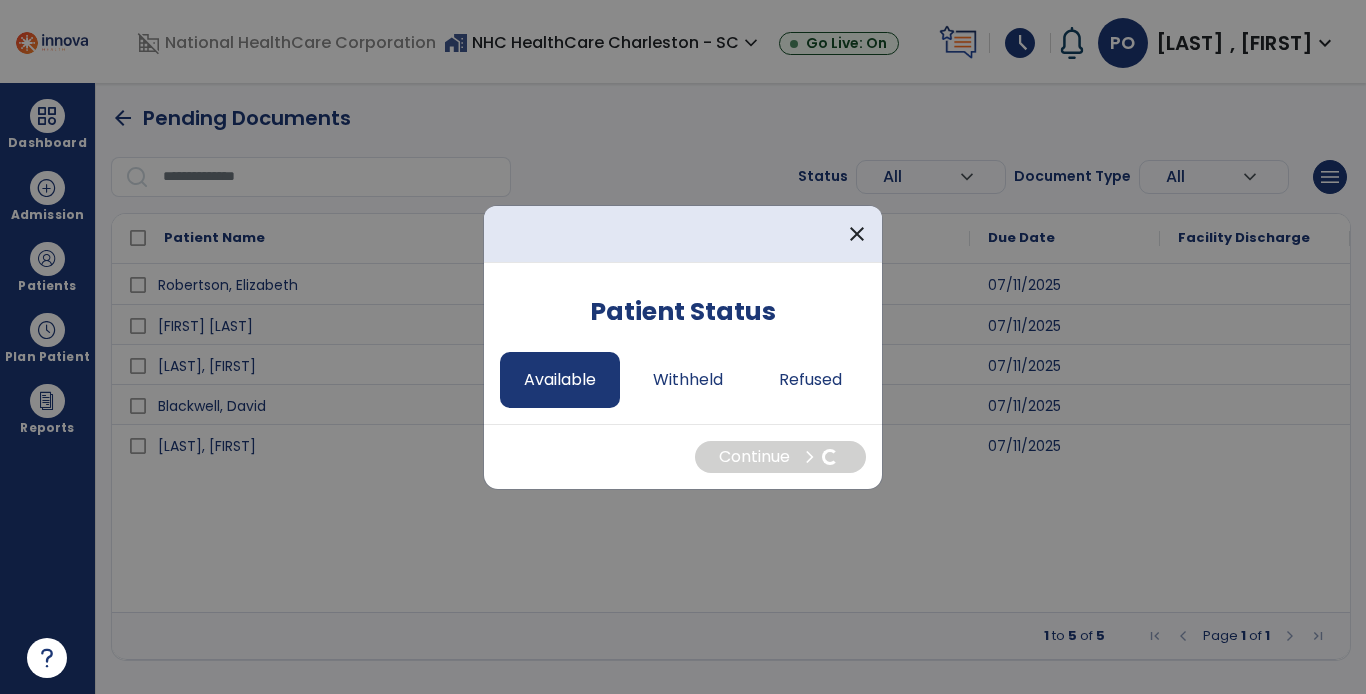 select on "*" 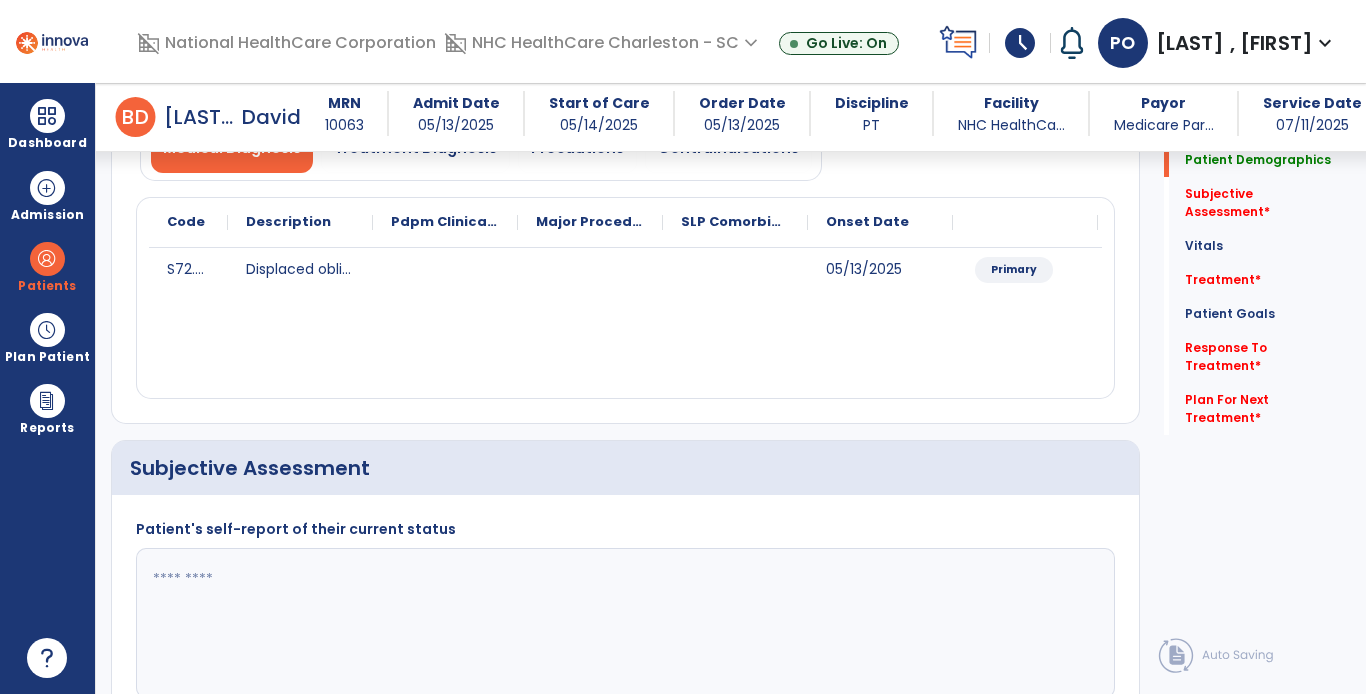 scroll, scrollTop: 302, scrollLeft: 0, axis: vertical 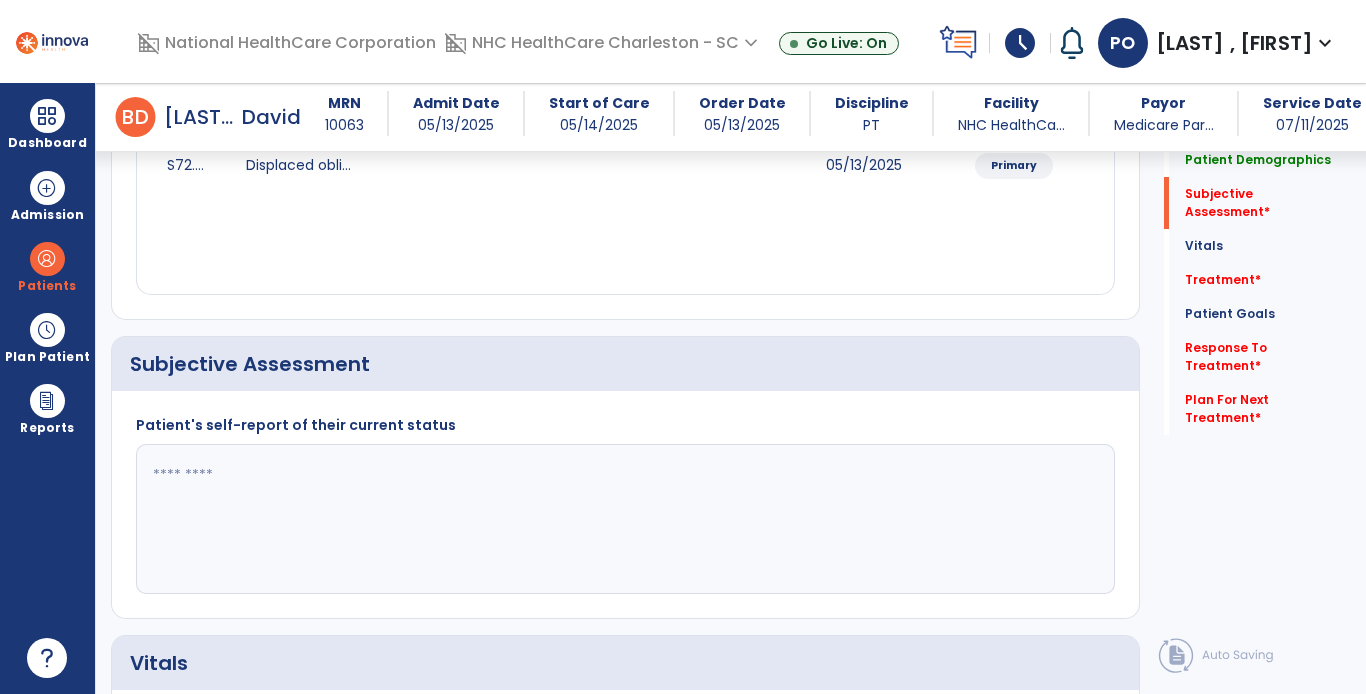 click 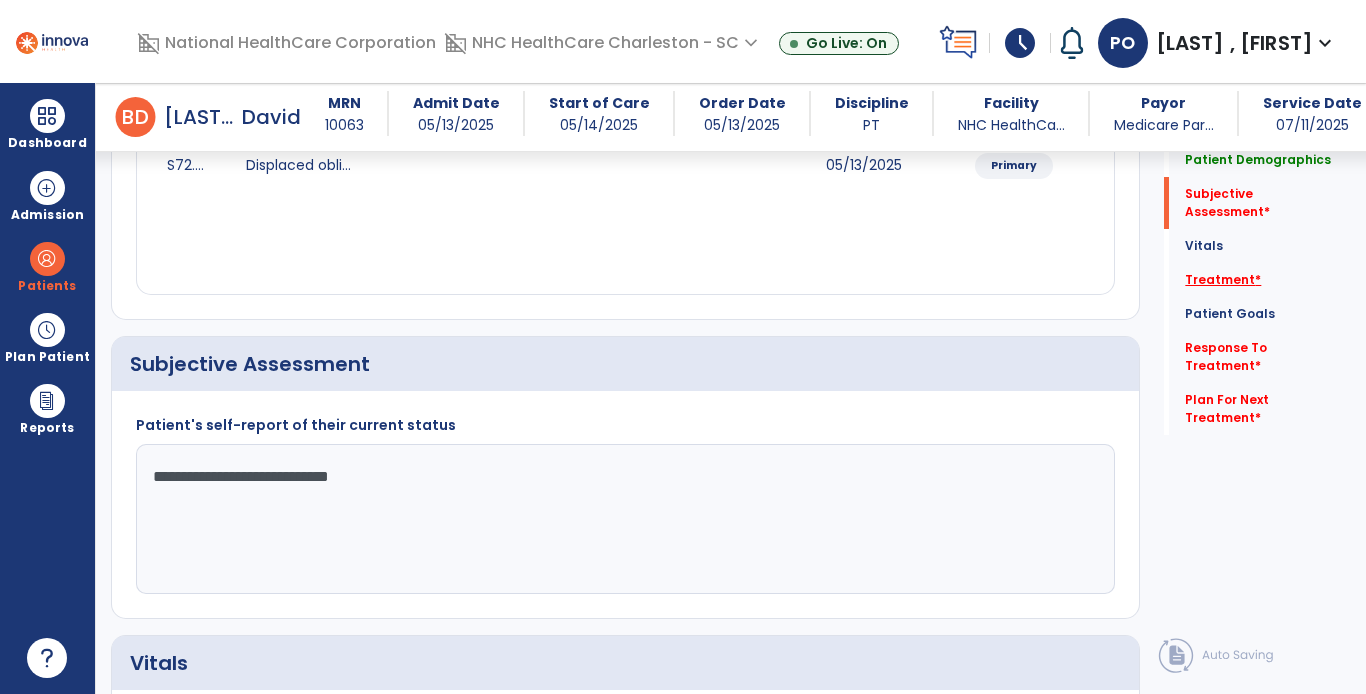 type on "**********" 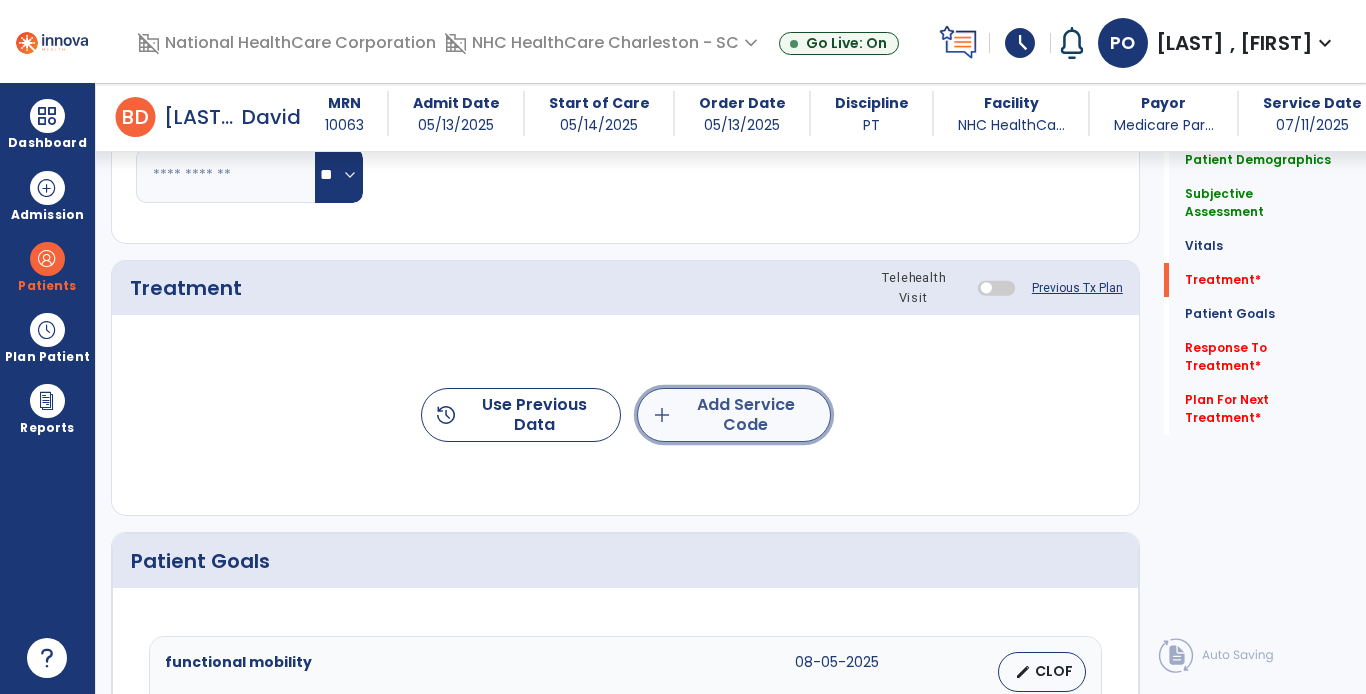 click on "add  Add Service Code" 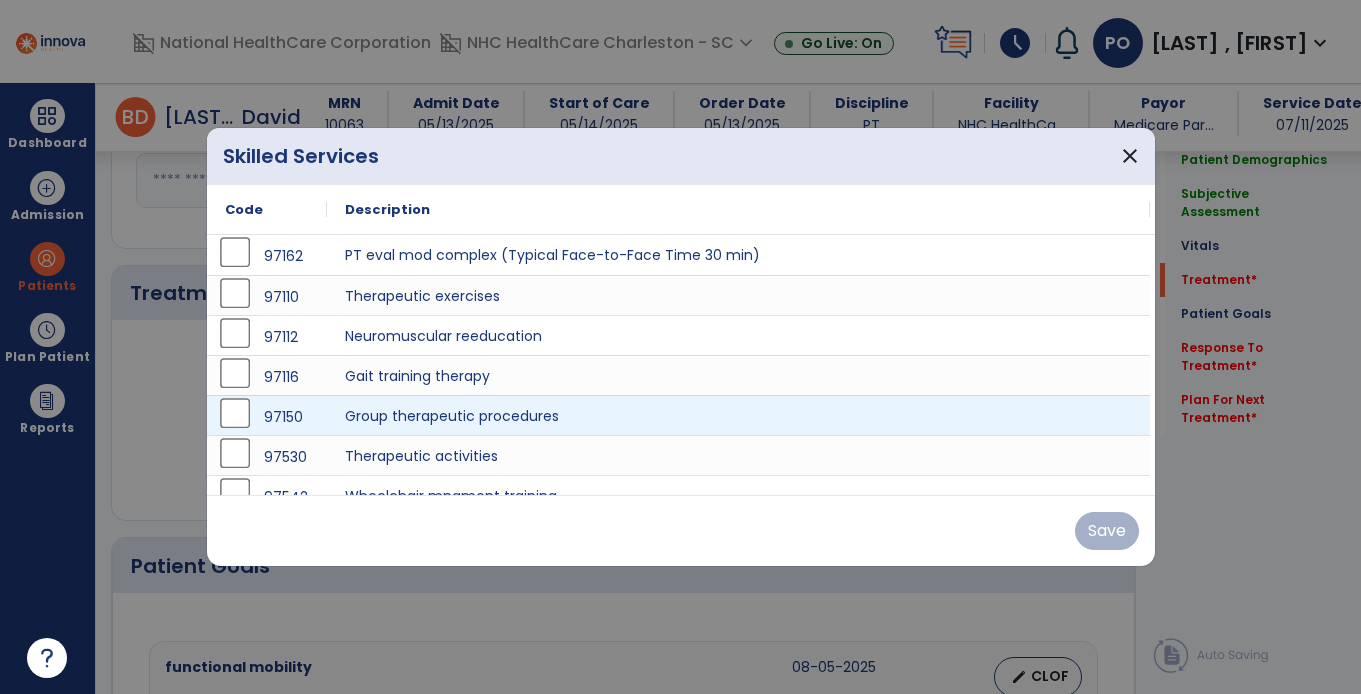 scroll, scrollTop: 1099, scrollLeft: 0, axis: vertical 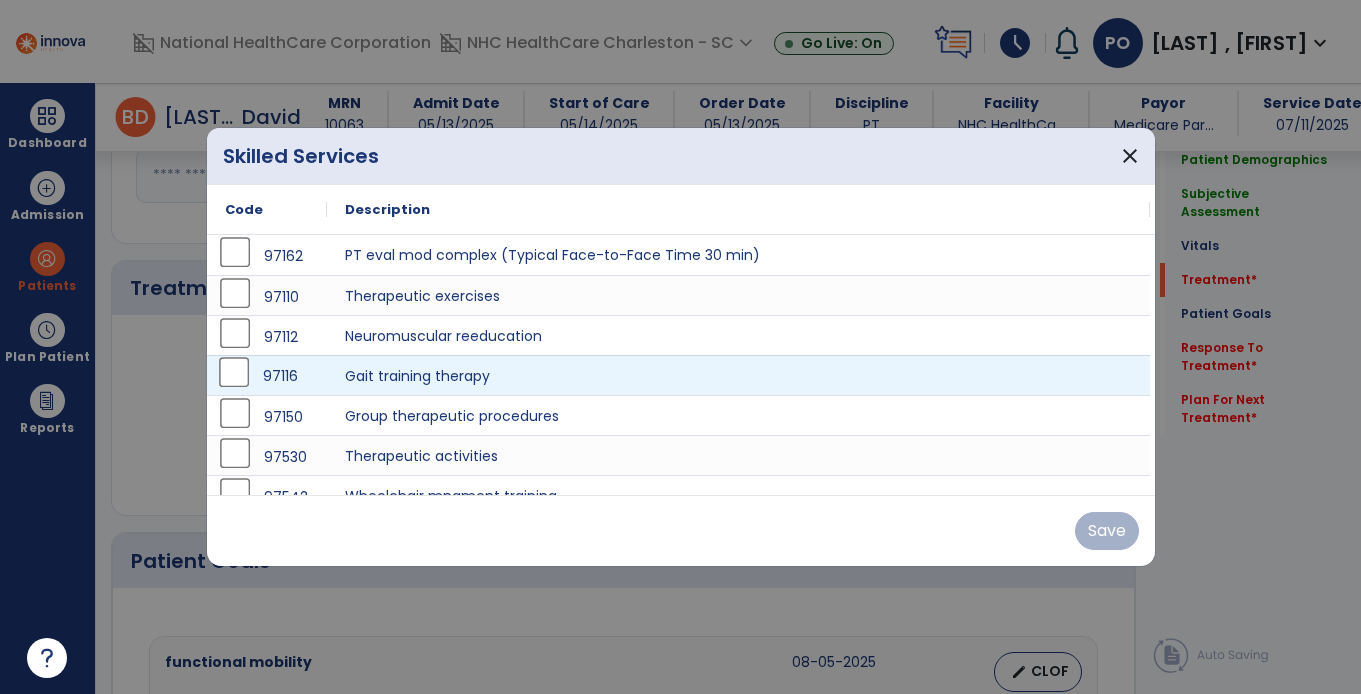 click on "97116" at bounding box center [267, 376] 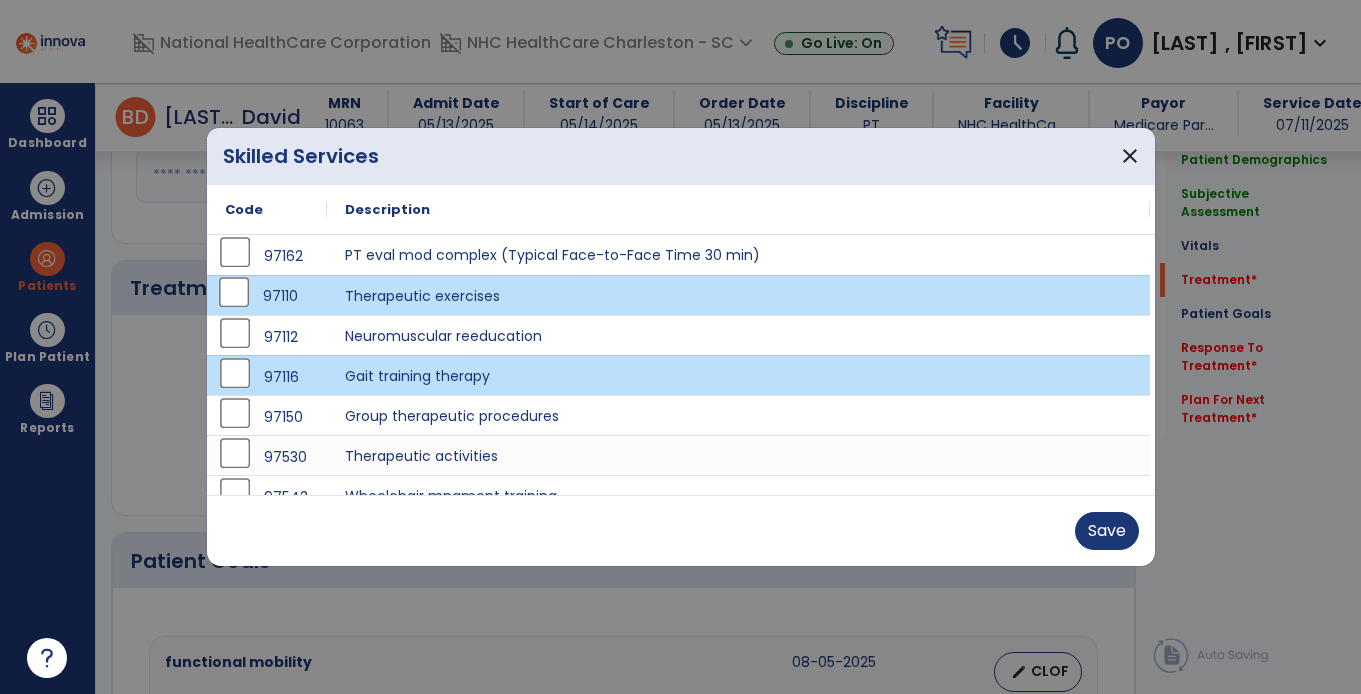 click on "Save" at bounding box center (681, 531) 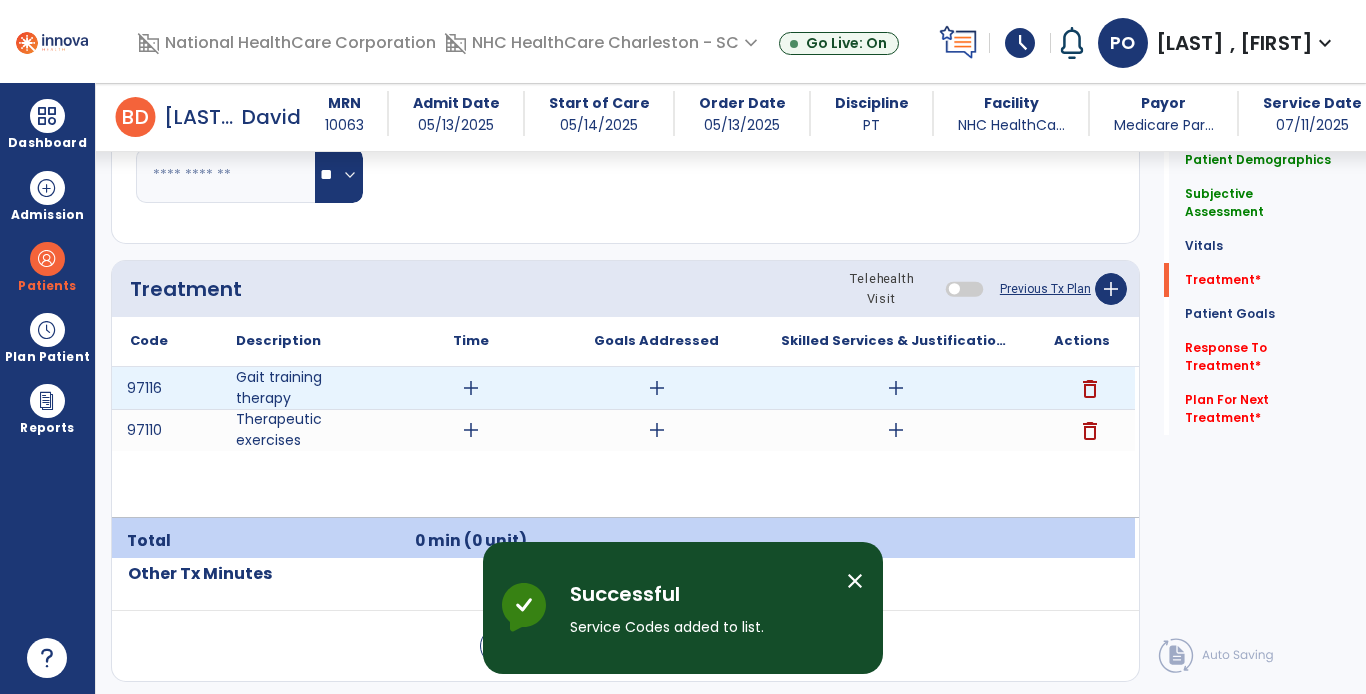click on "add" at bounding box center (471, 388) 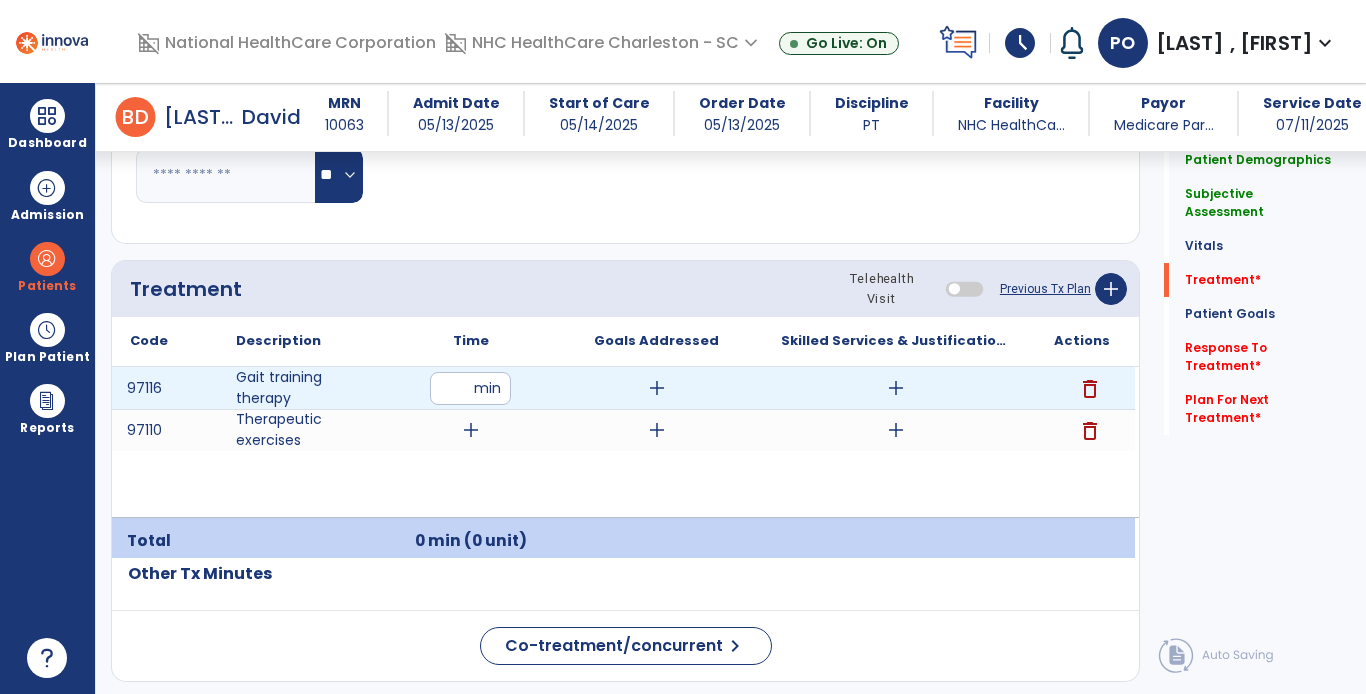 type on "**" 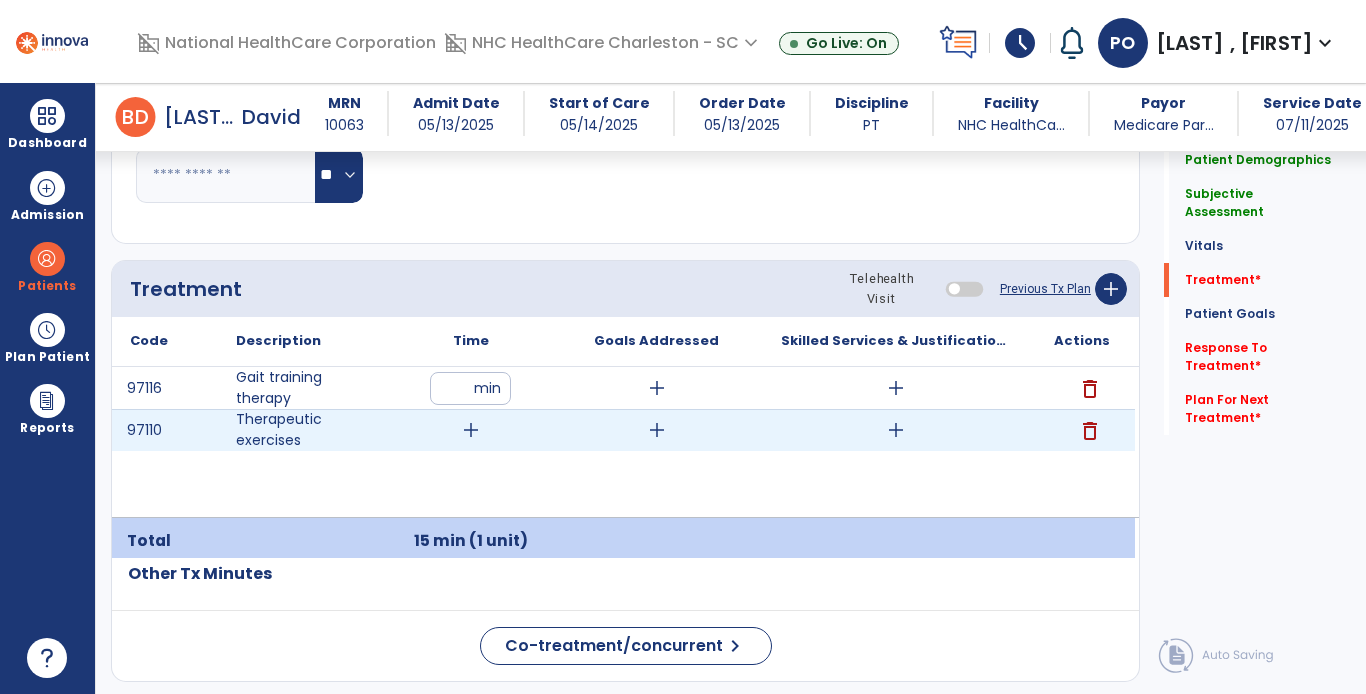 click on "add" at bounding box center [471, 430] 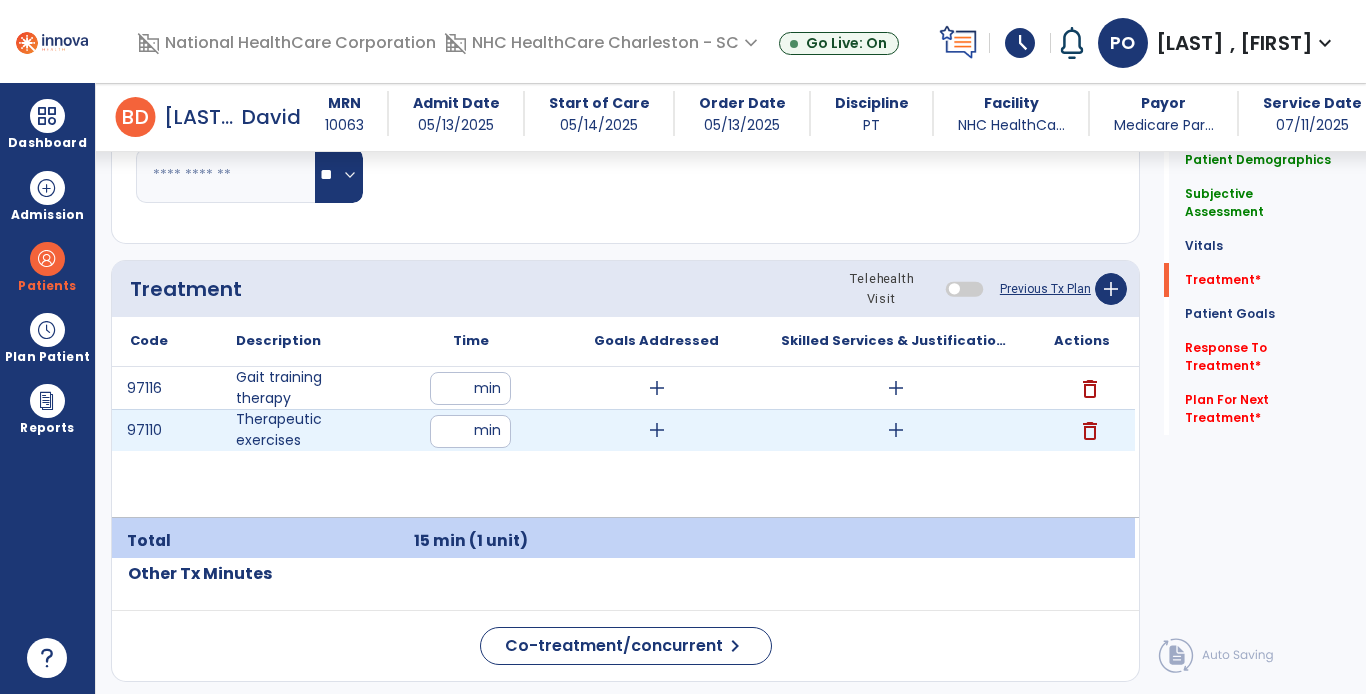 type on "**" 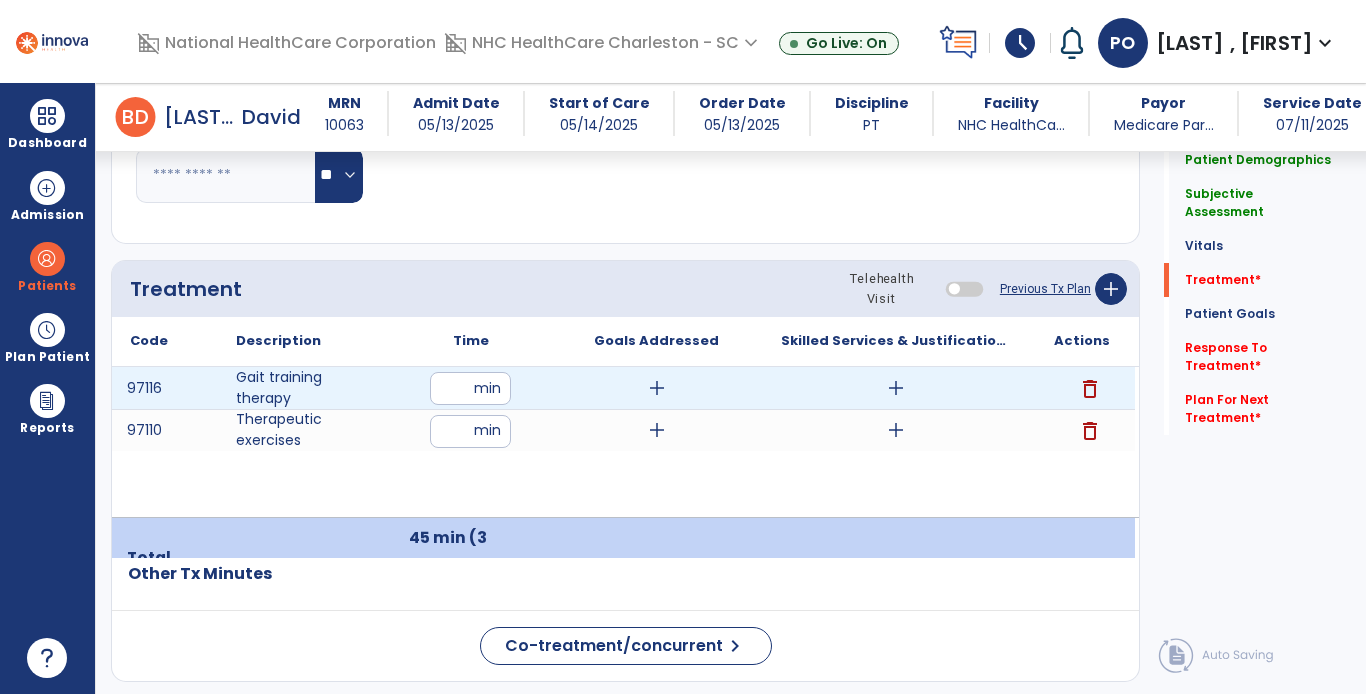 click on "add" at bounding box center [657, 388] 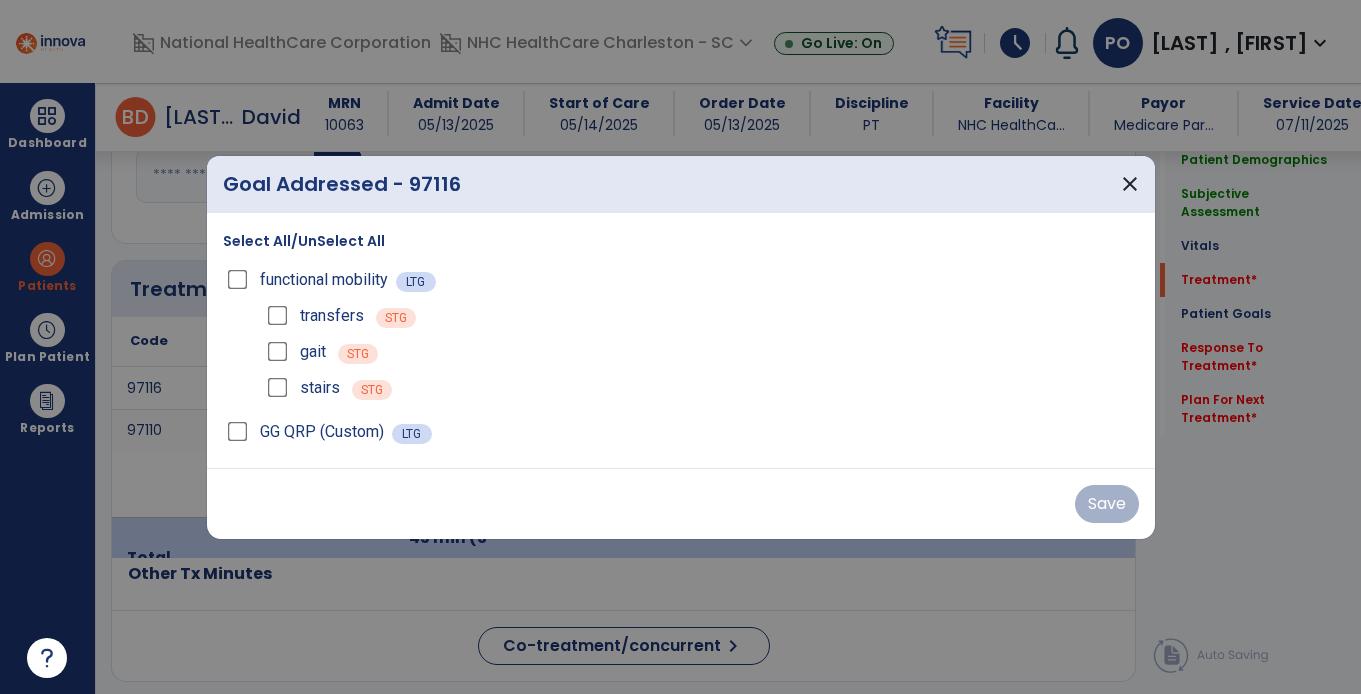 scroll, scrollTop: 1099, scrollLeft: 0, axis: vertical 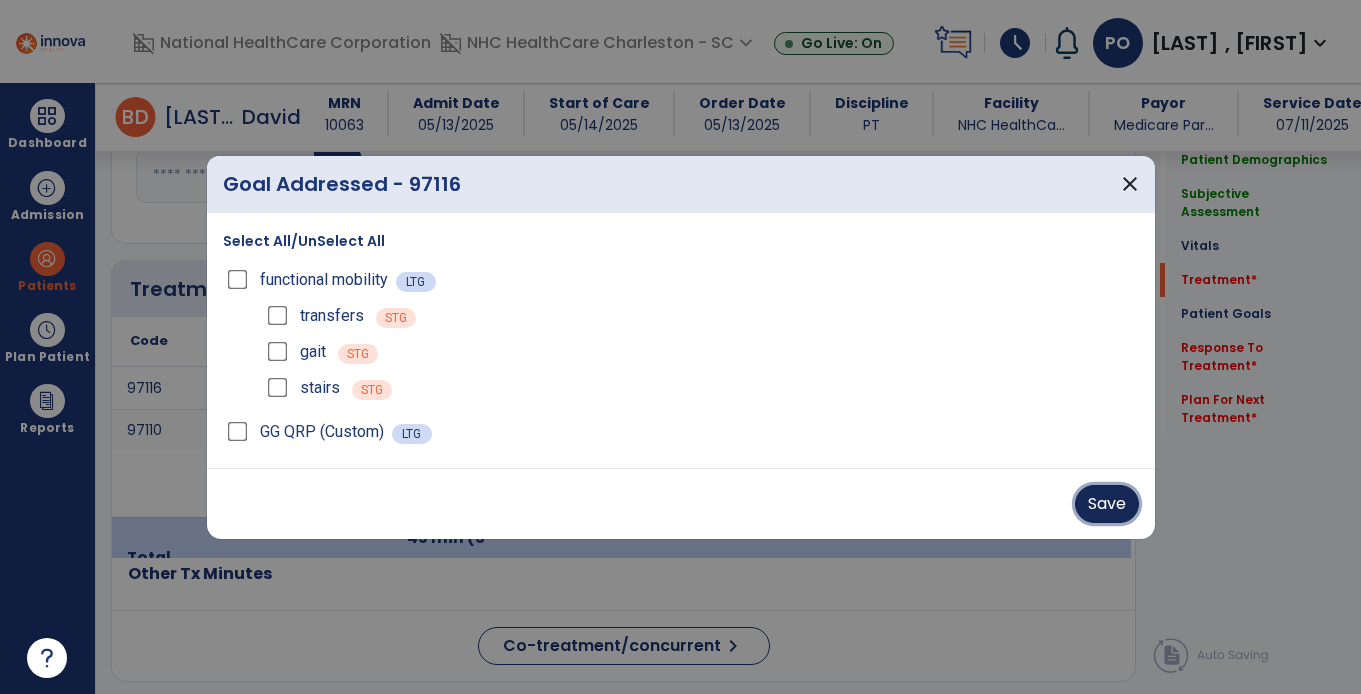 click on "Save" at bounding box center (1107, 504) 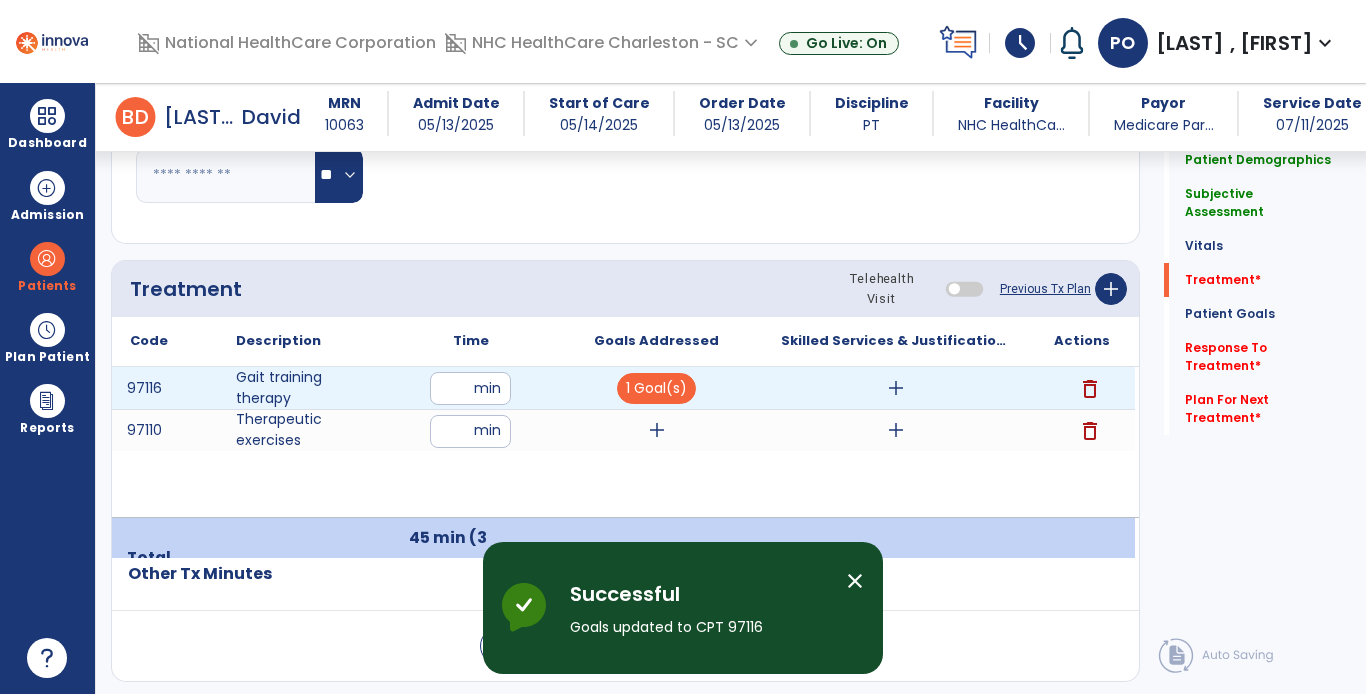 click on "add" at bounding box center (896, 388) 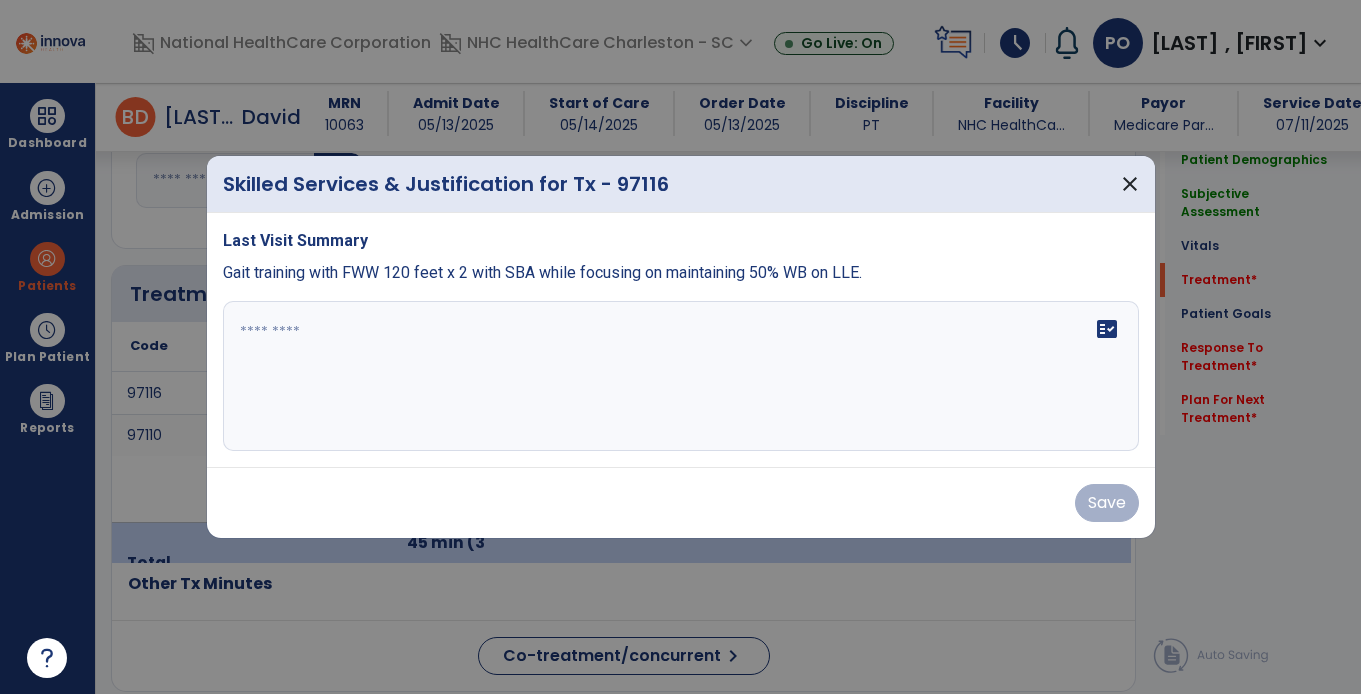 scroll, scrollTop: 1099, scrollLeft: 0, axis: vertical 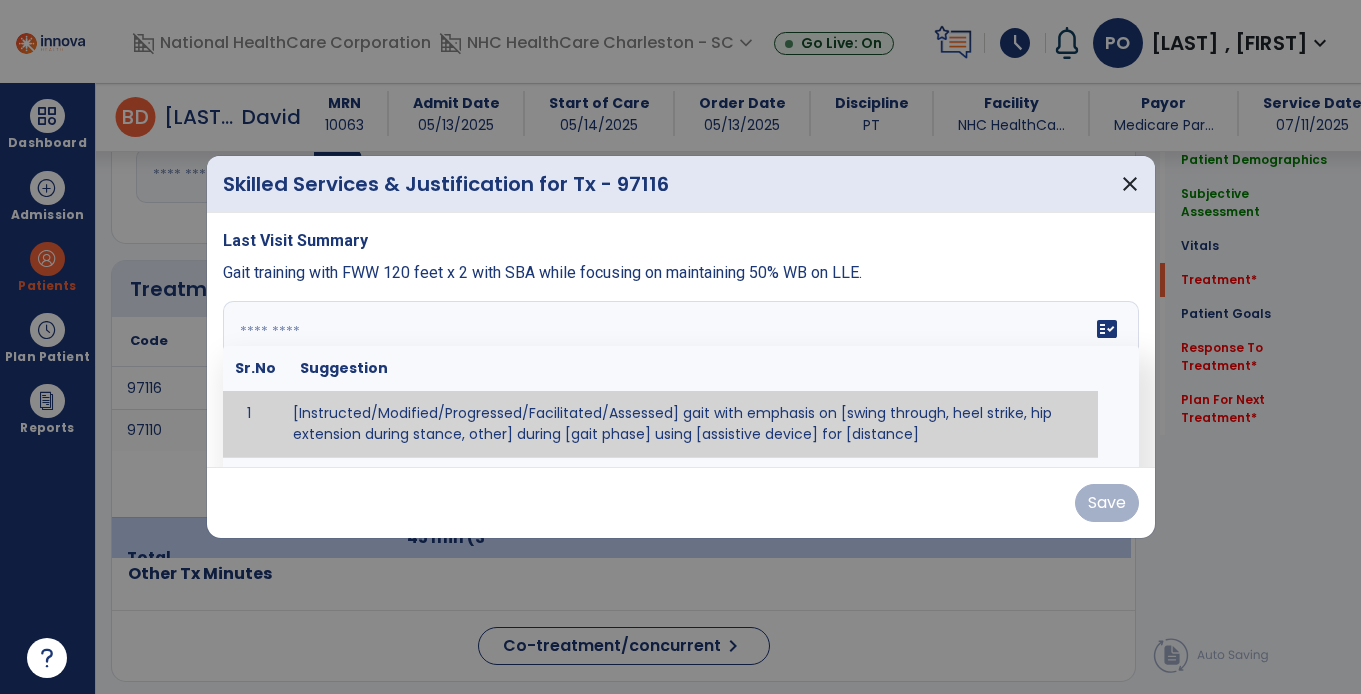 click on "fact_check  Sr.No Suggestion 1 [Instructed/Modified/Progressed/Facilitated/Assessed] gait with emphasis on [swing through, heel strike, hip extension during stance, other] during [gait phase] using [assistive device] for [distance] 2 [Instructed/Modified/Progressed/Facilitated/Assessed] use of [assistive device] and [NWB, PWB, step-to gait pattern, step through gait pattern] 3 [Instructed/Modified/Progressed/Facilitated/Assessed] patient's ability to [ascend/descend # of steps, perform directional changes, walk on even/uneven surfaces, pick-up objects off floor, velocity changes, other] using [assistive device]. 4 [Instructed/Modified/Progressed/Facilitated/Assessed] pre-gait activities including [identify exercise] in order to prepare for gait training. 5" at bounding box center (681, 376) 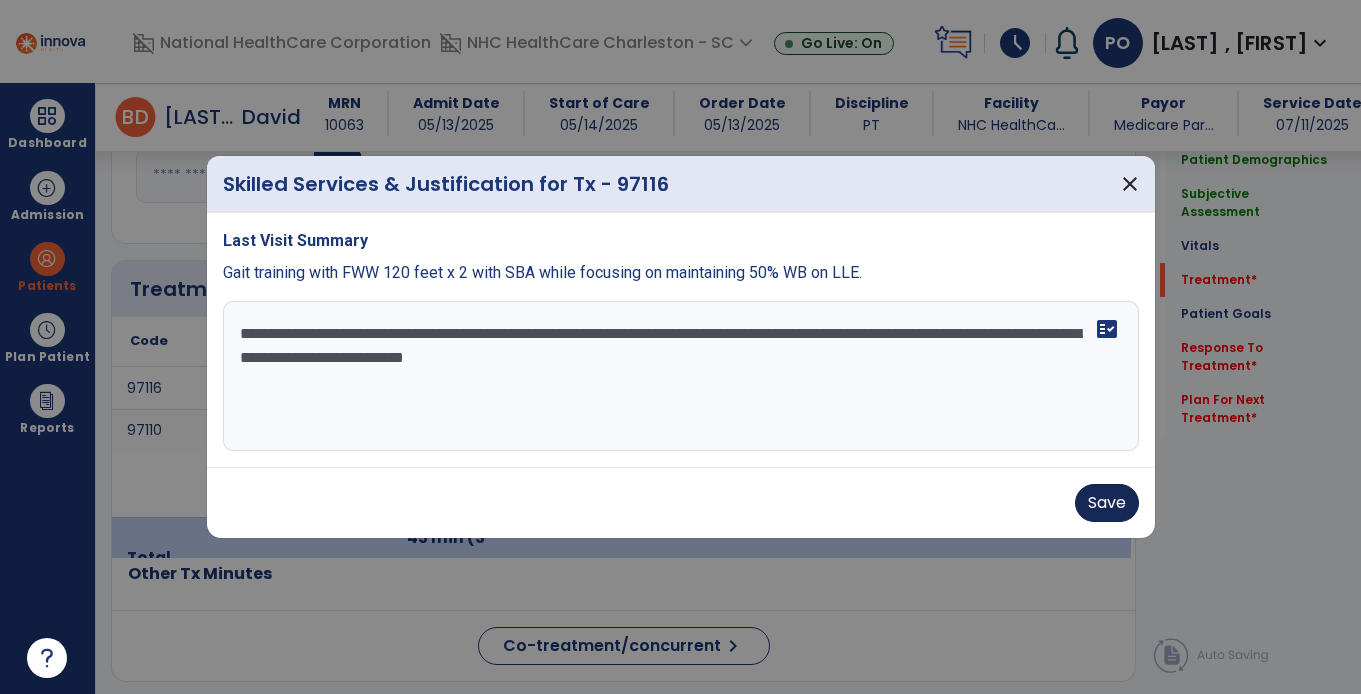 type on "**********" 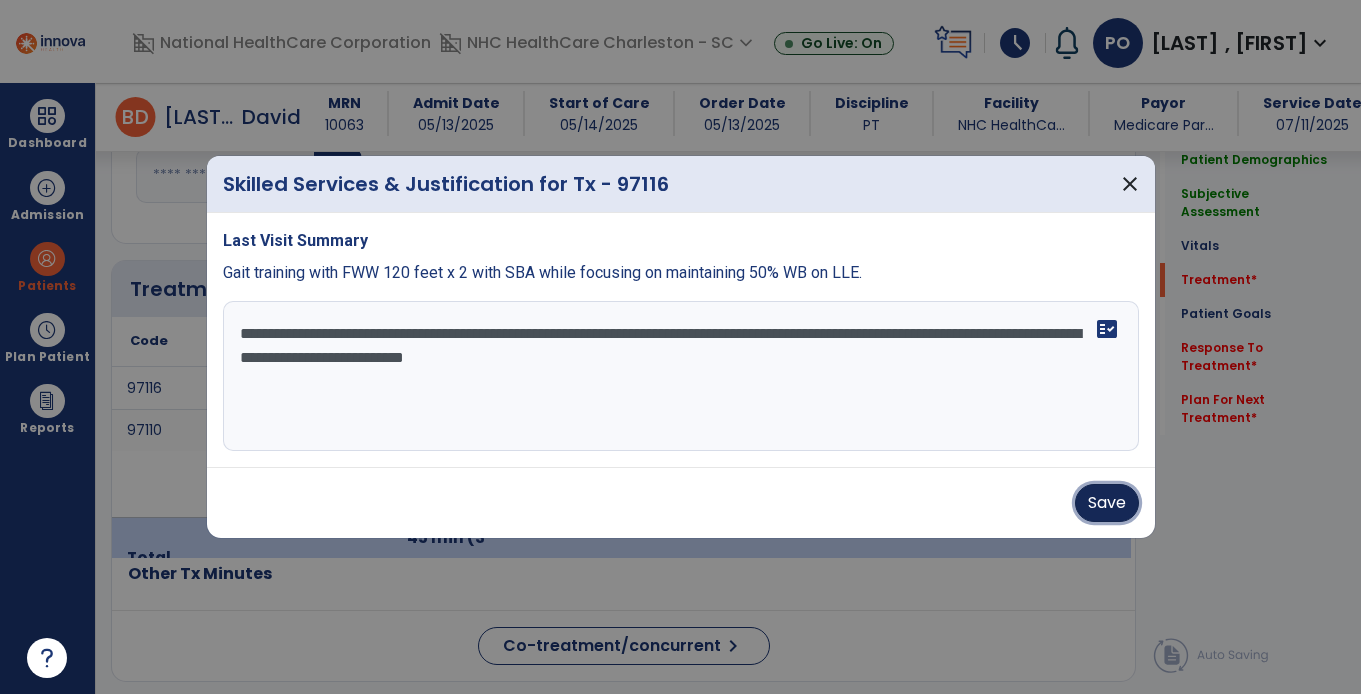 click on "Save" at bounding box center [1107, 503] 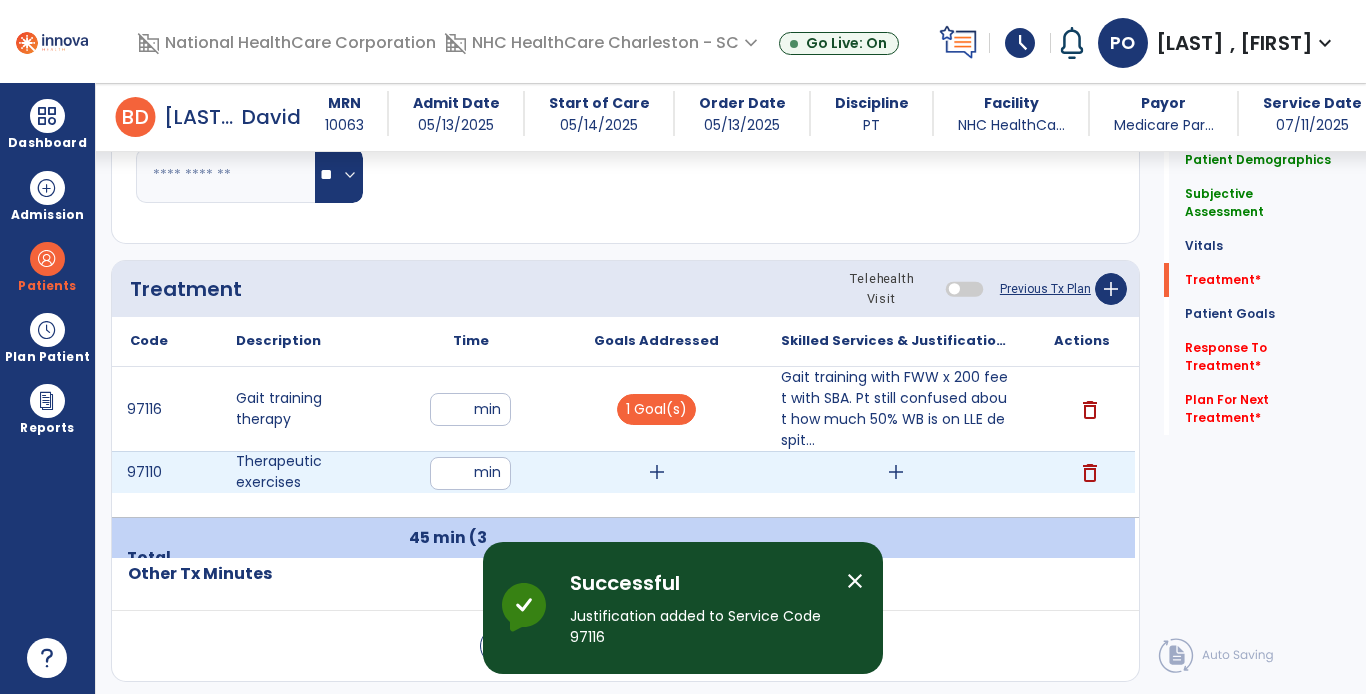 click on "add" at bounding box center (657, 472) 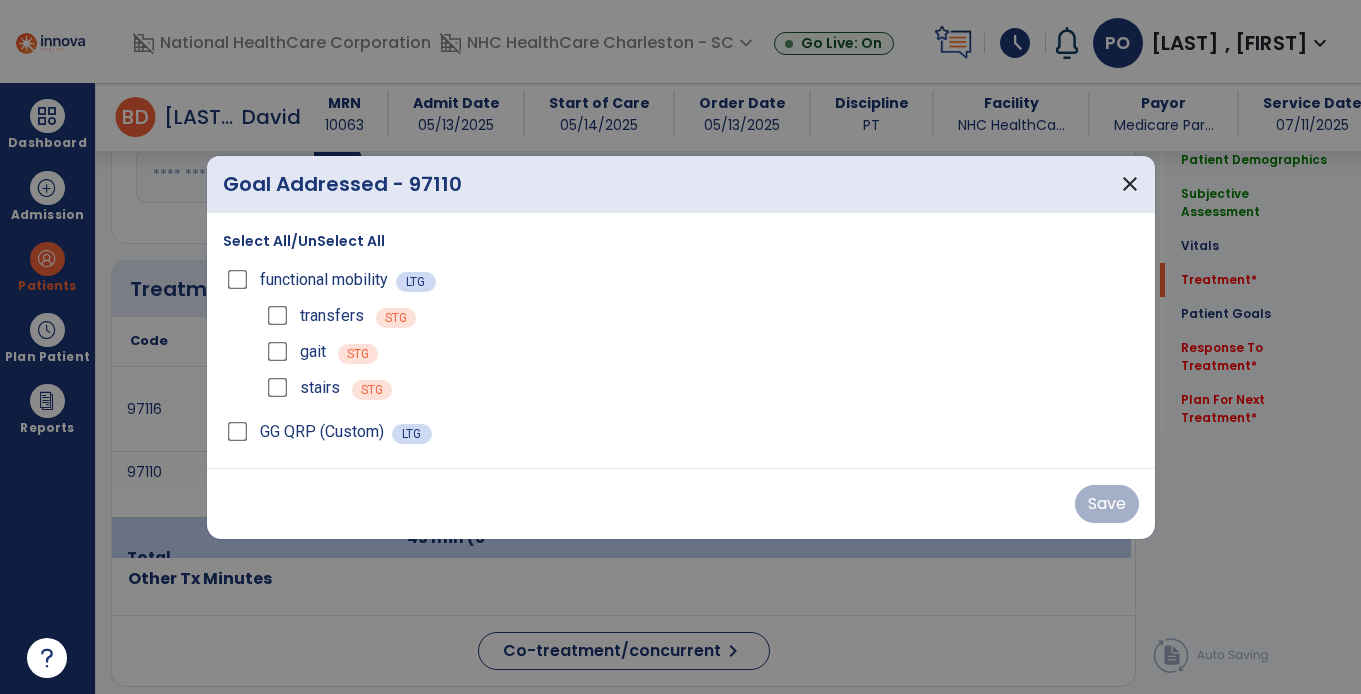 scroll, scrollTop: 1099, scrollLeft: 0, axis: vertical 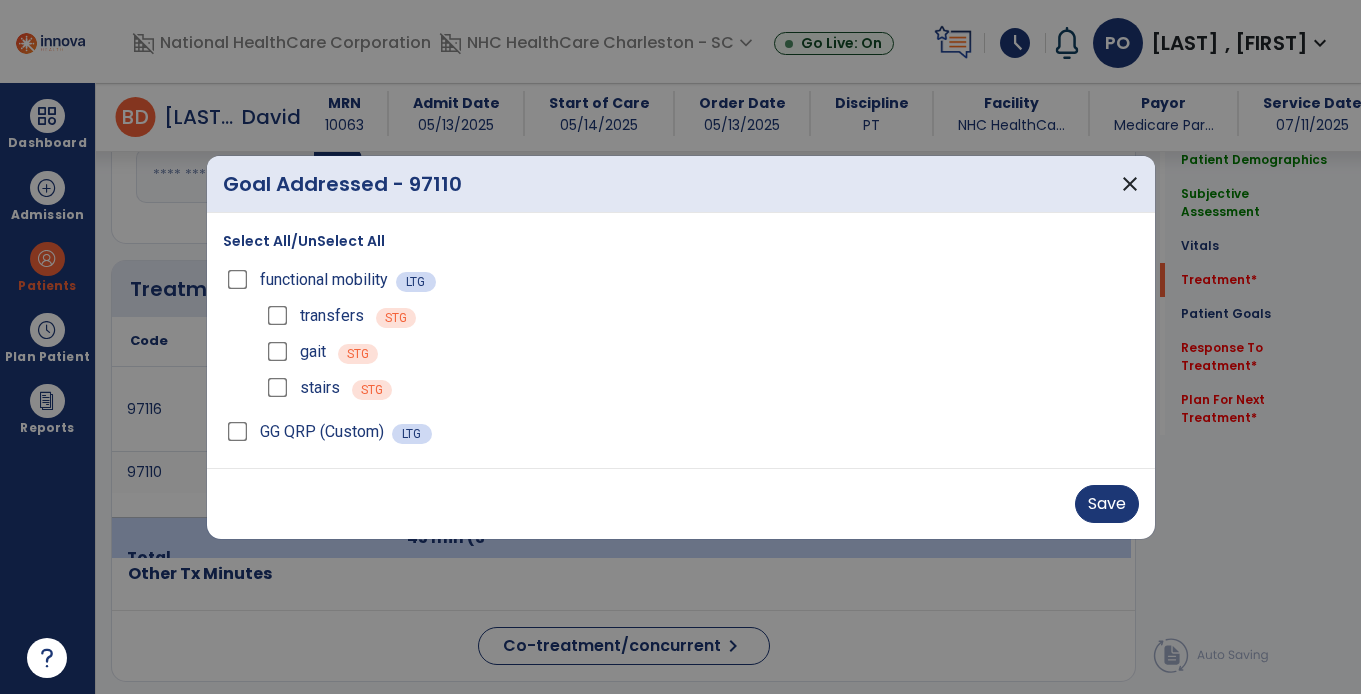 click on "Save" at bounding box center [681, 503] 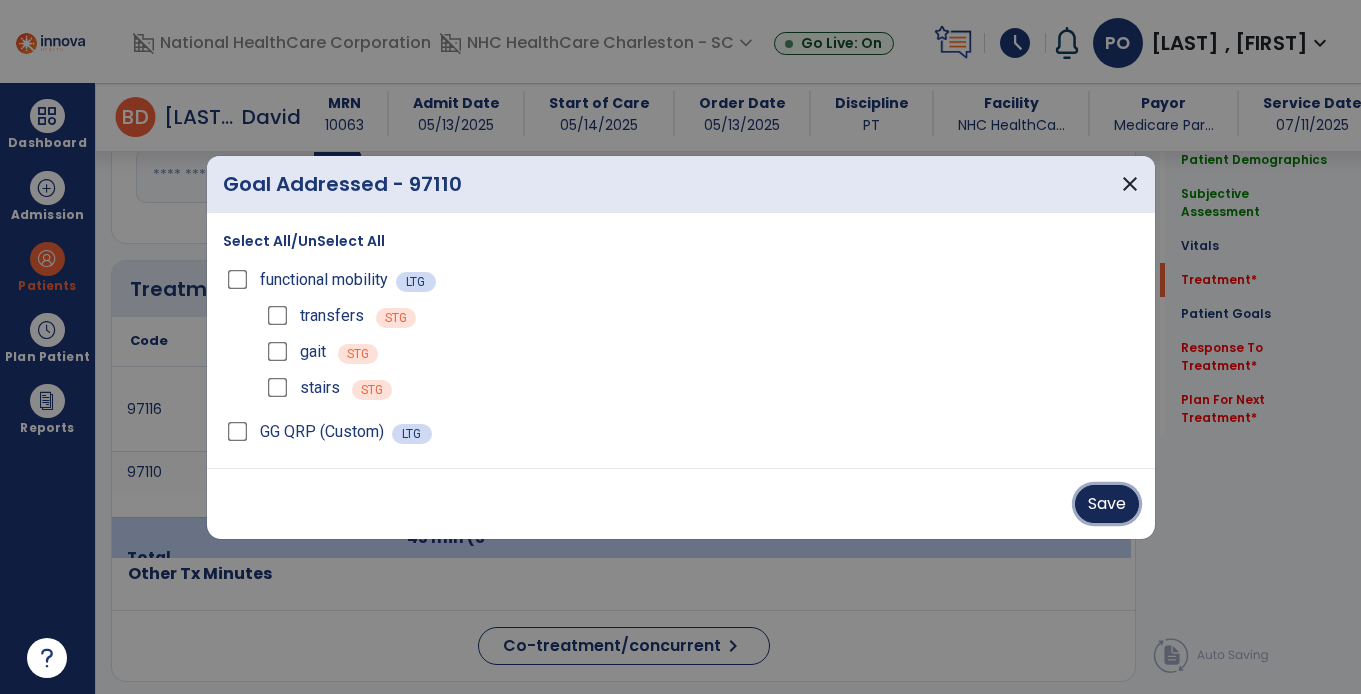 click on "Save" at bounding box center [1107, 504] 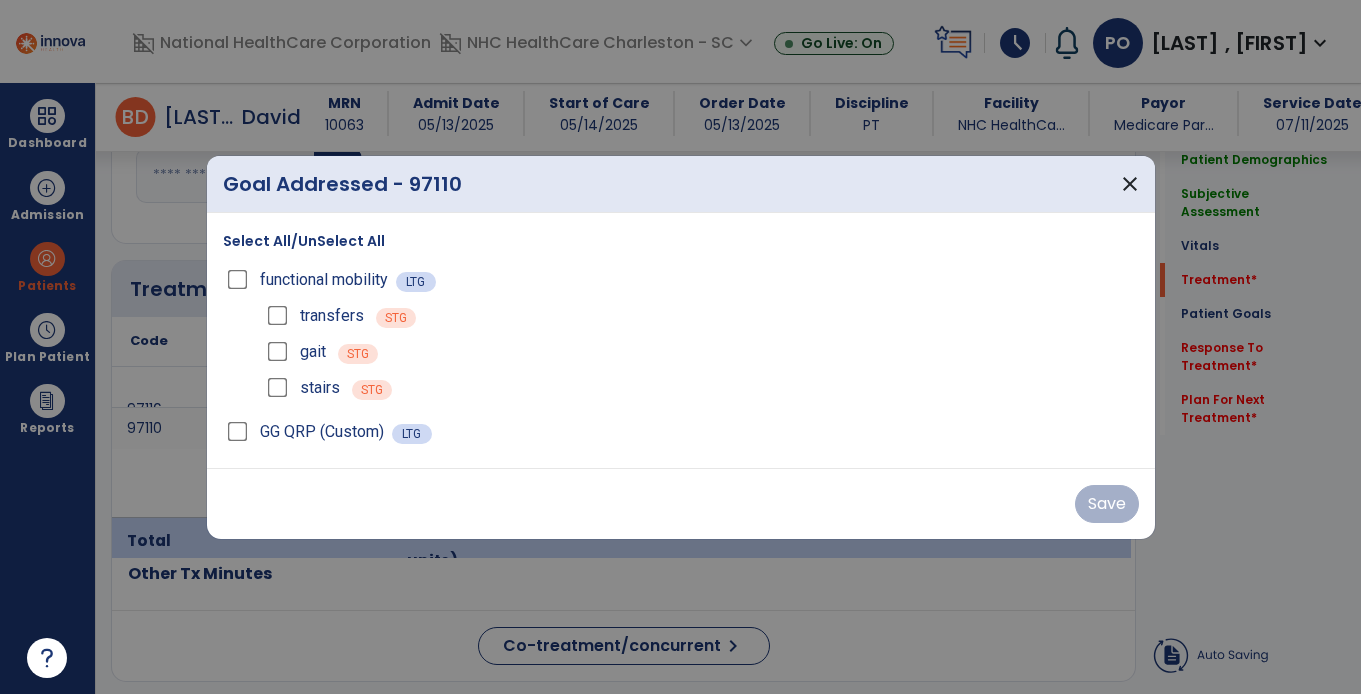 click on "97116  Gait training therapy  ** min  1 Goal(s)  Gait training with FWW x 200 feet with SBA. Pt still confused about how much 50% WB is on LLE despit...  delete 97110  Therapeutic exercises  ** min  1 Goal(s) add delete" at bounding box center [621, 442] 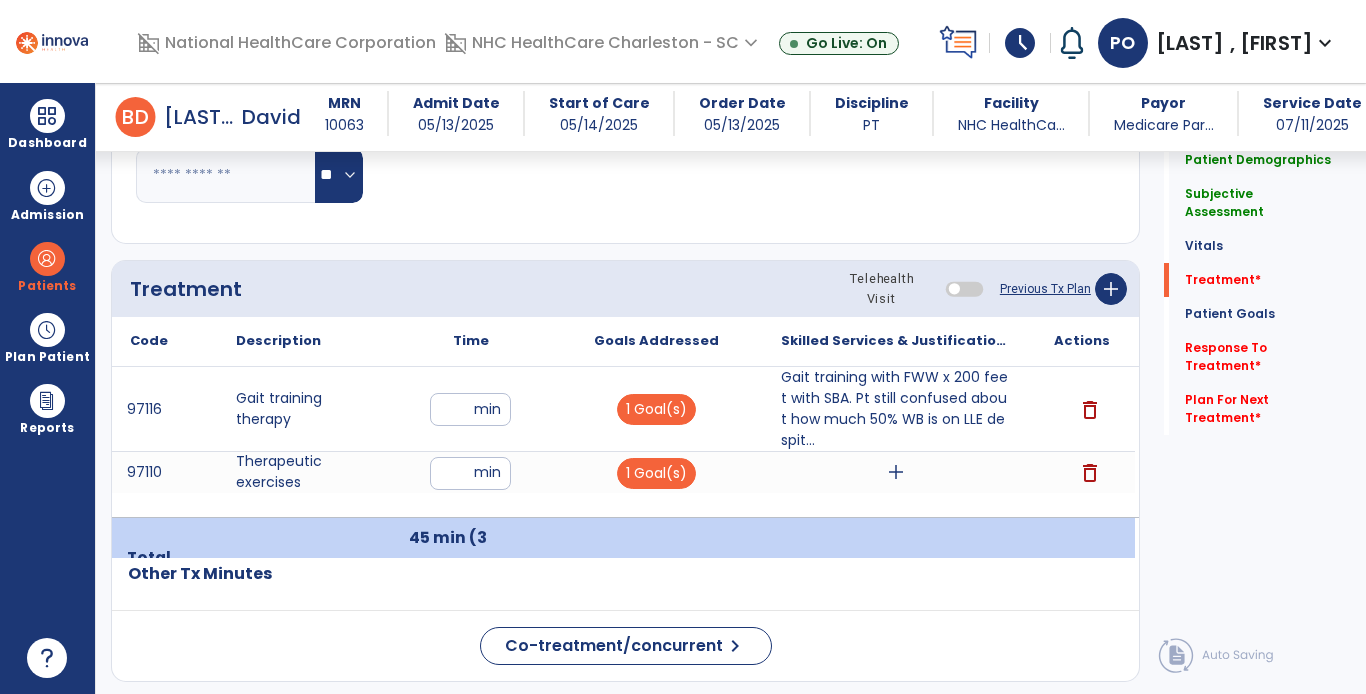 click on "add" at bounding box center [896, 472] 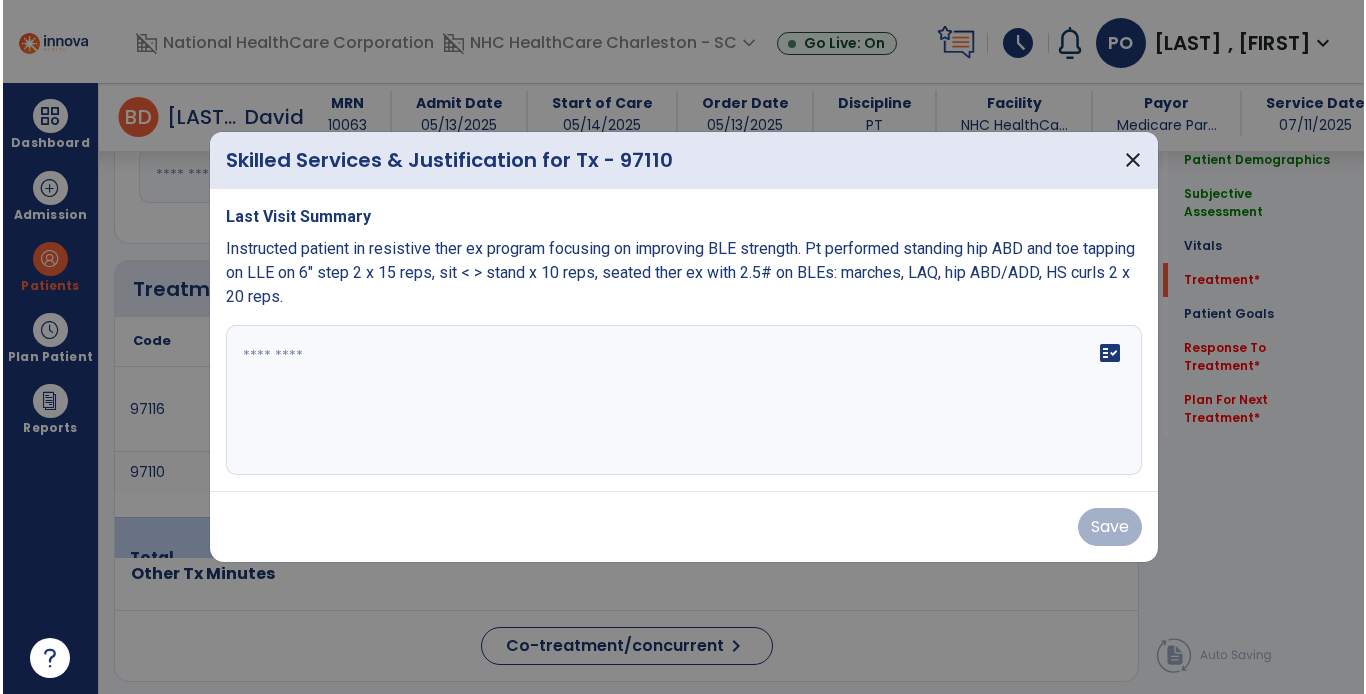 scroll, scrollTop: 1099, scrollLeft: 0, axis: vertical 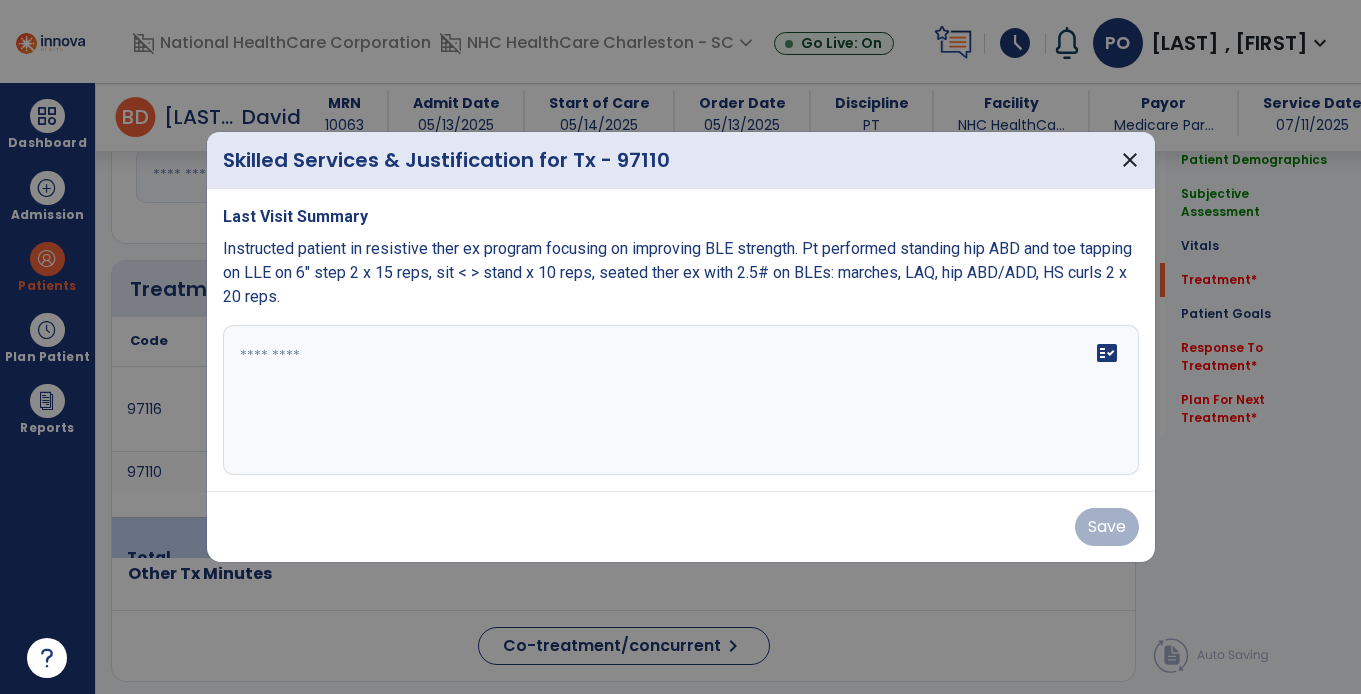 click at bounding box center (681, 400) 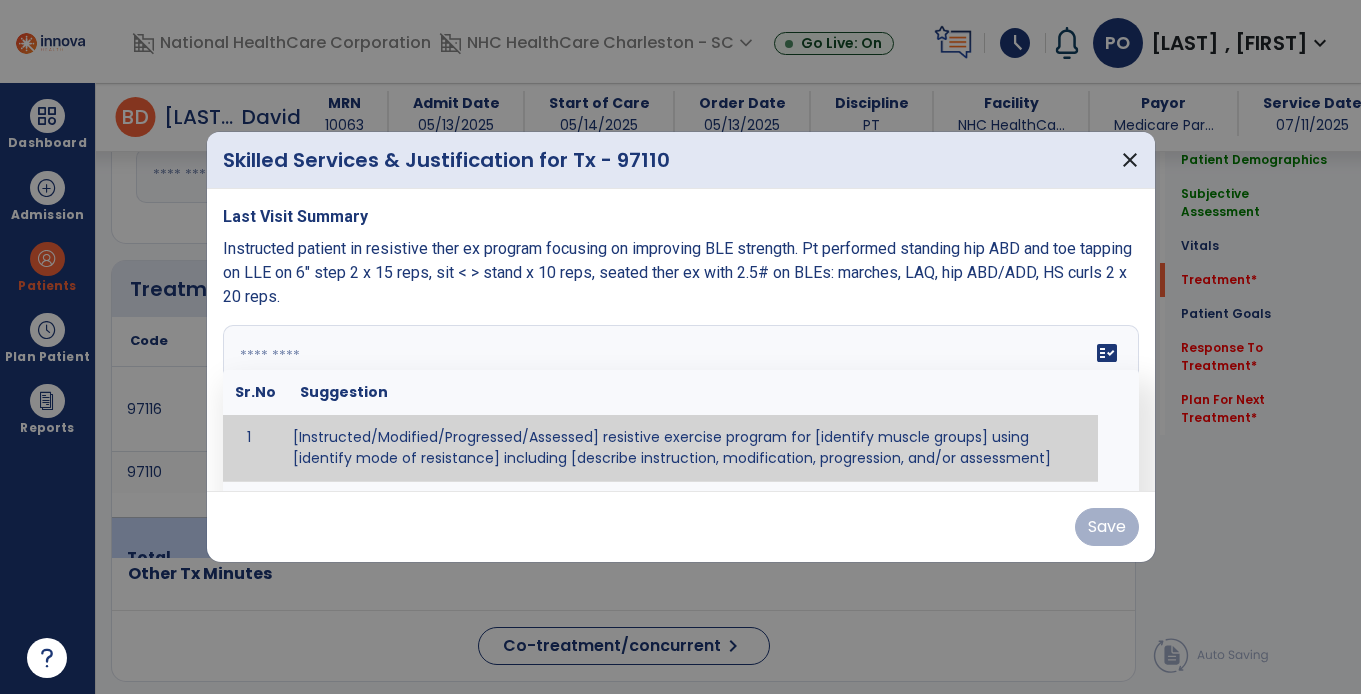 paste on "**********" 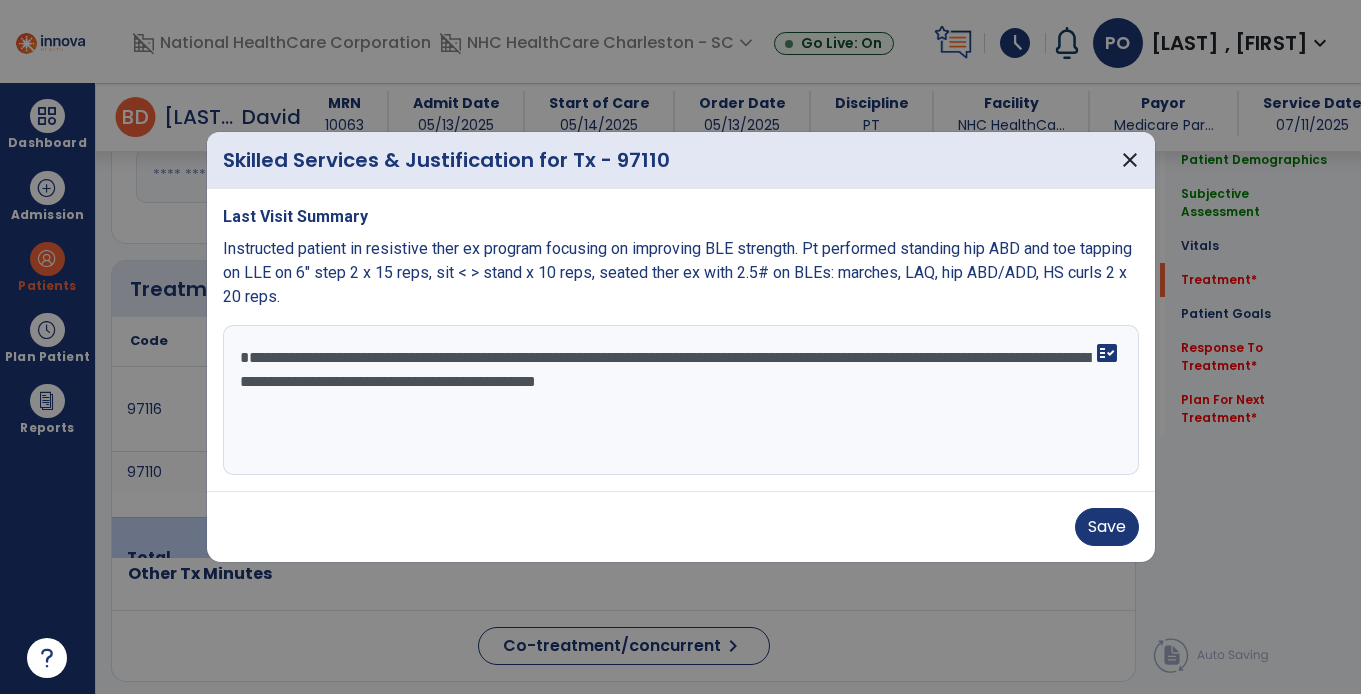 click on "**********" at bounding box center (681, 400) 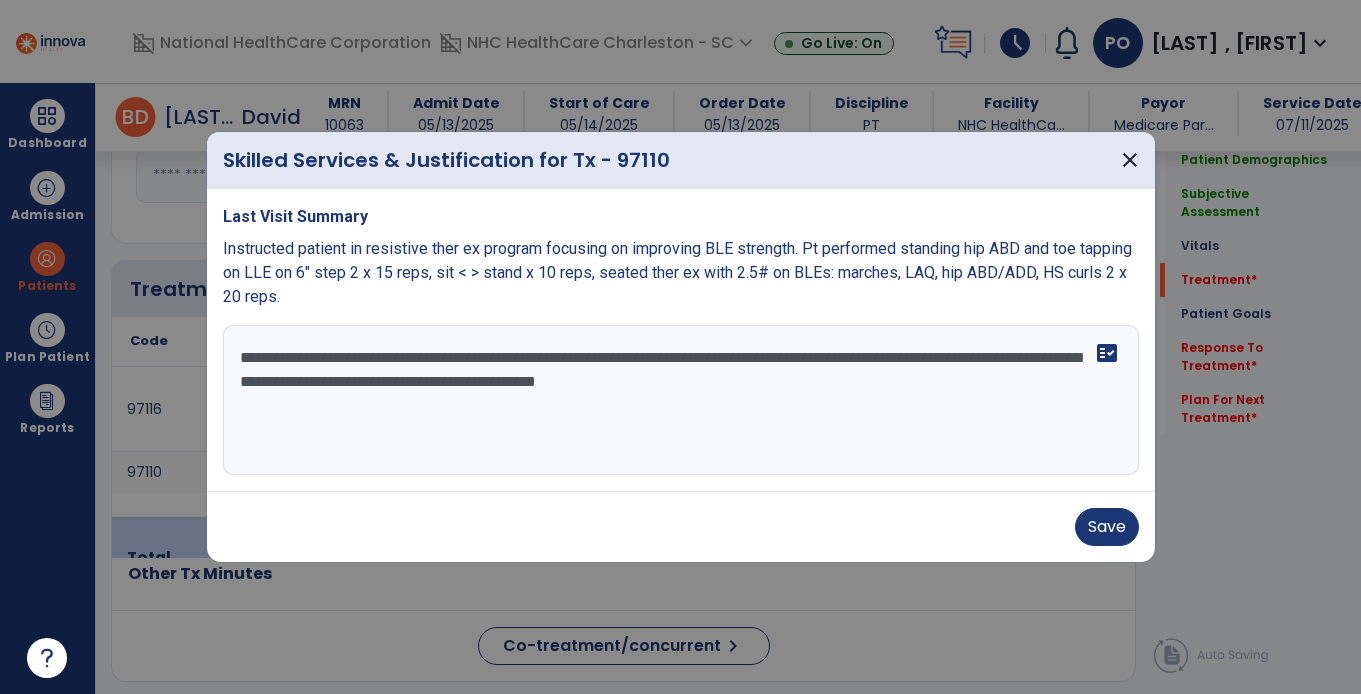 click on "**********" at bounding box center [681, 400] 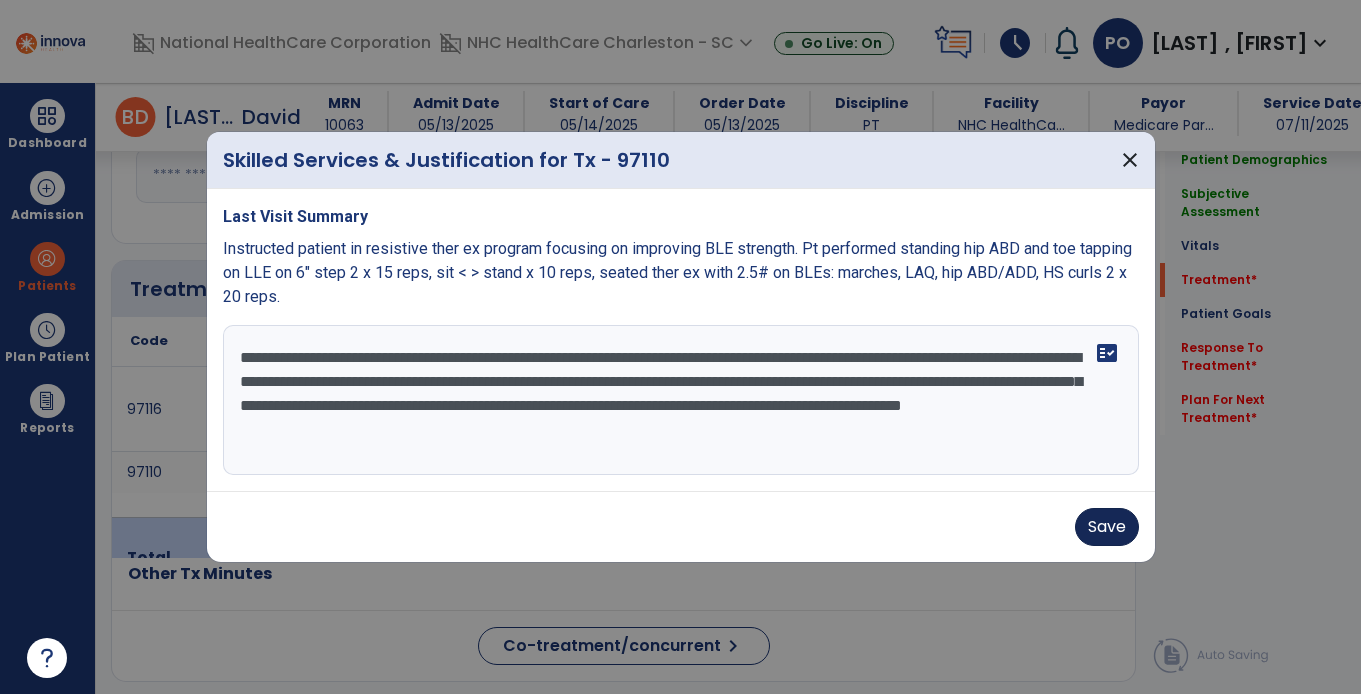 type on "**********" 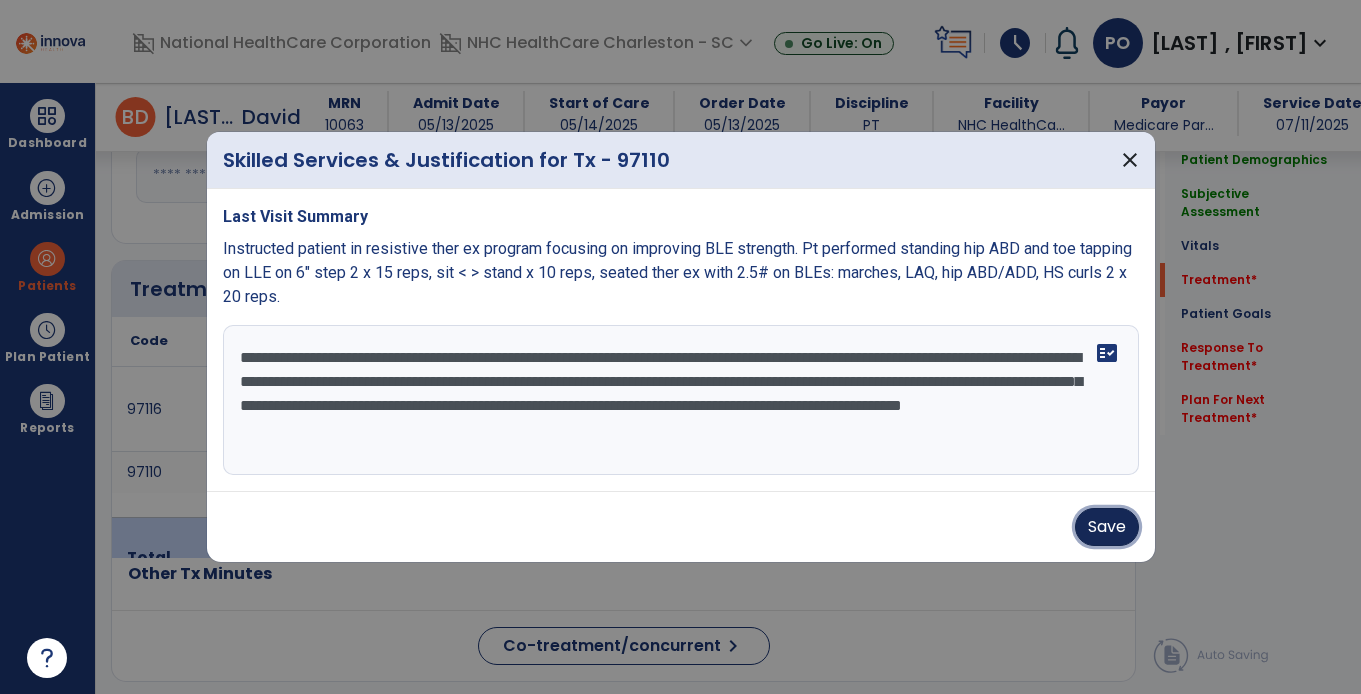 click on "Save" at bounding box center [1107, 527] 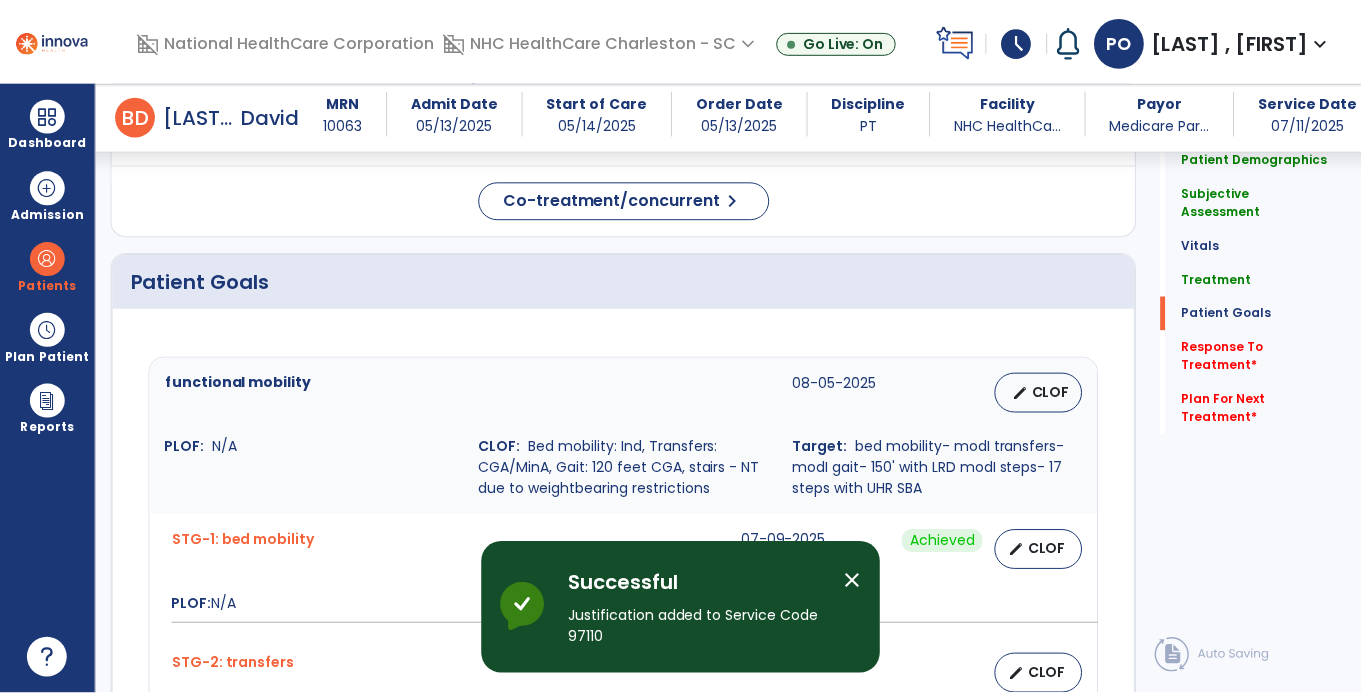 scroll, scrollTop: 1589, scrollLeft: 0, axis: vertical 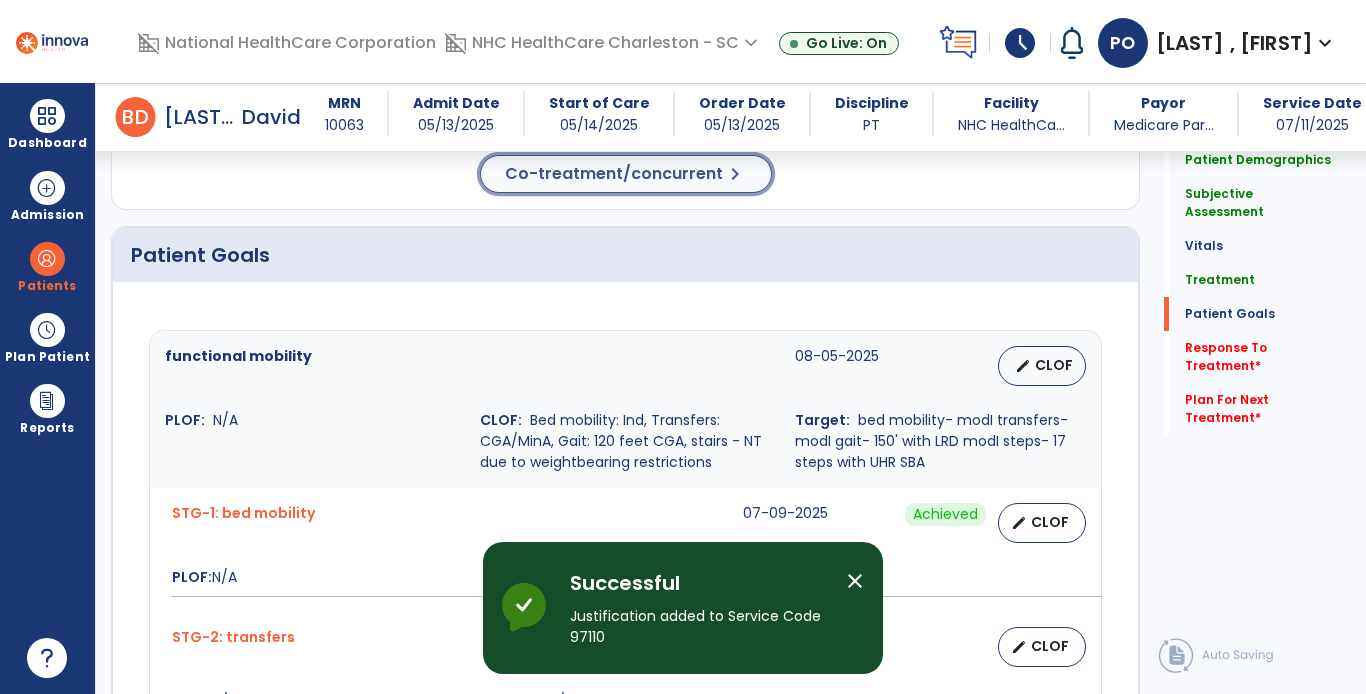 click on "Co-treatment/concurrent  chevron_right" 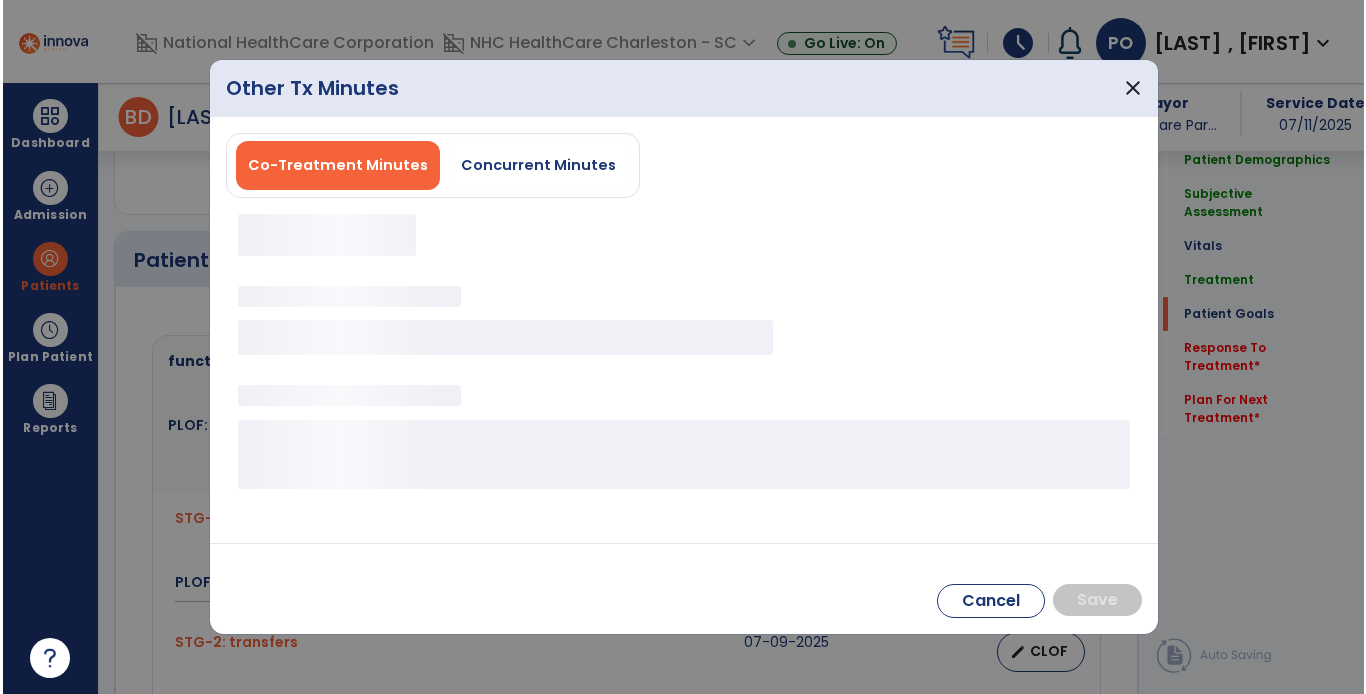 scroll, scrollTop: 1589, scrollLeft: 0, axis: vertical 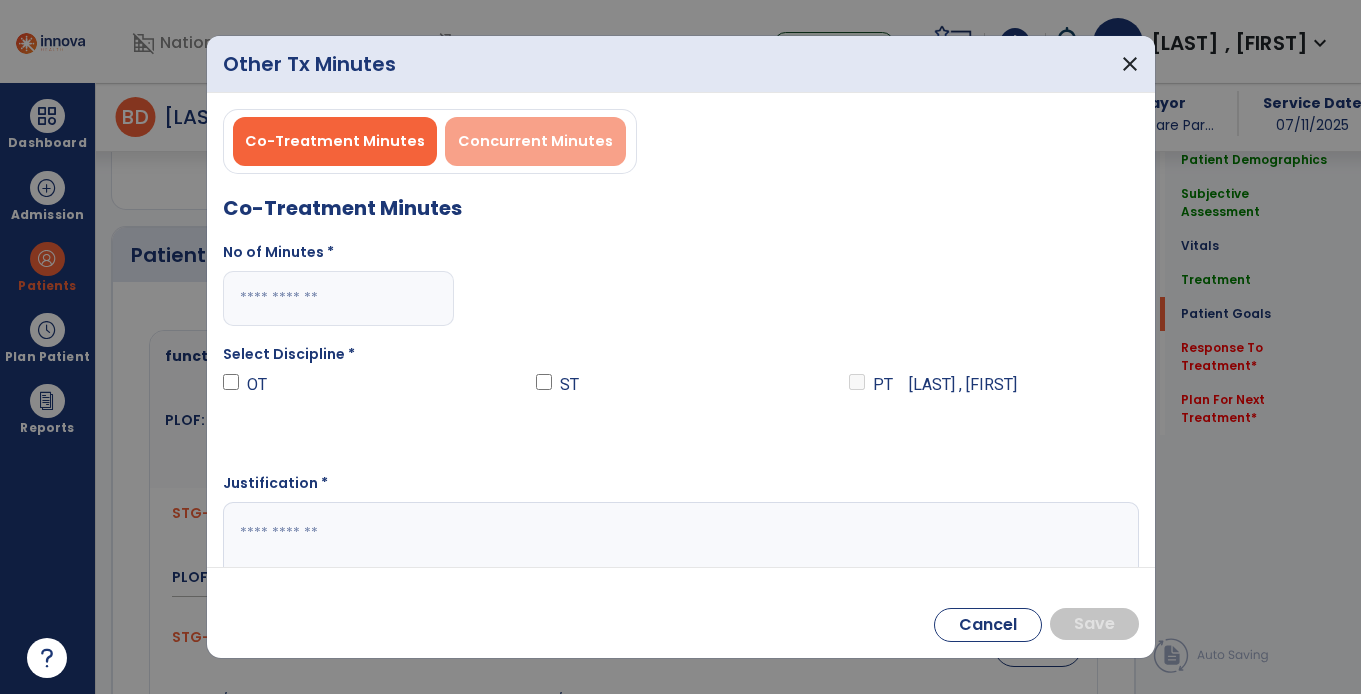click on "Concurrent Minutes" at bounding box center [535, 141] 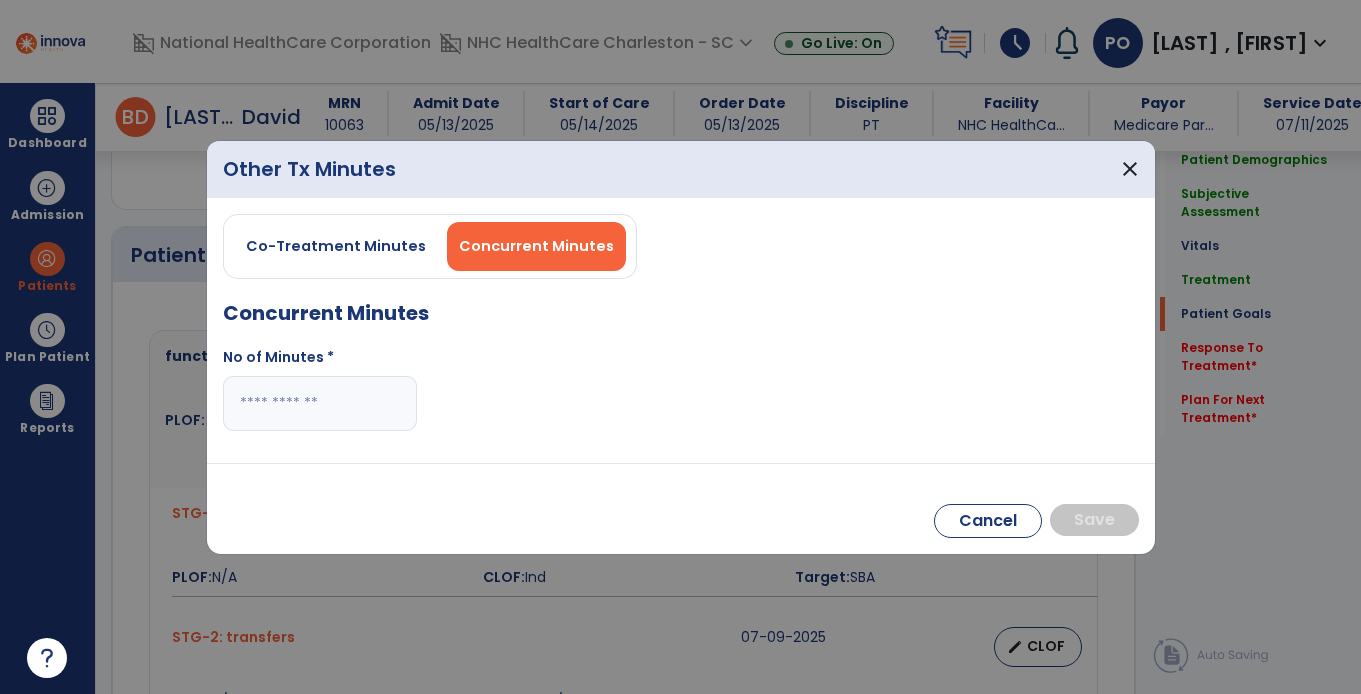 click at bounding box center (320, 403) 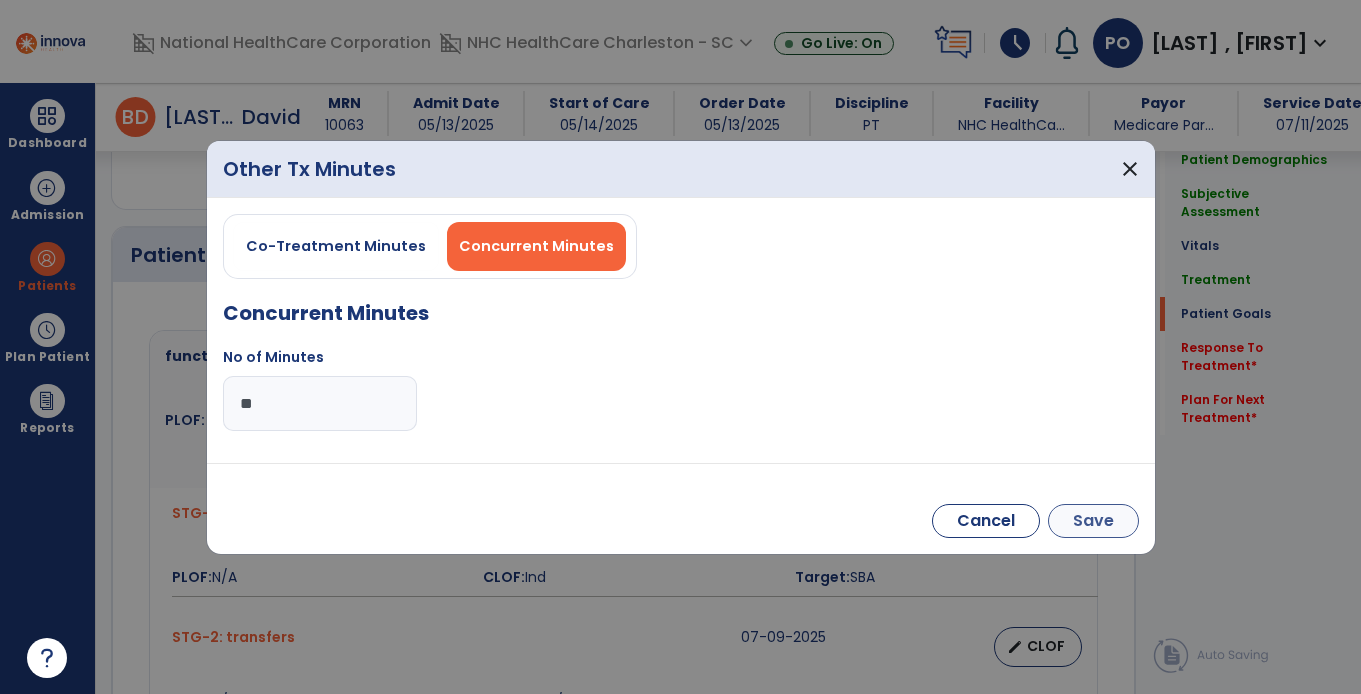 type on "**" 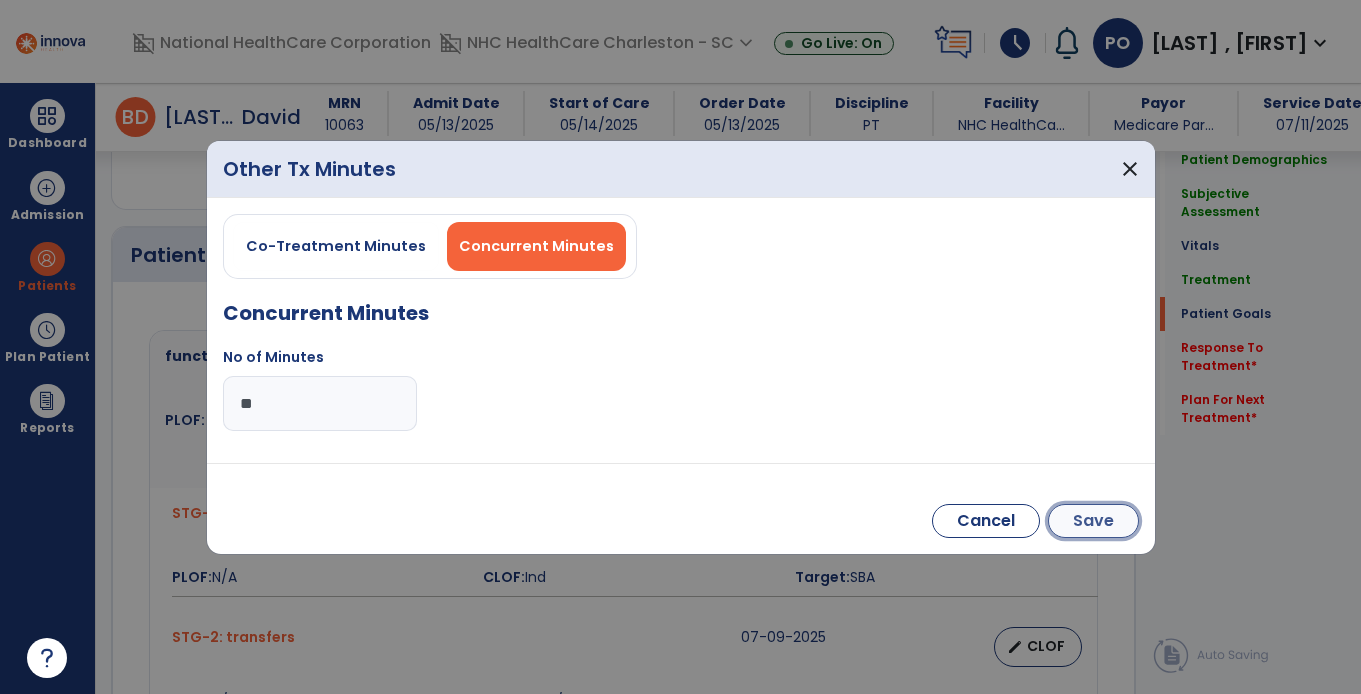 click on "Save" at bounding box center [1093, 521] 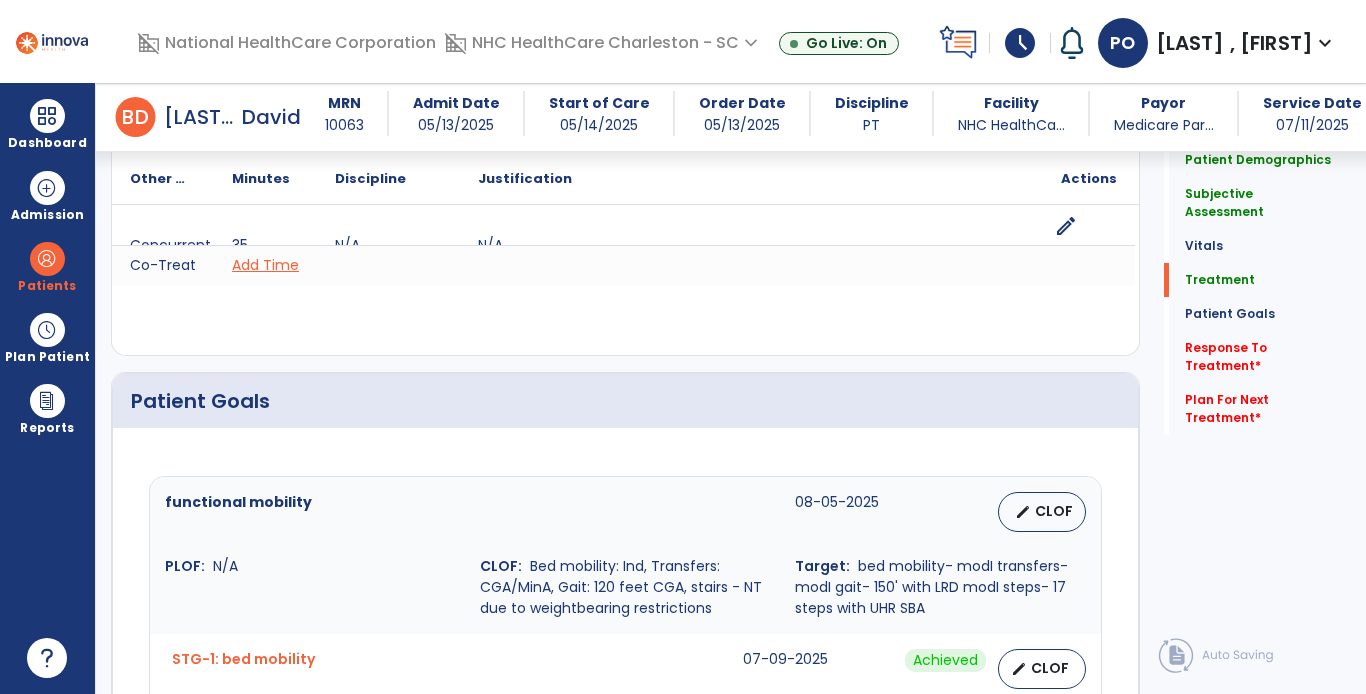 scroll, scrollTop: 1589, scrollLeft: 0, axis: vertical 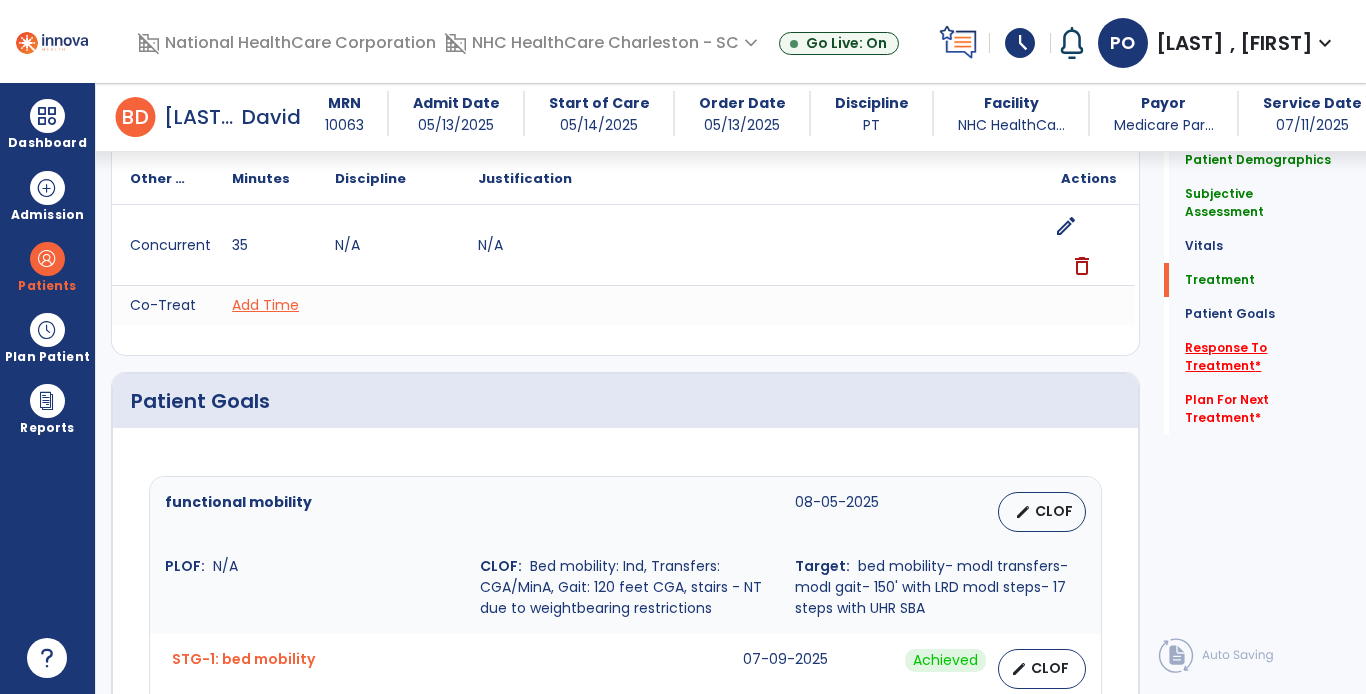 click on "Response To Treatment   *" 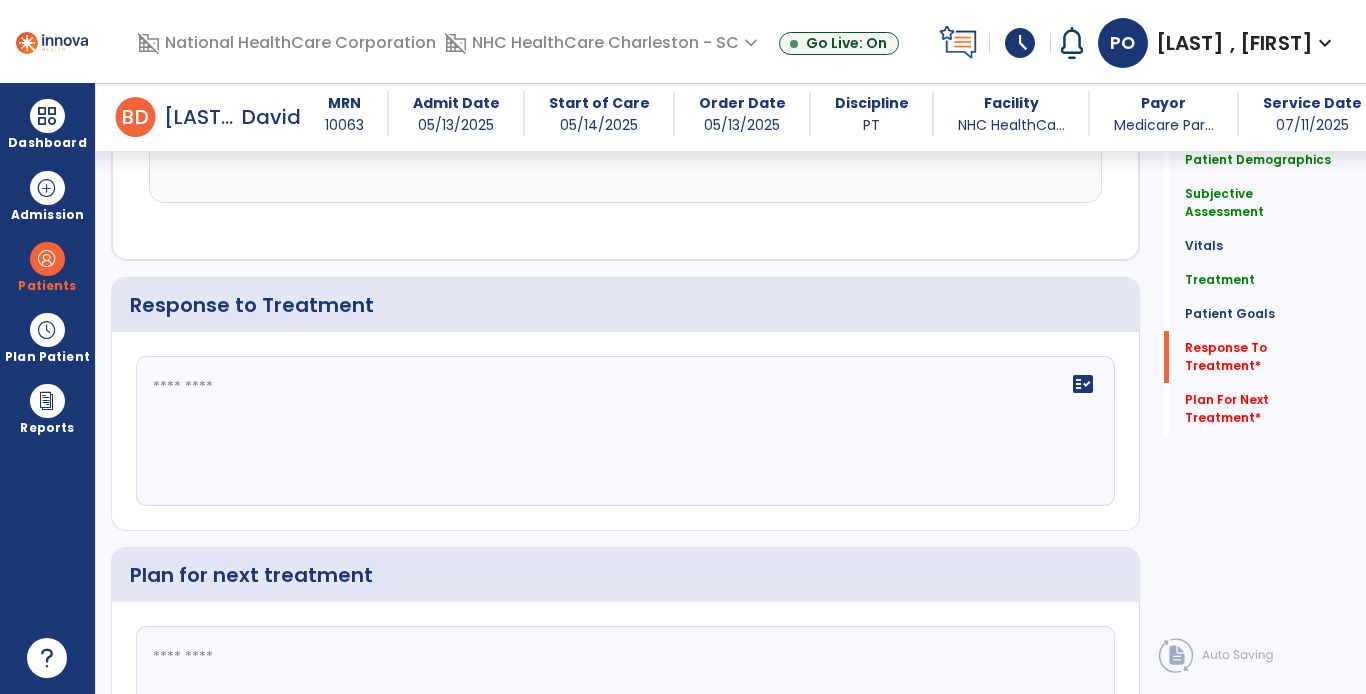 scroll, scrollTop: 2738, scrollLeft: 0, axis: vertical 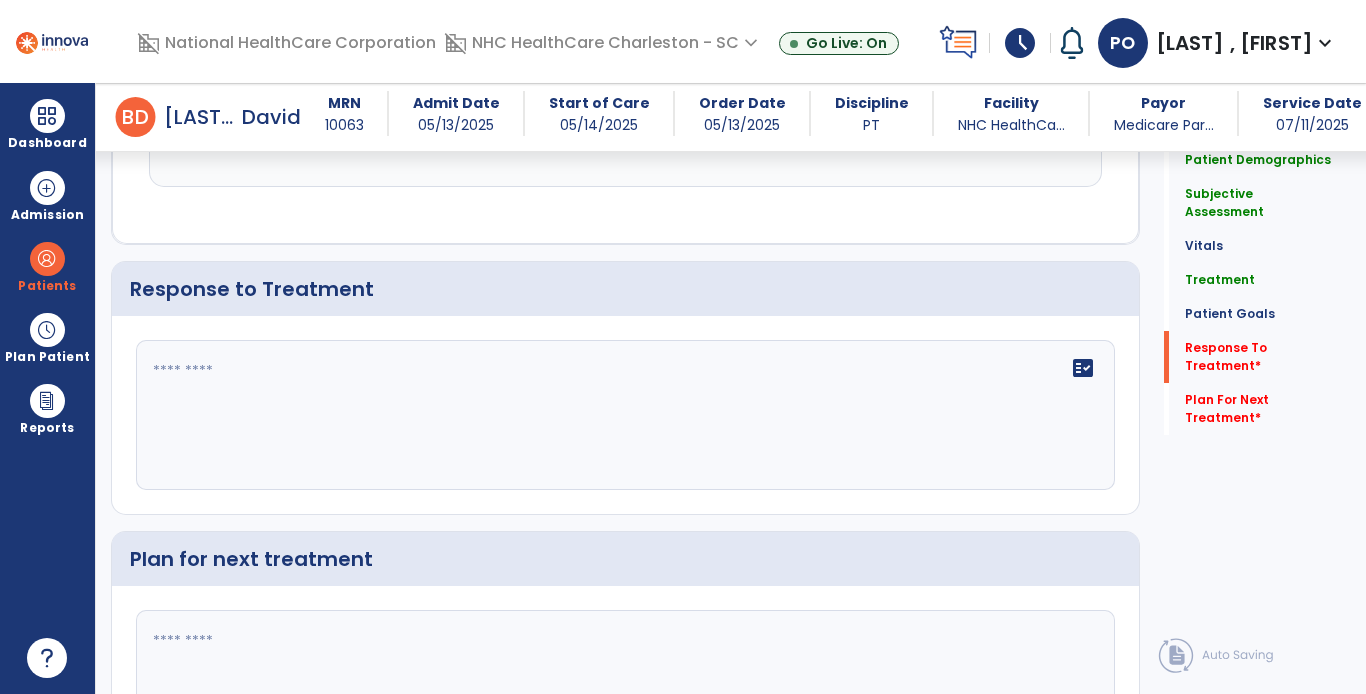 click on "fact_check" 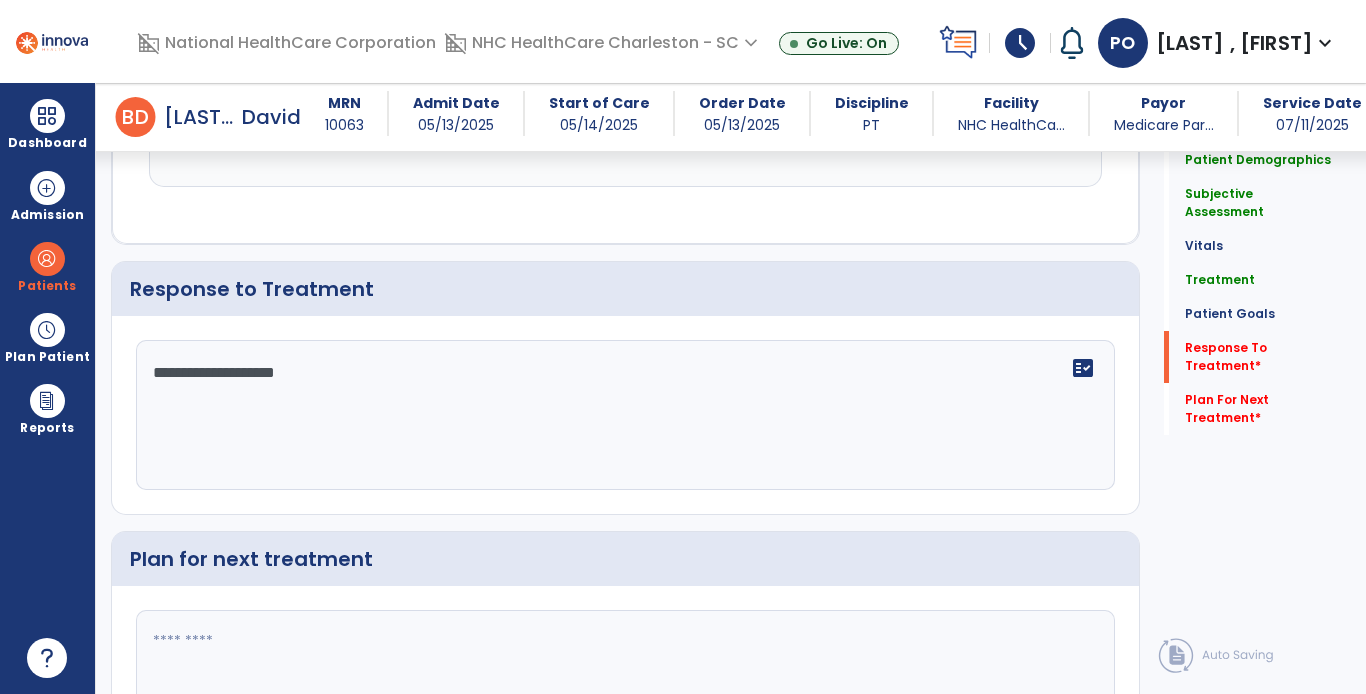 click on "**********" 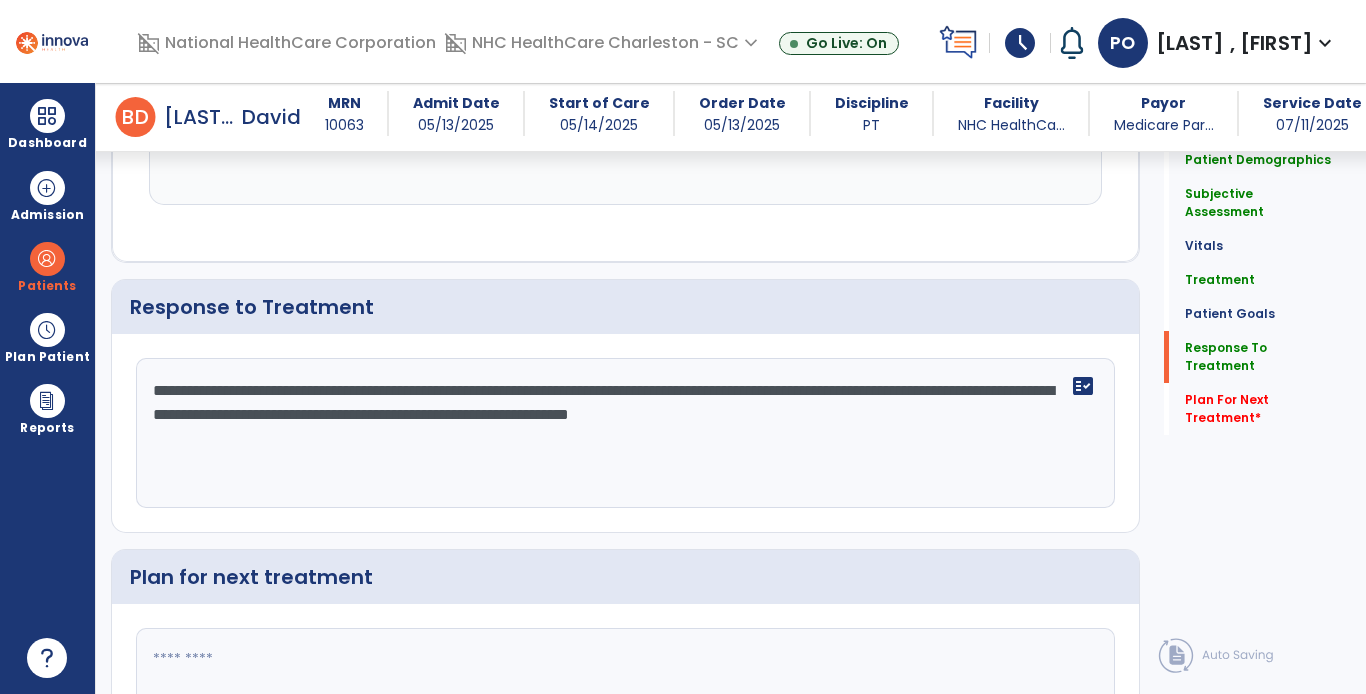 scroll, scrollTop: 2738, scrollLeft: 0, axis: vertical 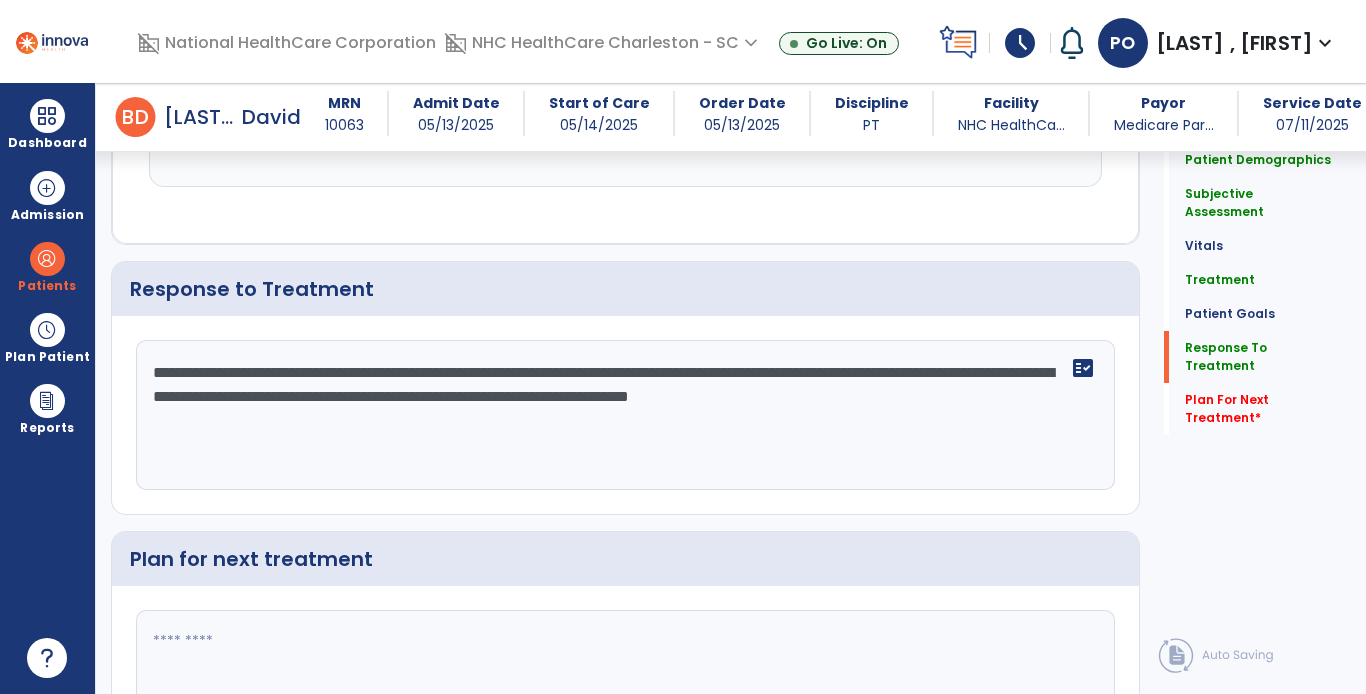 type on "**********" 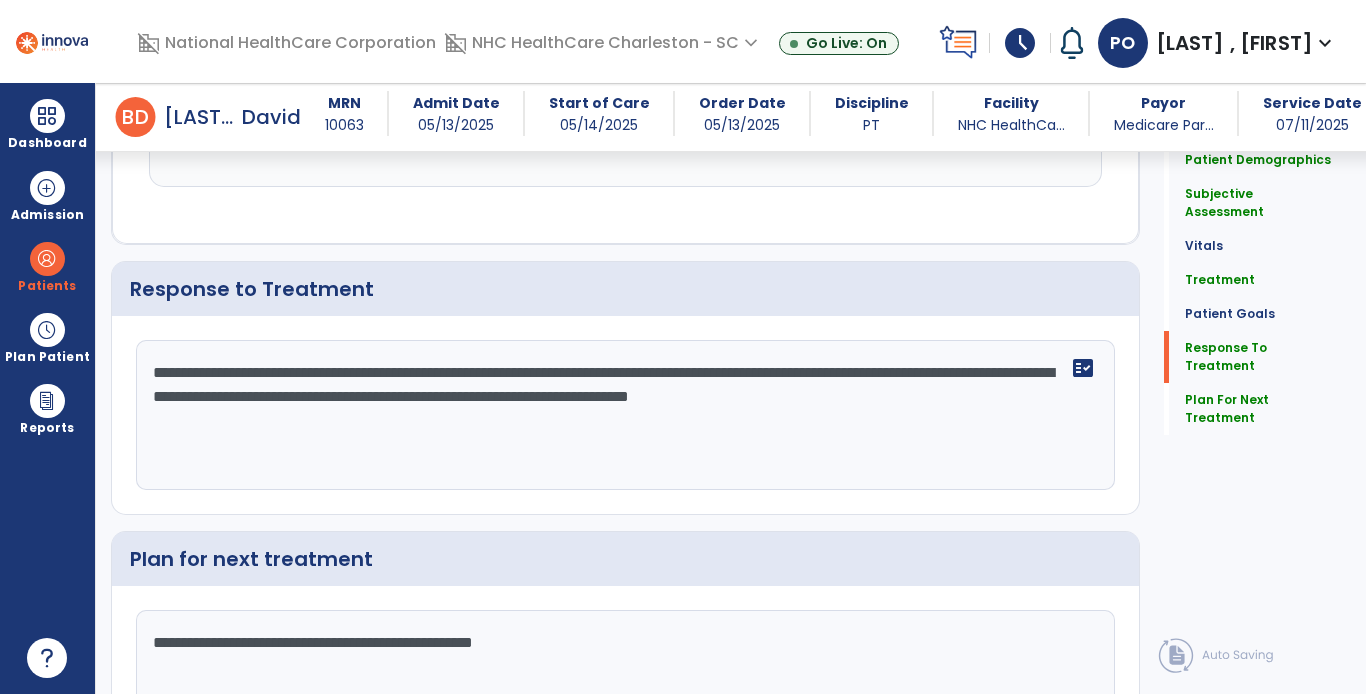 scroll, scrollTop: 2738, scrollLeft: 0, axis: vertical 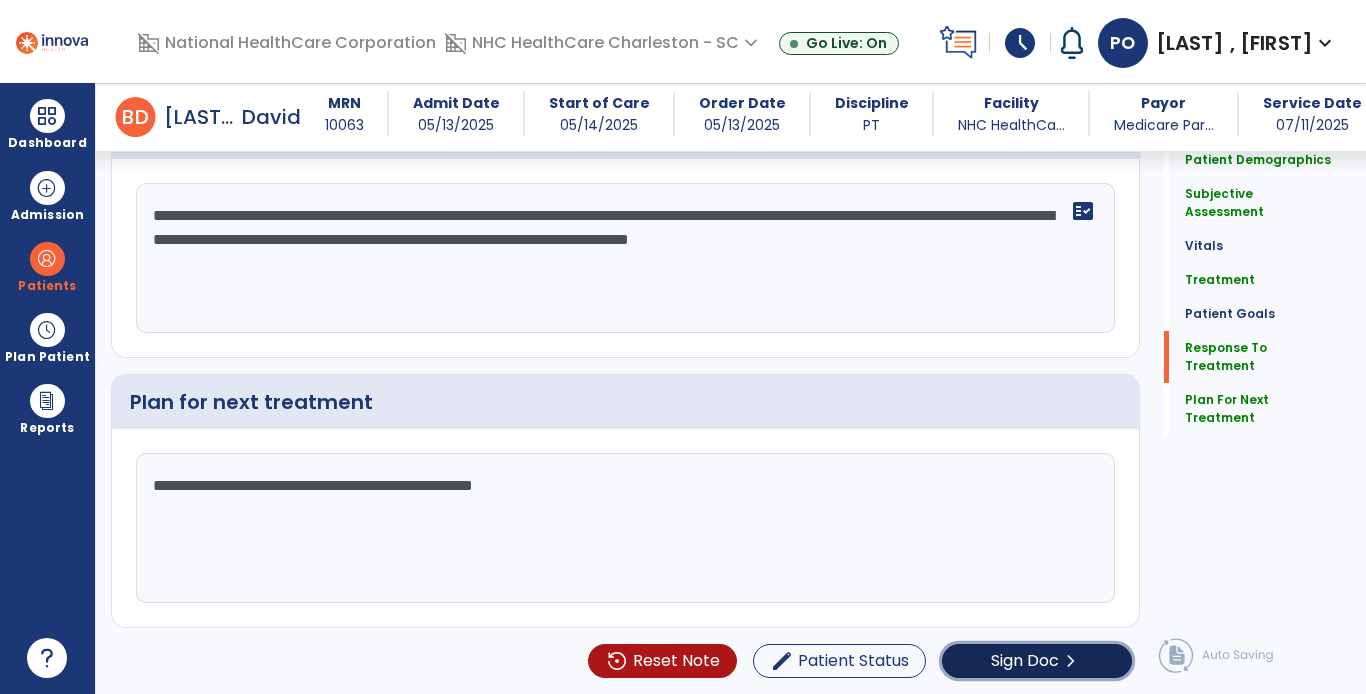 click on "Sign Doc" 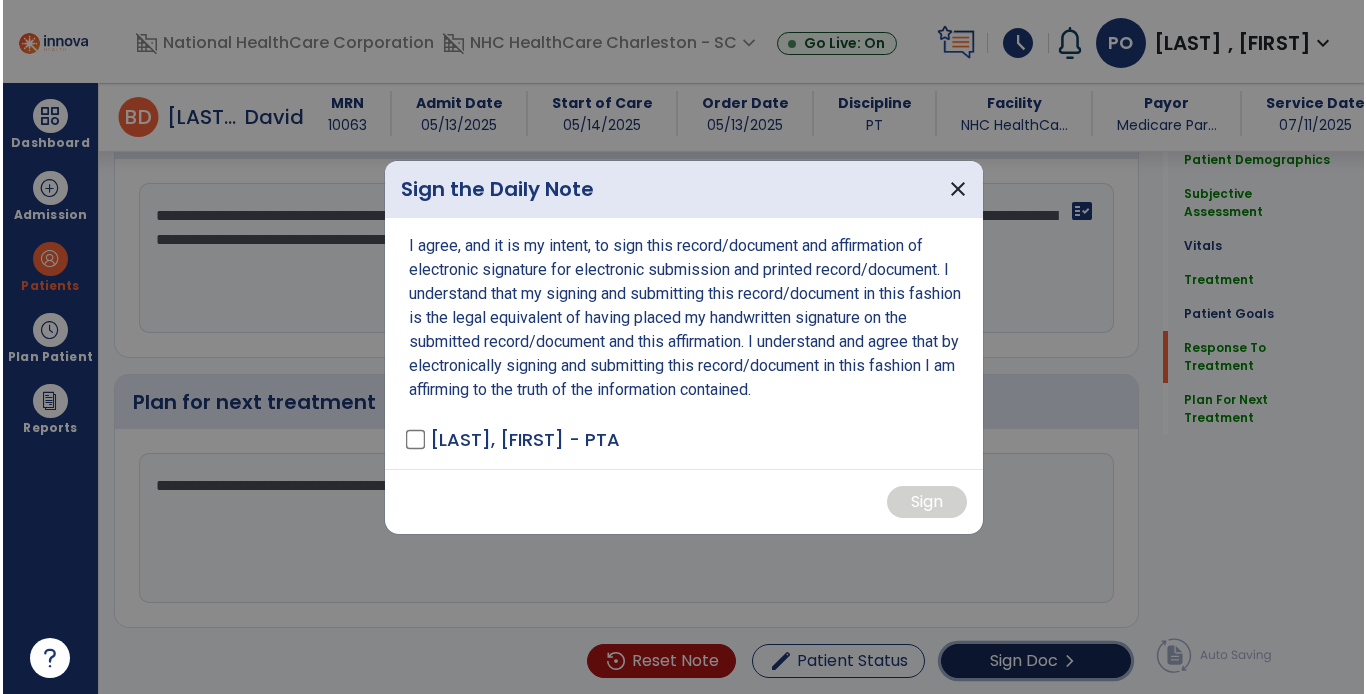 scroll, scrollTop: 2906, scrollLeft: 0, axis: vertical 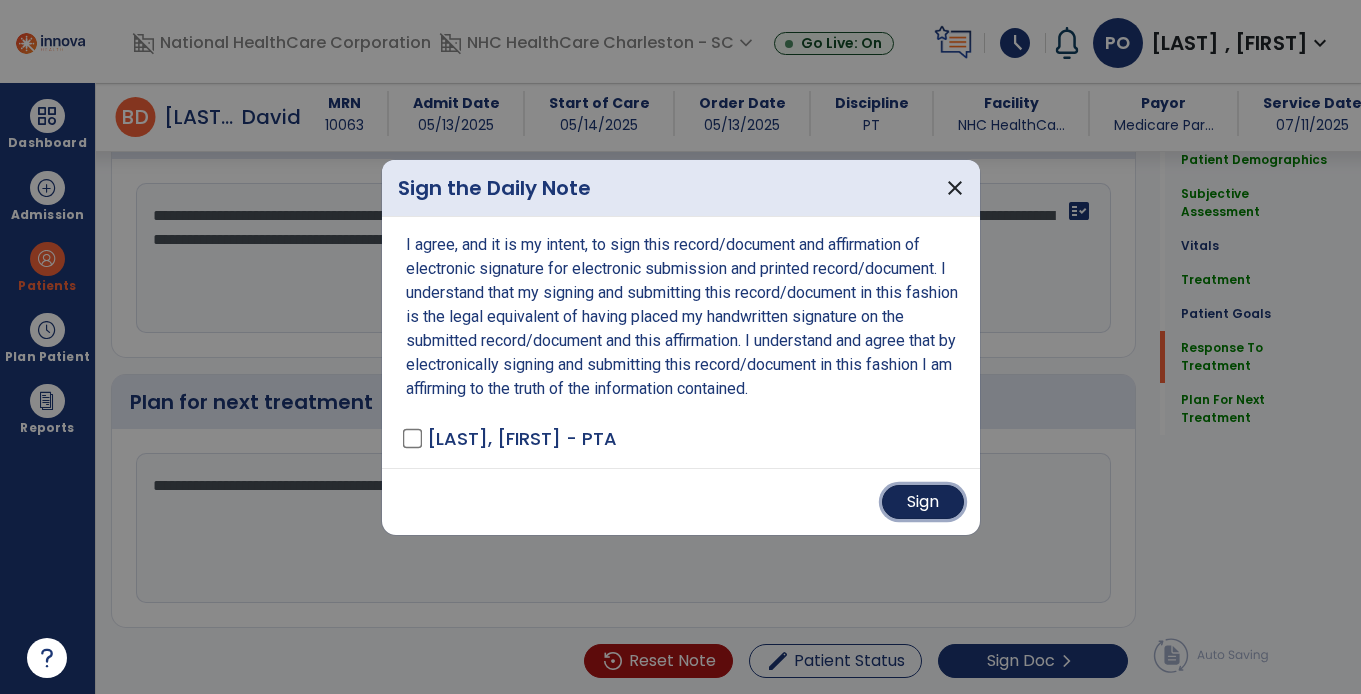 click on "Sign" at bounding box center (923, 502) 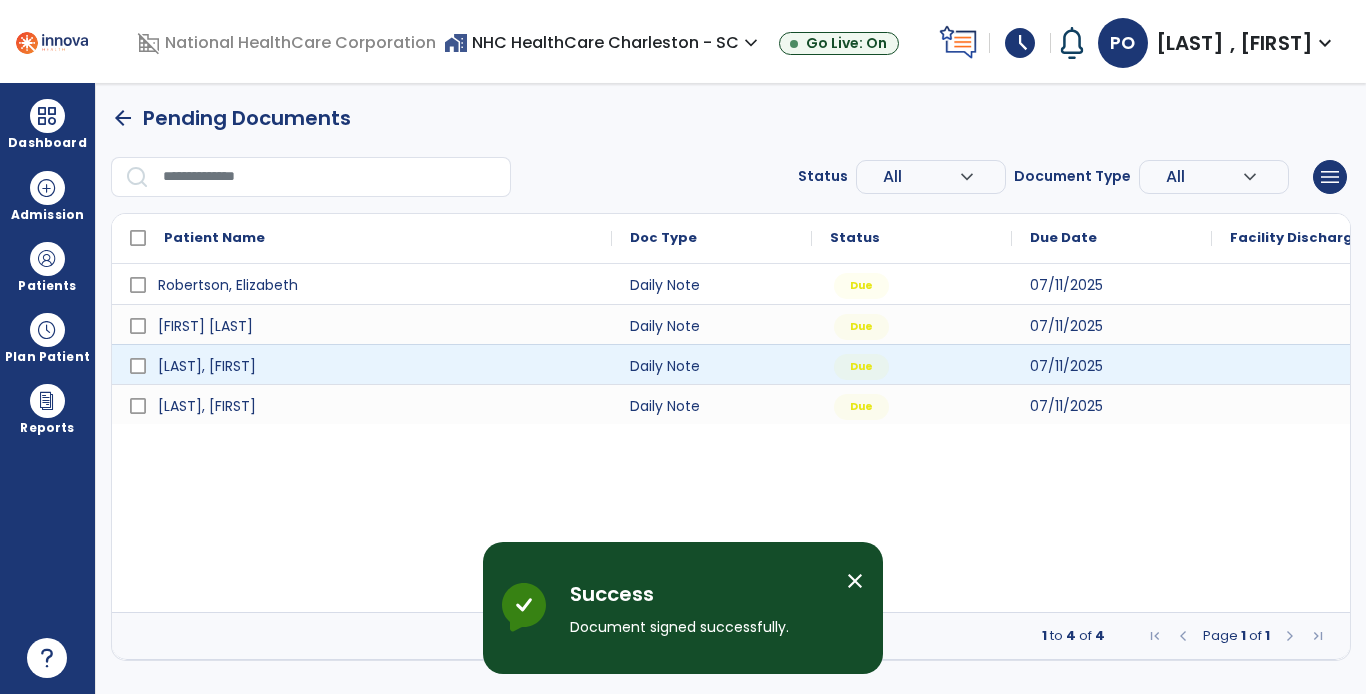 scroll, scrollTop: 0, scrollLeft: 0, axis: both 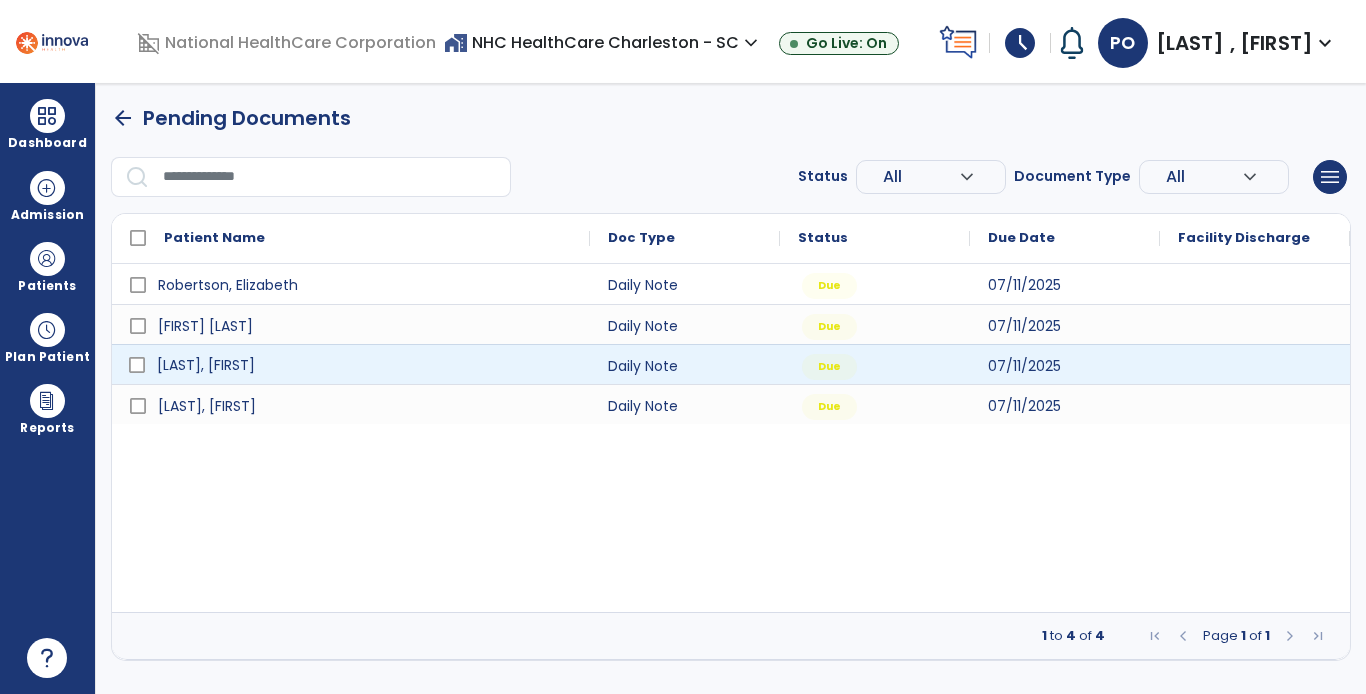 drag, startPoint x: 216, startPoint y: 368, endPoint x: 153, endPoint y: 365, distance: 63.07139 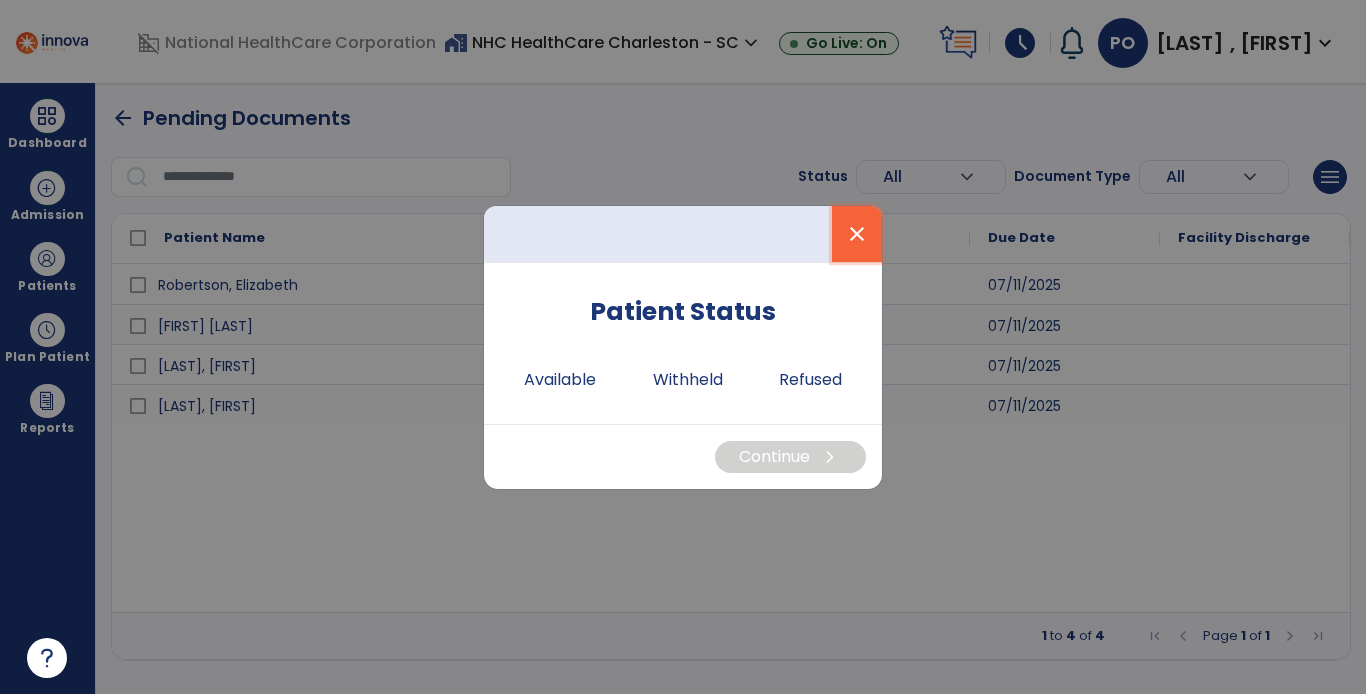 click on "close" at bounding box center (857, 234) 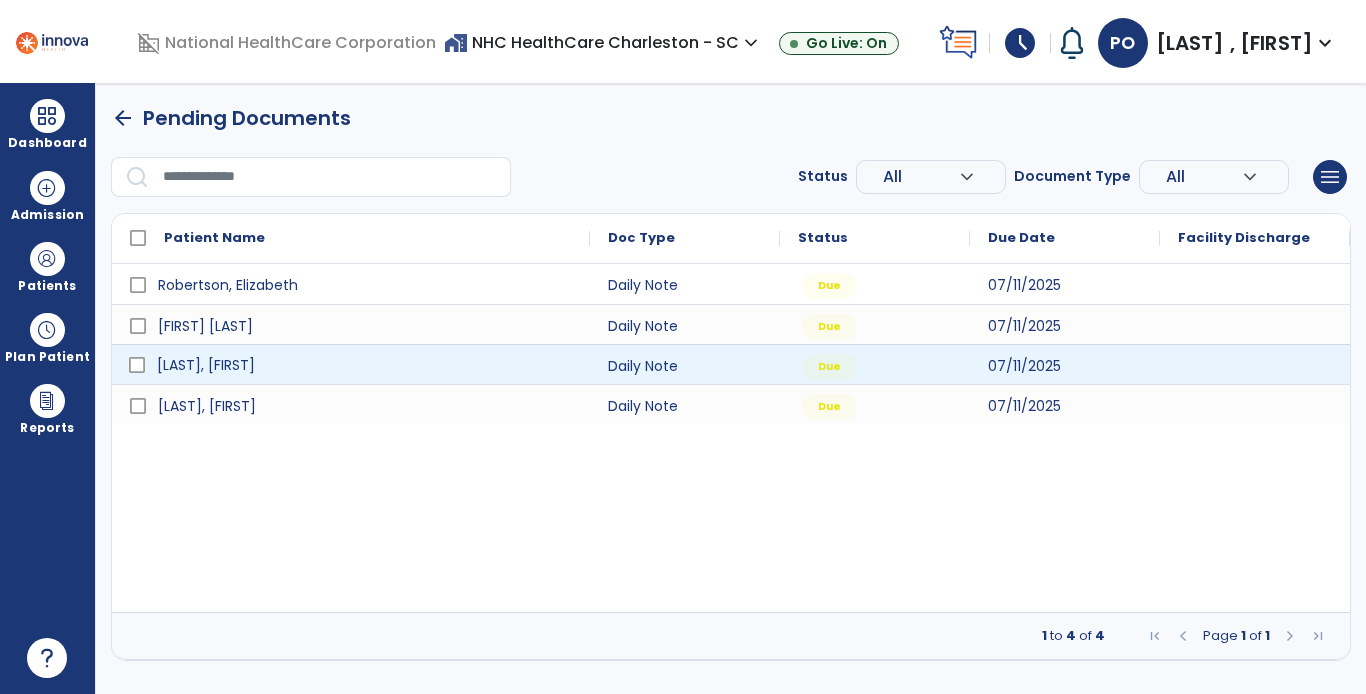 click on "[LAST], [FIRST]" at bounding box center (365, 365) 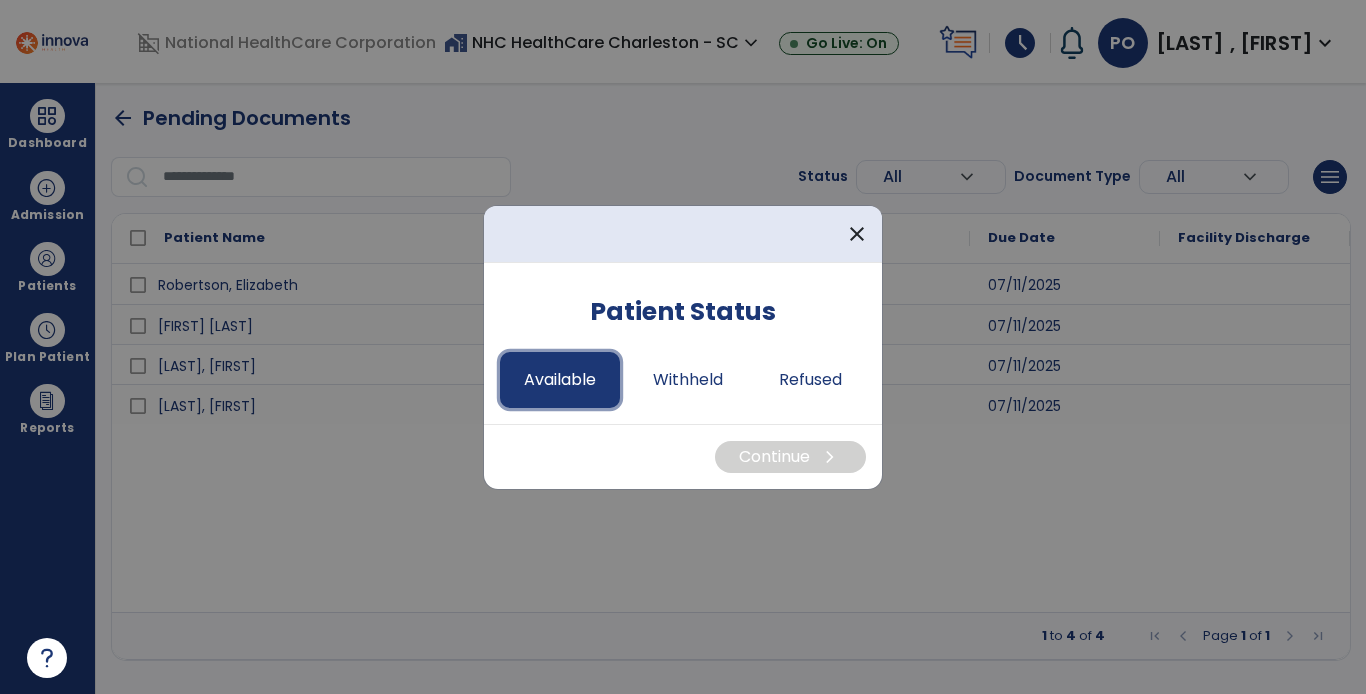 click on "Available" at bounding box center (560, 380) 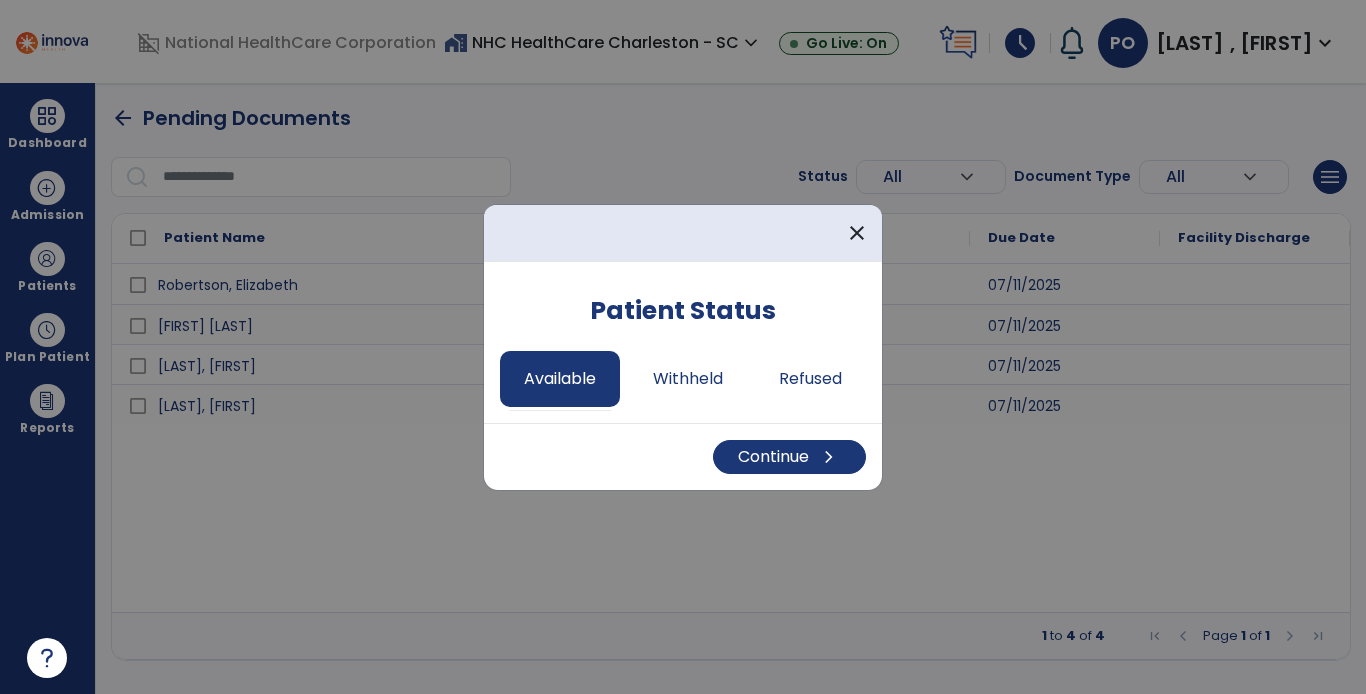 click on "Continue   chevron_right" at bounding box center (683, 457) 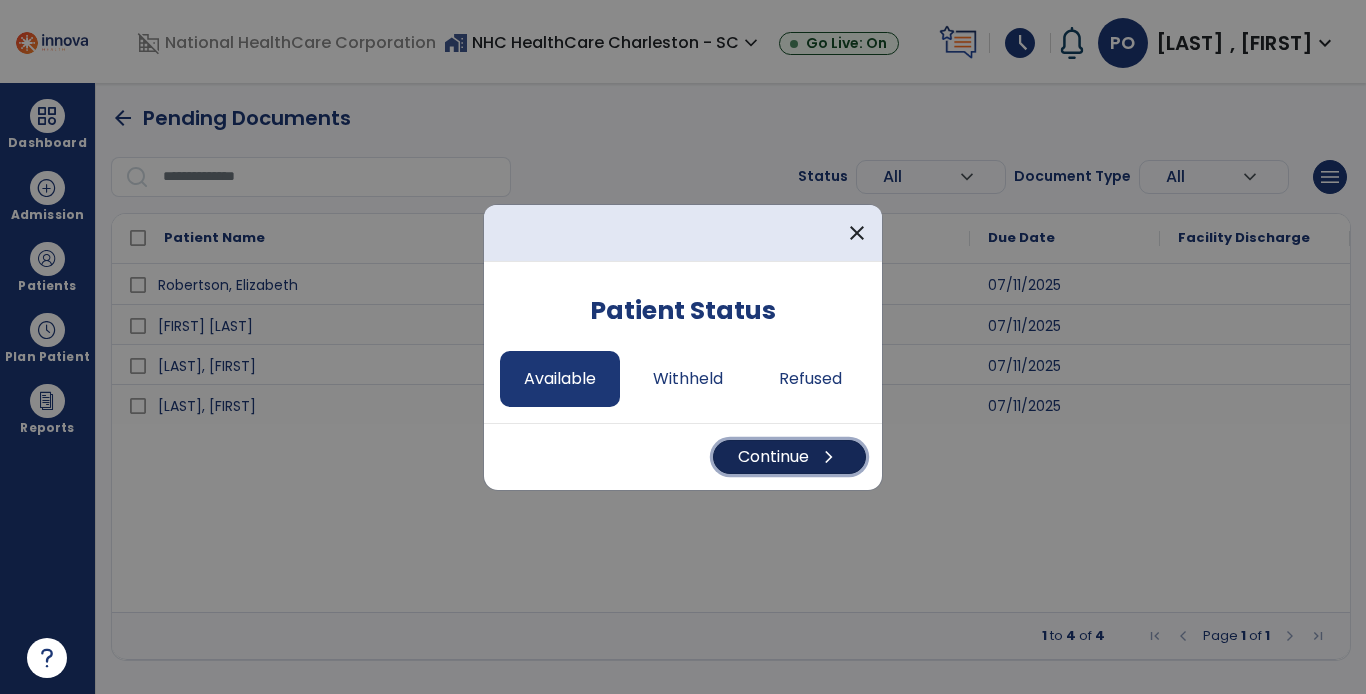 click on "Continue   chevron_right" at bounding box center [789, 457] 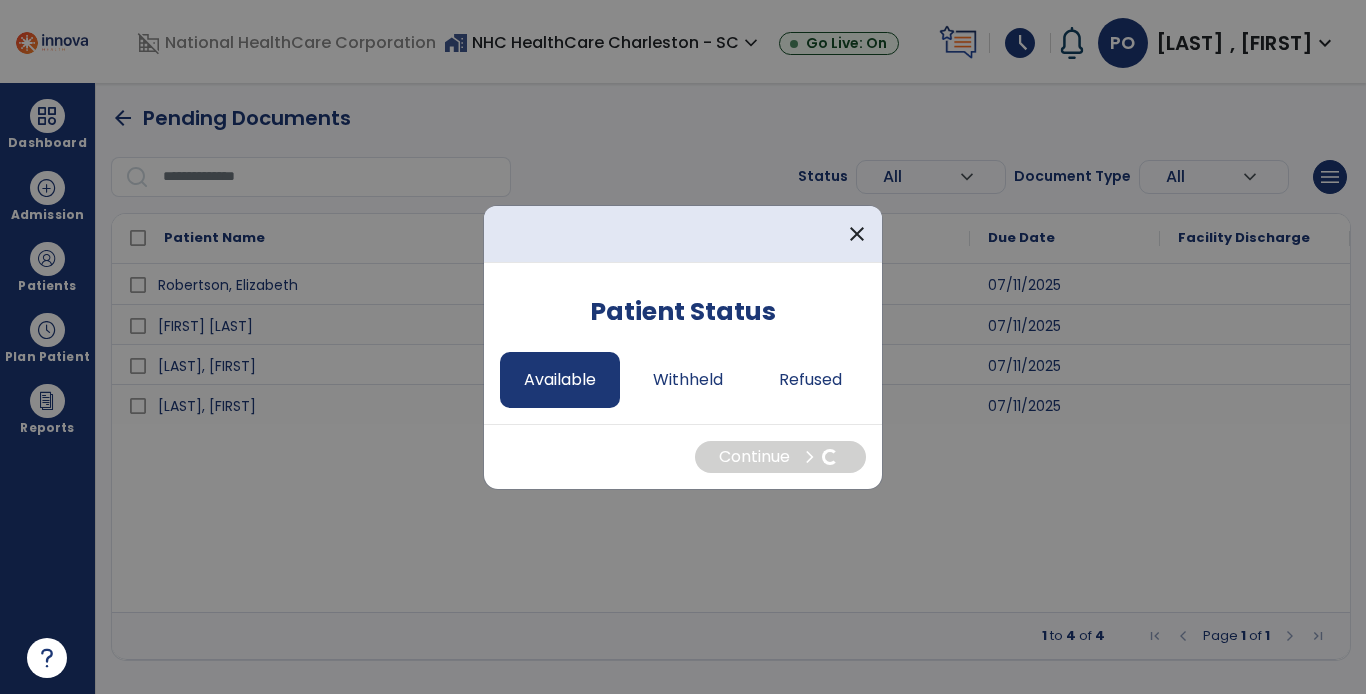 select on "*" 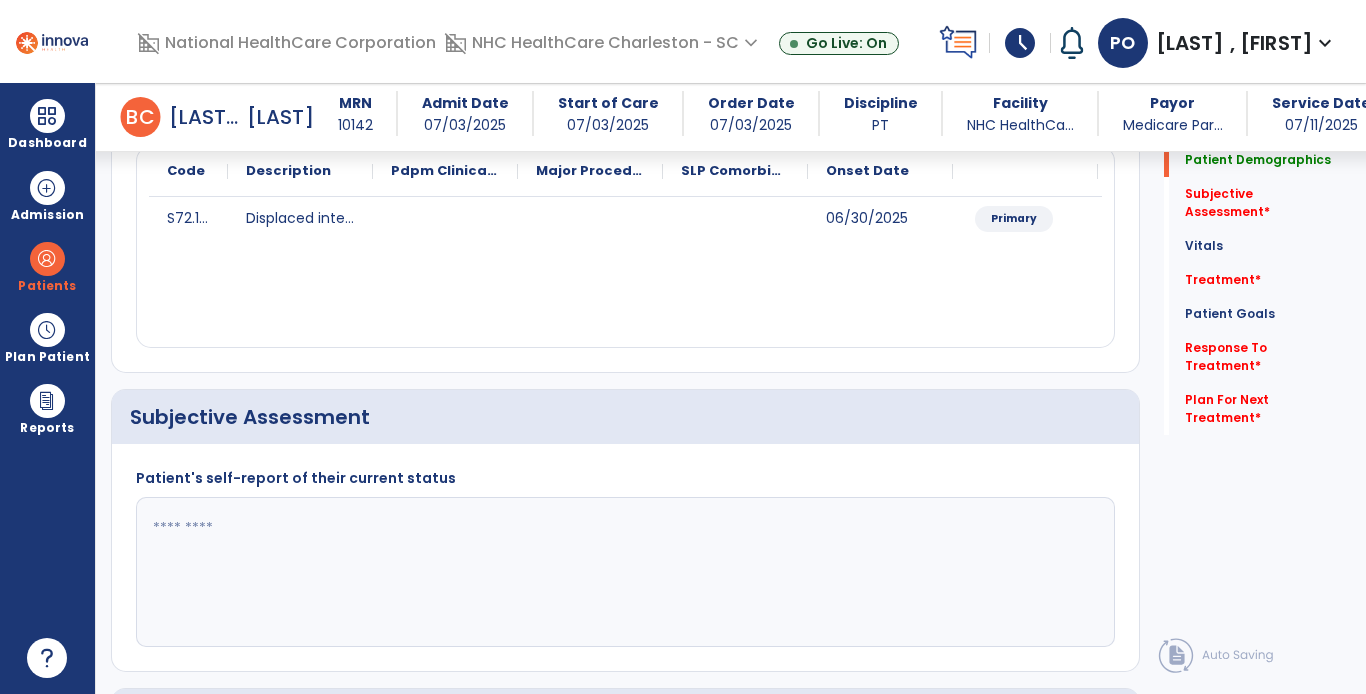 scroll, scrollTop: 285, scrollLeft: 0, axis: vertical 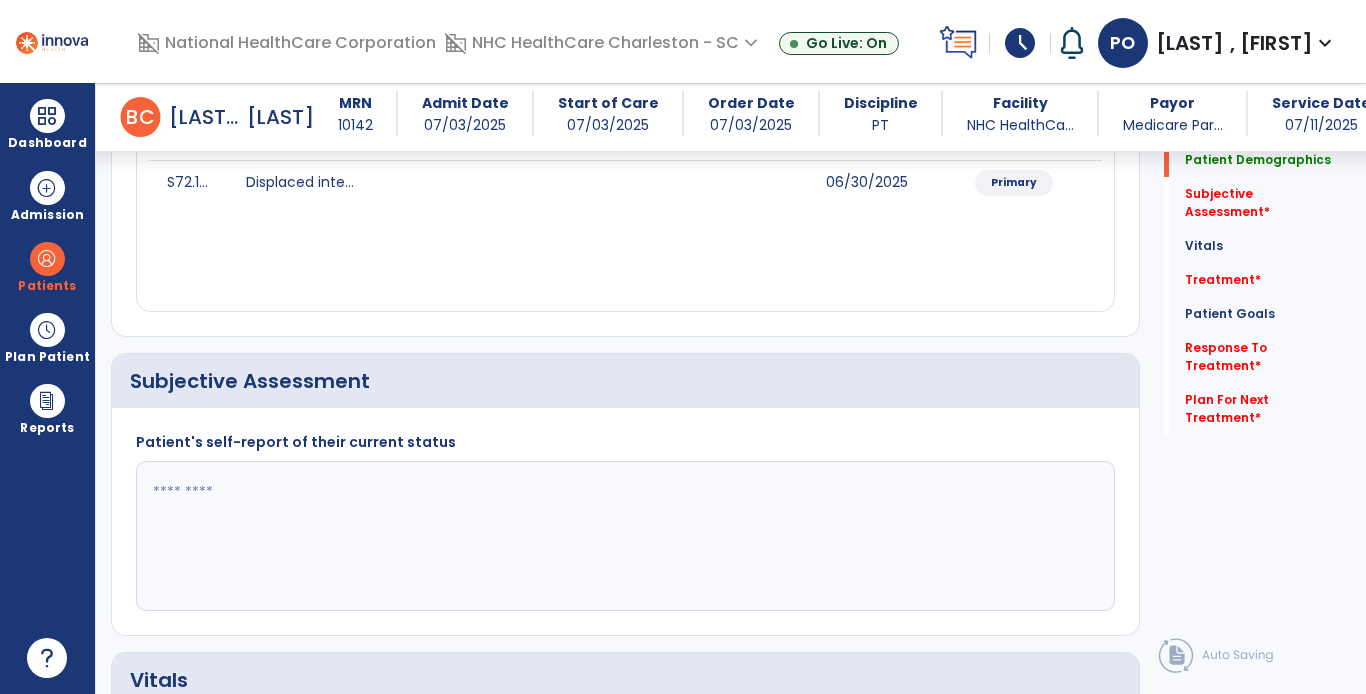 click 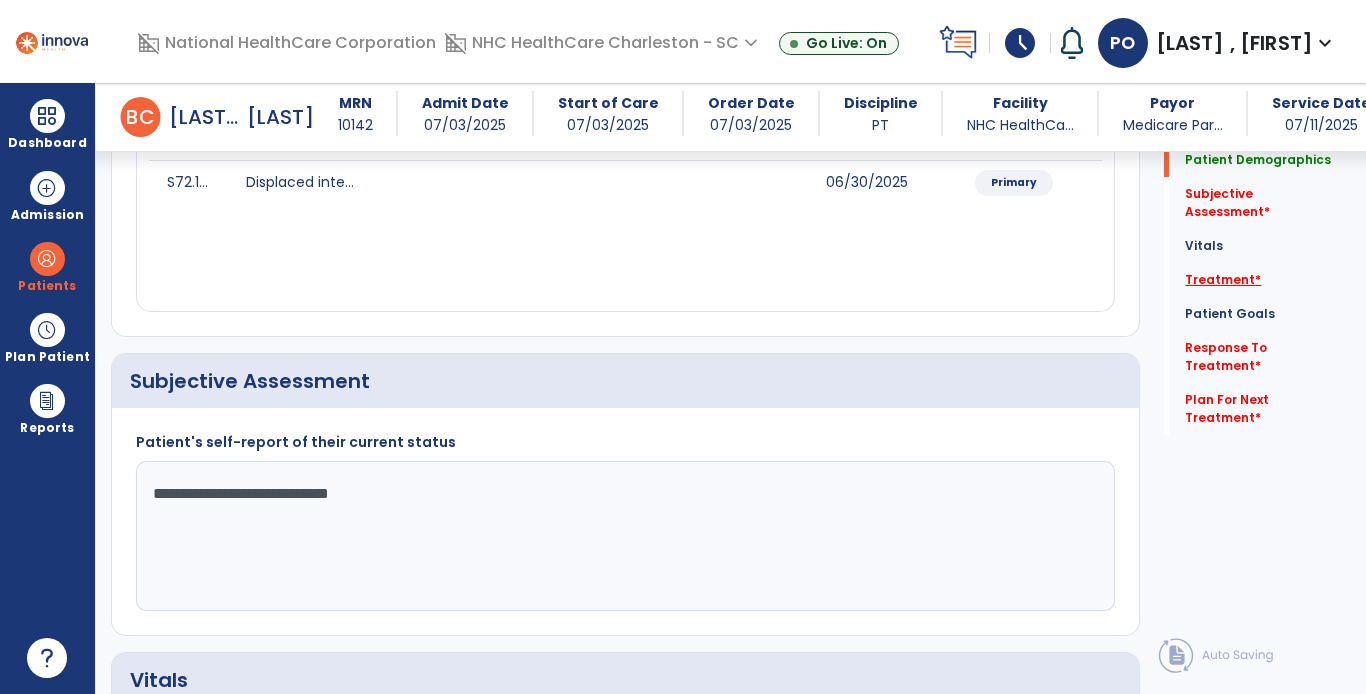 type on "**********" 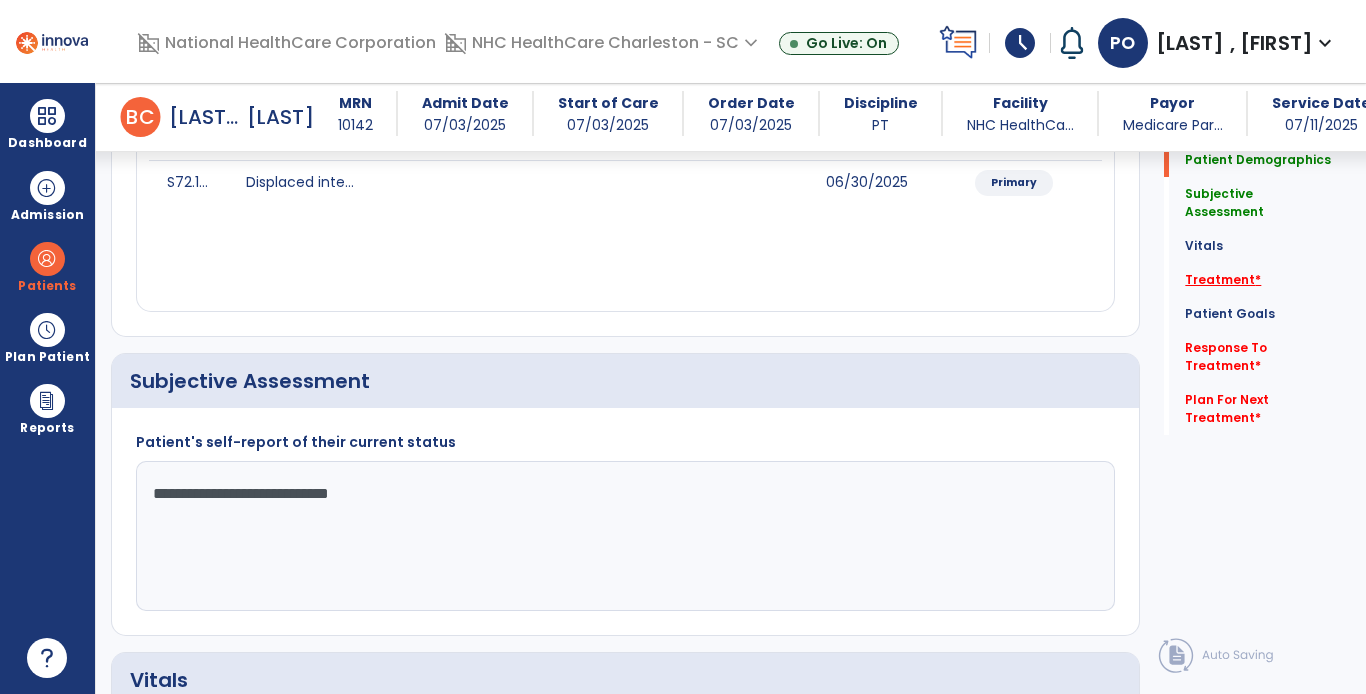 click on "Treatment   *" 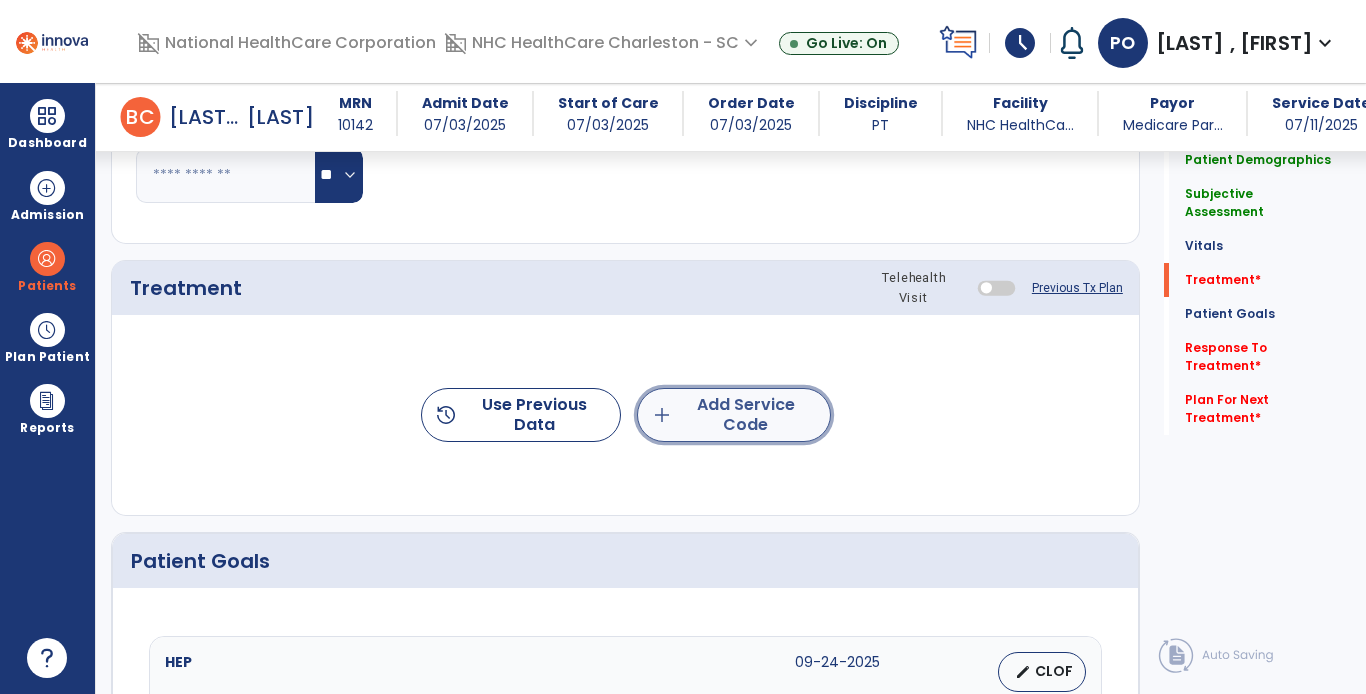 click on "add  Add Service Code" 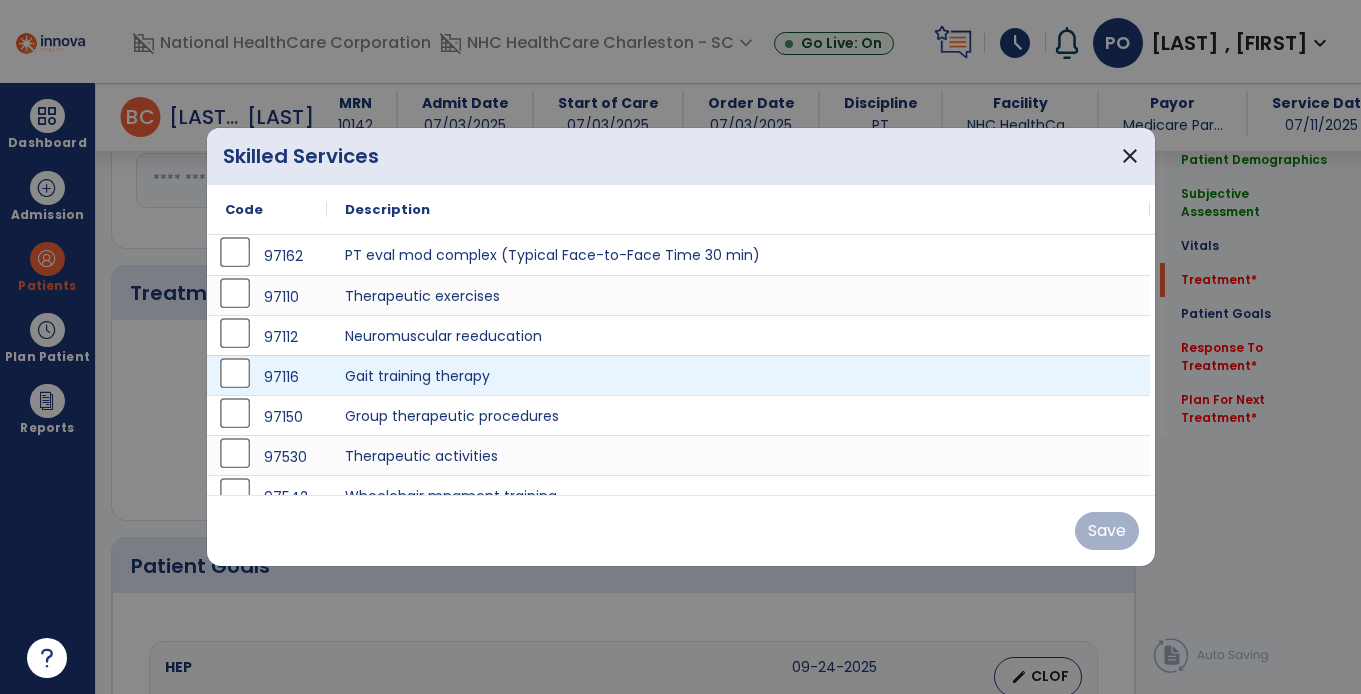 scroll, scrollTop: 1099, scrollLeft: 0, axis: vertical 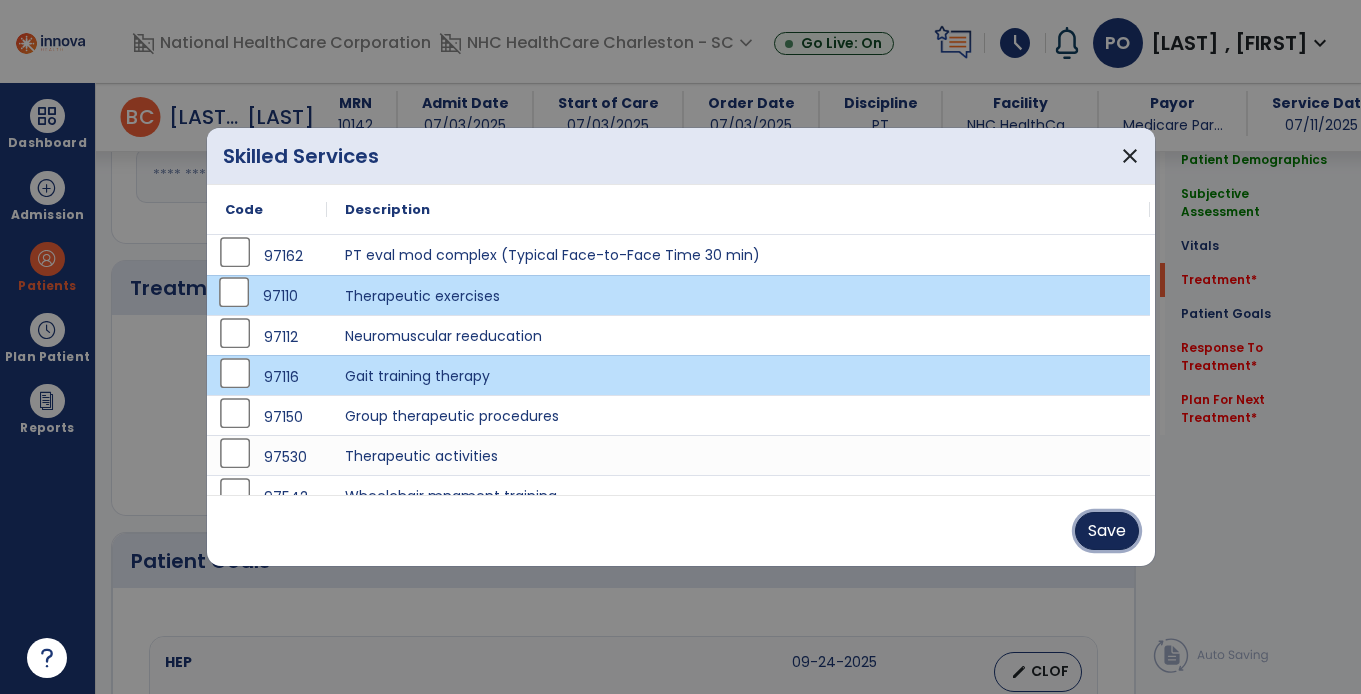 click on "Save" at bounding box center (1107, 531) 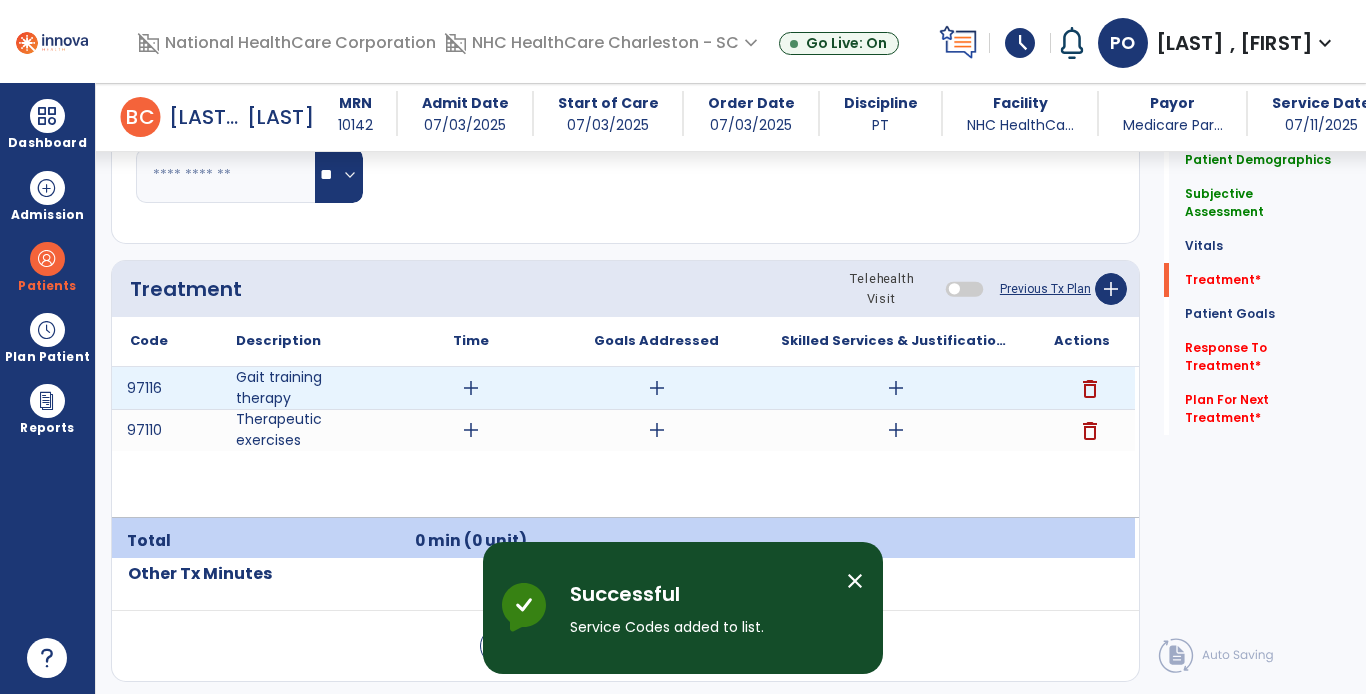 click on "add" at bounding box center (470, 388) 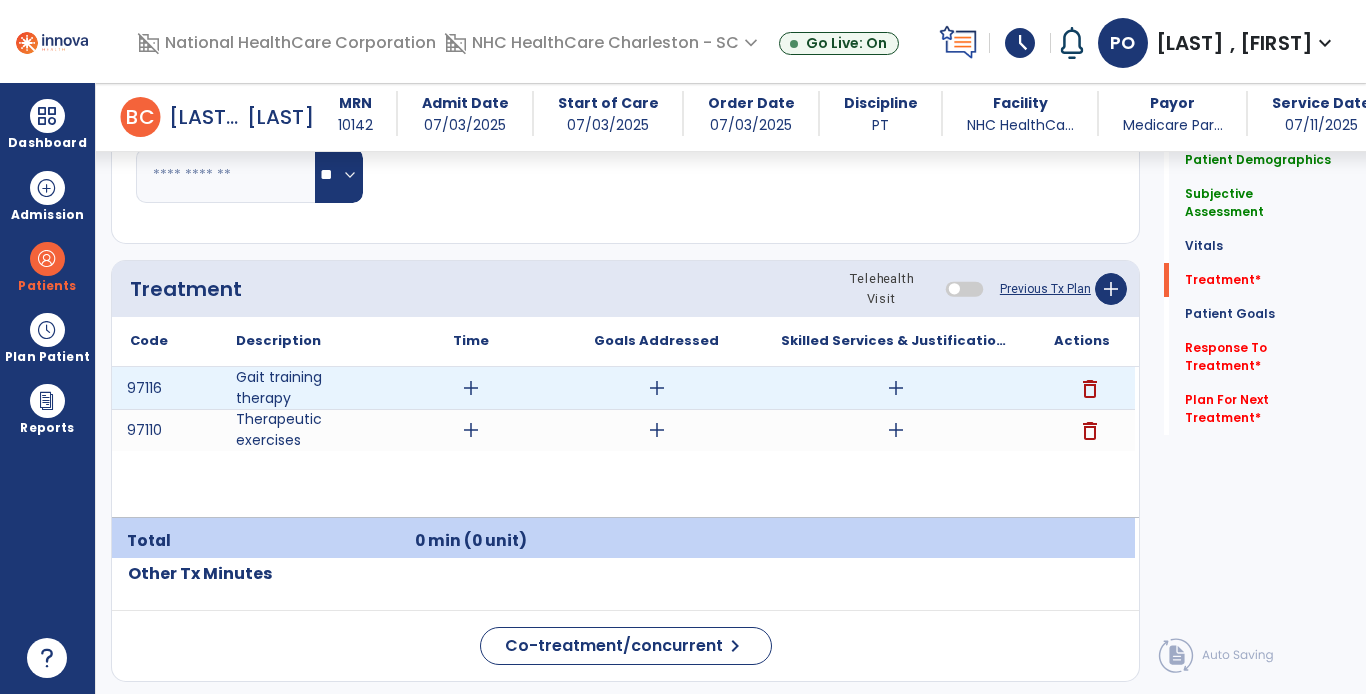 click on "add" at bounding box center (471, 388) 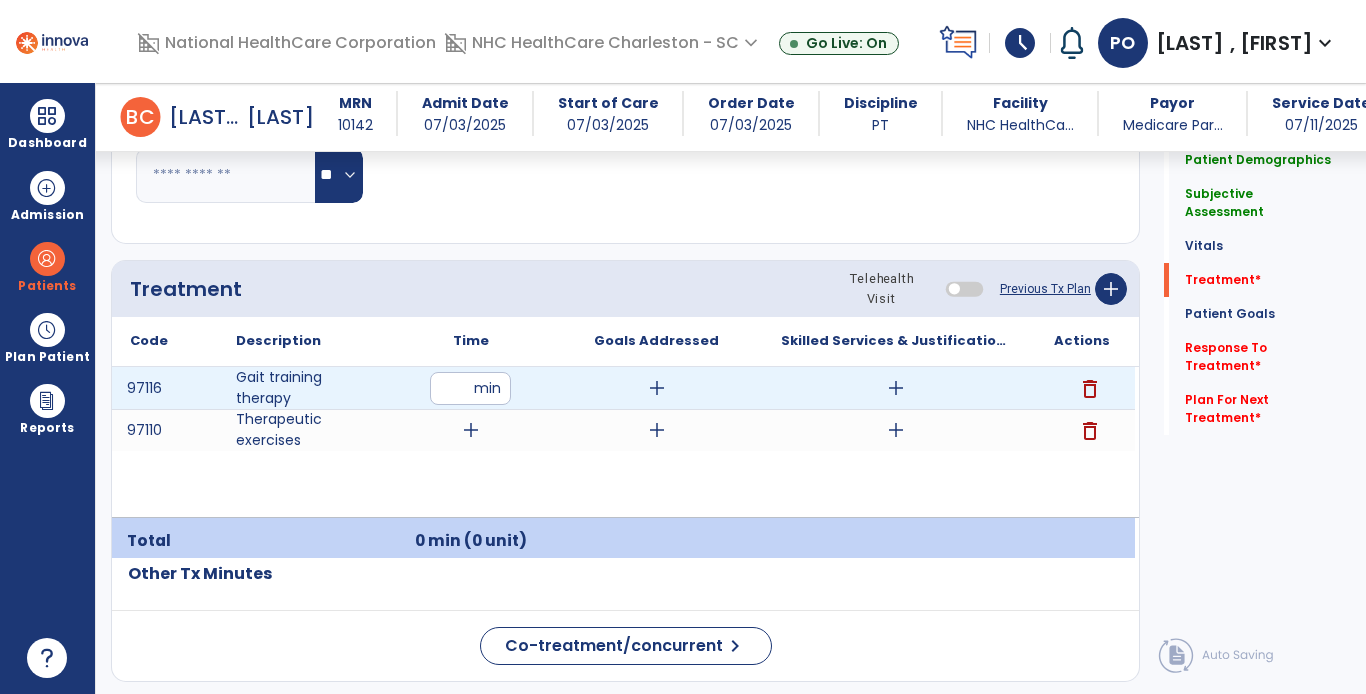 type on "**" 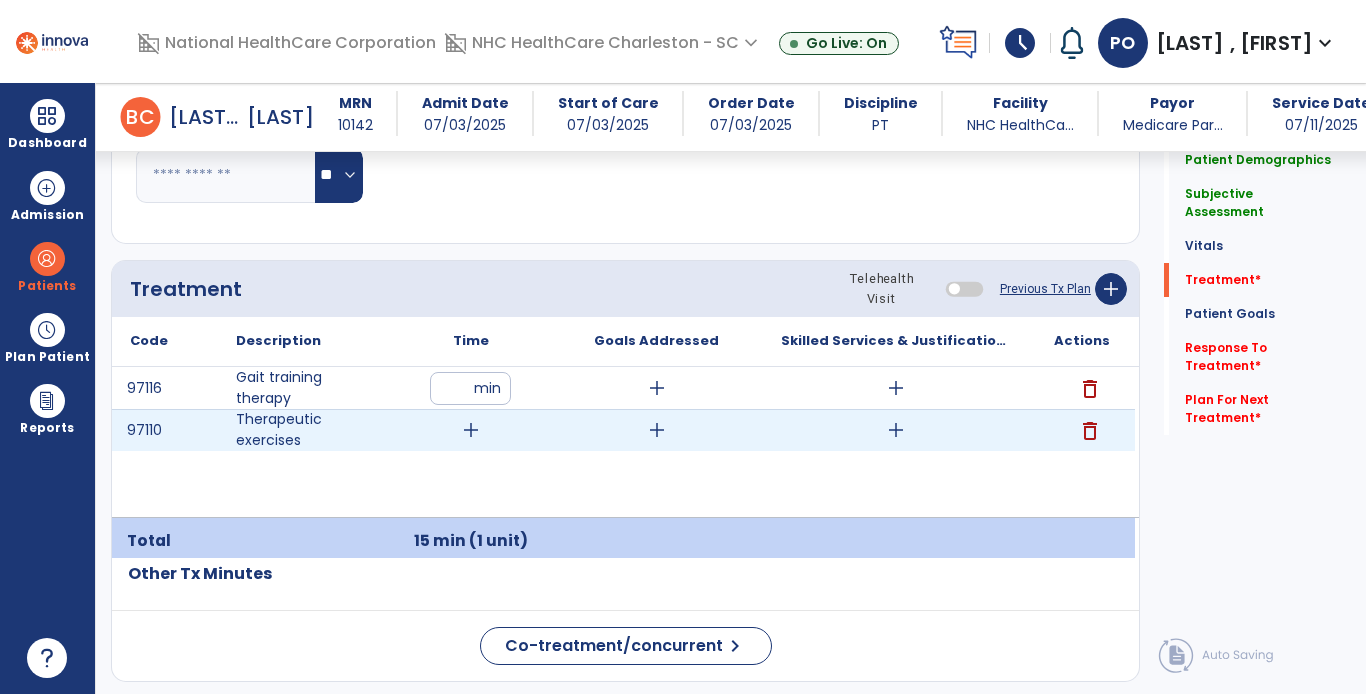 click on "add" at bounding box center (471, 430) 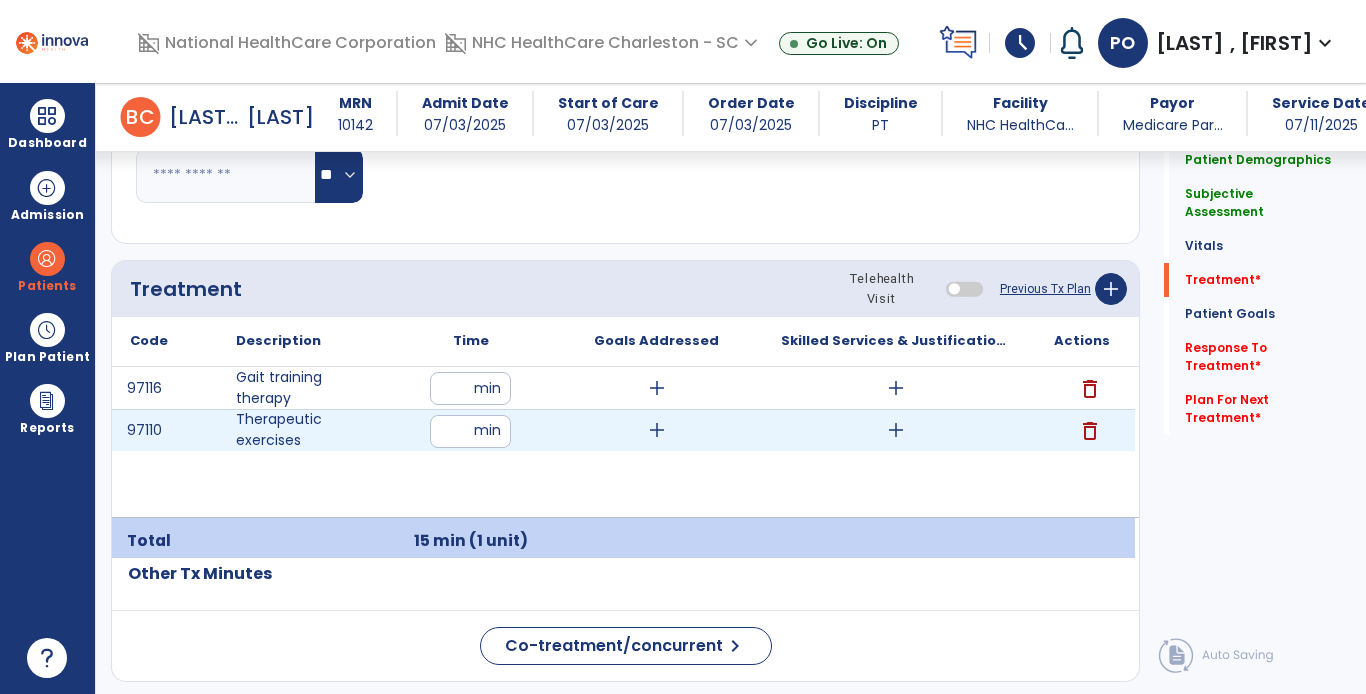 type on "**" 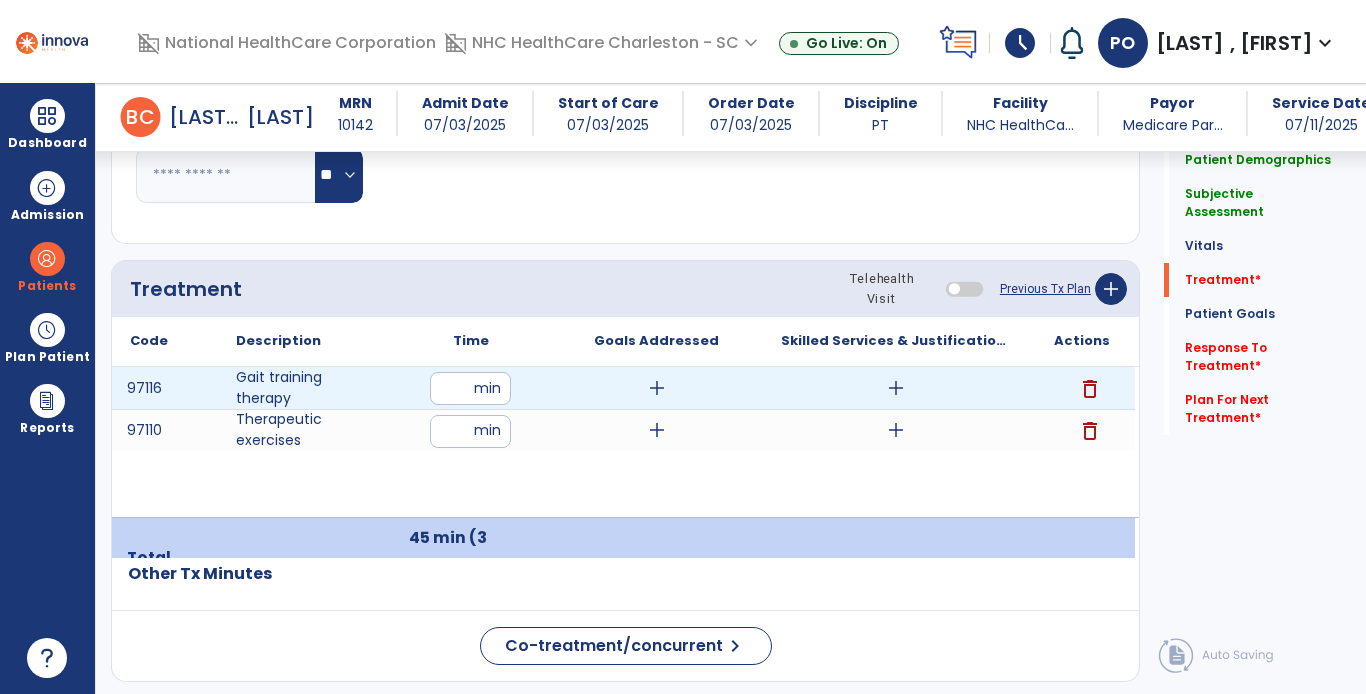 click on "add" at bounding box center (657, 388) 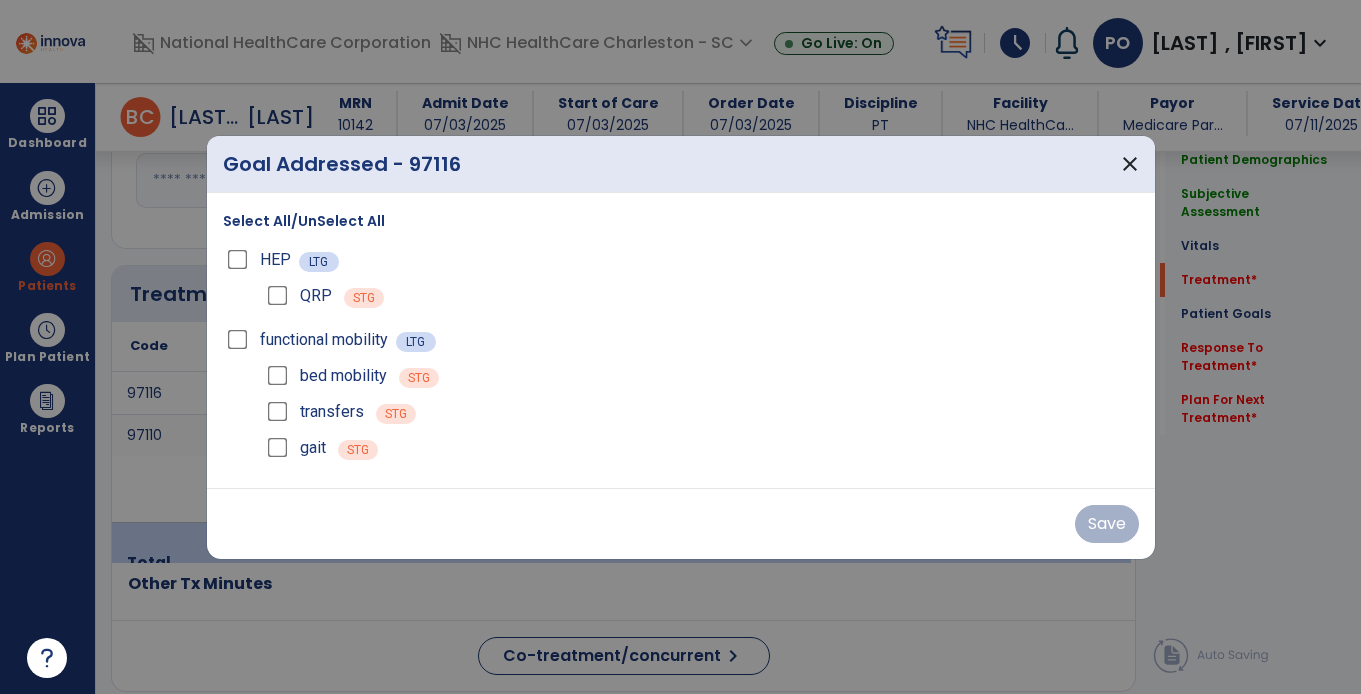 scroll, scrollTop: 1099, scrollLeft: 0, axis: vertical 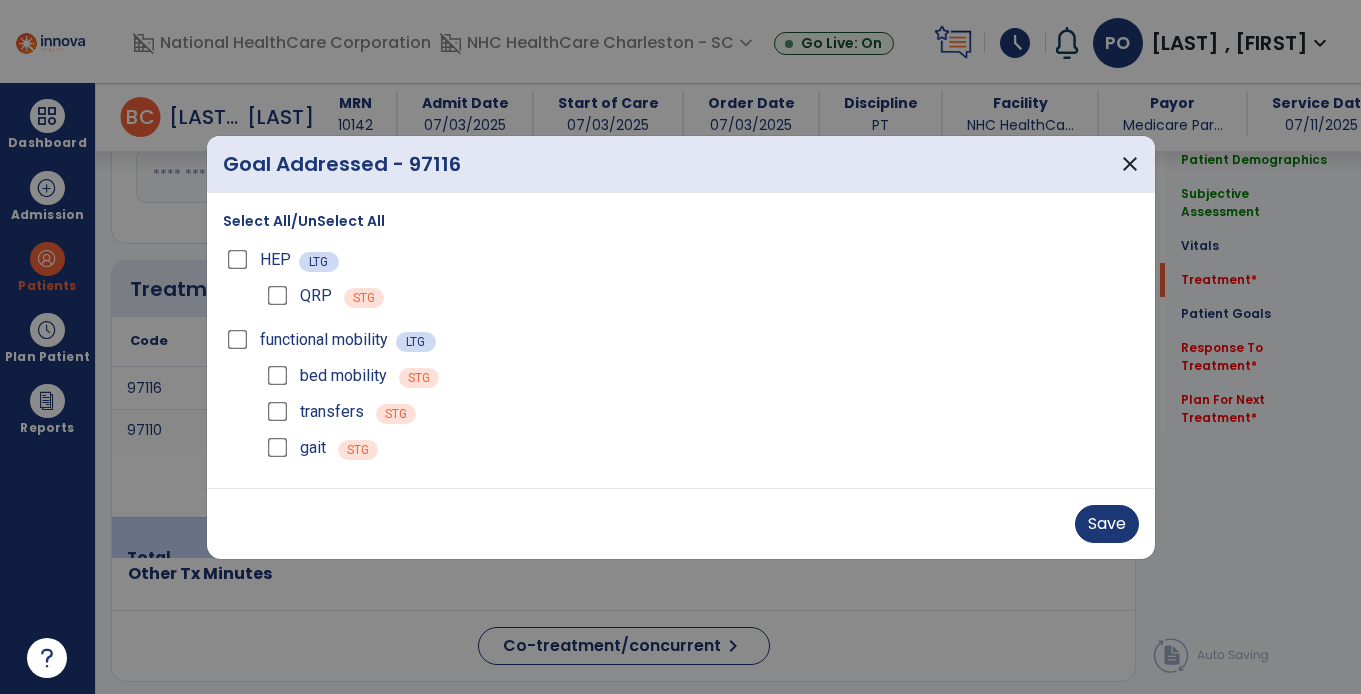 click on "Save" at bounding box center [681, 523] 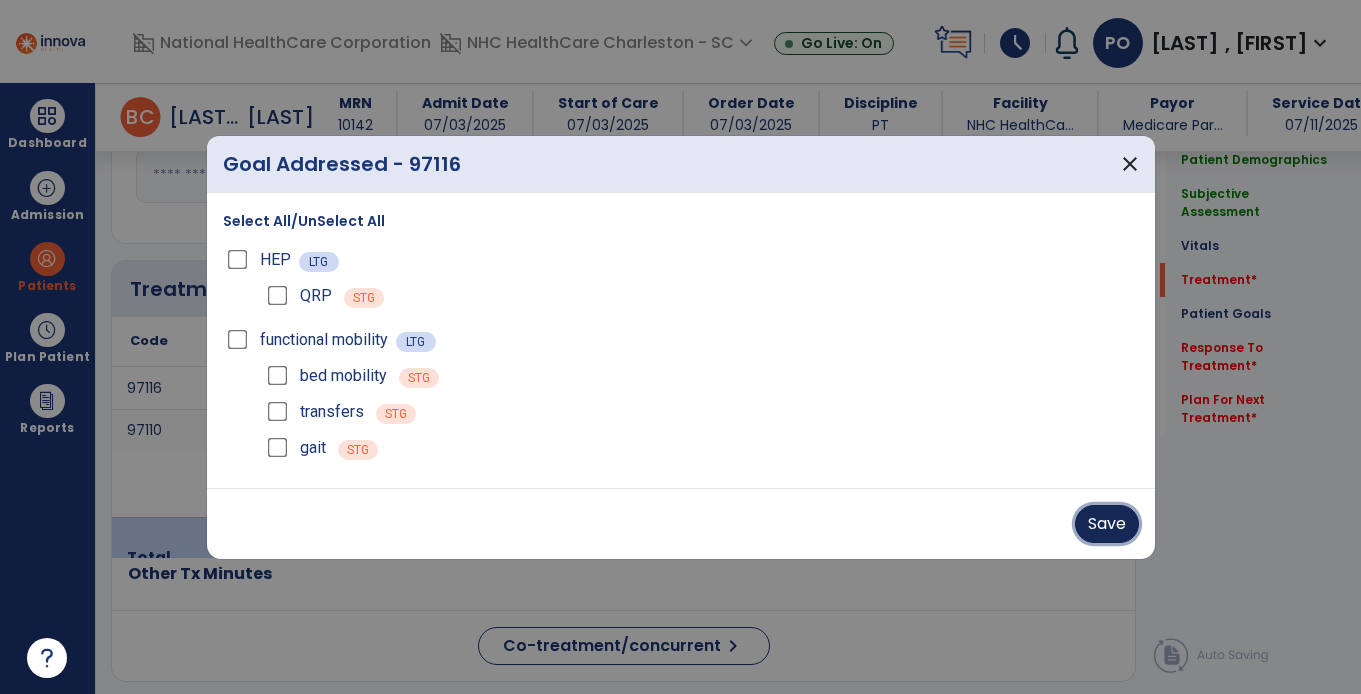 click on "Save" at bounding box center [1107, 524] 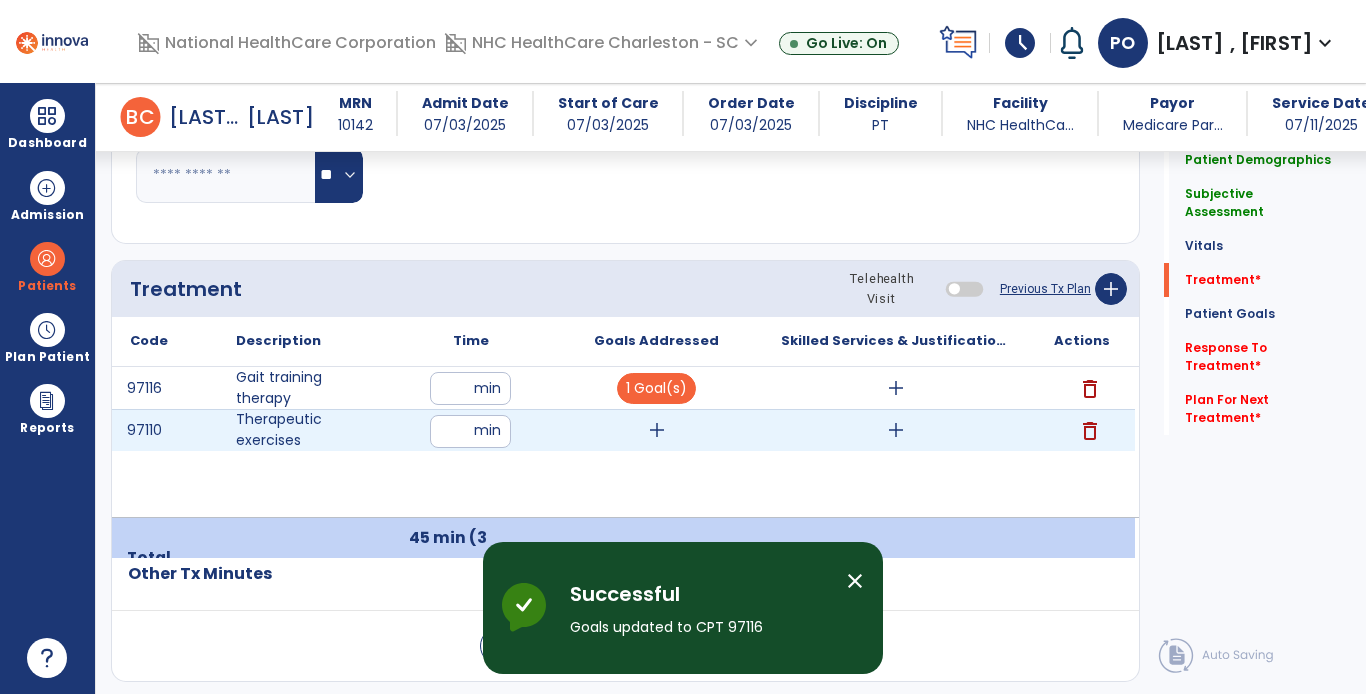 click on "add" at bounding box center (657, 430) 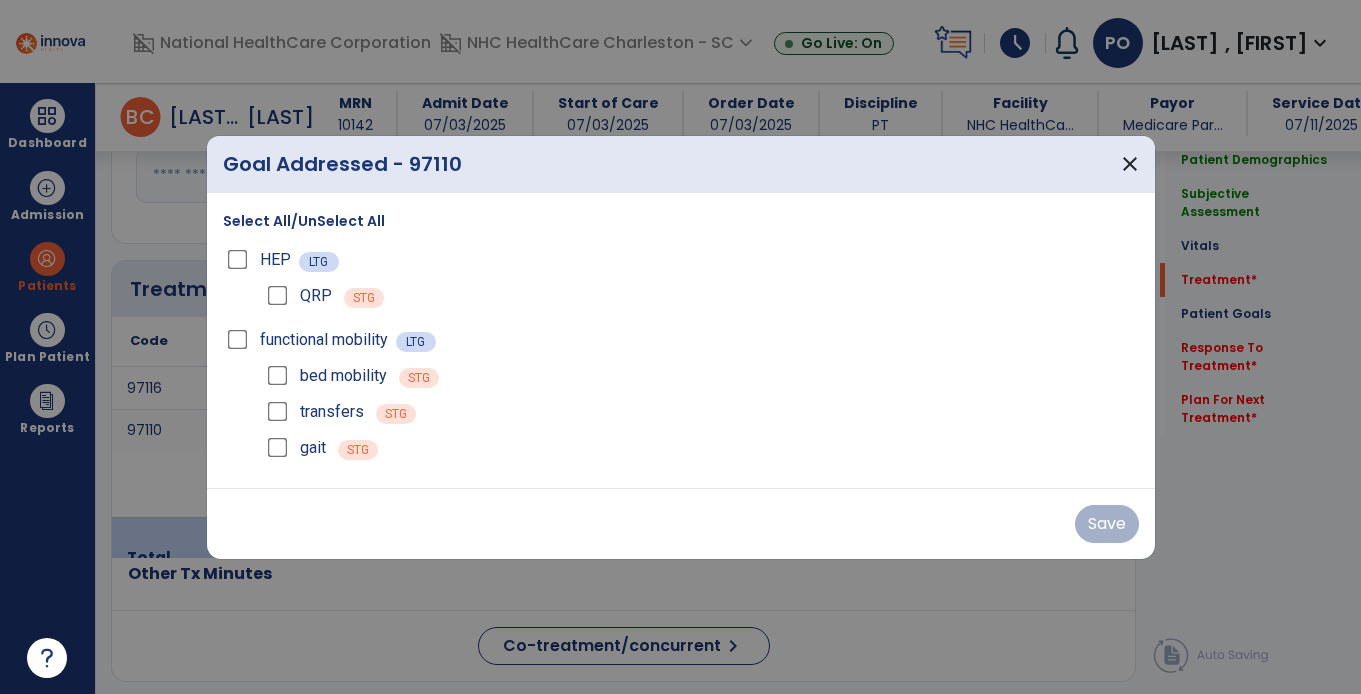 scroll, scrollTop: 1099, scrollLeft: 0, axis: vertical 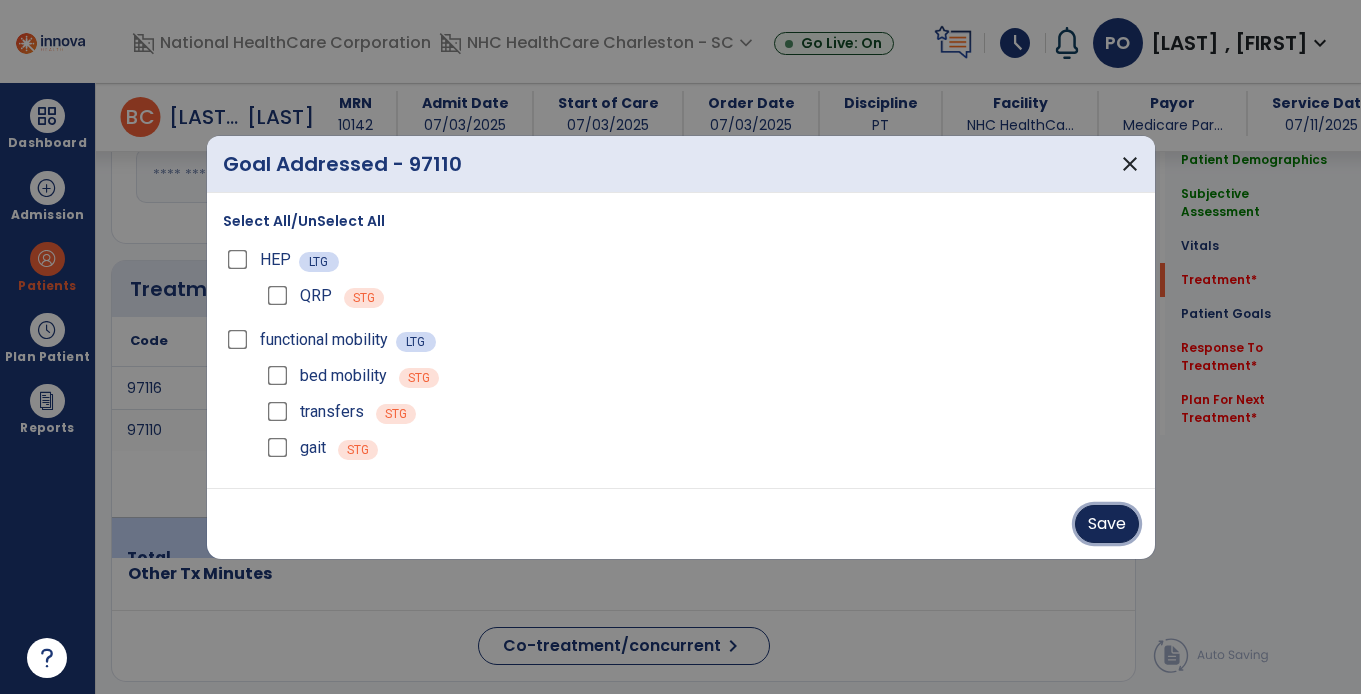 click on "Save" at bounding box center [1107, 524] 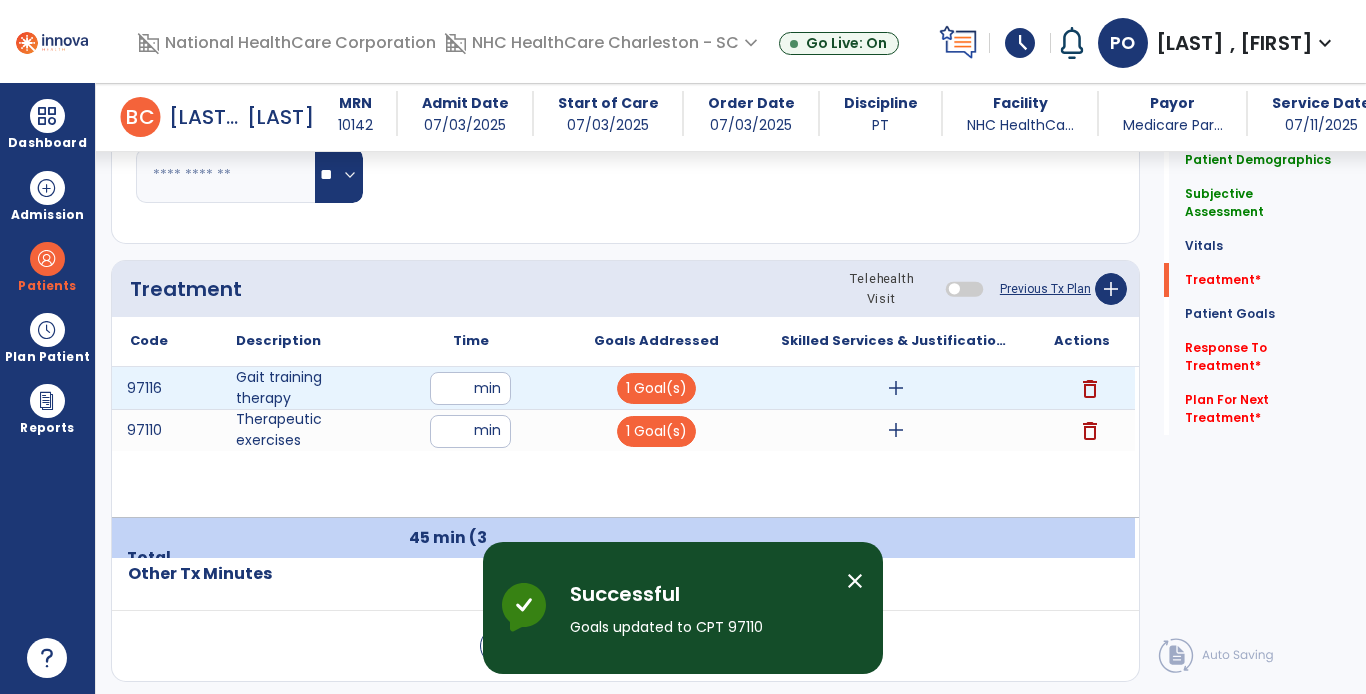 click on "add" at bounding box center (896, 388) 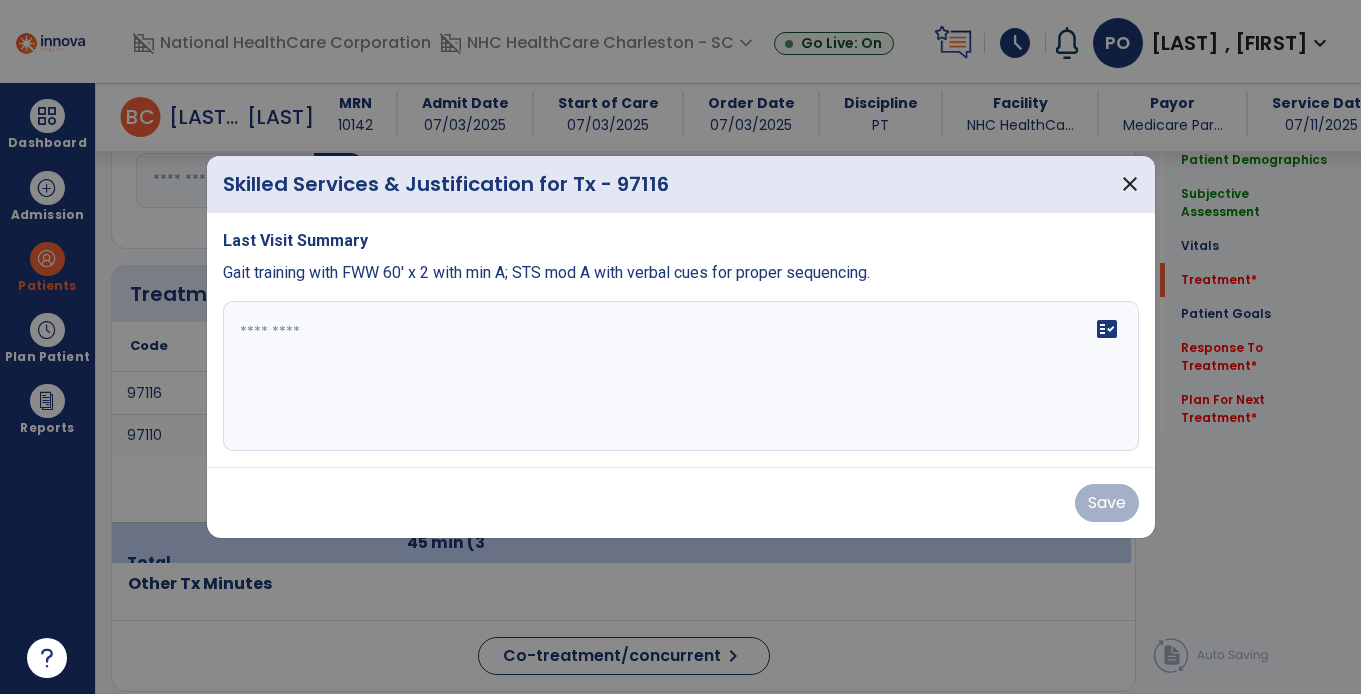 scroll, scrollTop: 1099, scrollLeft: 0, axis: vertical 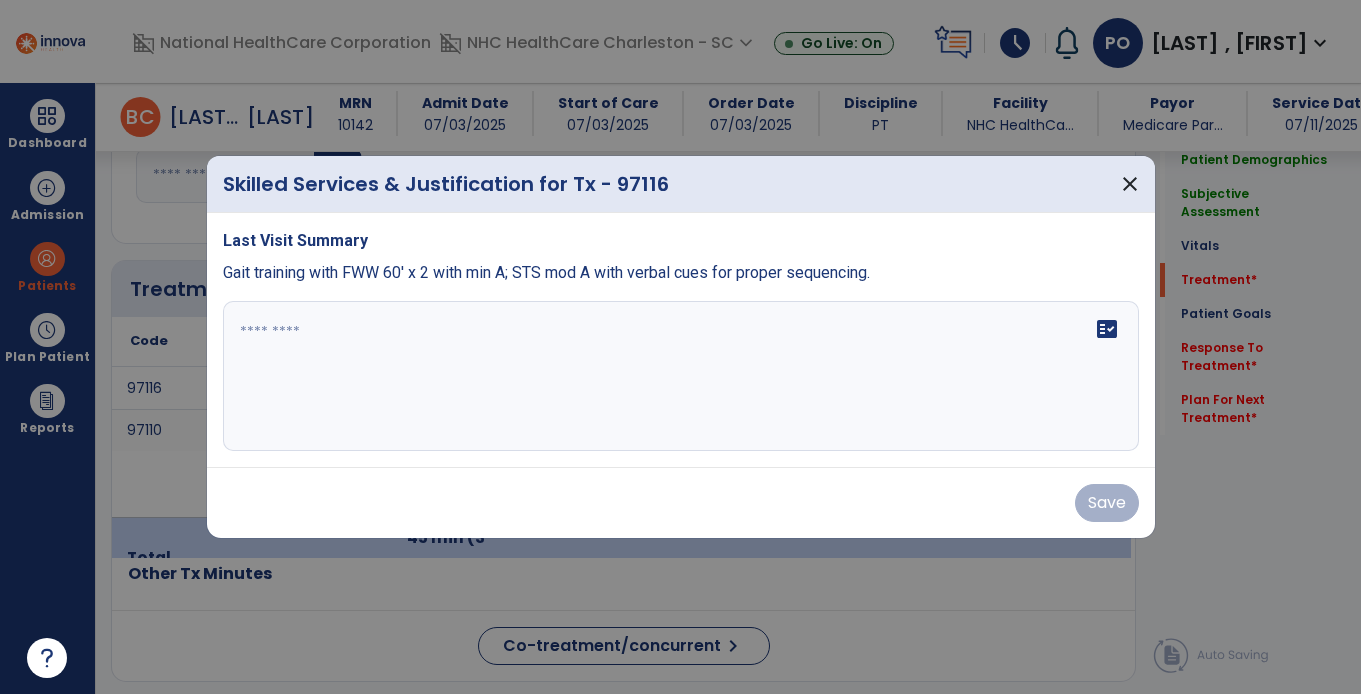 click on "fact_check" at bounding box center [681, 376] 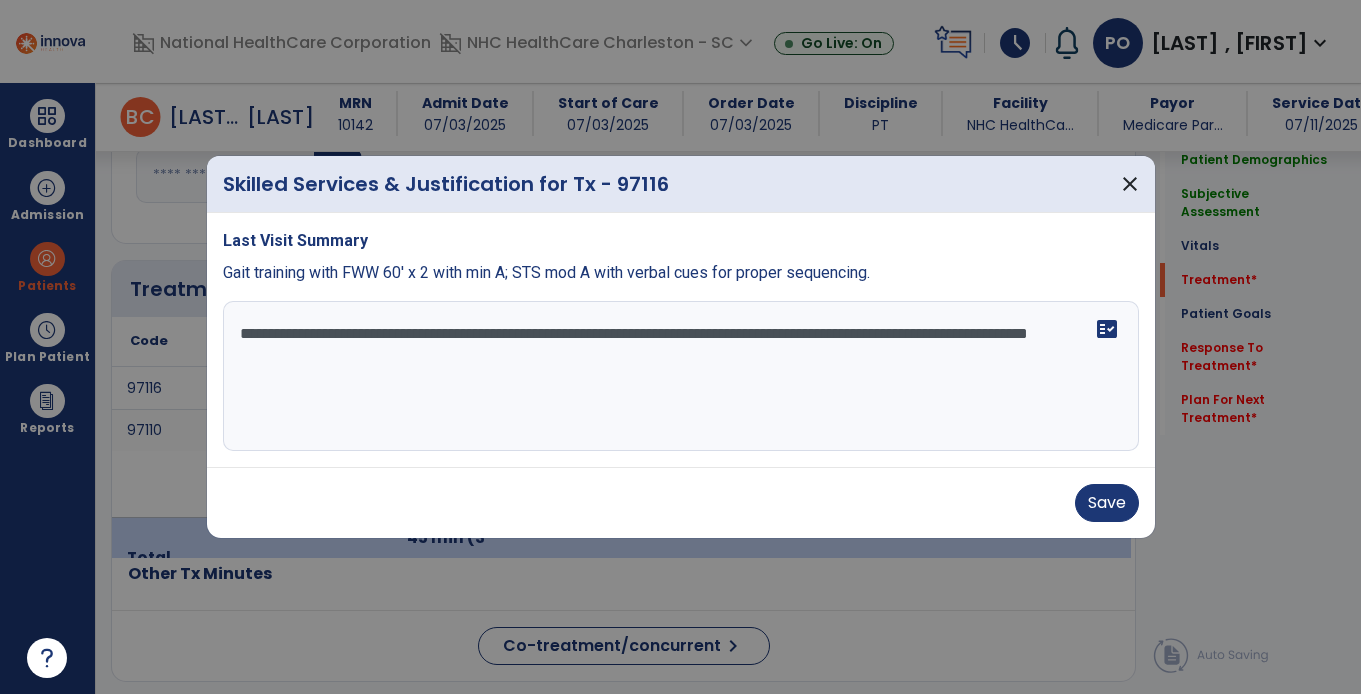 type on "**********" 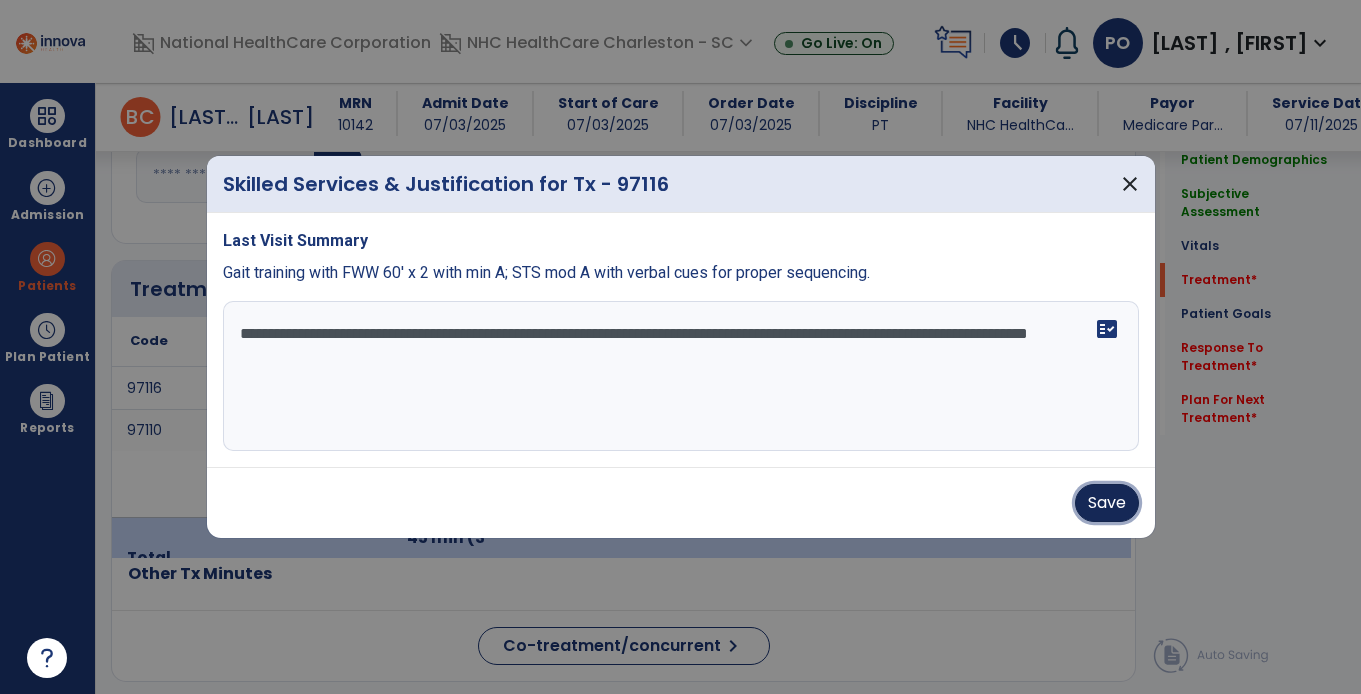 click on "Save" at bounding box center (1107, 503) 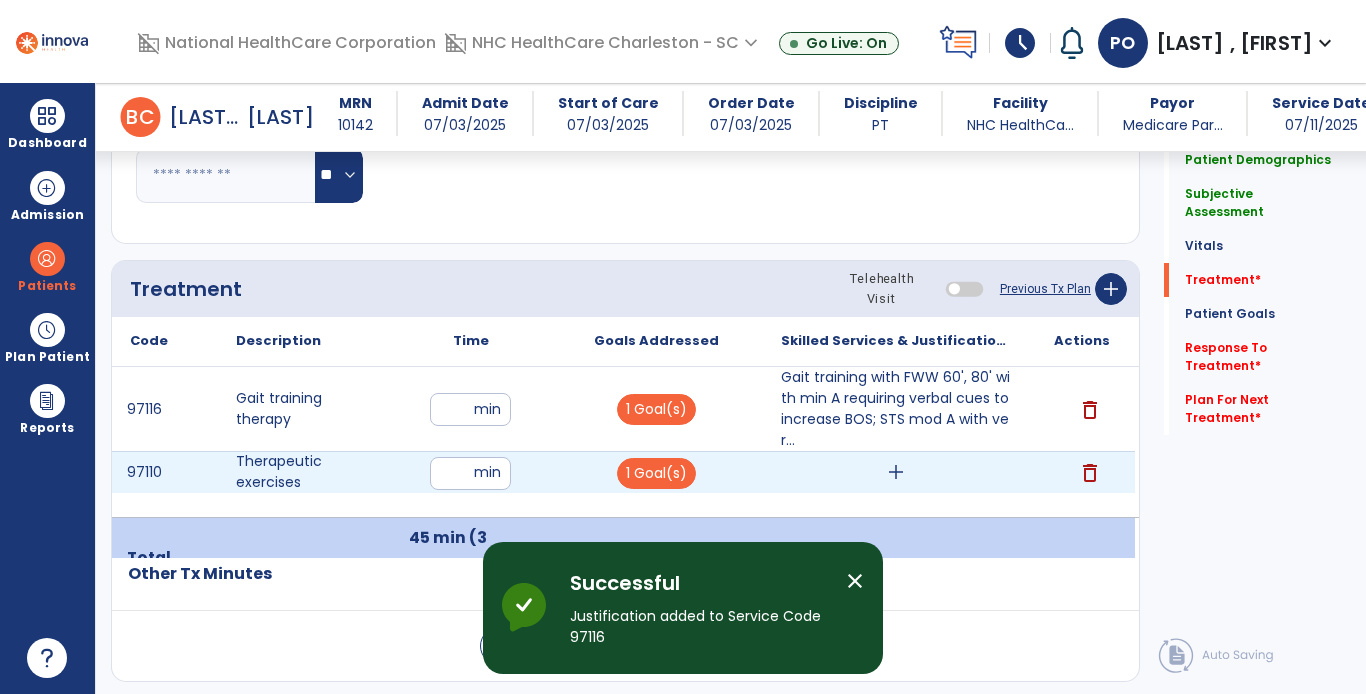 click on "add" at bounding box center (896, 472) 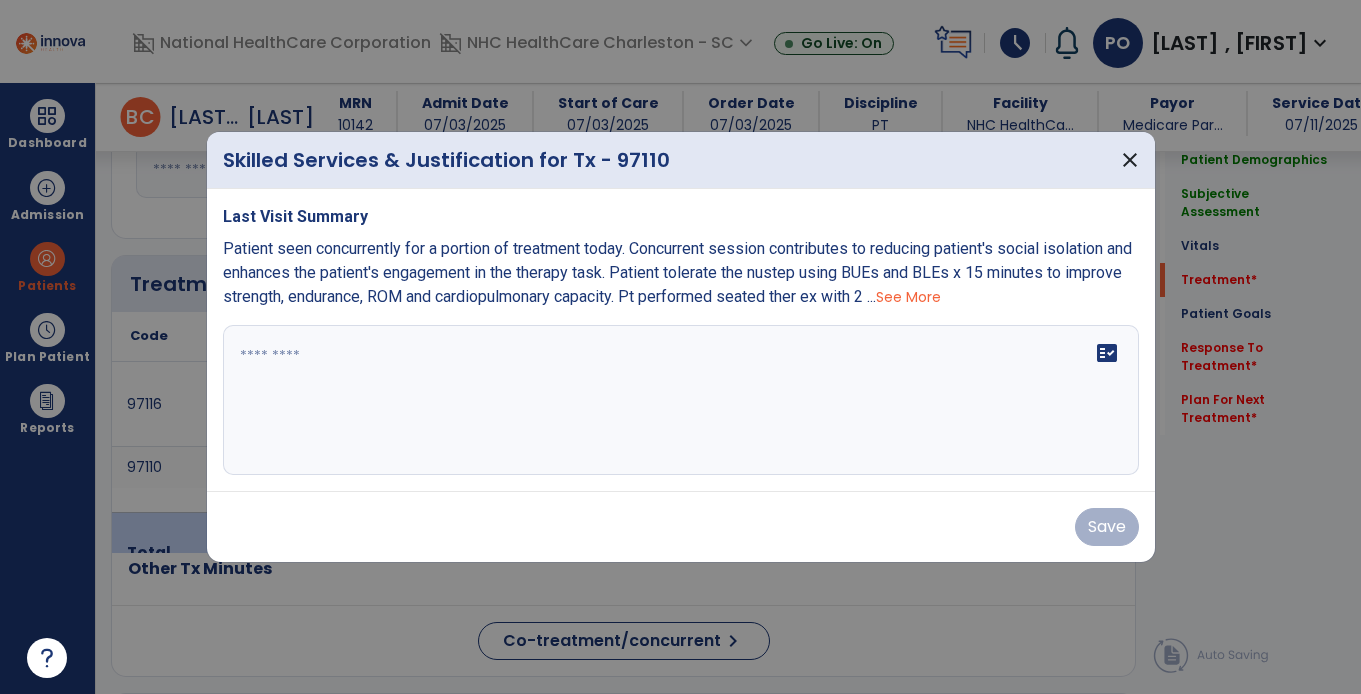 scroll, scrollTop: 1099, scrollLeft: 0, axis: vertical 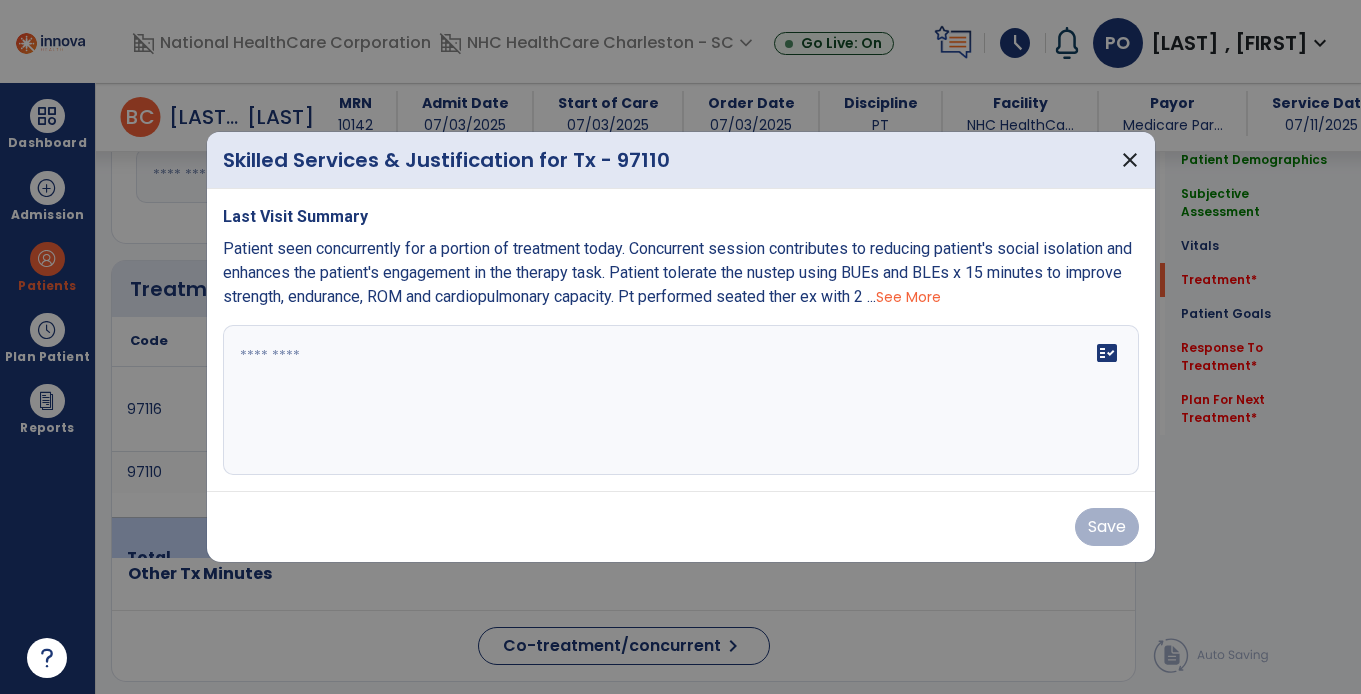 click on "fact_check" at bounding box center [681, 400] 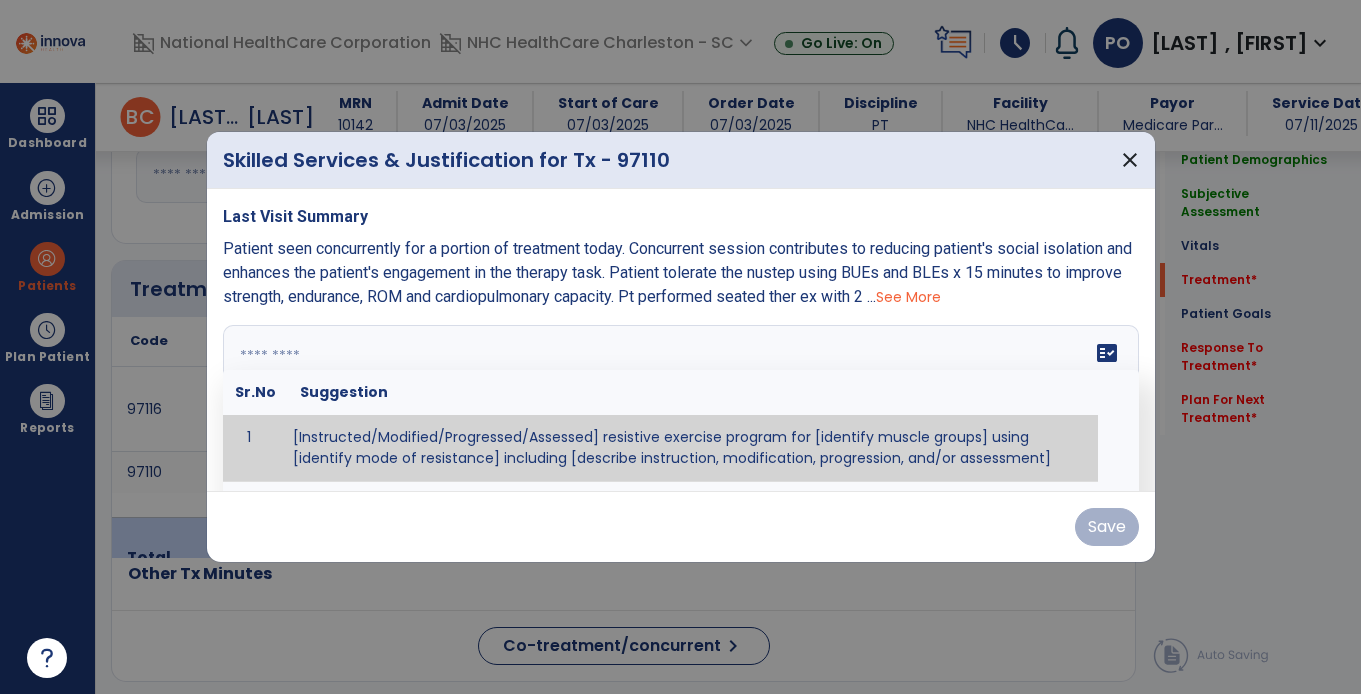 paste on "**********" 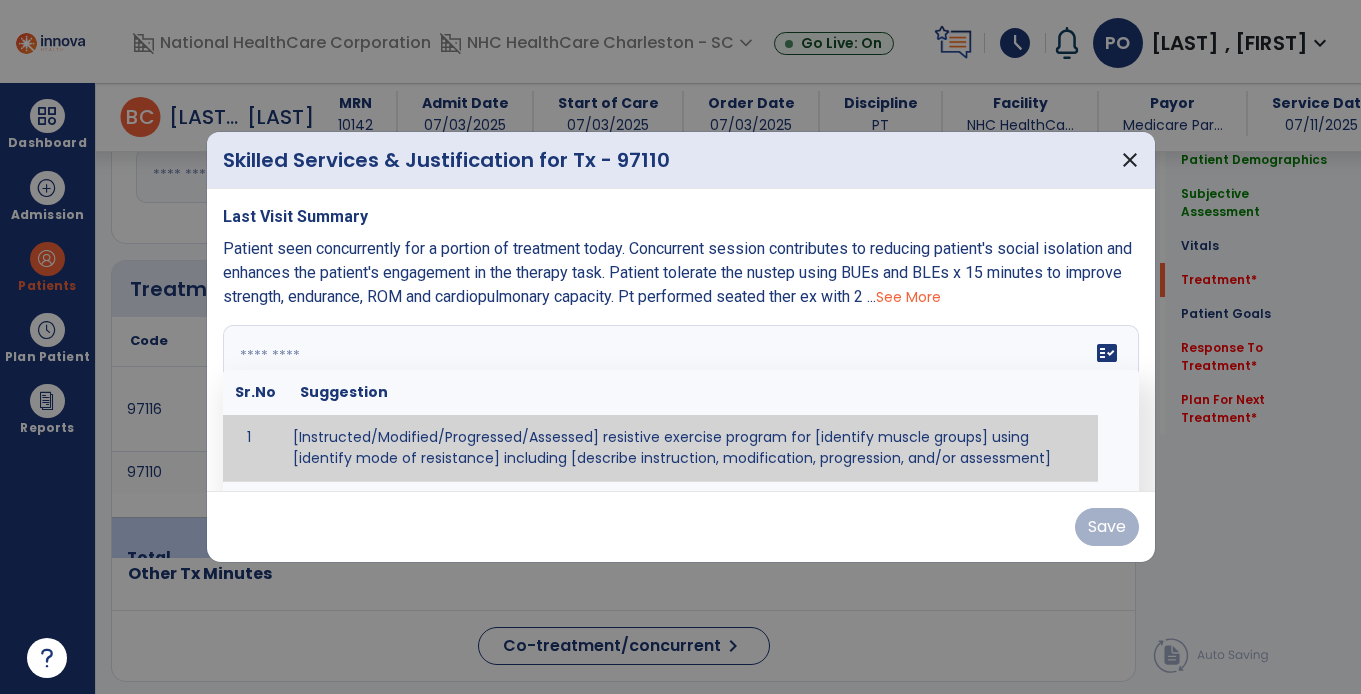 type on "**********" 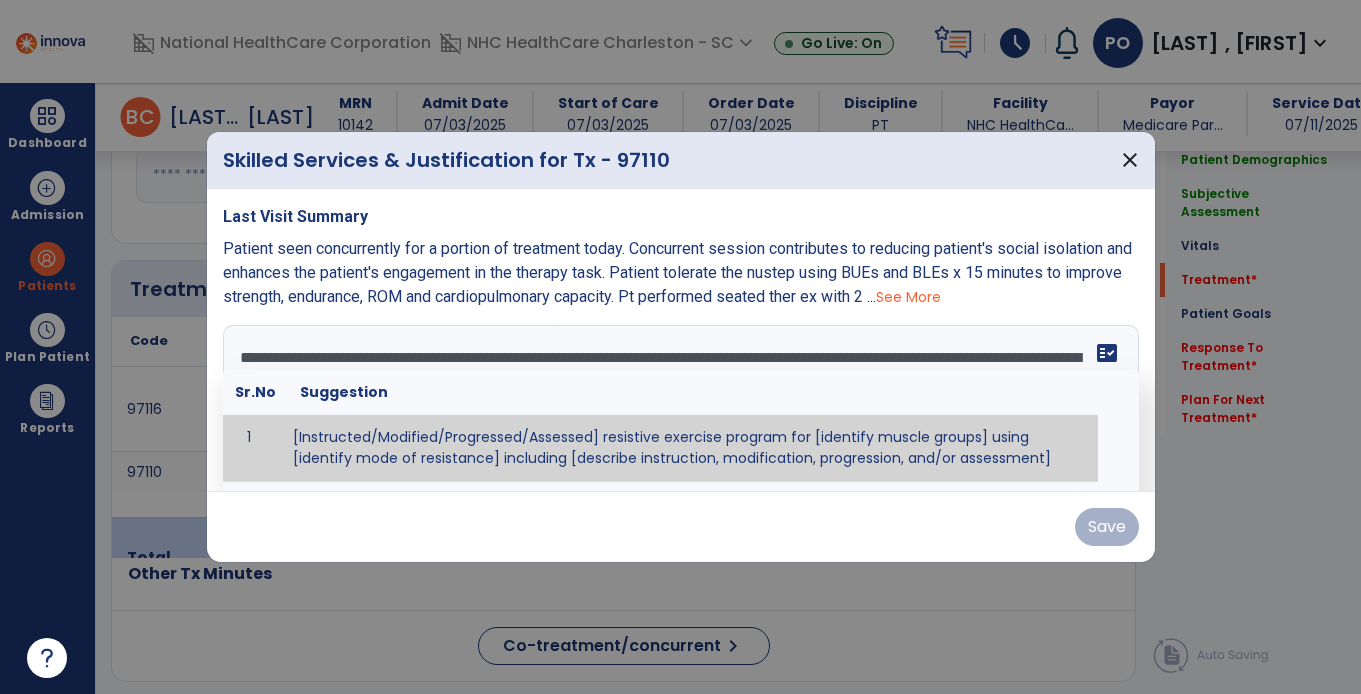 scroll, scrollTop: 15, scrollLeft: 0, axis: vertical 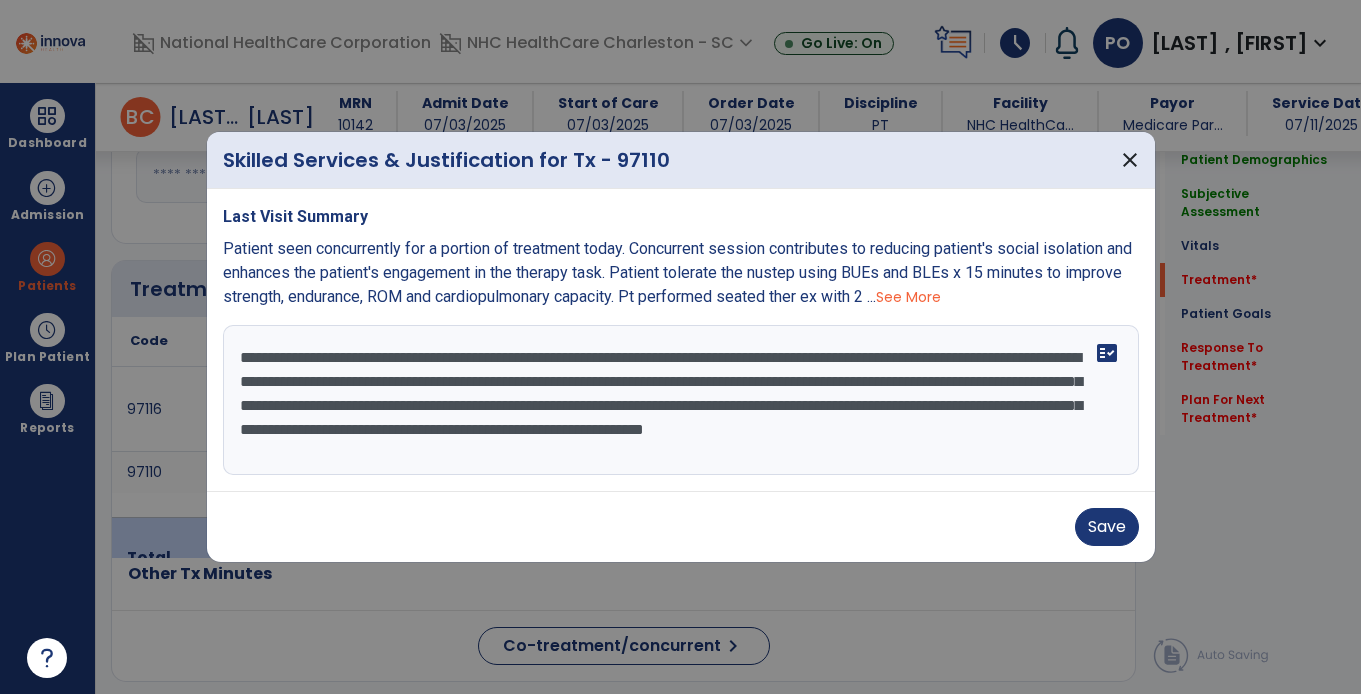 drag, startPoint x: 1011, startPoint y: 409, endPoint x: 0, endPoint y: 357, distance: 1012.3364 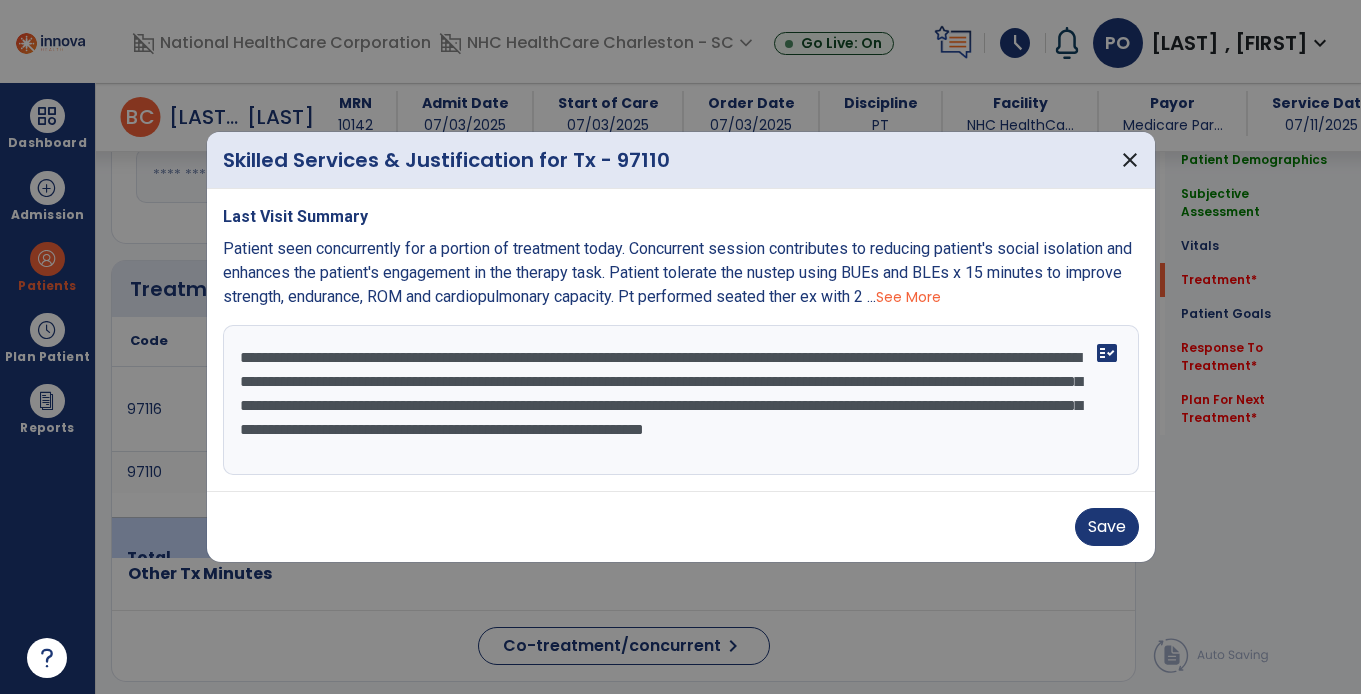 click on "Skilled Services & Justification for Tx - 97110 close Last Visit Summary Patient seen concurrently for a portion of treatment today. Concurrent session contributes to reducing patient's social isolation and enhances the patient's engagement in the therapy task. Patient tolerate the nustep using BUEs and BLEs x 15 minutes to improve strength, endurance, ROM and cardiopulmonary capacity. Pt performed seated ther ex with 2 ... See More You are being discharged from subacute rehab. Continue to get out of bed every day and perform your home exercise program in order to prevent decline. Recommend home health therapy services to continue overall strengthening. Recommend 24/7 caregiver assistance due to visual deficits and risk for falling. Recommend manual wheelchair for increased increased independence throughout living environment. Recommend one person assist for ambulation and walker throughout living environment." at bounding box center (680, 347) 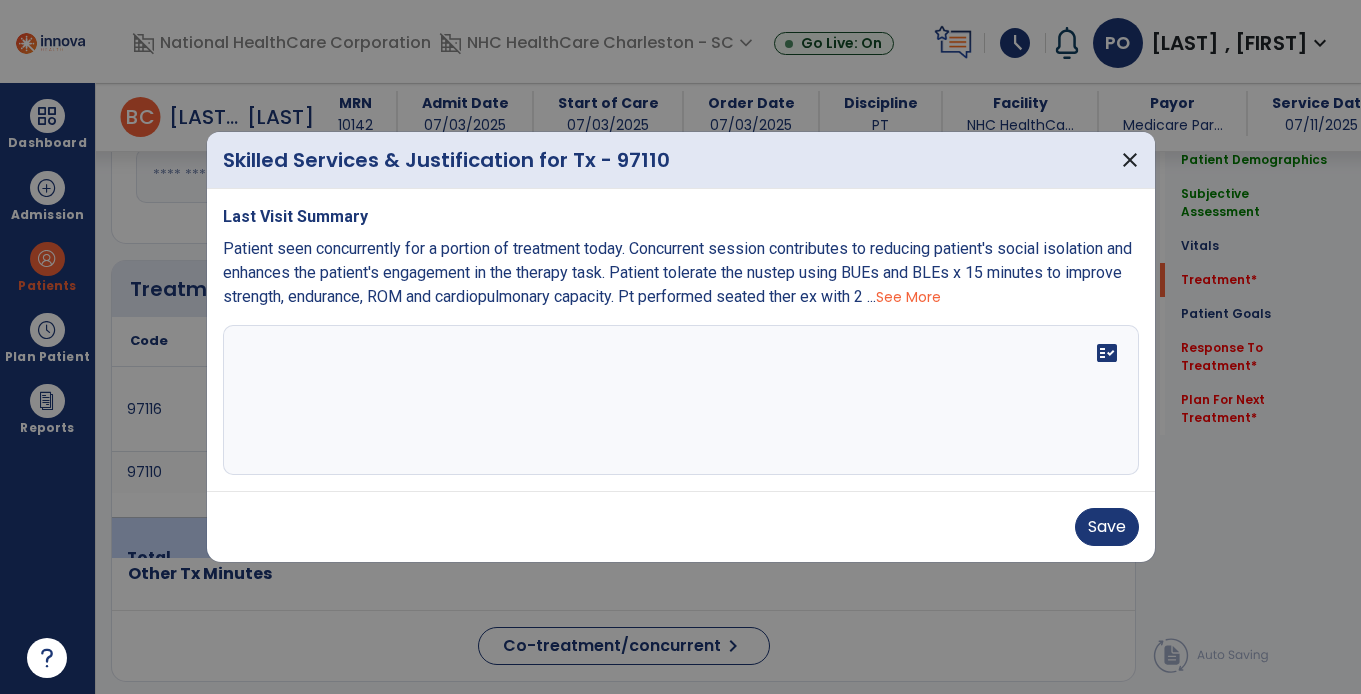 paste on "**********" 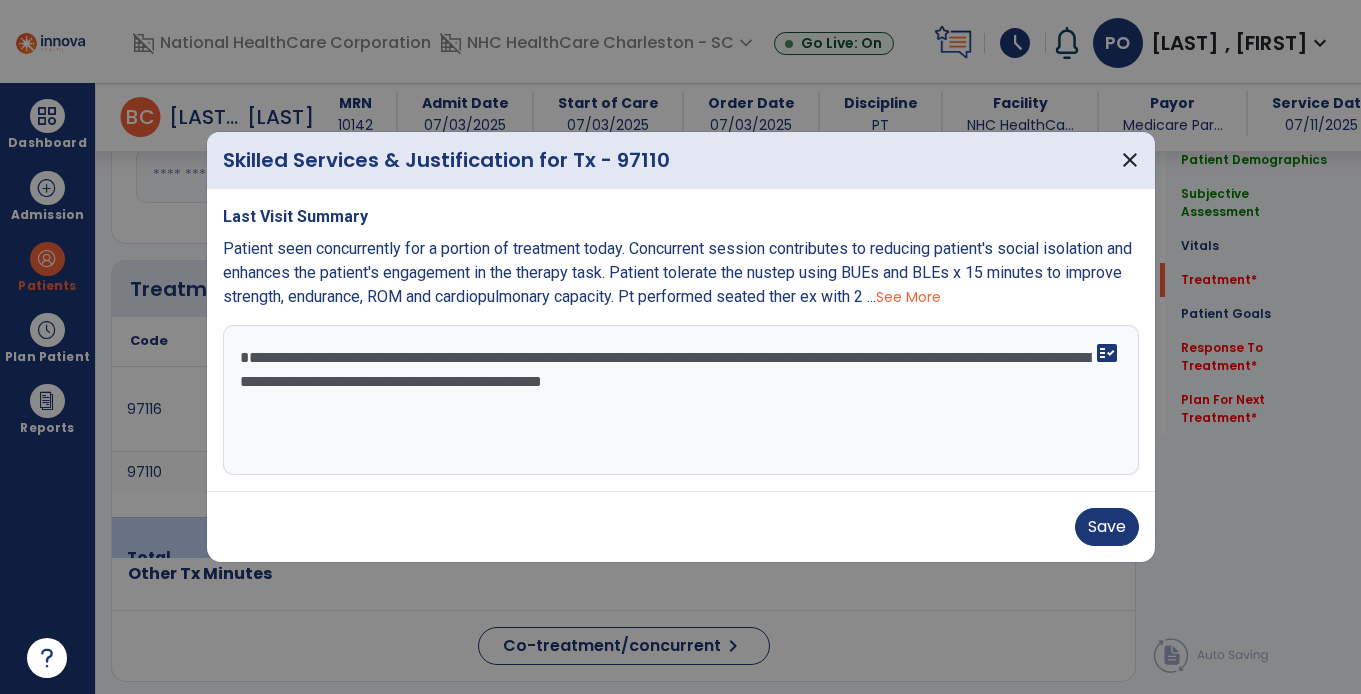 click on "**********" at bounding box center (681, 400) 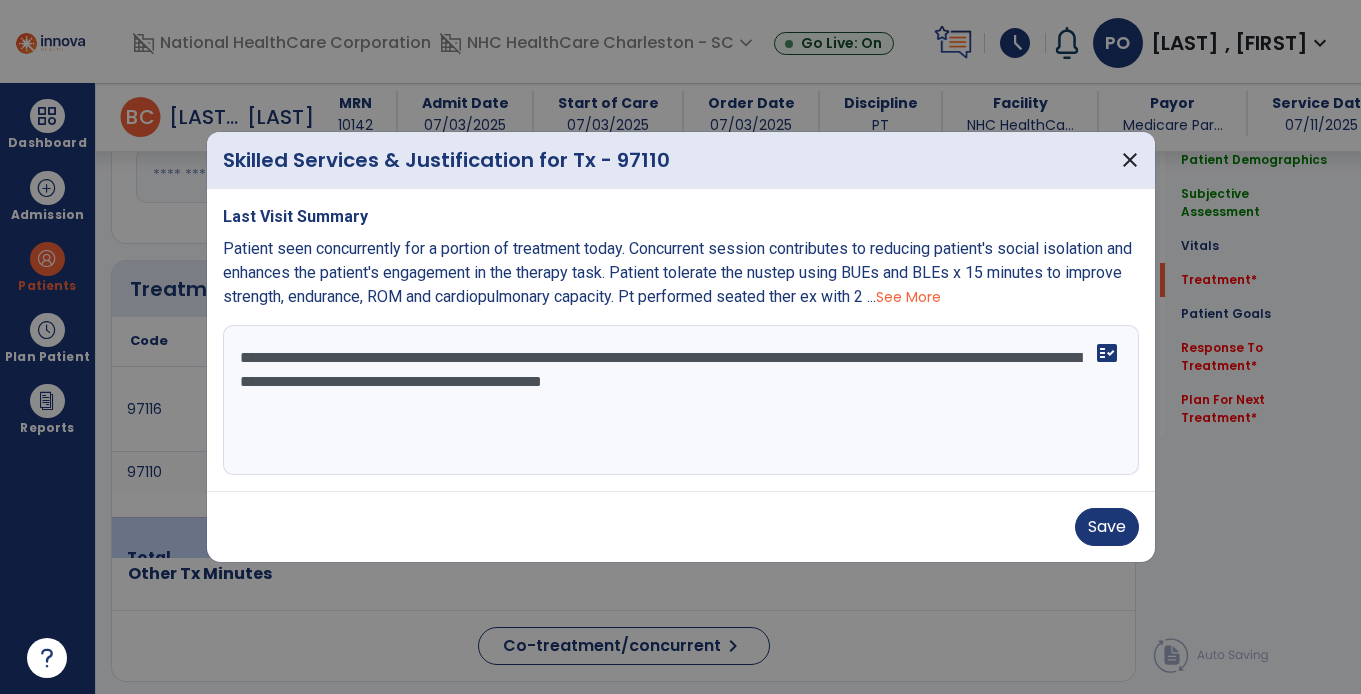 click on "**********" at bounding box center (681, 400) 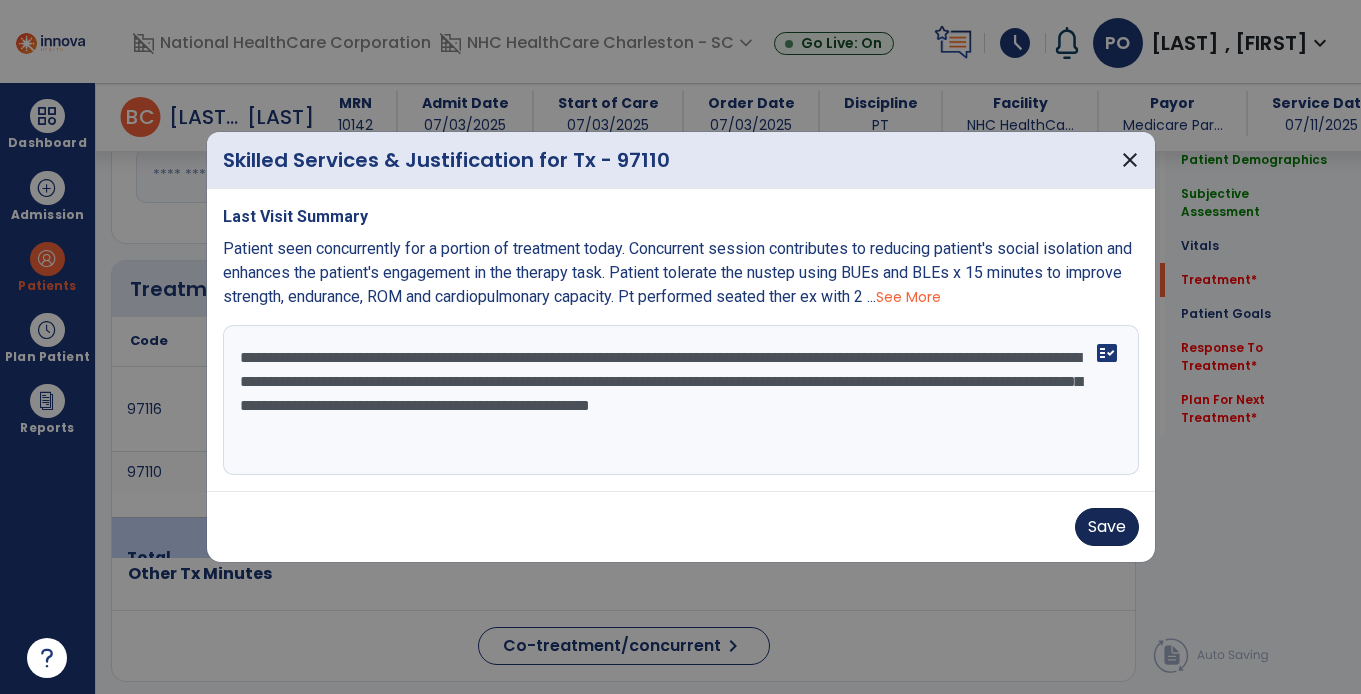 type on "**********" 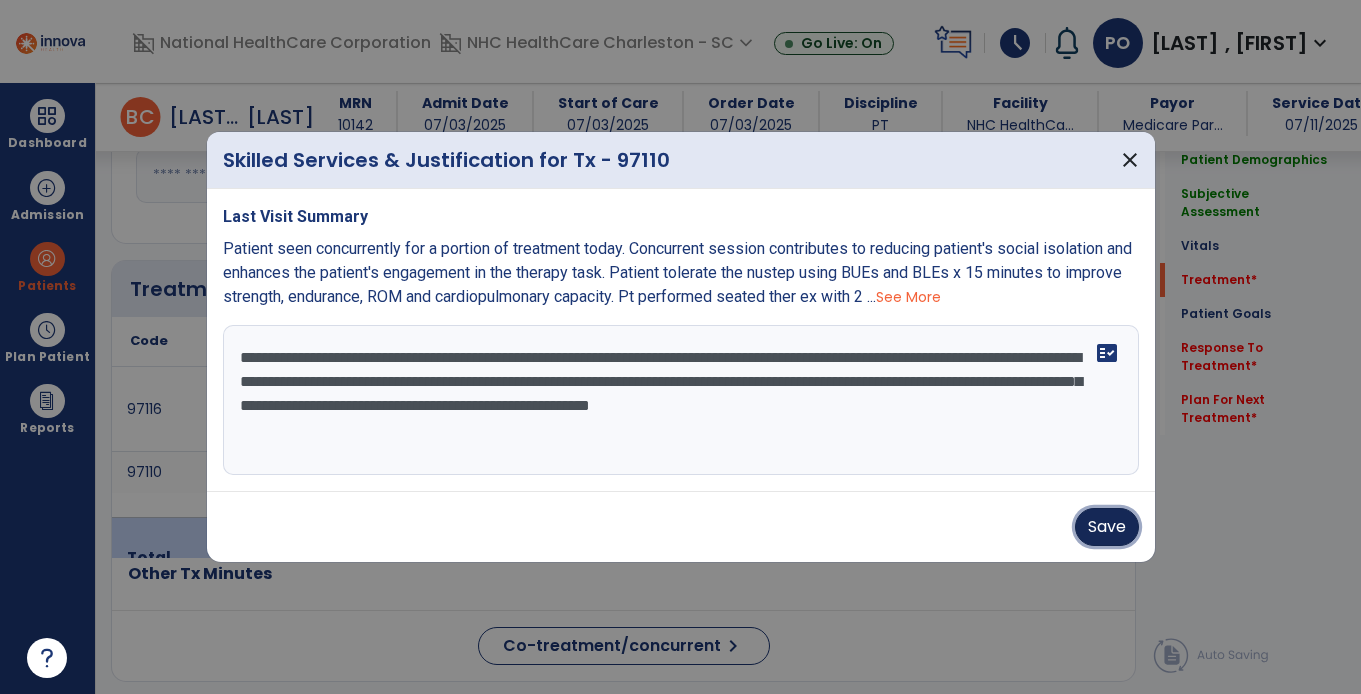 click on "Save" at bounding box center (1107, 527) 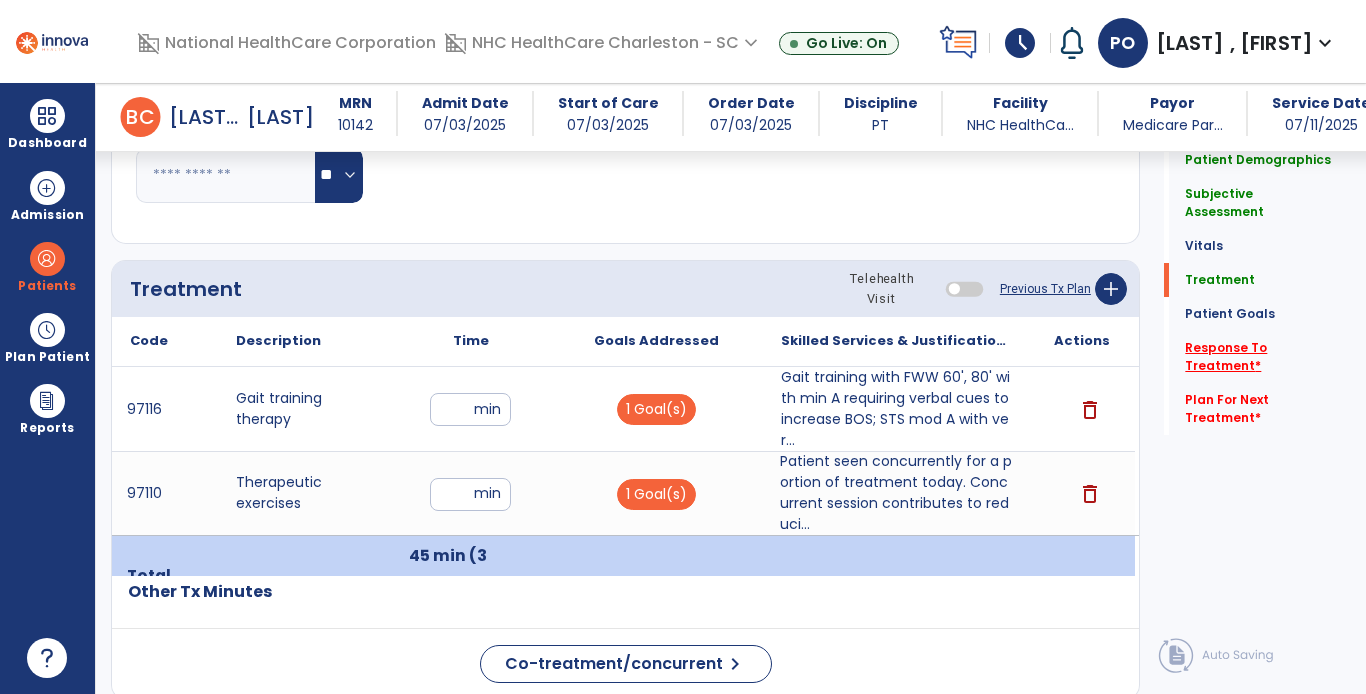 click on "Response To Treatment   *" 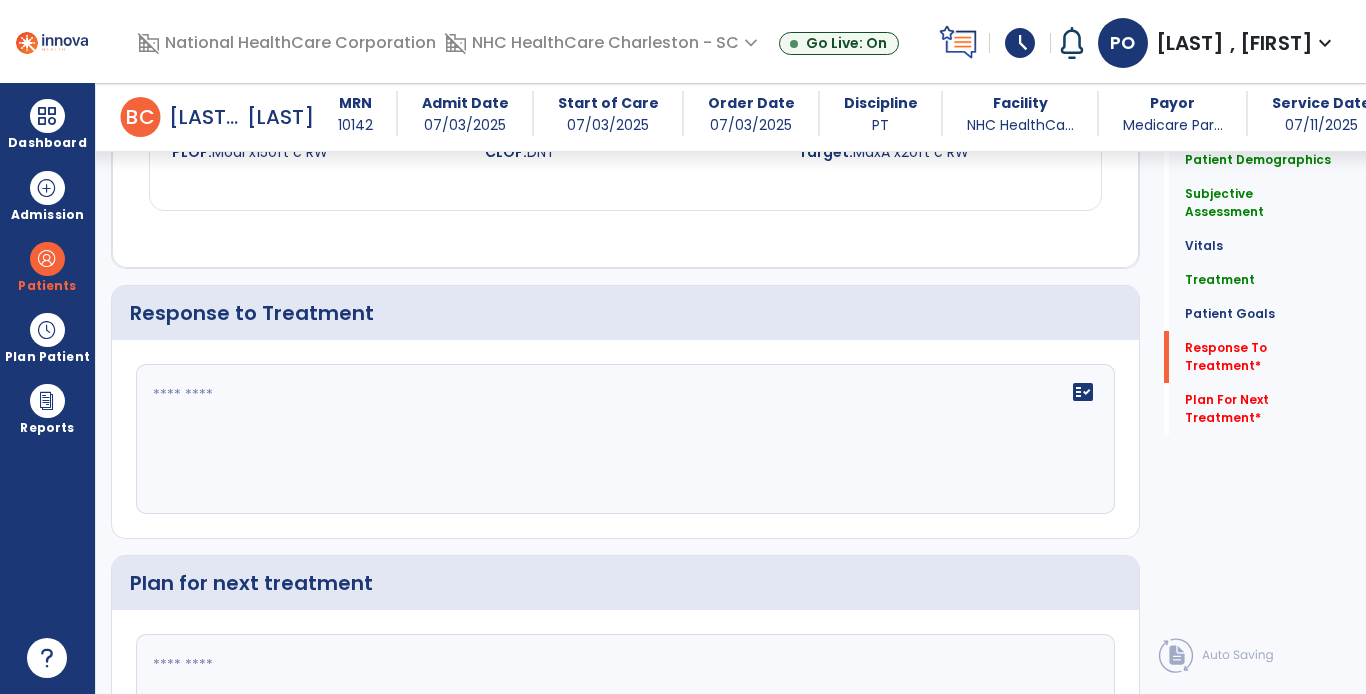 scroll, scrollTop: 2579, scrollLeft: 0, axis: vertical 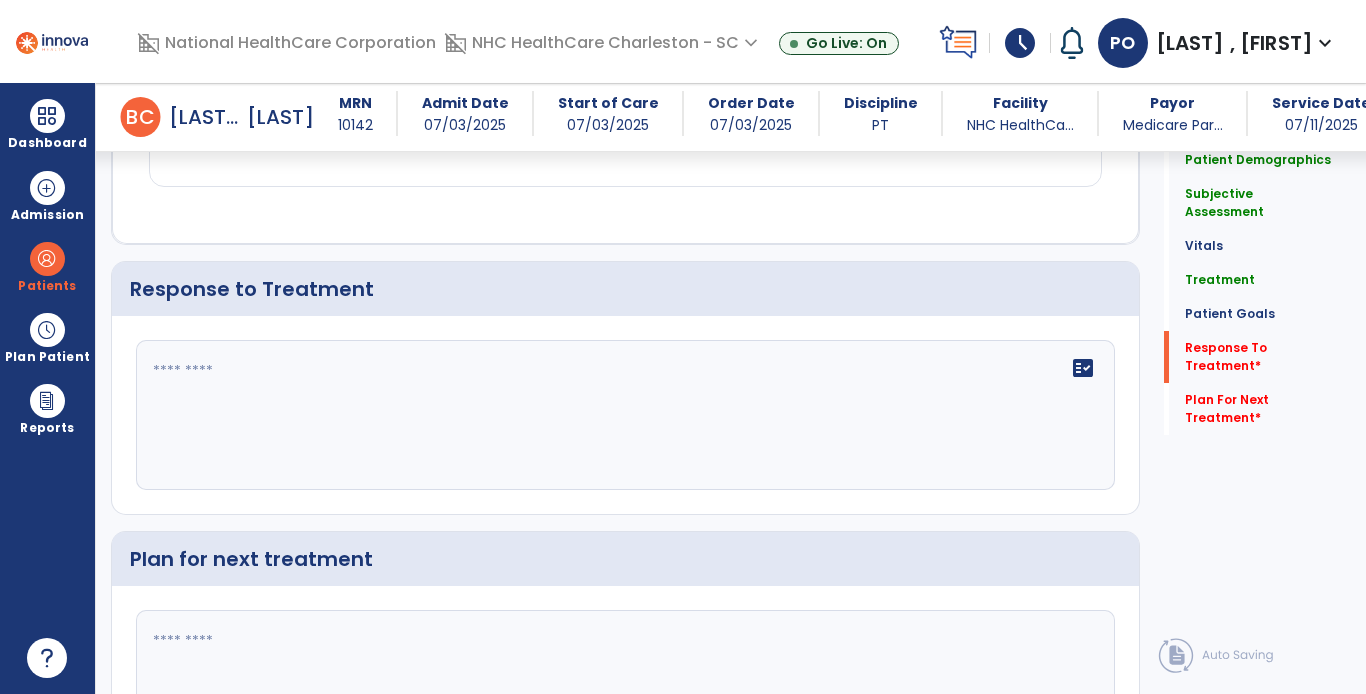 click on "fact_check" 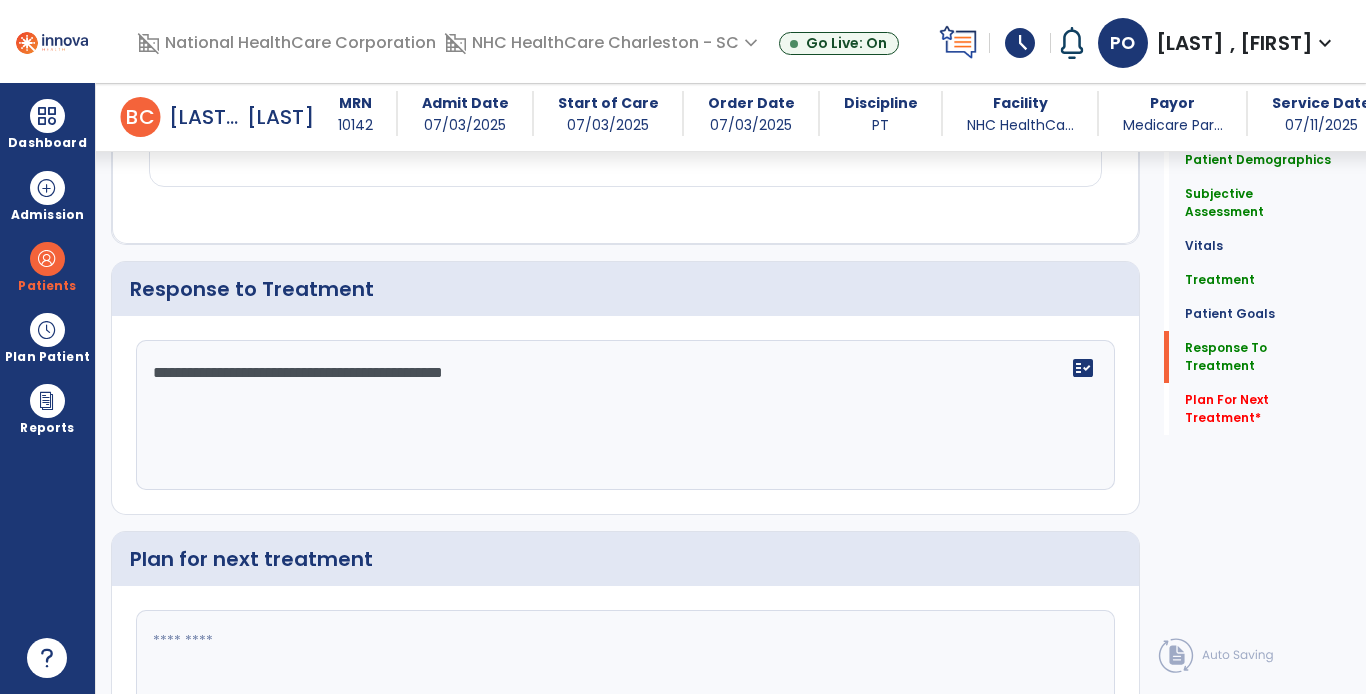 scroll, scrollTop: 2579, scrollLeft: 0, axis: vertical 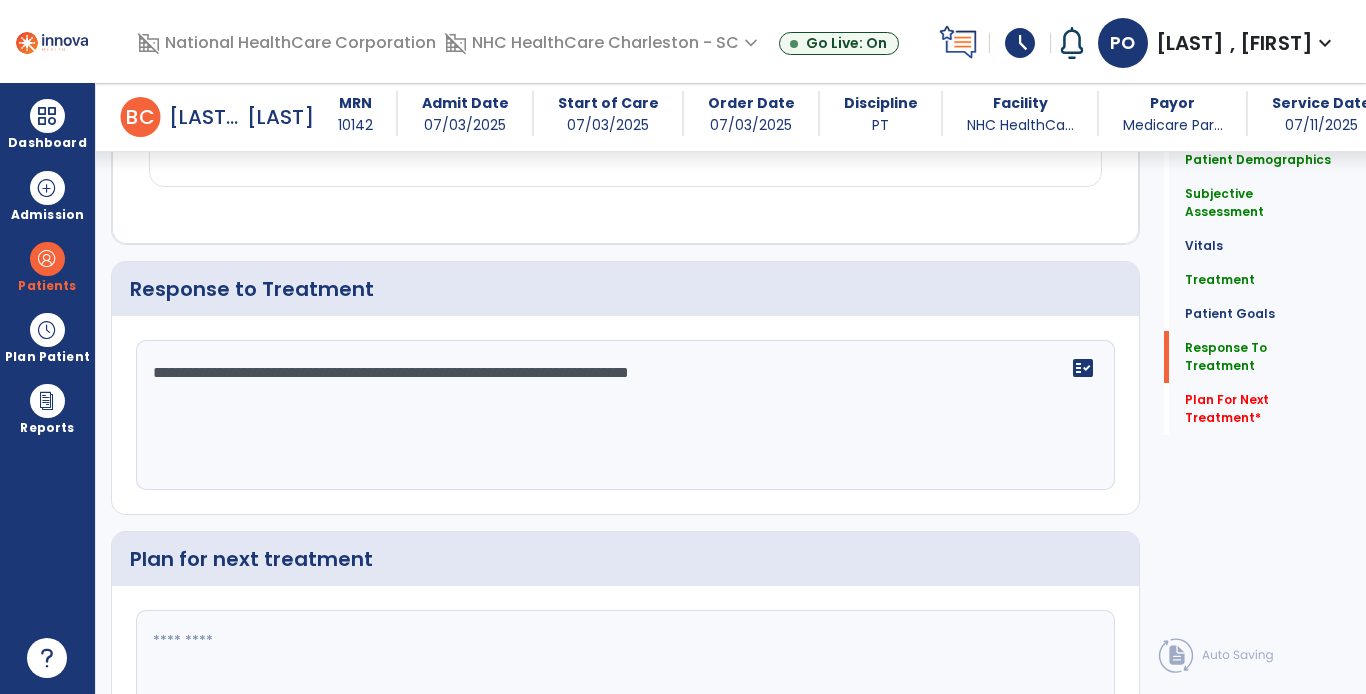 type on "**********" 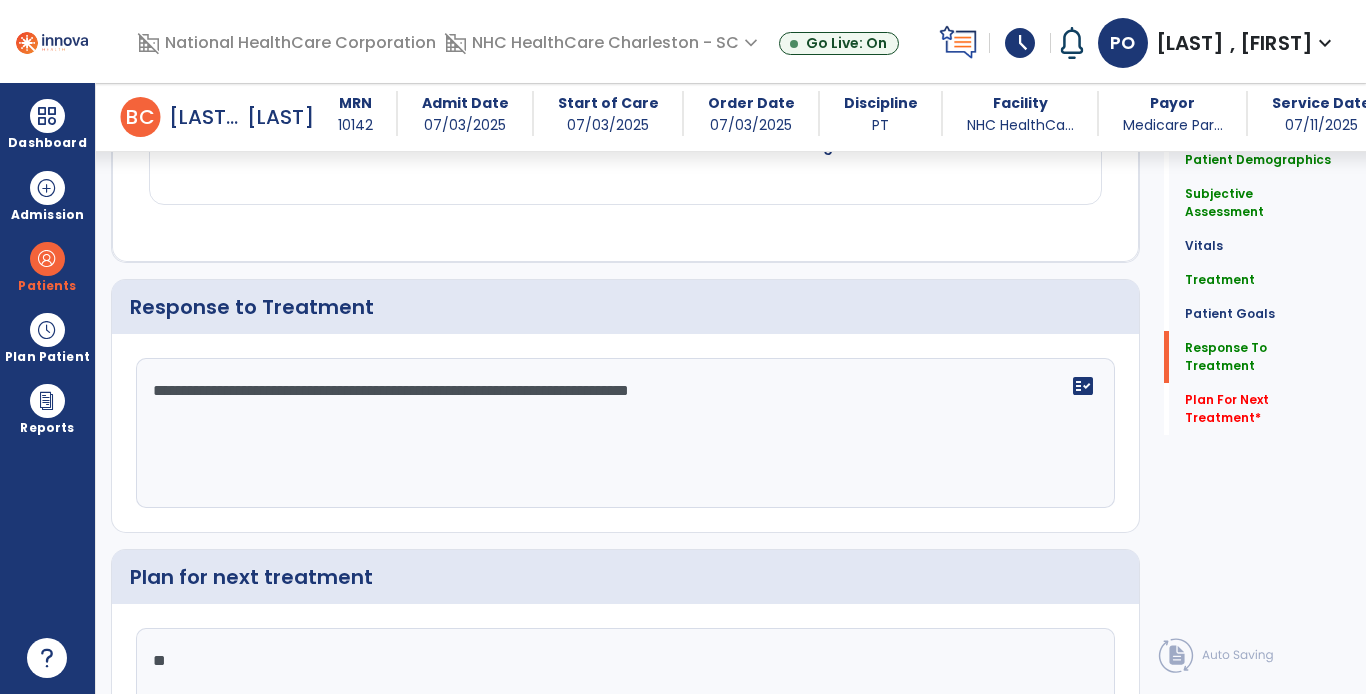 scroll, scrollTop: 2579, scrollLeft: 0, axis: vertical 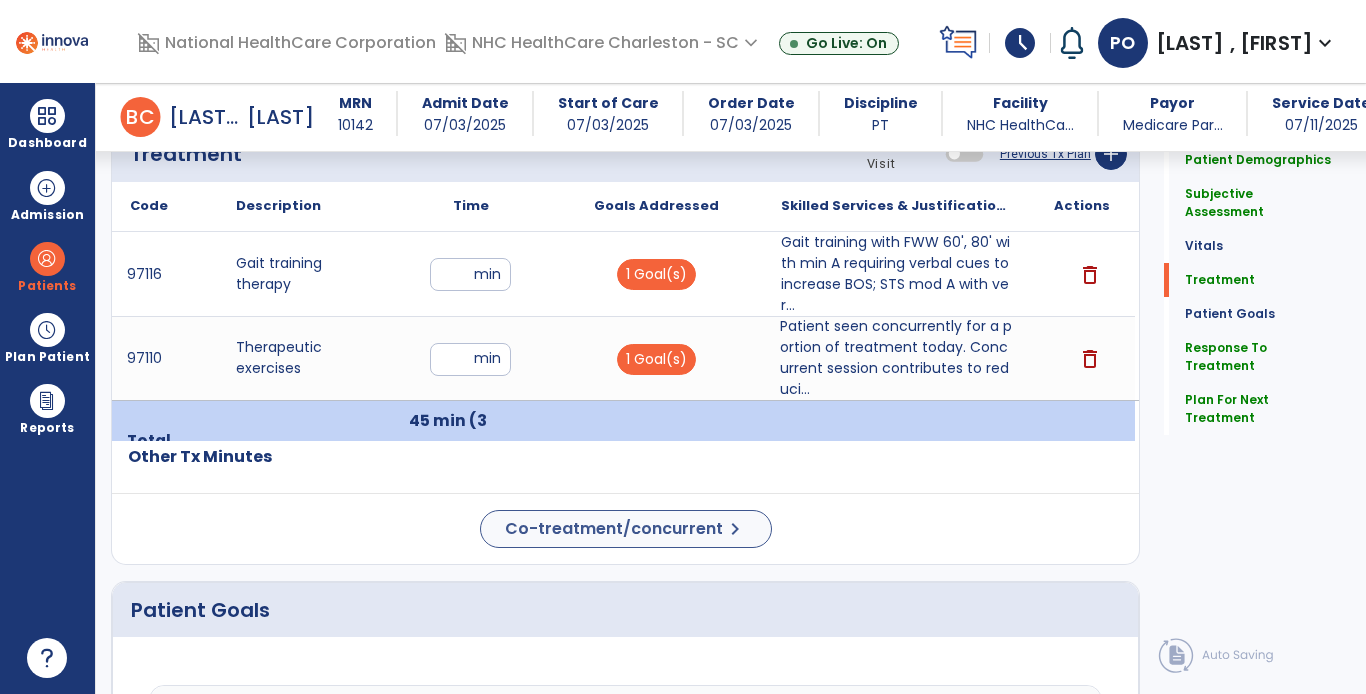 type on "**********" 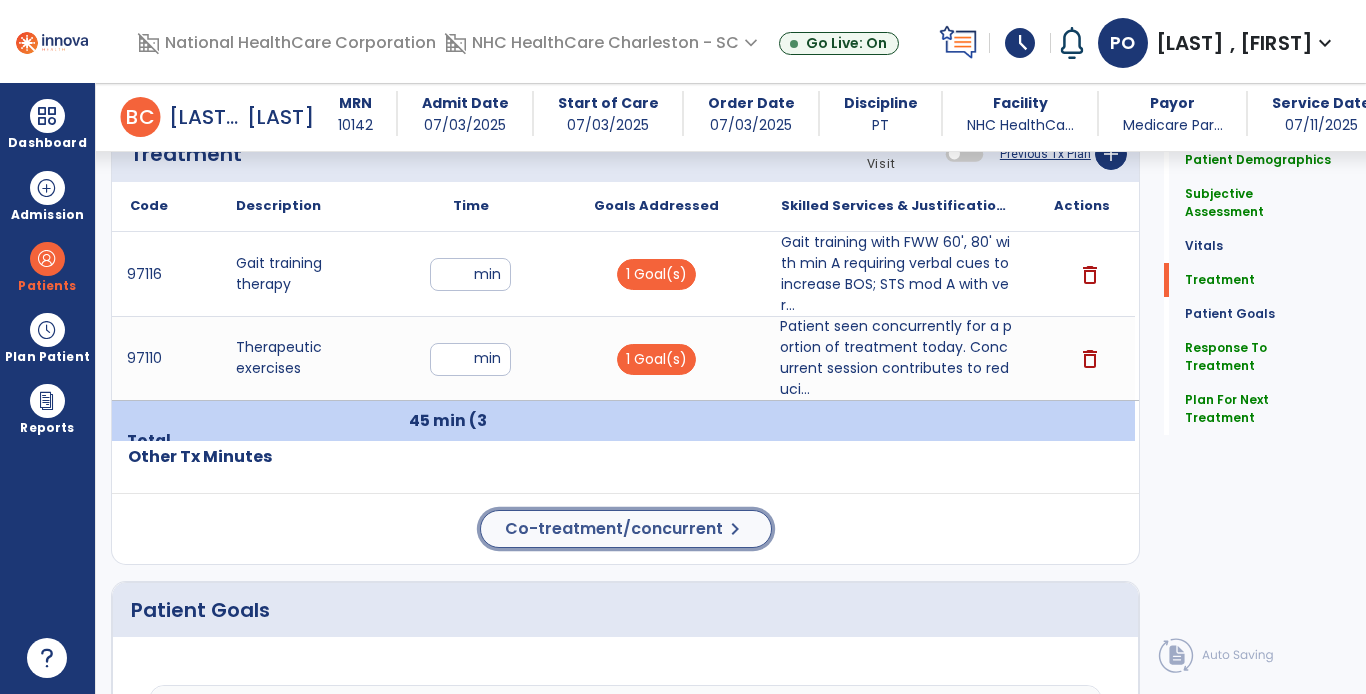 click on "Co-treatment/concurrent" 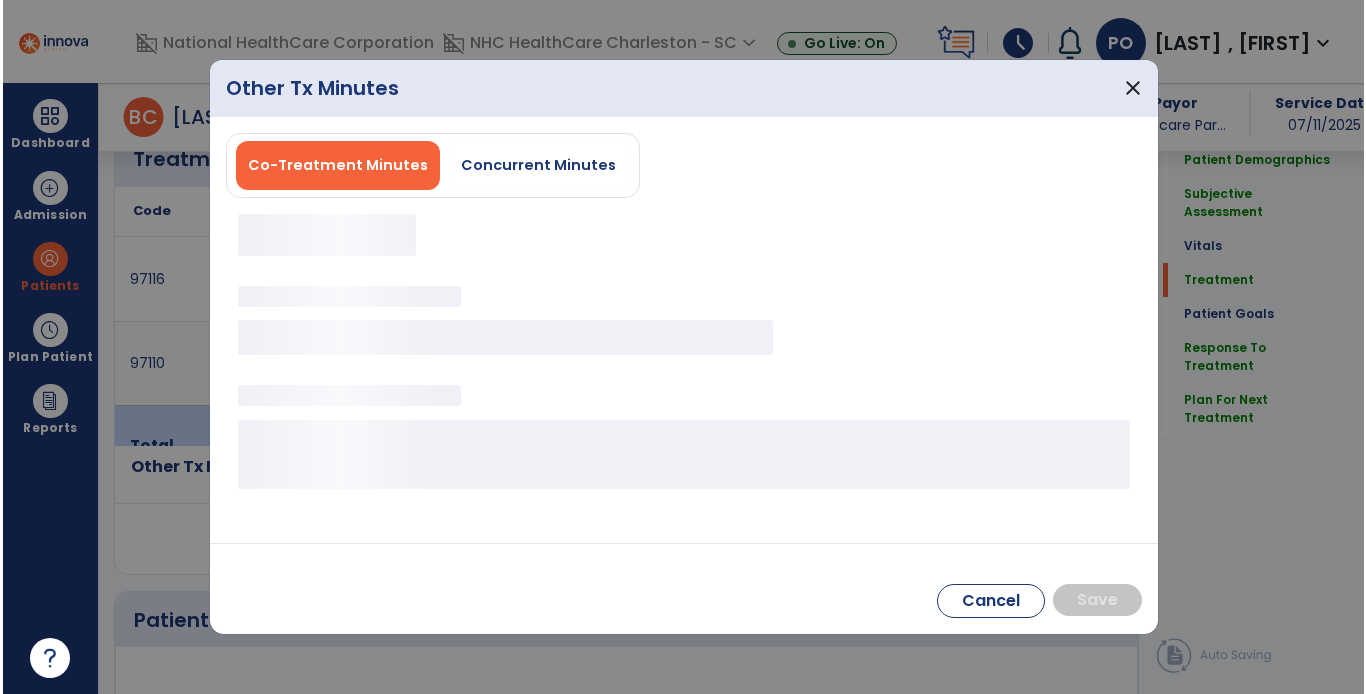 scroll, scrollTop: 1234, scrollLeft: 0, axis: vertical 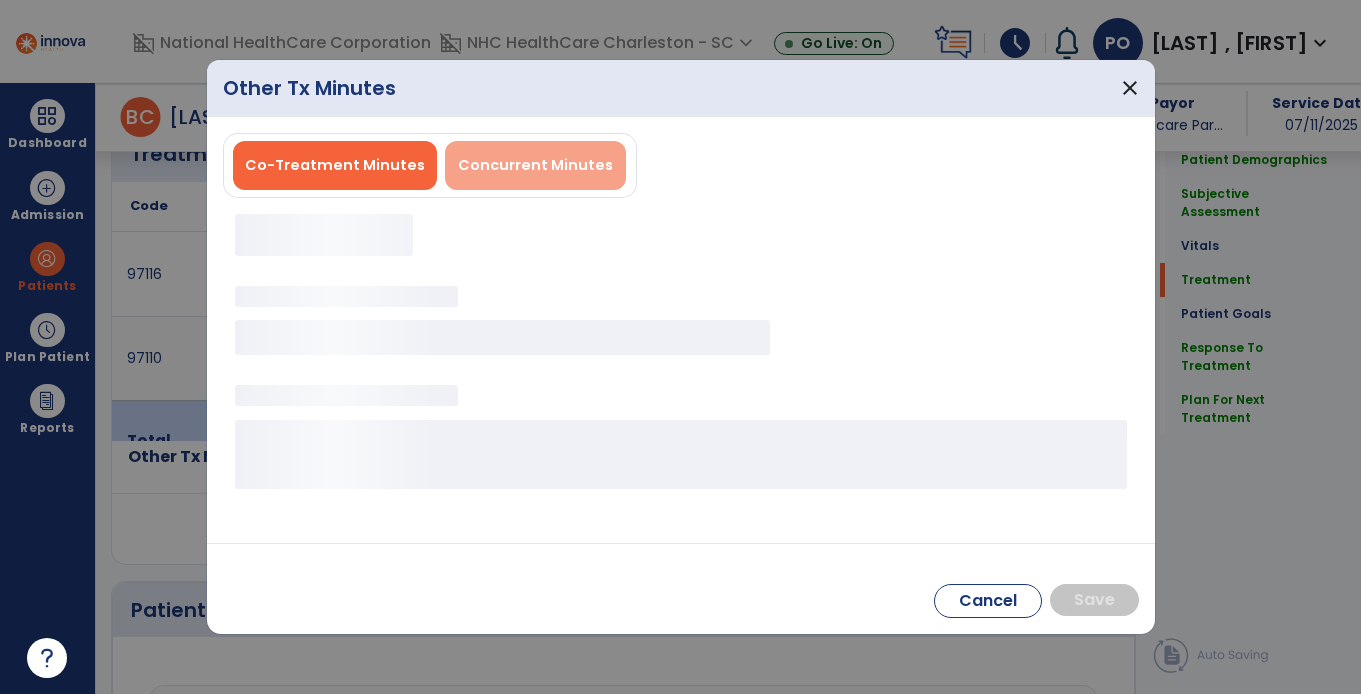 click on "Concurrent Minutes" at bounding box center (535, 165) 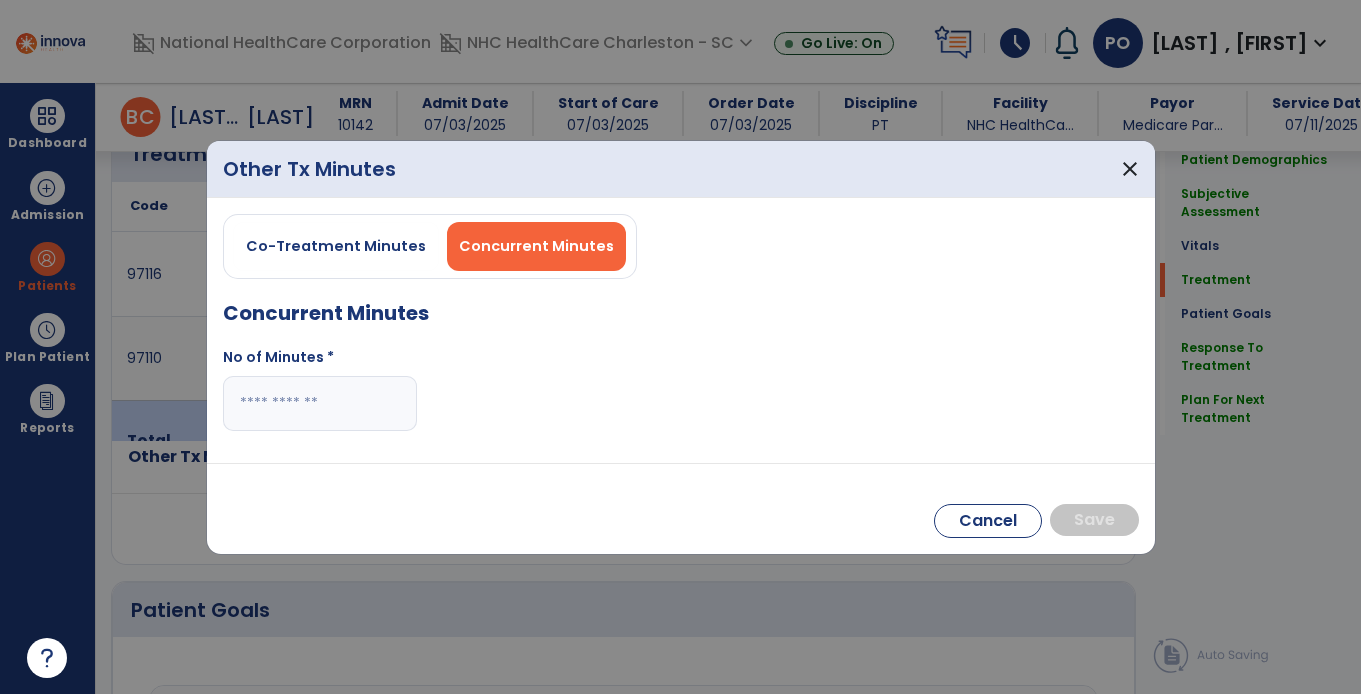 click at bounding box center (320, 403) 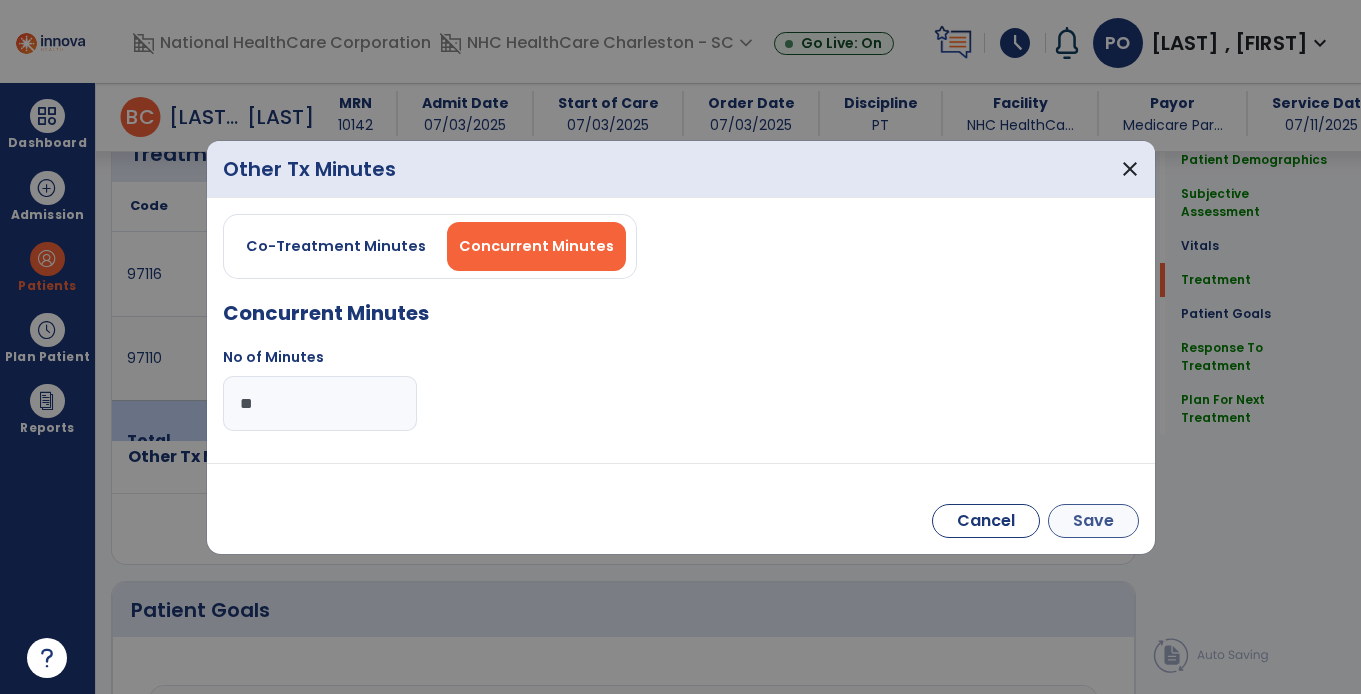 type on "**" 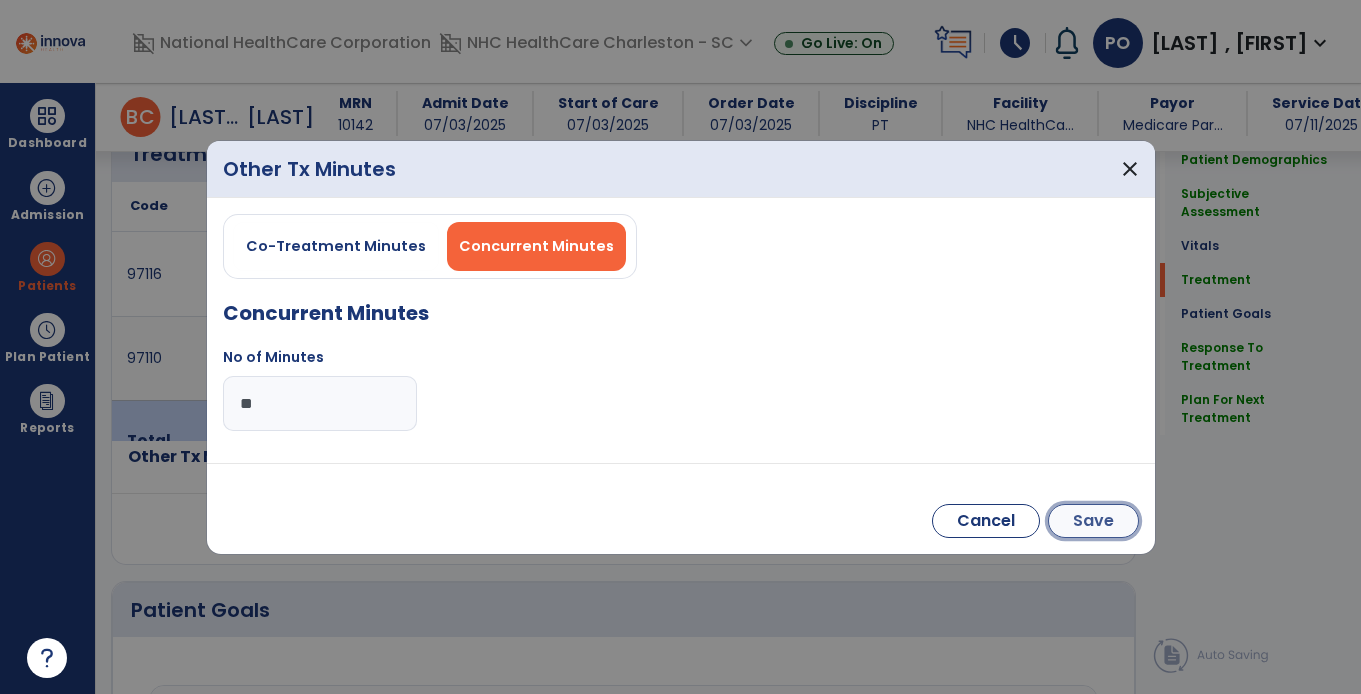 click on "Save" at bounding box center [1093, 521] 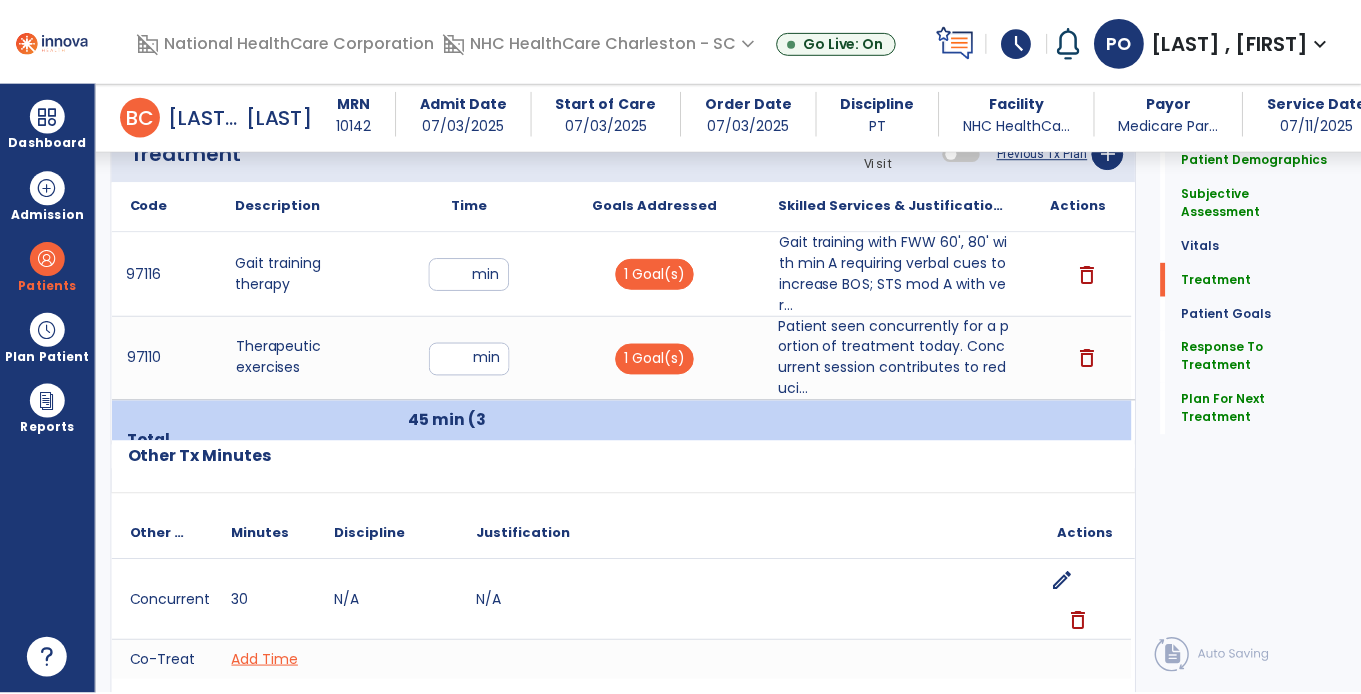 scroll, scrollTop: 2883, scrollLeft: 0, axis: vertical 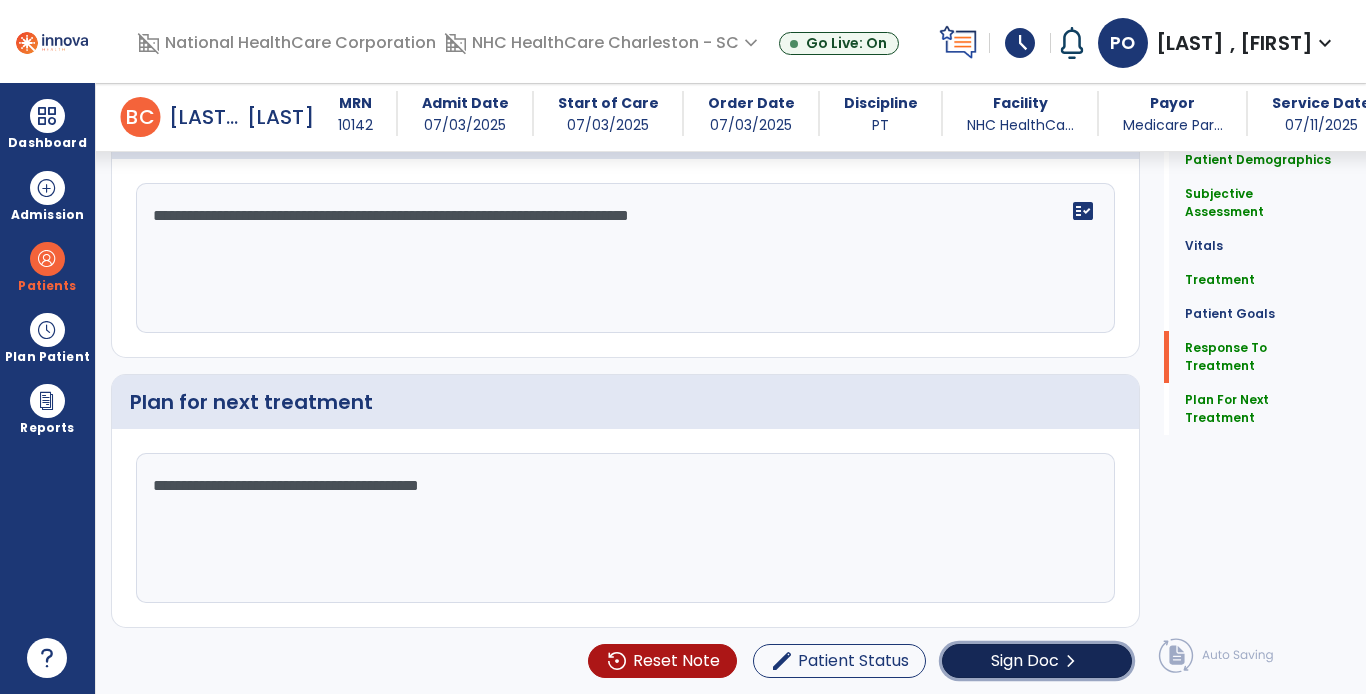 click on "Sign Doc  chevron_right" 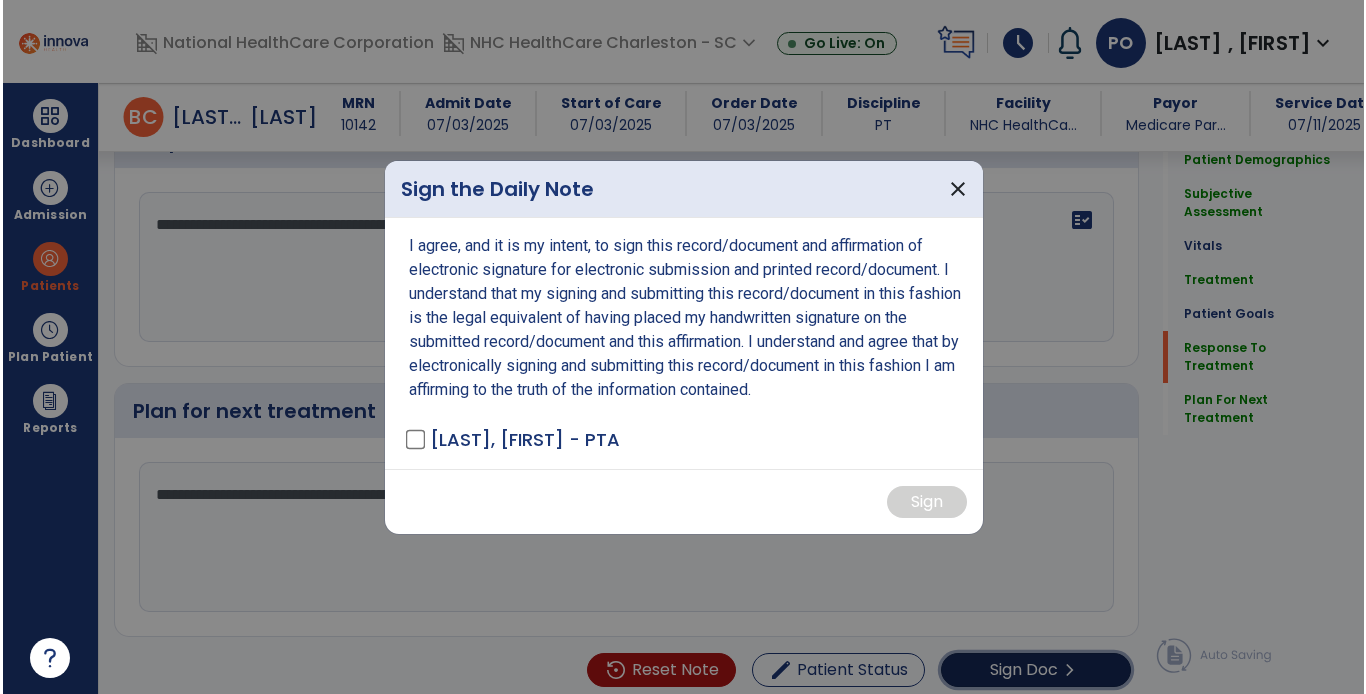 scroll, scrollTop: 2893, scrollLeft: 0, axis: vertical 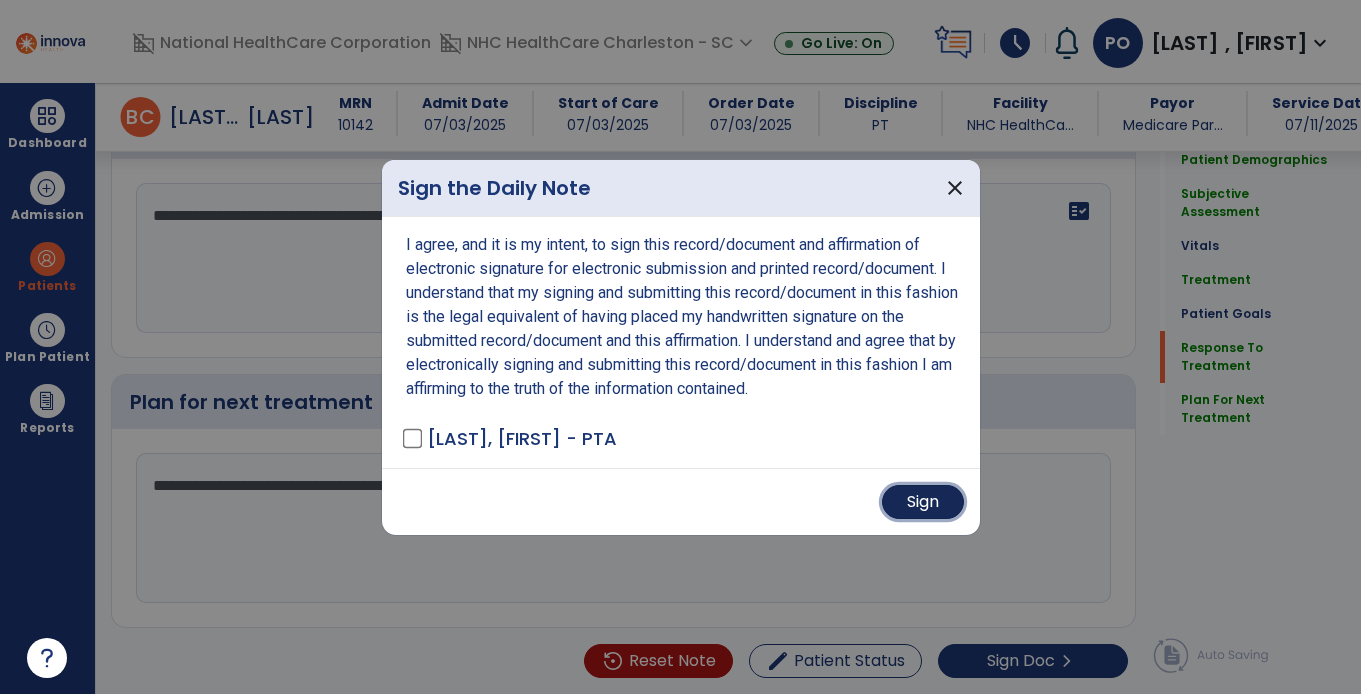click on "Sign" at bounding box center [923, 502] 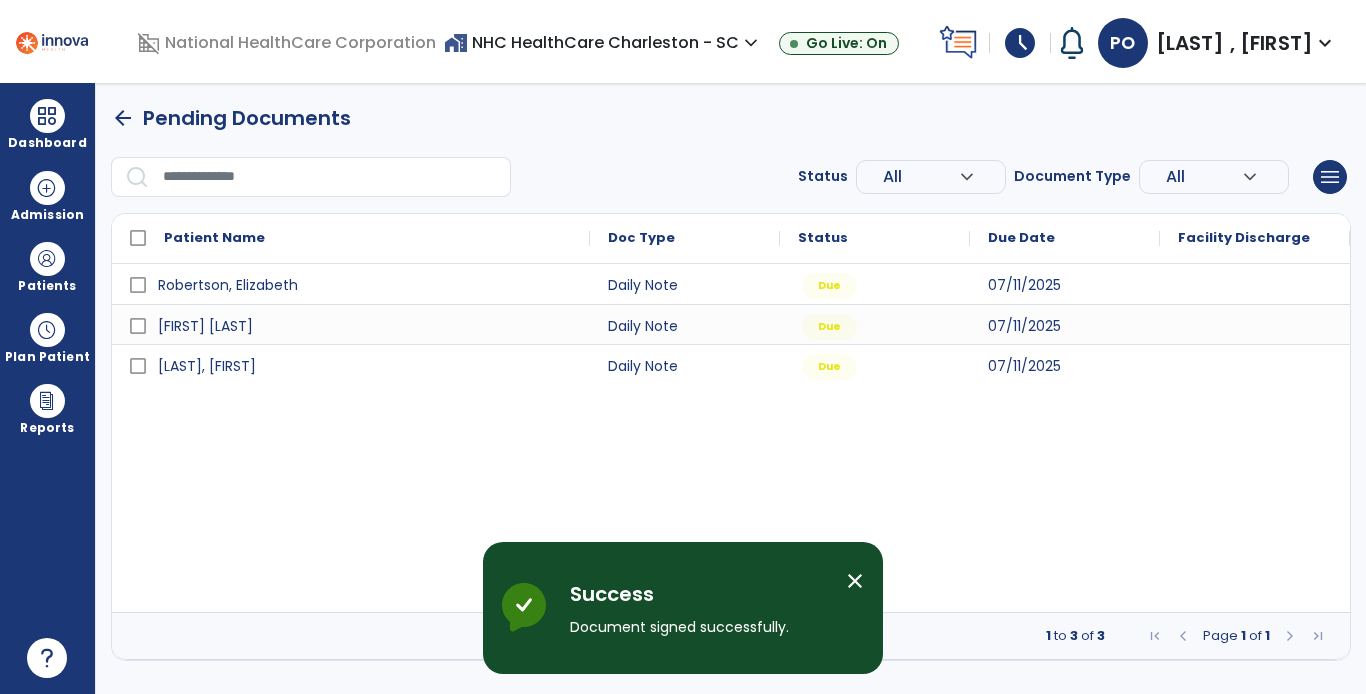 scroll, scrollTop: 0, scrollLeft: 0, axis: both 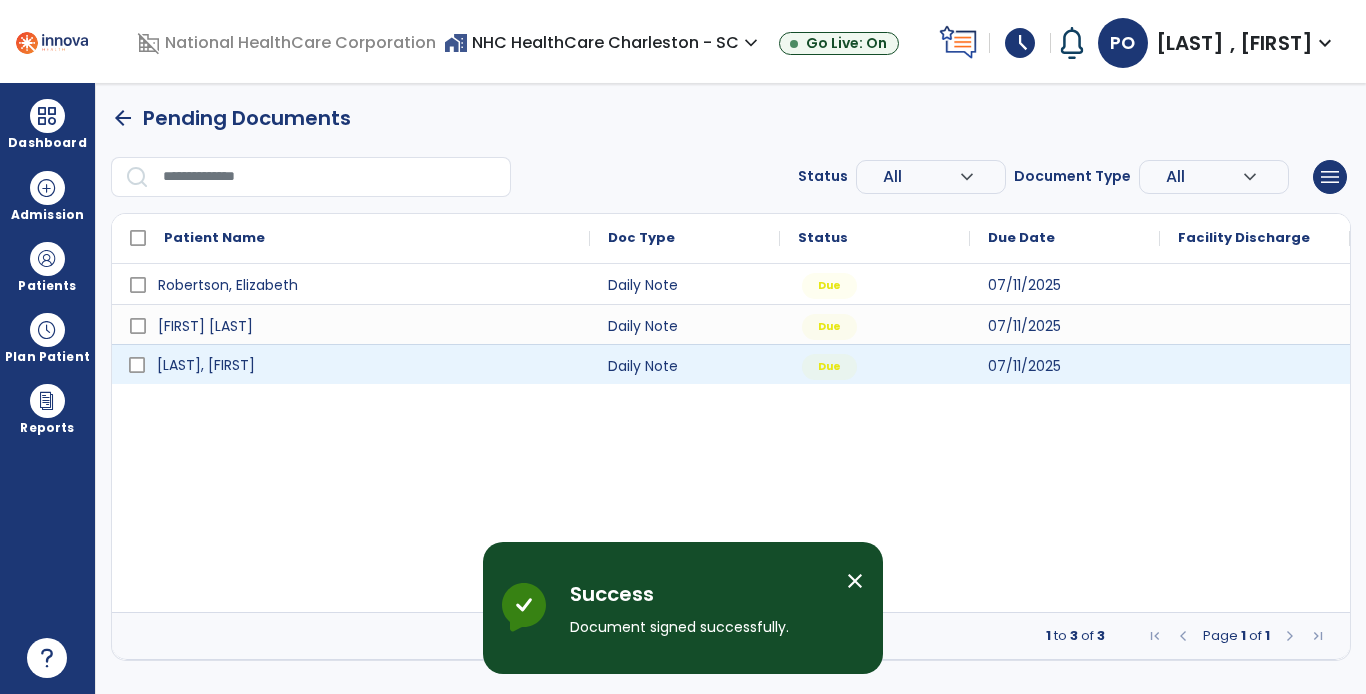 click on "[LAST], [FIRST]" at bounding box center (206, 365) 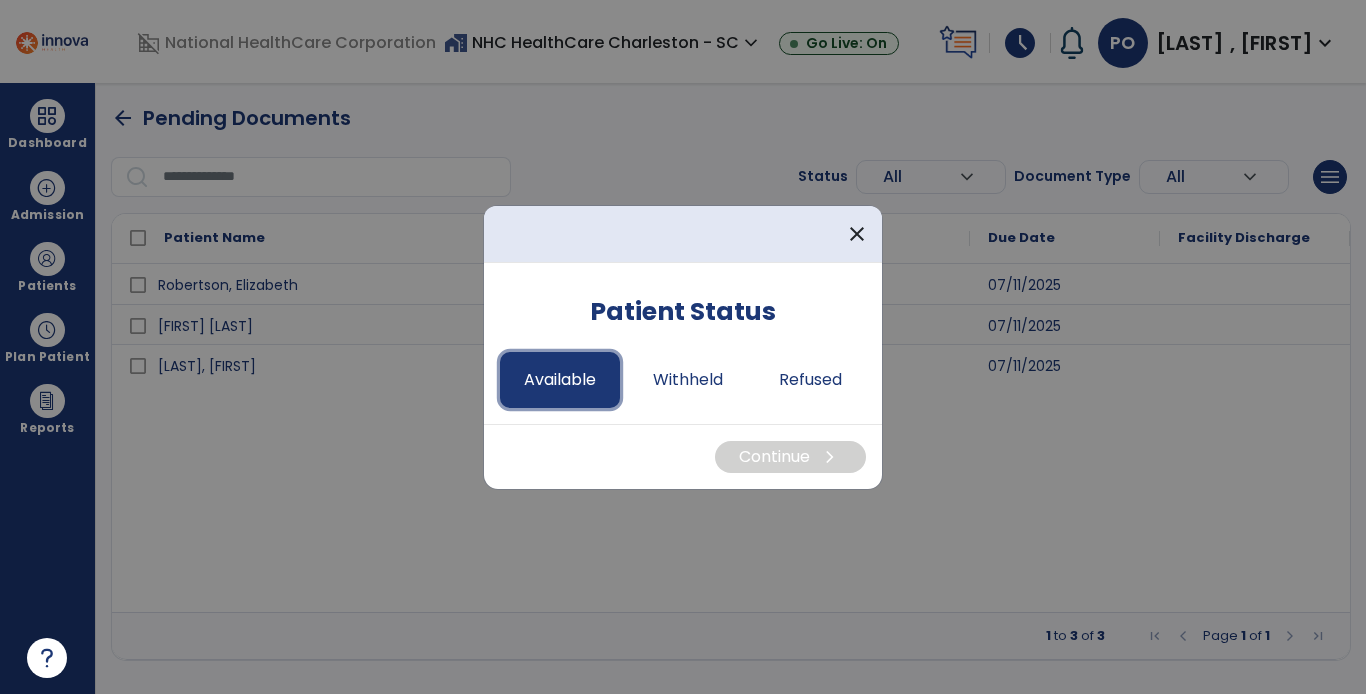 click on "Available" at bounding box center (560, 380) 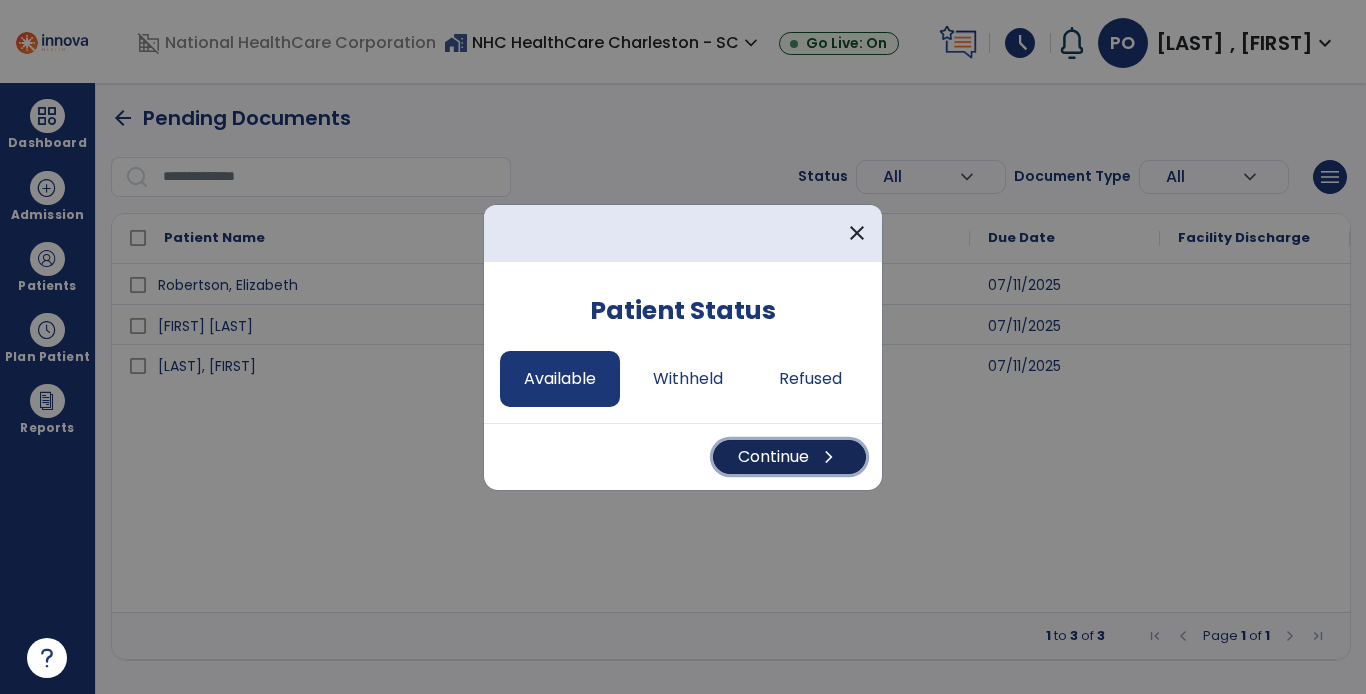 click on "Continue   chevron_right" at bounding box center [789, 457] 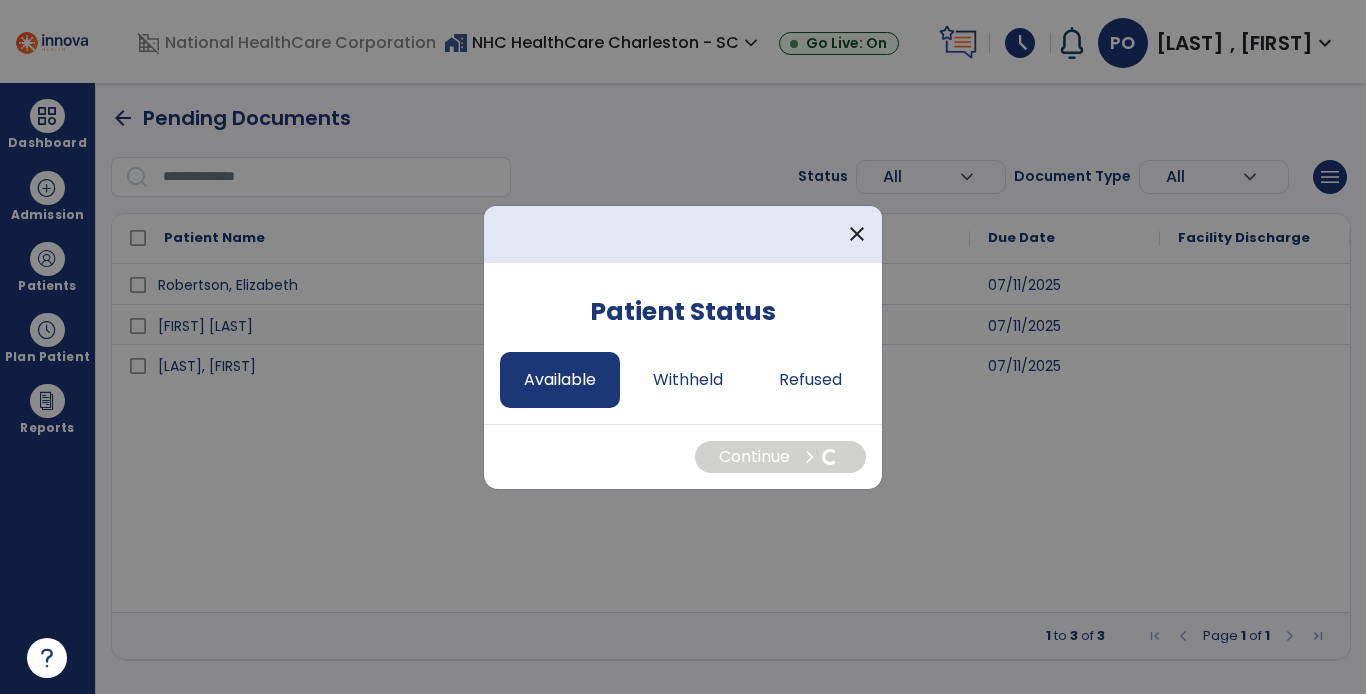 select on "*" 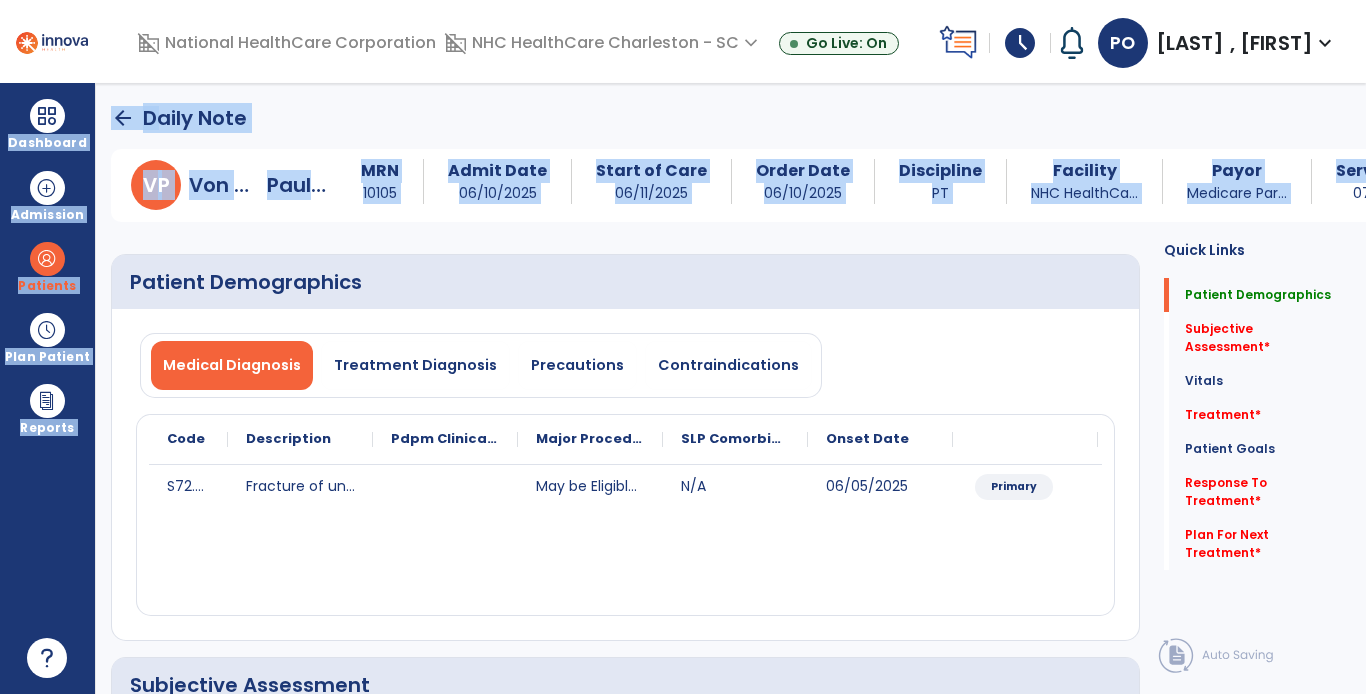 drag, startPoint x: 1365, startPoint y: 47, endPoint x: 1365, endPoint y: 134, distance: 87 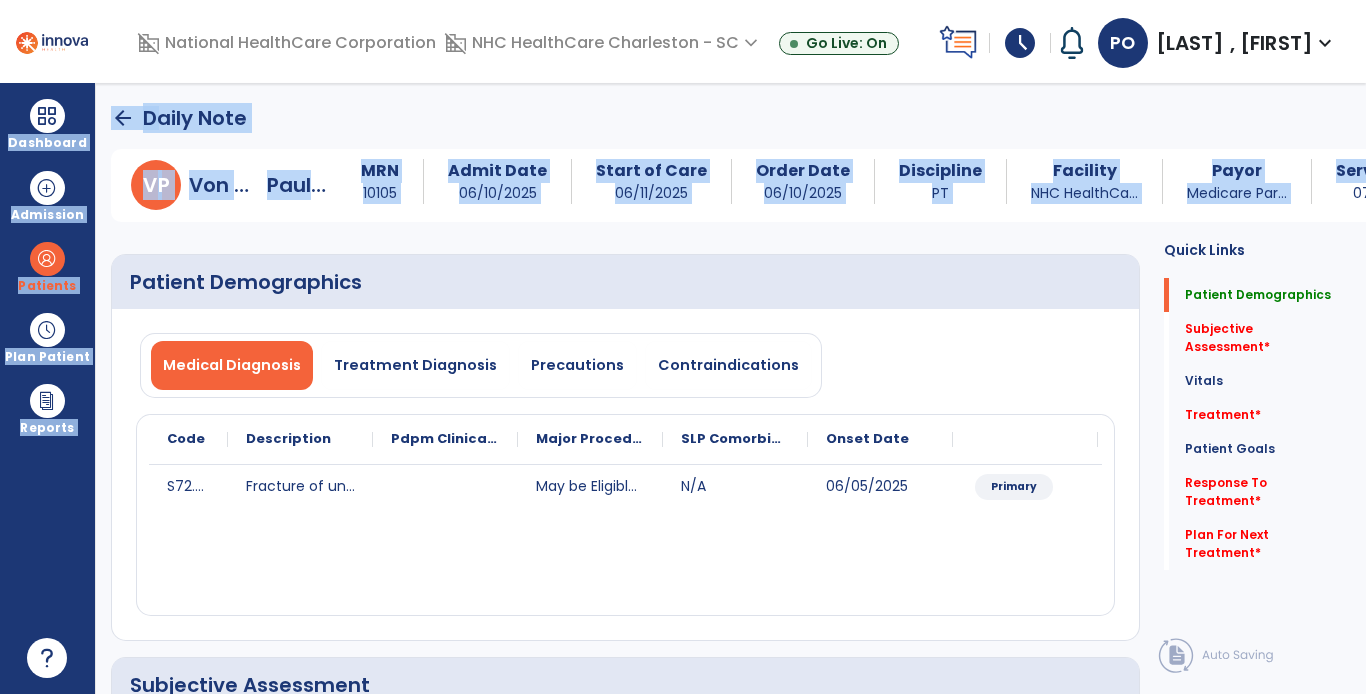 click on "arrow_back   Daily Note" 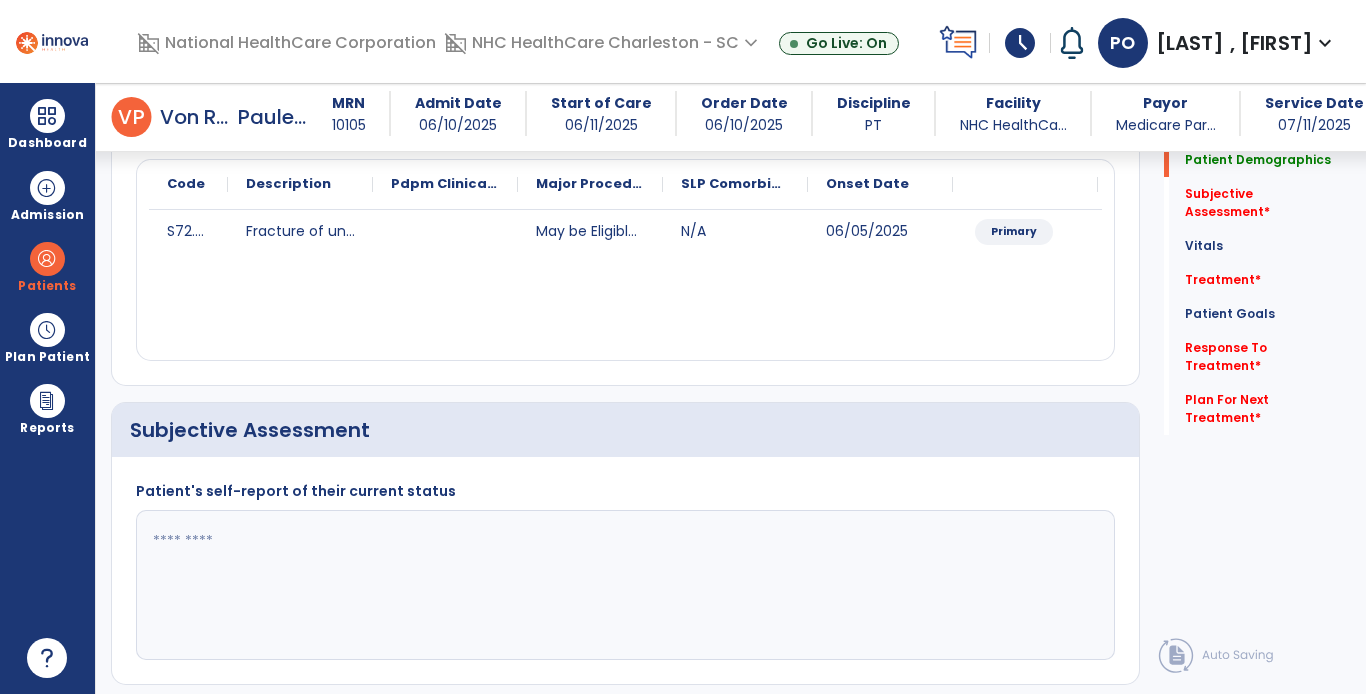 scroll, scrollTop: 306, scrollLeft: 0, axis: vertical 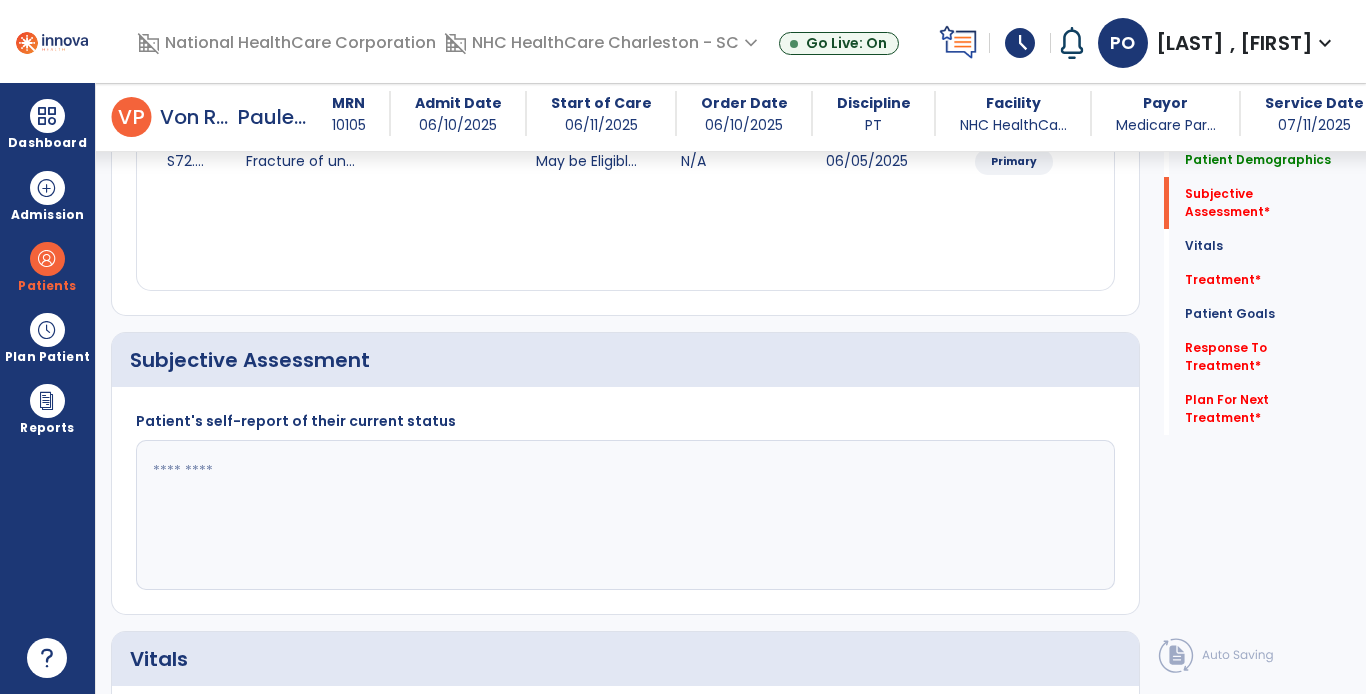 click 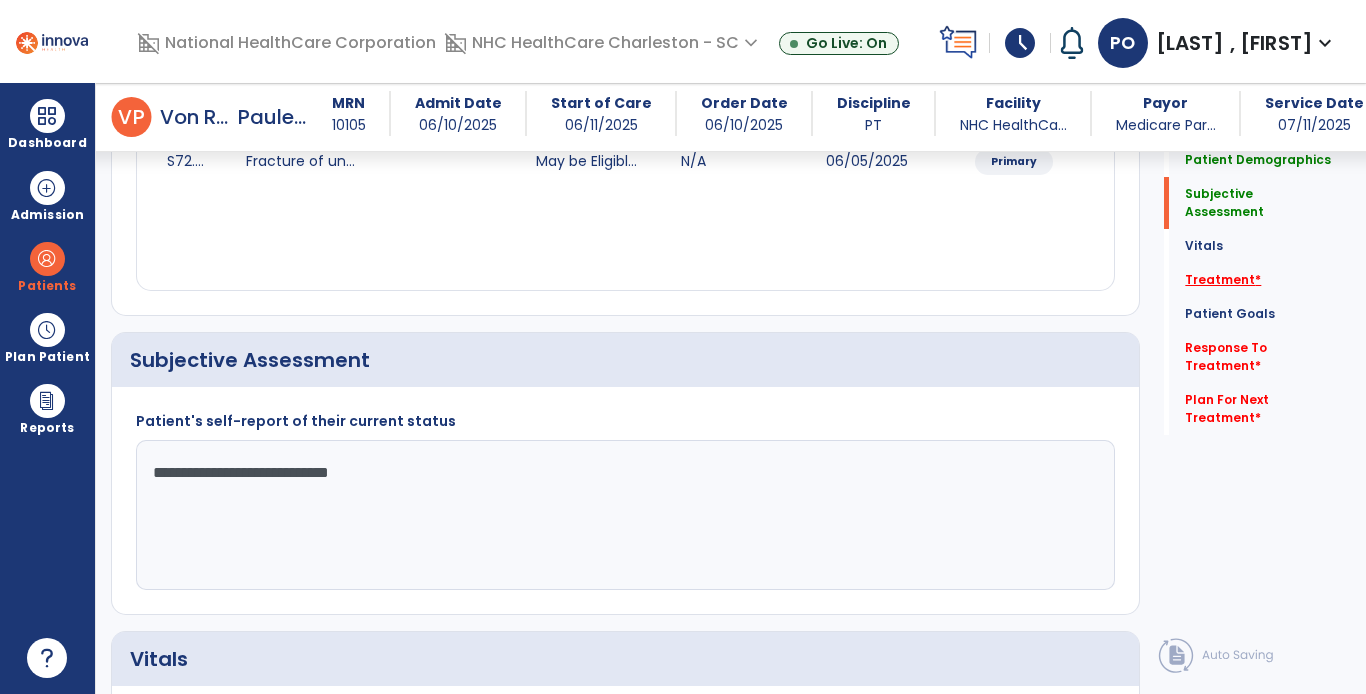 type on "**********" 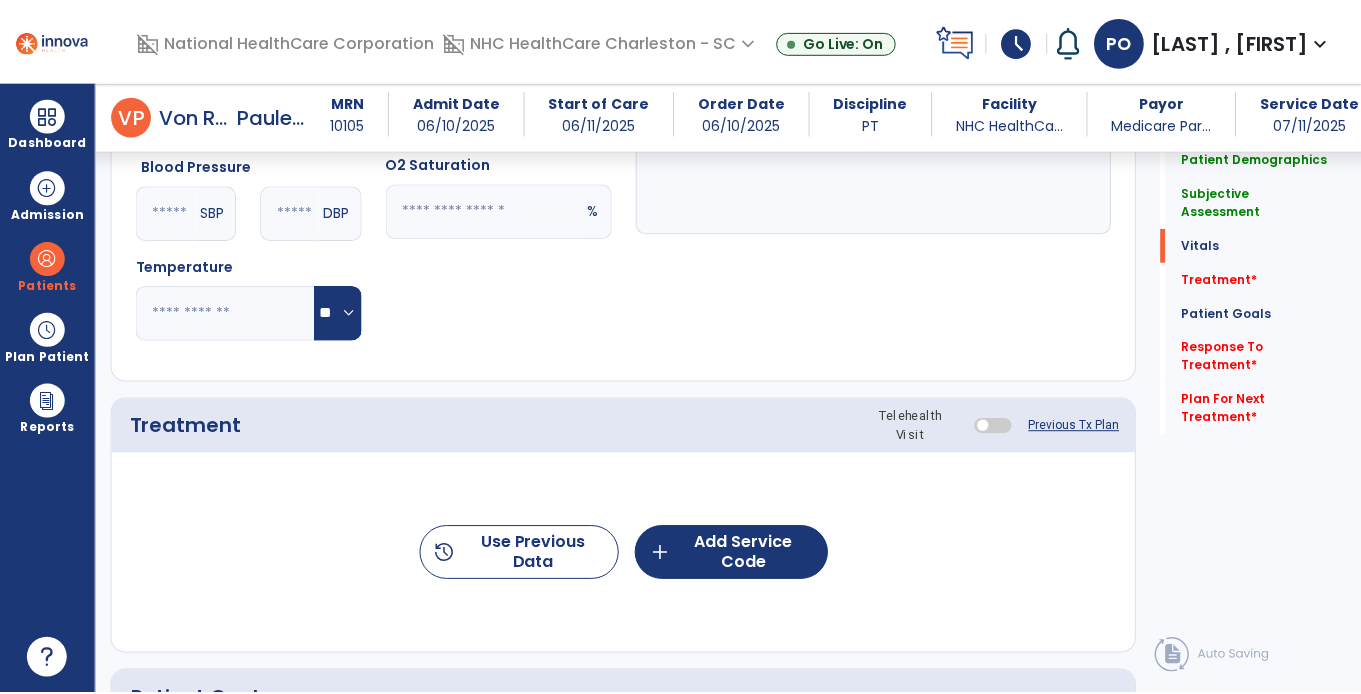 scroll, scrollTop: 1099, scrollLeft: 0, axis: vertical 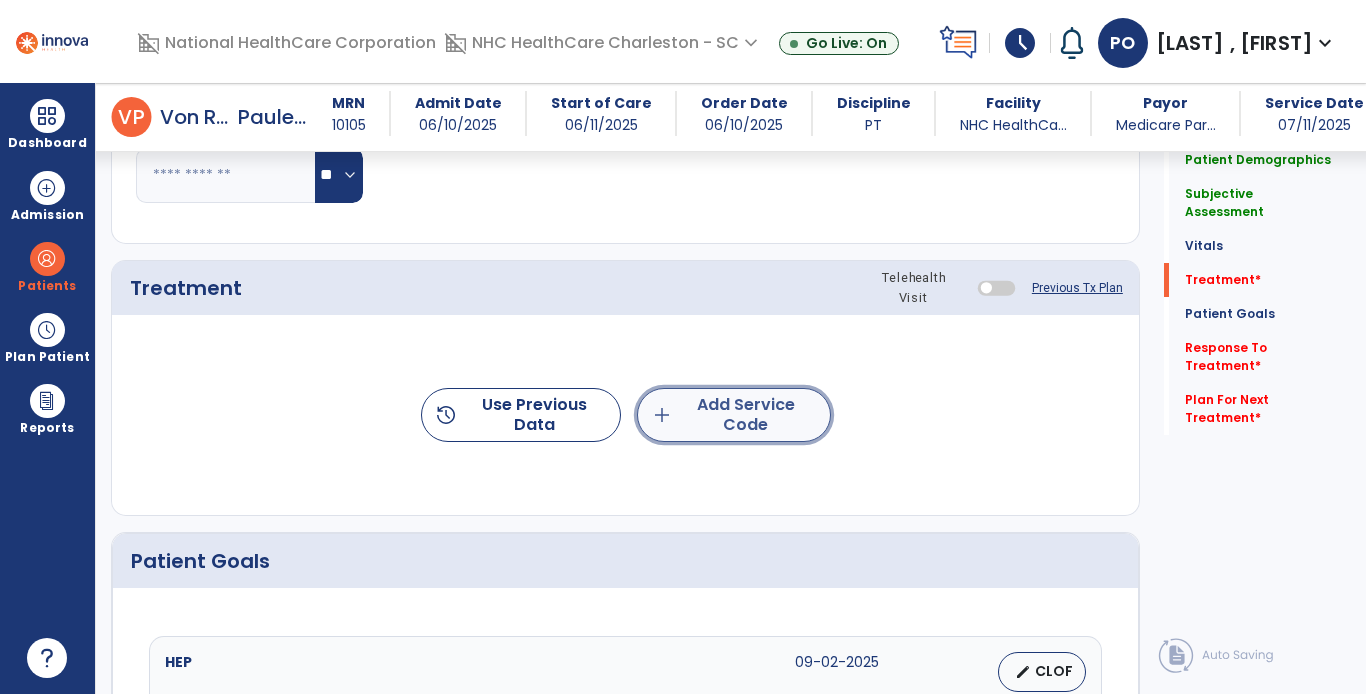 click on "add  Add Service Code" 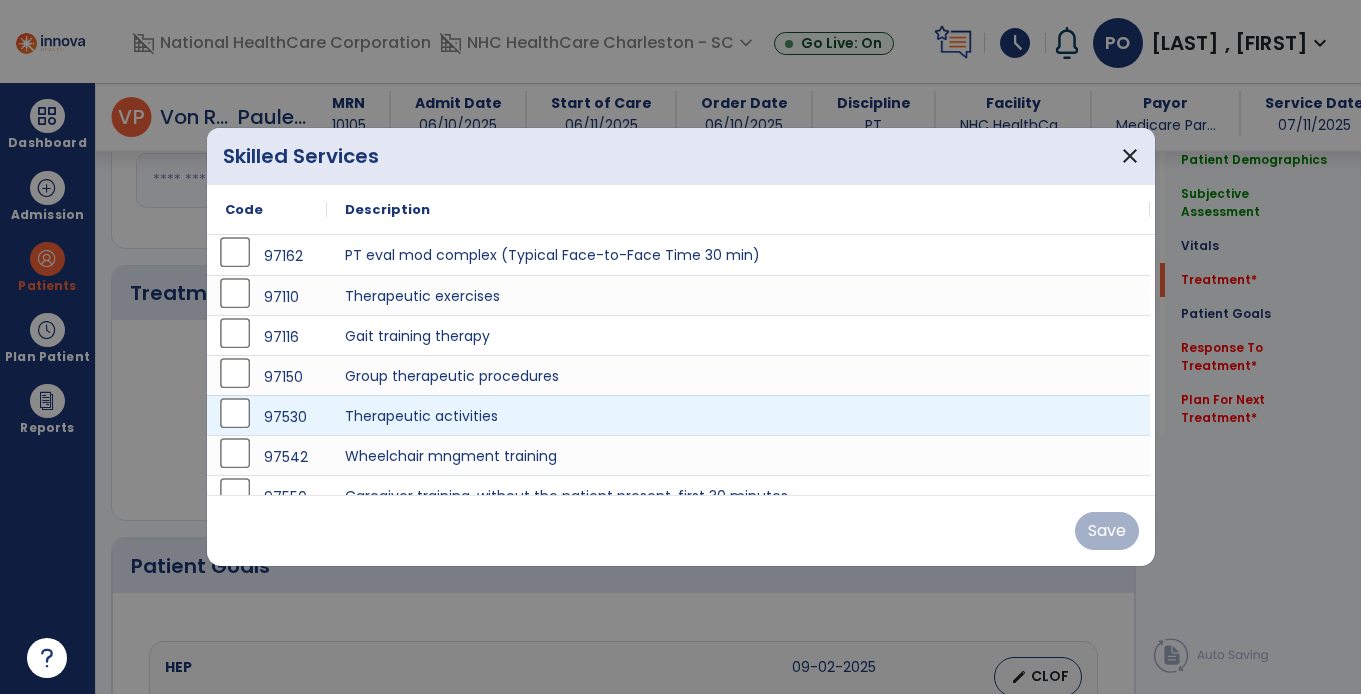 scroll, scrollTop: 1099, scrollLeft: 0, axis: vertical 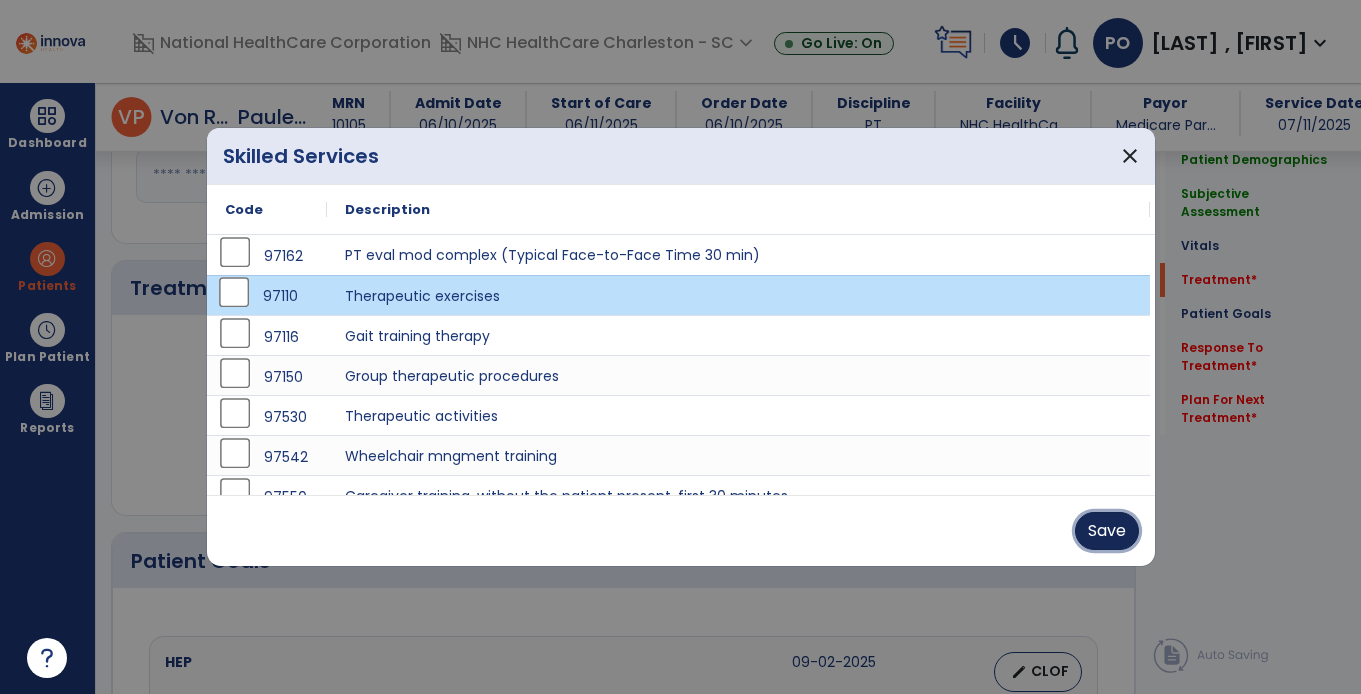 click on "Save" at bounding box center (1107, 531) 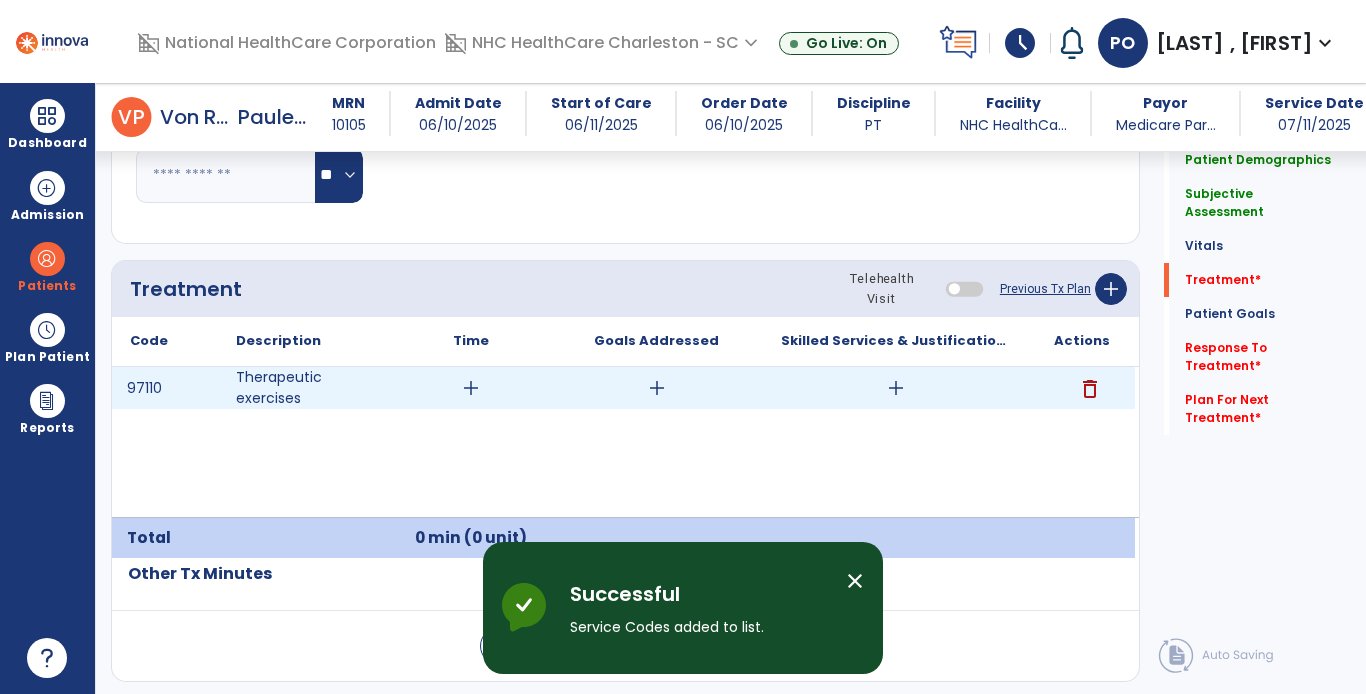 click on "add" at bounding box center (470, 388) 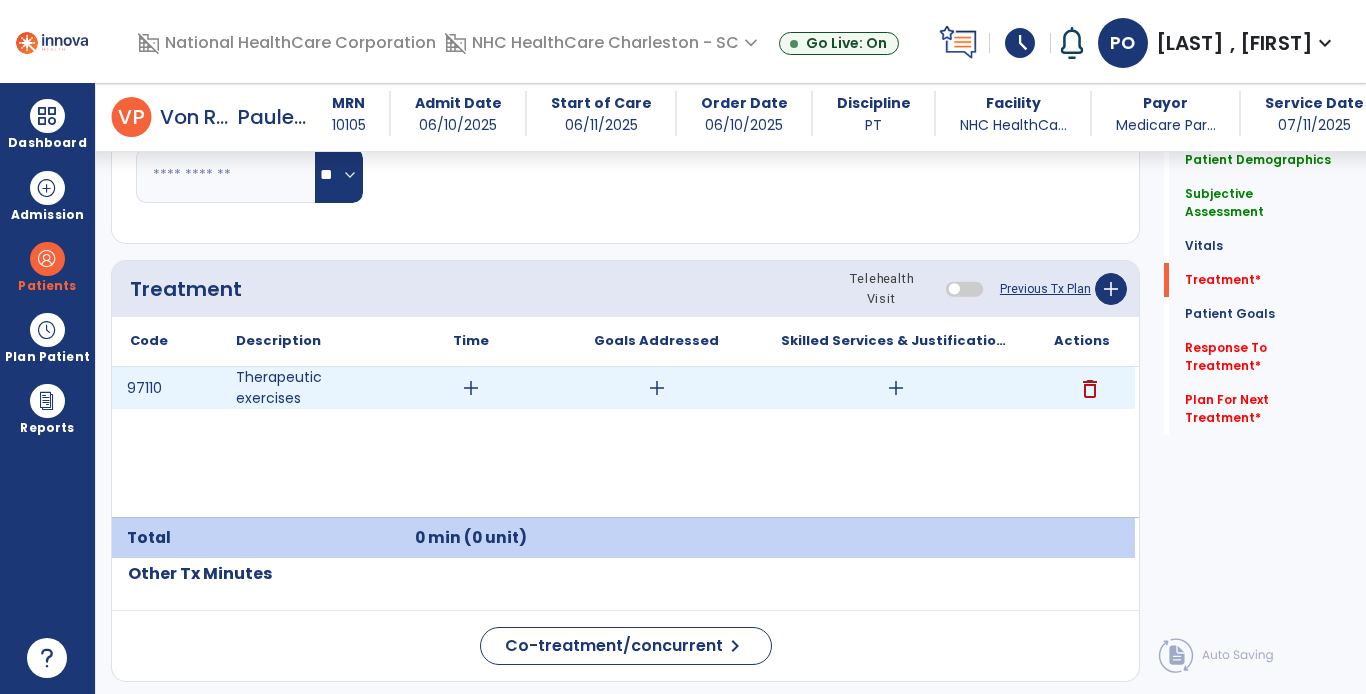 click on "add" at bounding box center [471, 388] 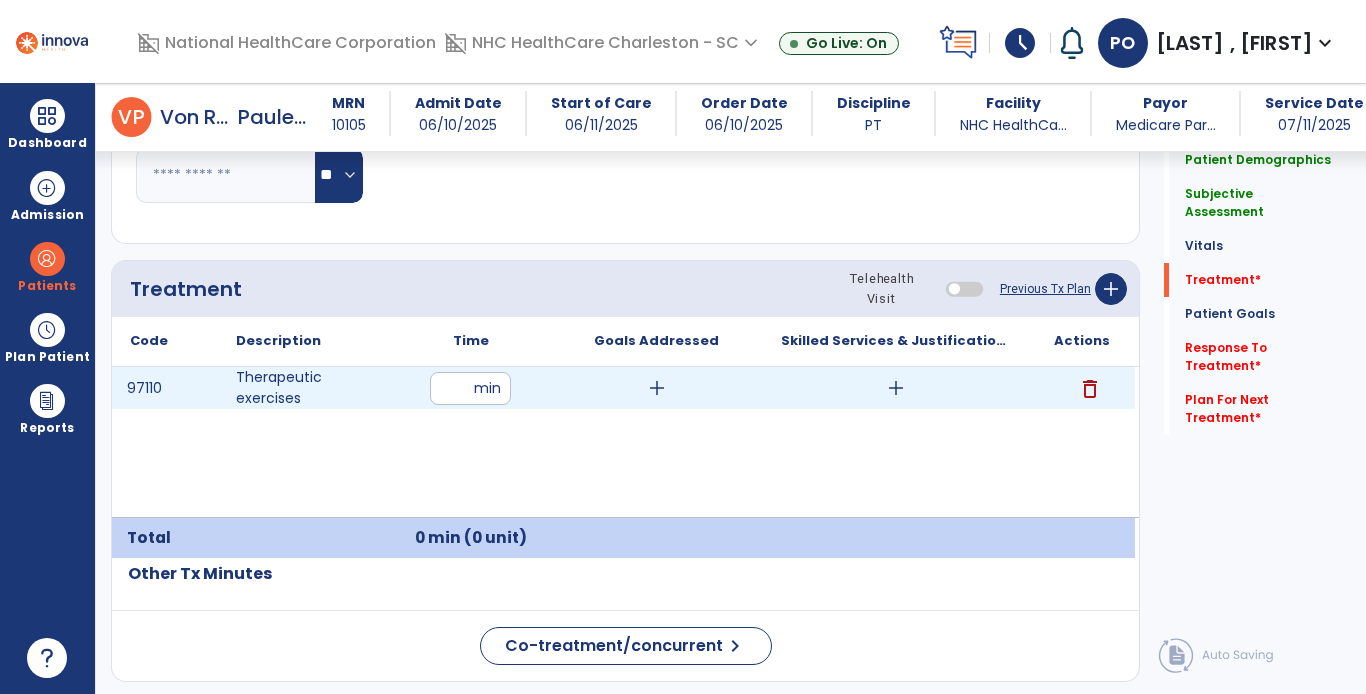 click on "**" at bounding box center [470, 388] 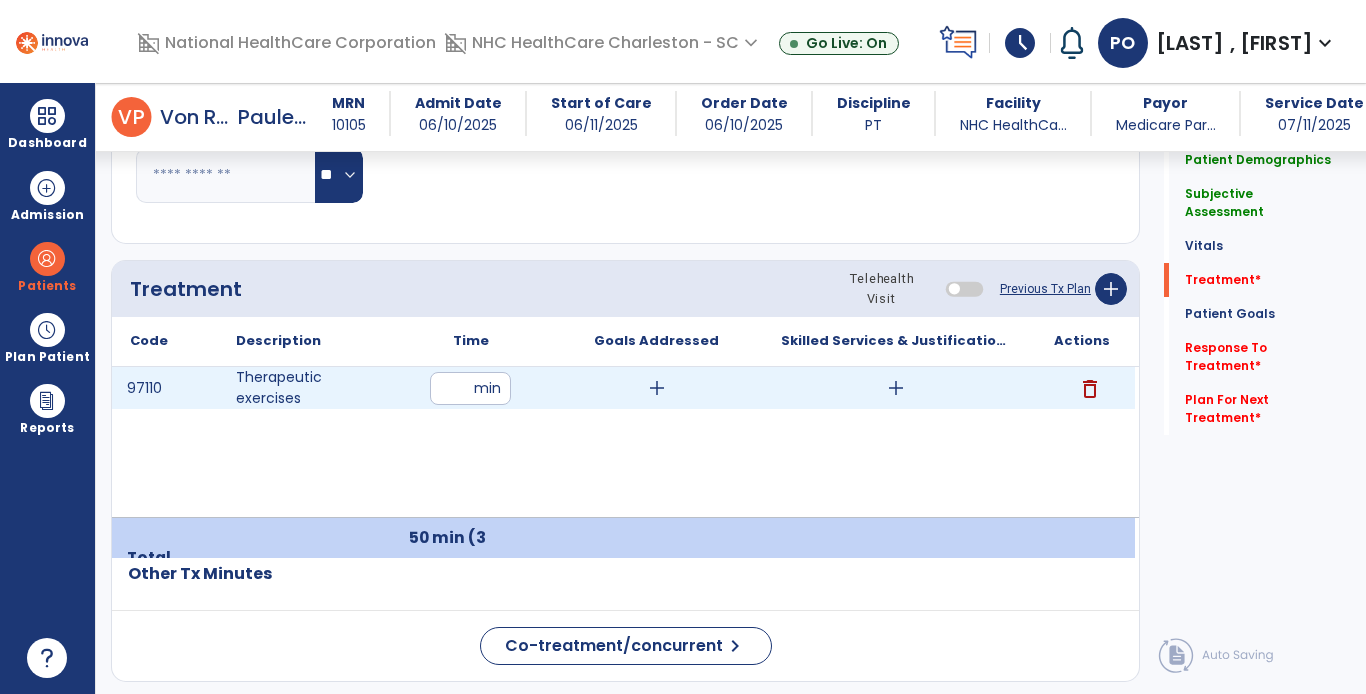 click on "add" at bounding box center [657, 388] 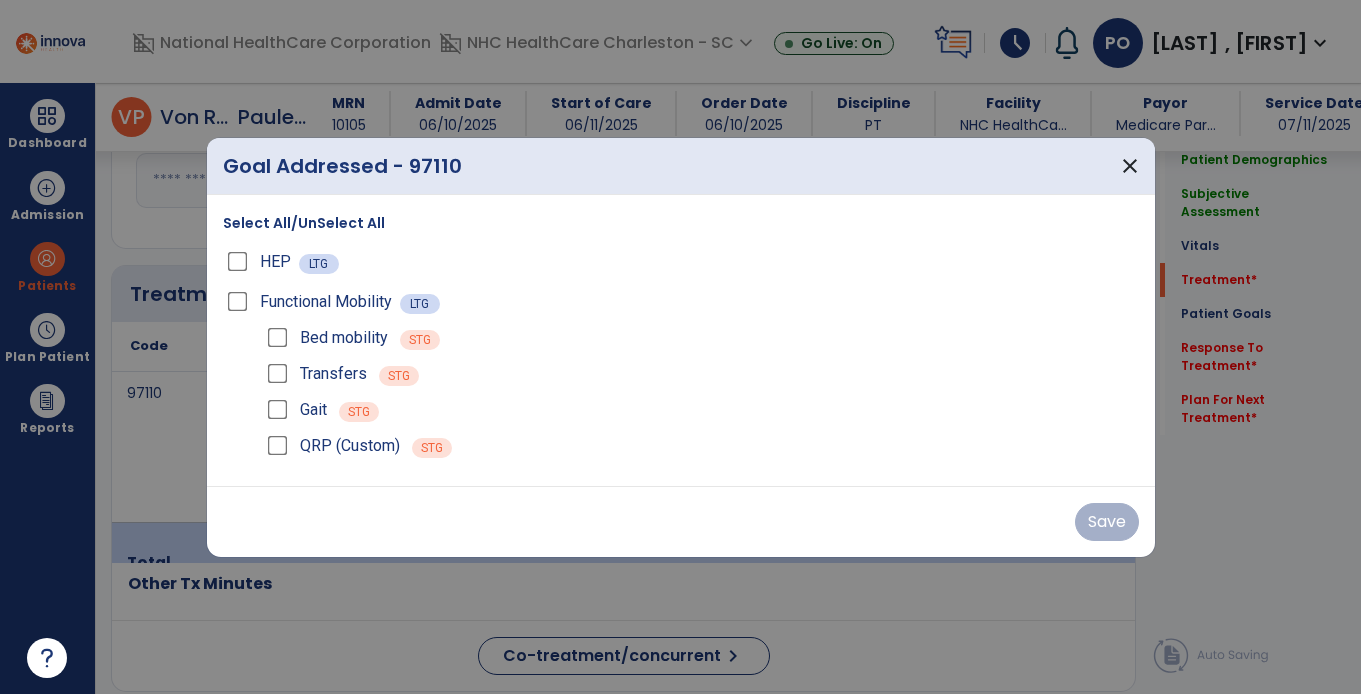 scroll, scrollTop: 1099, scrollLeft: 0, axis: vertical 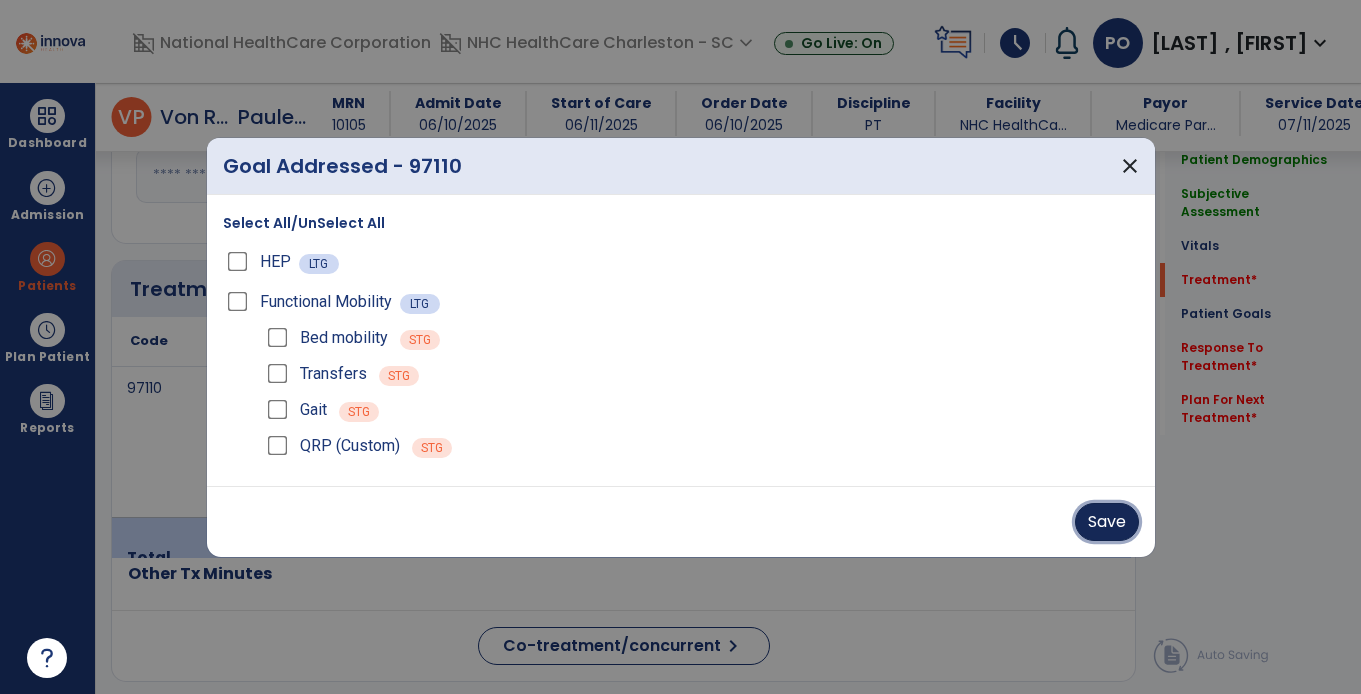 click on "Save" at bounding box center [1107, 522] 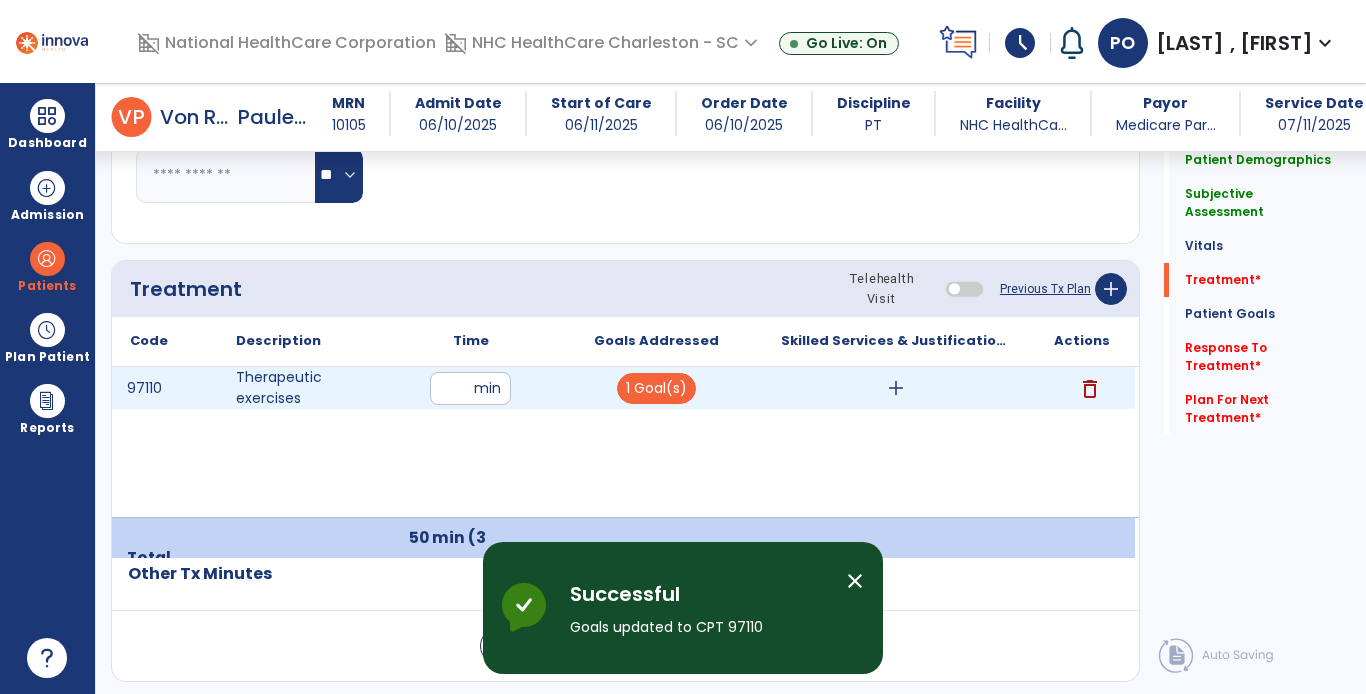 click on "add" at bounding box center [896, 388] 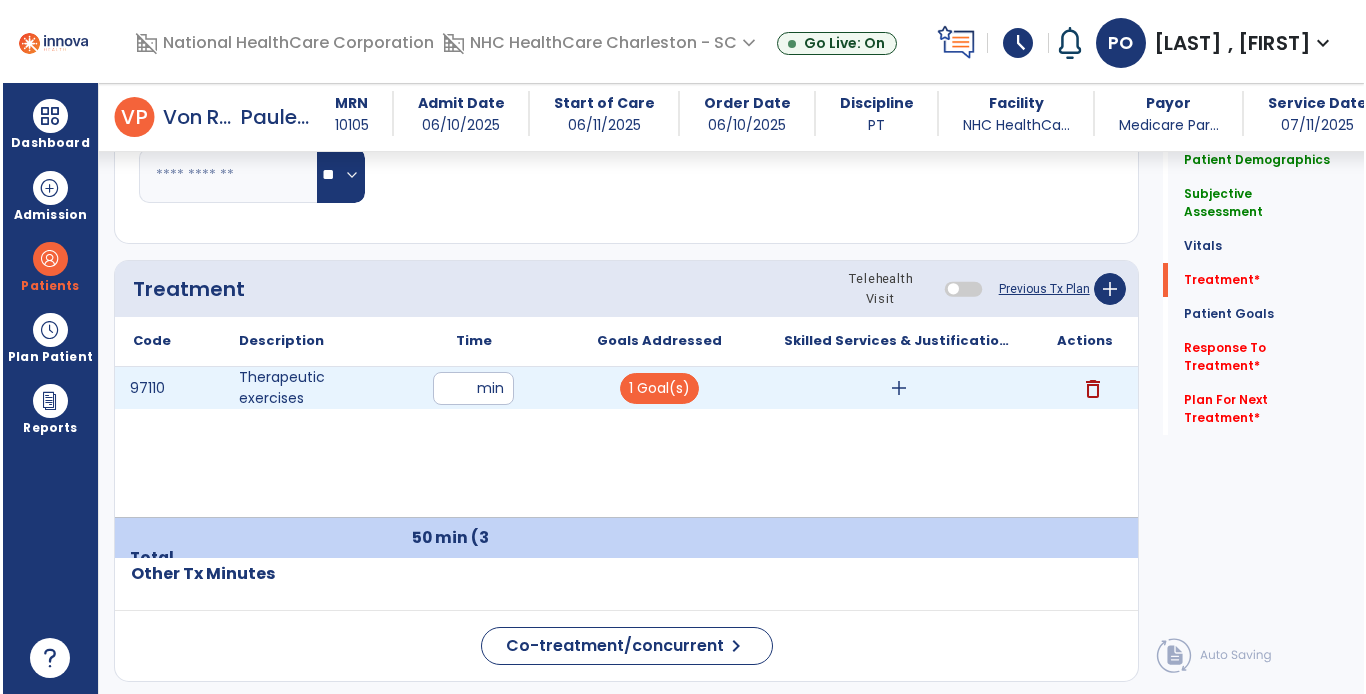 scroll, scrollTop: 1099, scrollLeft: 0, axis: vertical 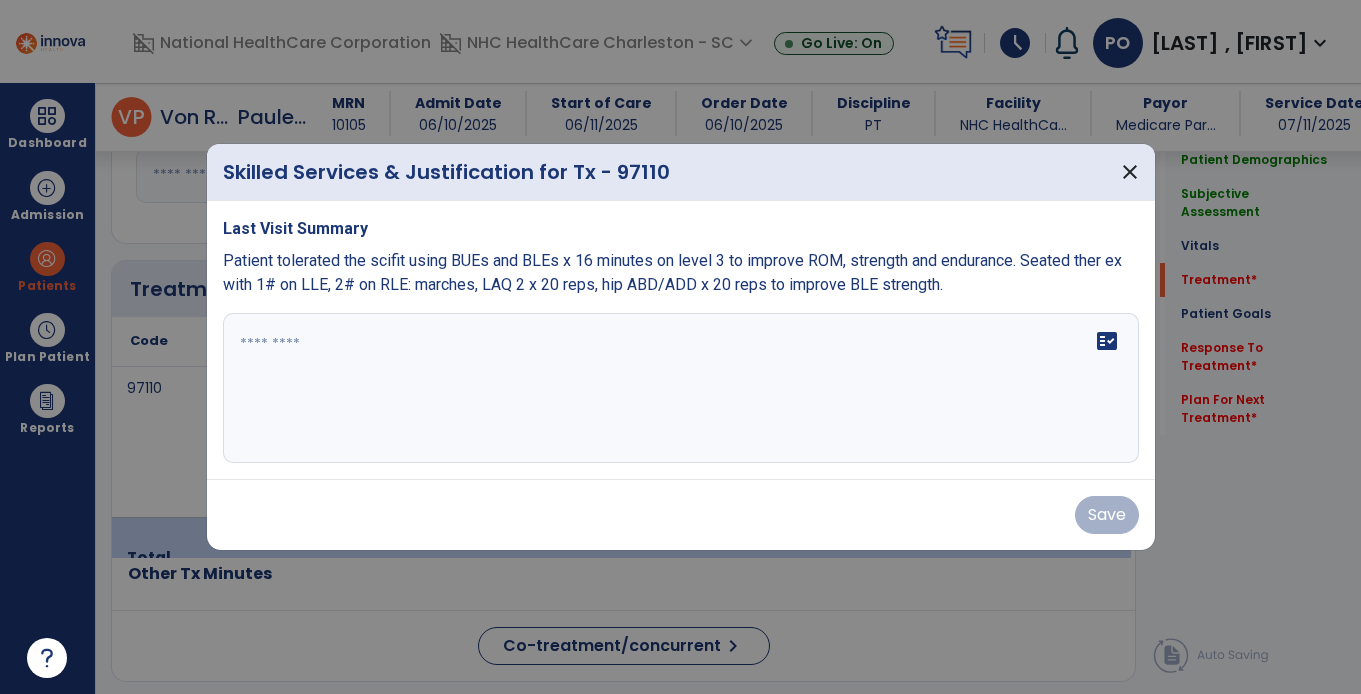 click on "fact_check" at bounding box center (681, 388) 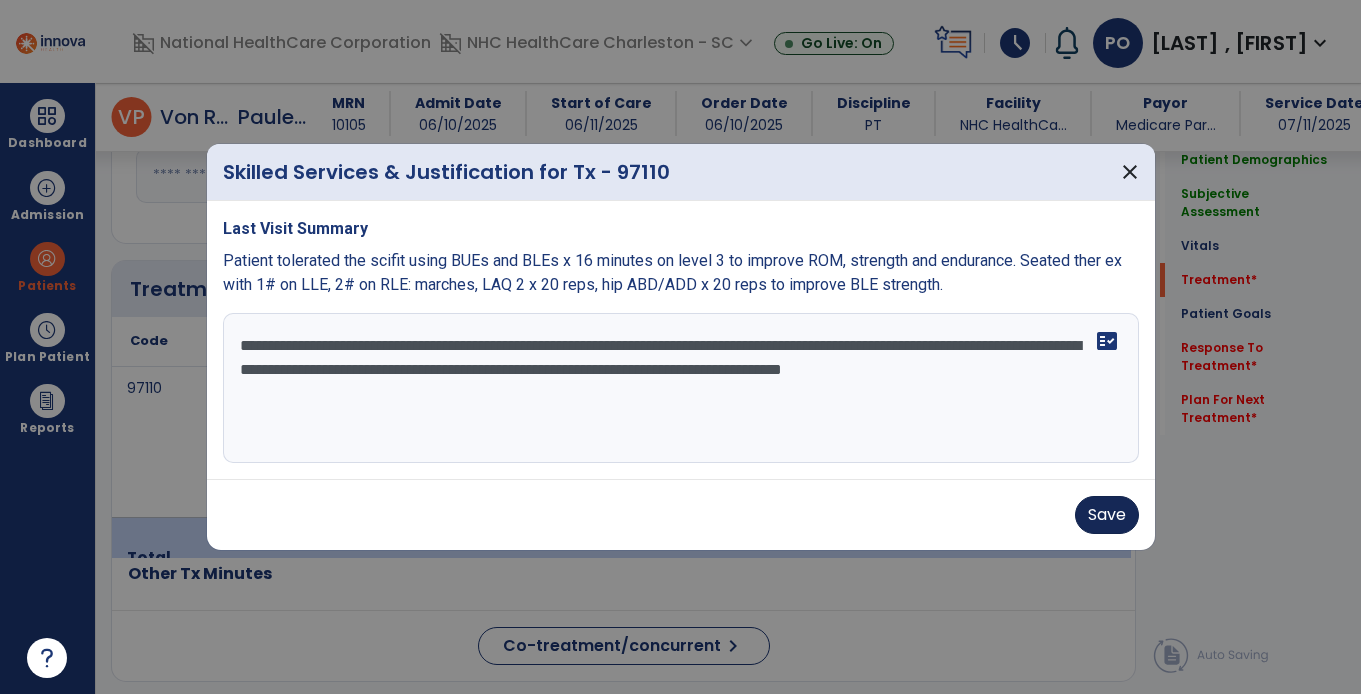 type on "**********" 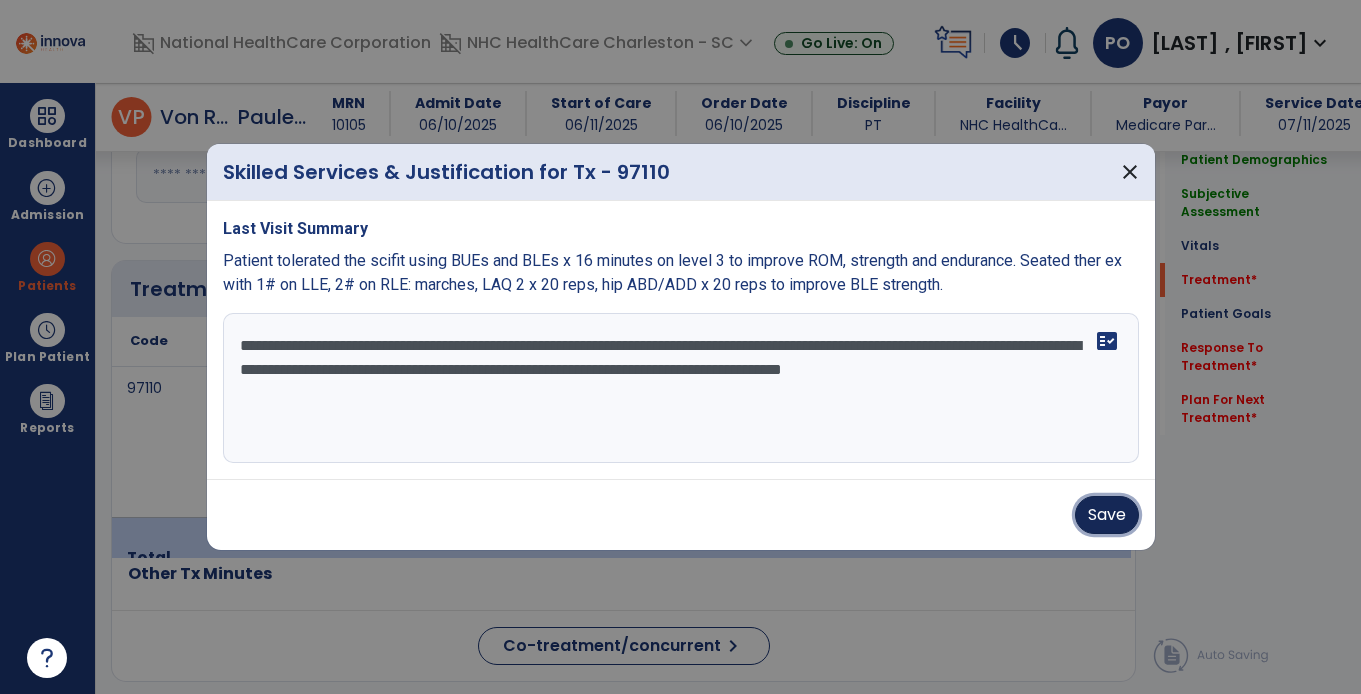 click on "Save" at bounding box center (1107, 515) 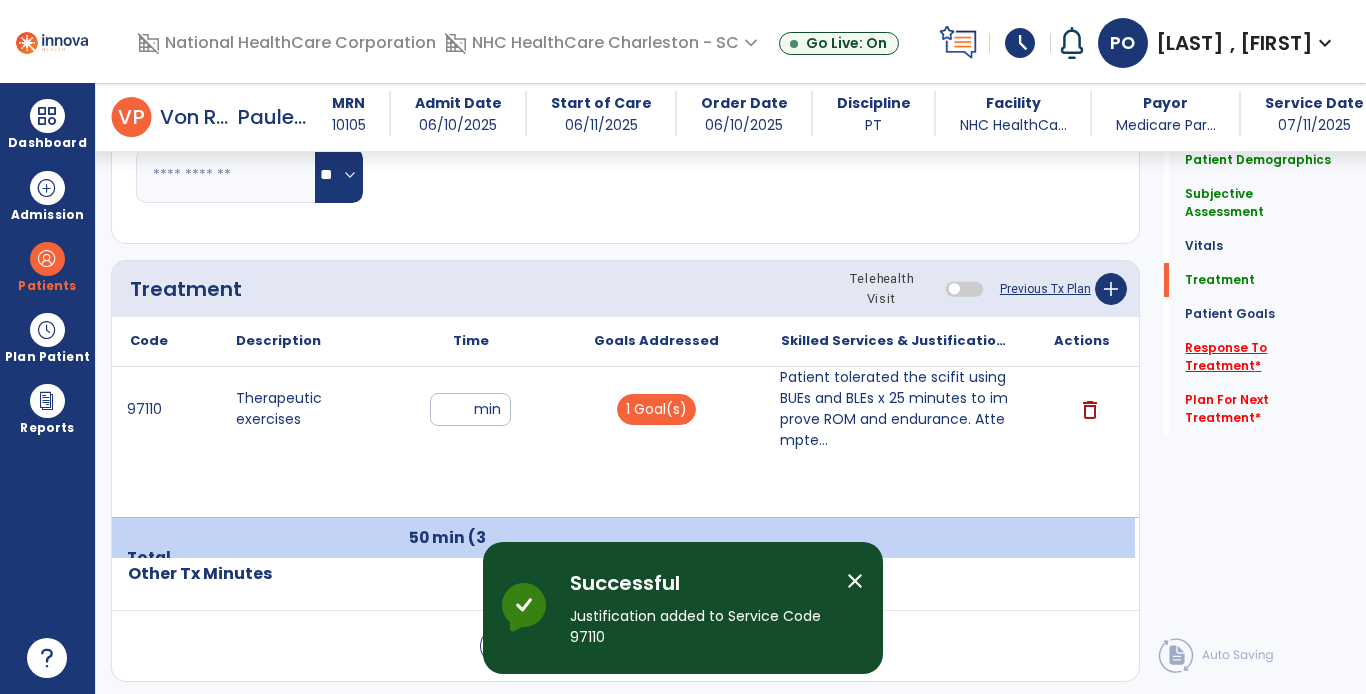 click on "Response To Treatment   *" 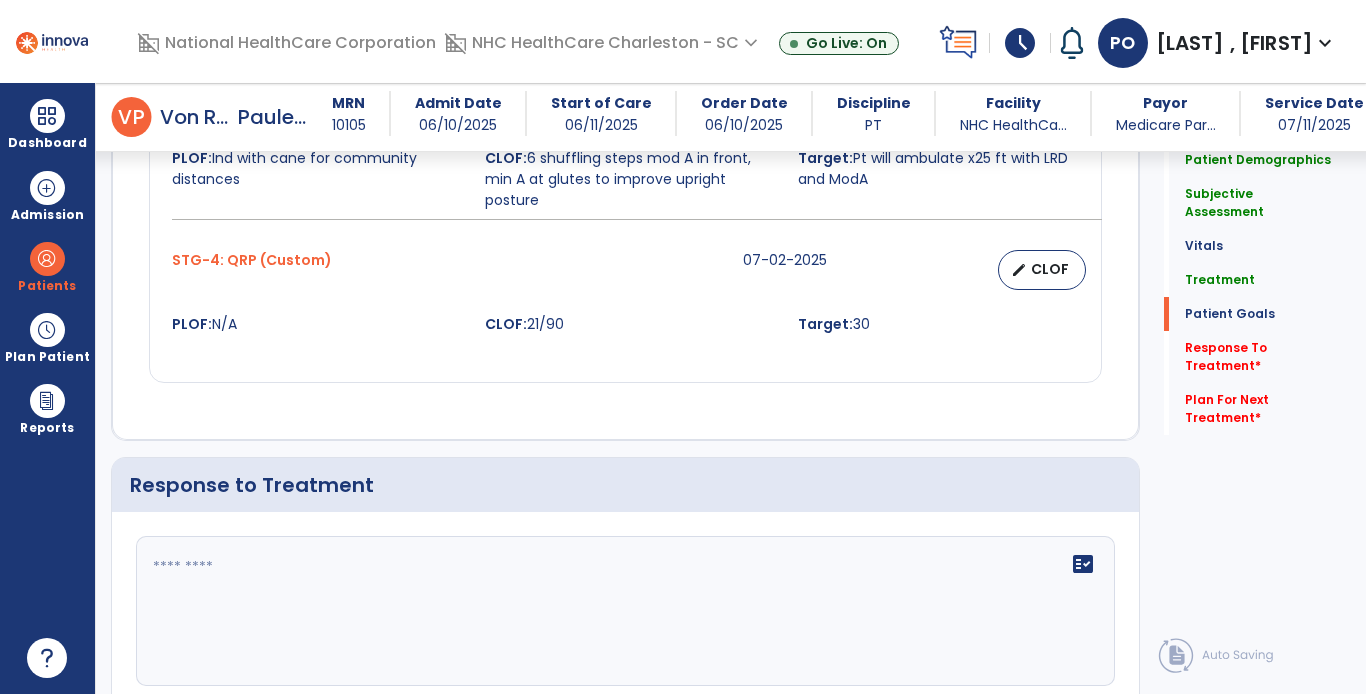 scroll, scrollTop: 2679, scrollLeft: 0, axis: vertical 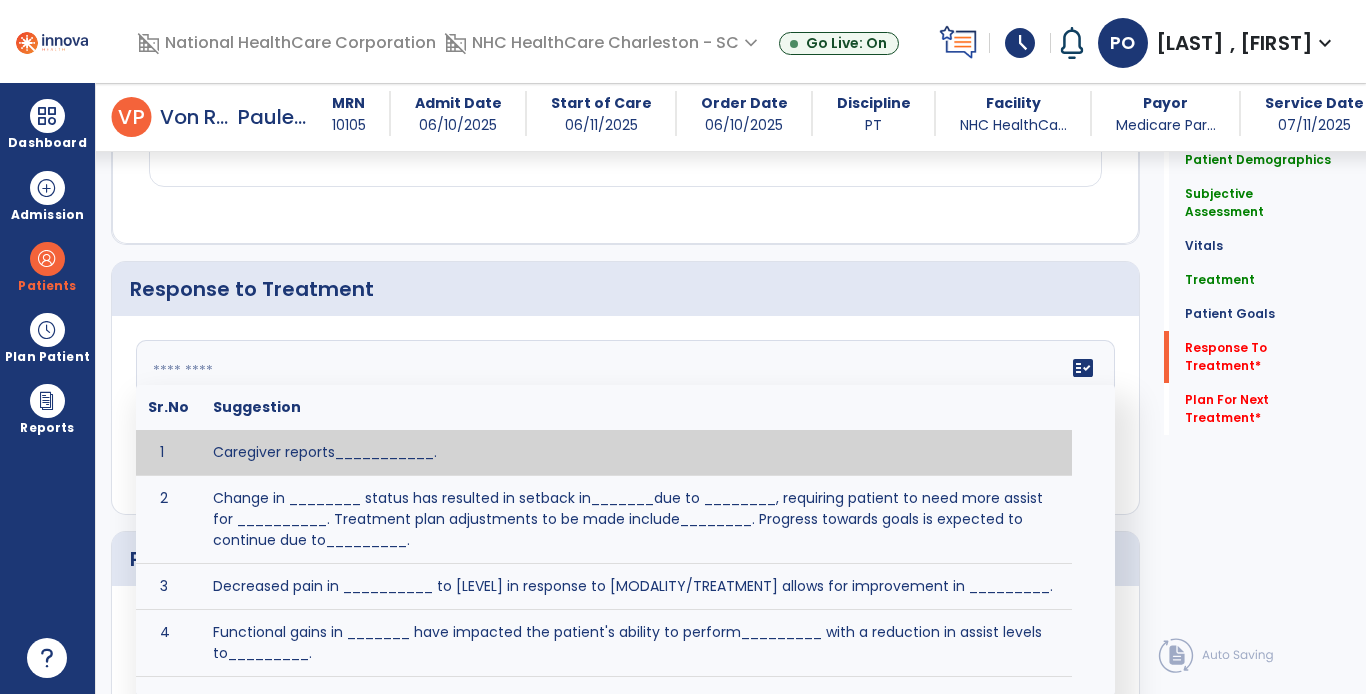 click on "fact_check  Sr.No Suggestion 1 Caregiver reports___________. 2 Change in ________ status has resulted in setback in_______due to ________, requiring patient to need more assist for __________.   Treatment plan adjustments to be made include________.  Progress towards goals is expected to continue due to_________. 3 Decreased pain in __________ to [LEVEL] in response to [MODALITY/TREATMENT] allows for improvement in _________. 4 Functional gains in _______ have impacted the patient's ability to perform_________ with a reduction in assist levels to_________. 5 Functional progress this week has been significant due to__________. 6 Gains in ________ have improved the patient's ability to perform ______with decreased levels of assist to___________. 7 Improvement in ________allows patient to tolerate higher levels of challenges in_________. 8 Pain in [AREA] has decreased to [LEVEL] in response to [TREATMENT/MODALITY], allowing fore ease in completing__________. 9 10 11 12 13 14 15 16 17 18 19 20 21" 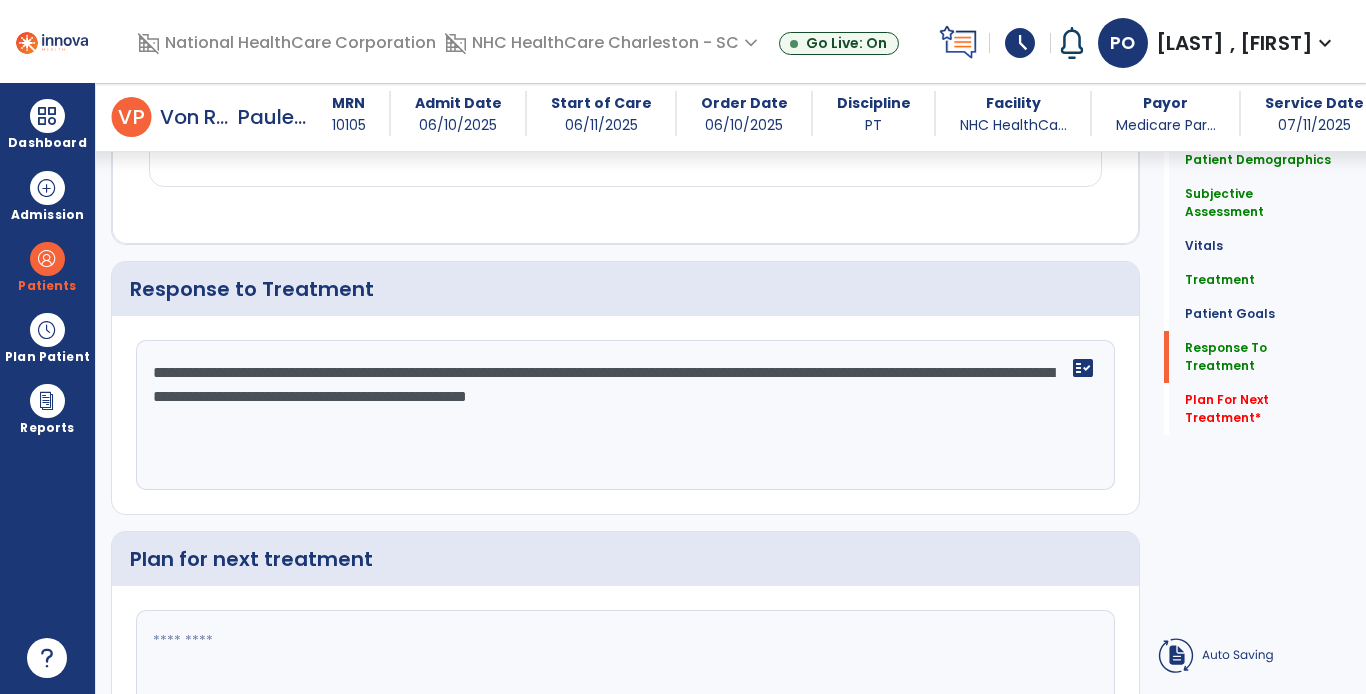 type on "**********" 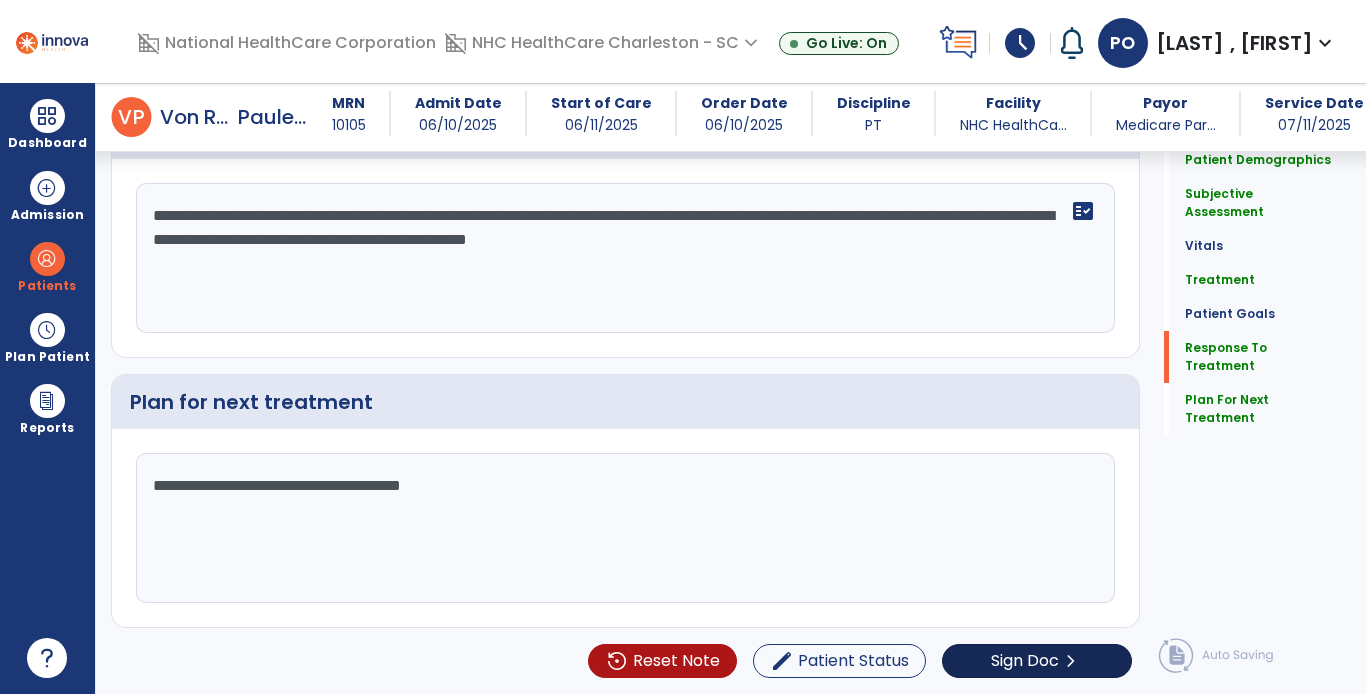type on "**********" 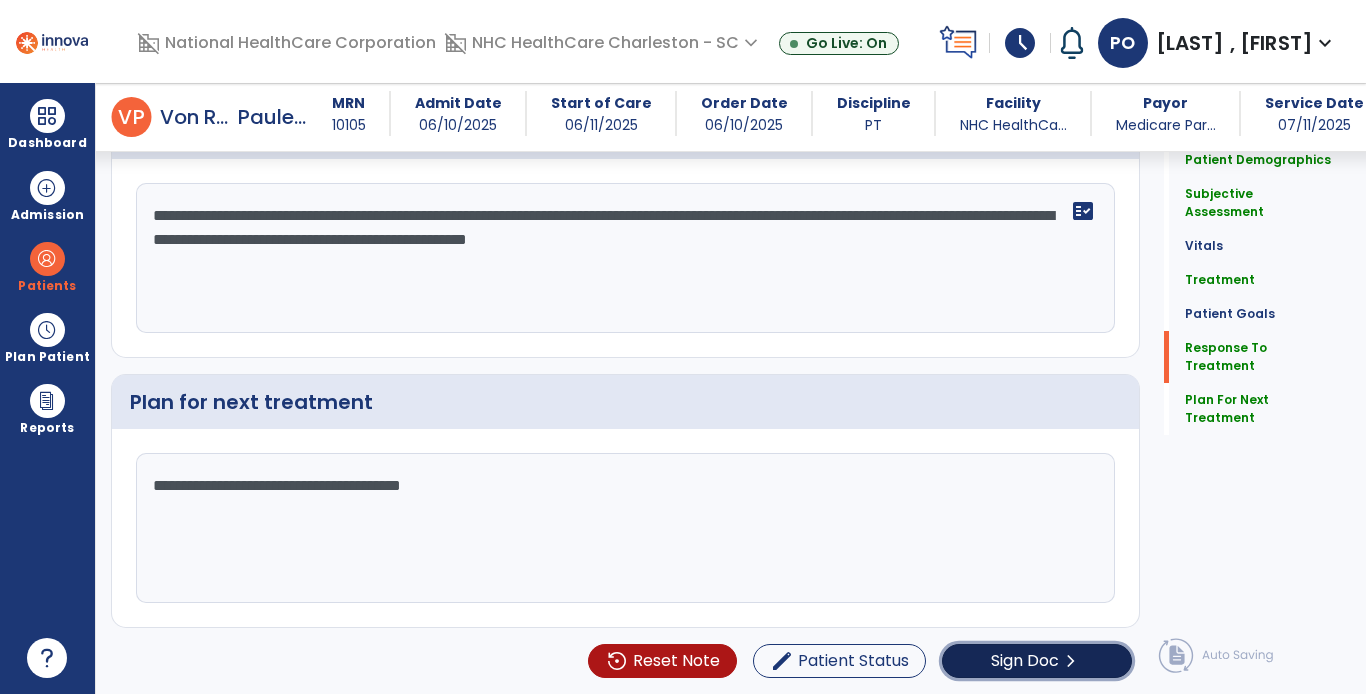 click on "chevron_right" 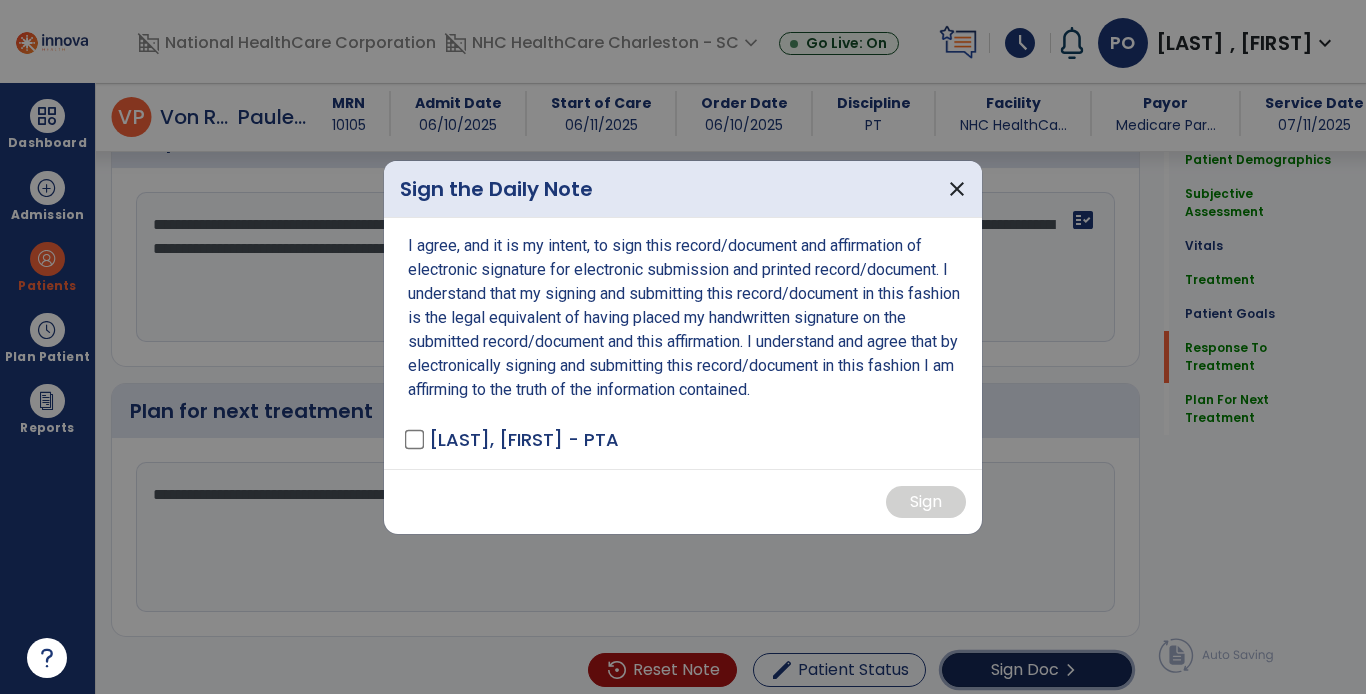 scroll, scrollTop: 2837, scrollLeft: 0, axis: vertical 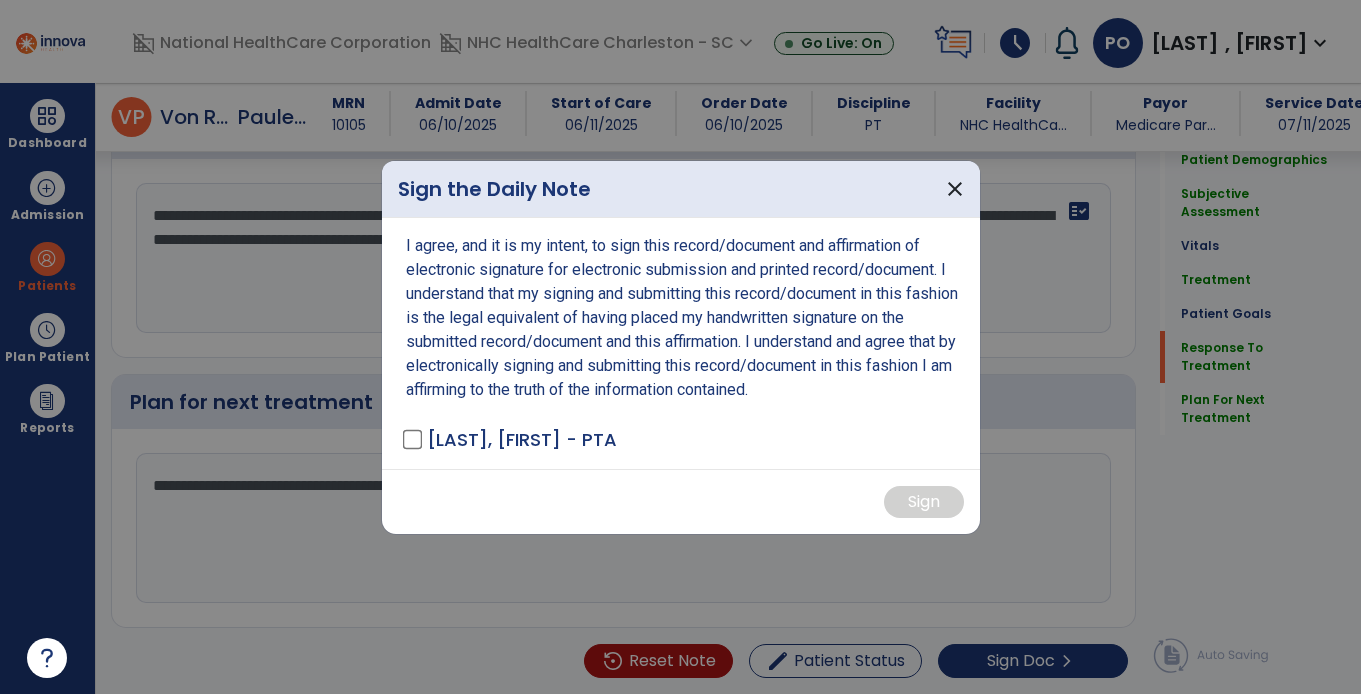 click on "[LAST], [FIRST] - PTA" at bounding box center [511, 439] 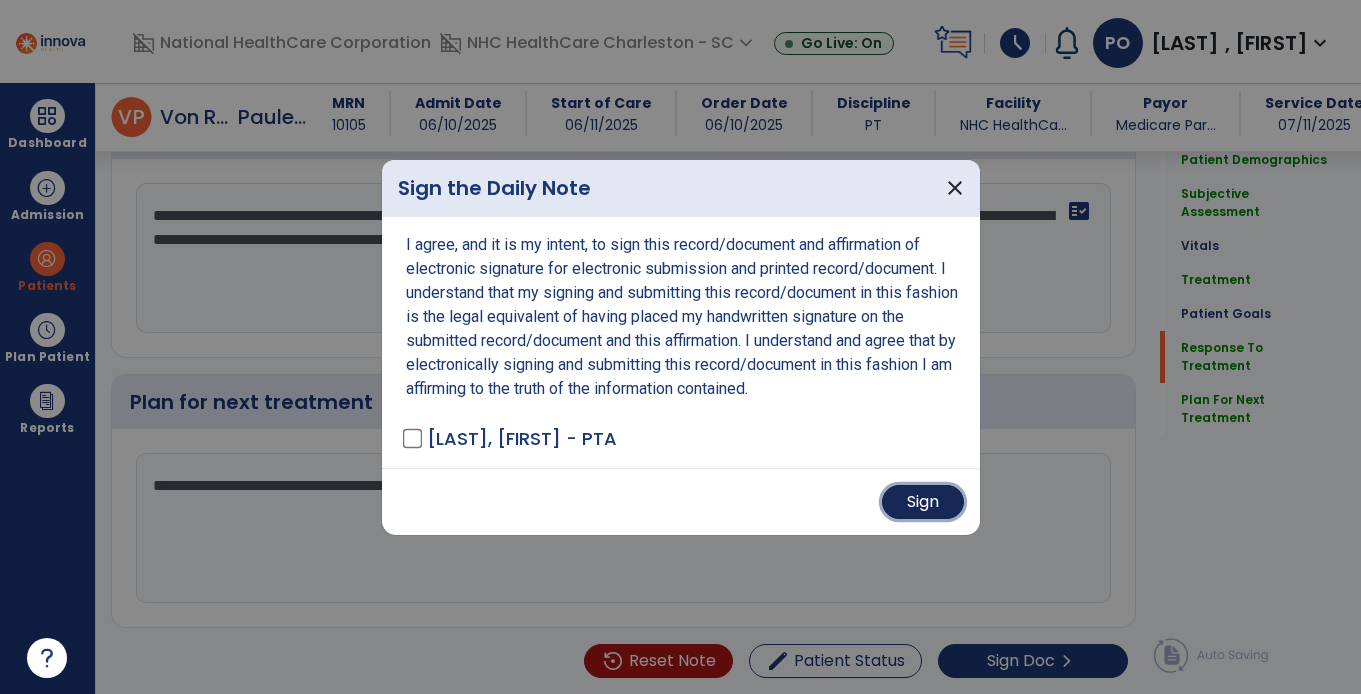 click on "Sign" at bounding box center [923, 502] 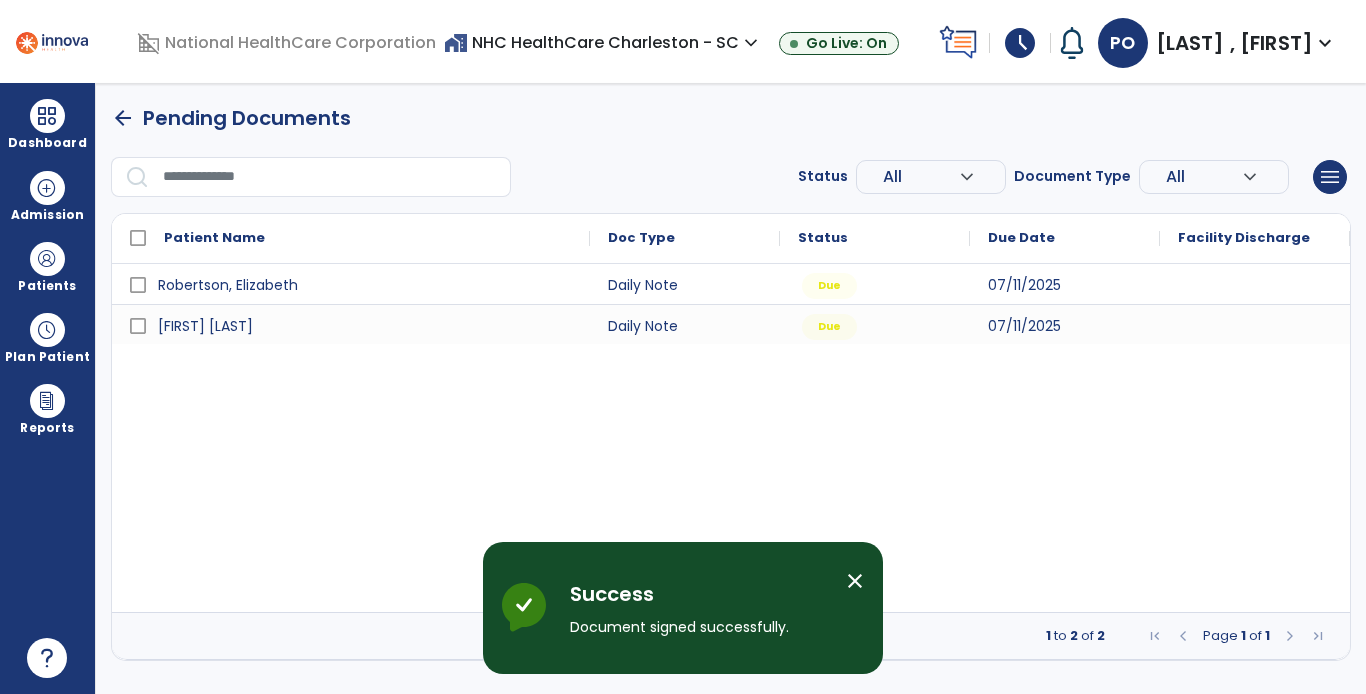 scroll, scrollTop: 0, scrollLeft: 0, axis: both 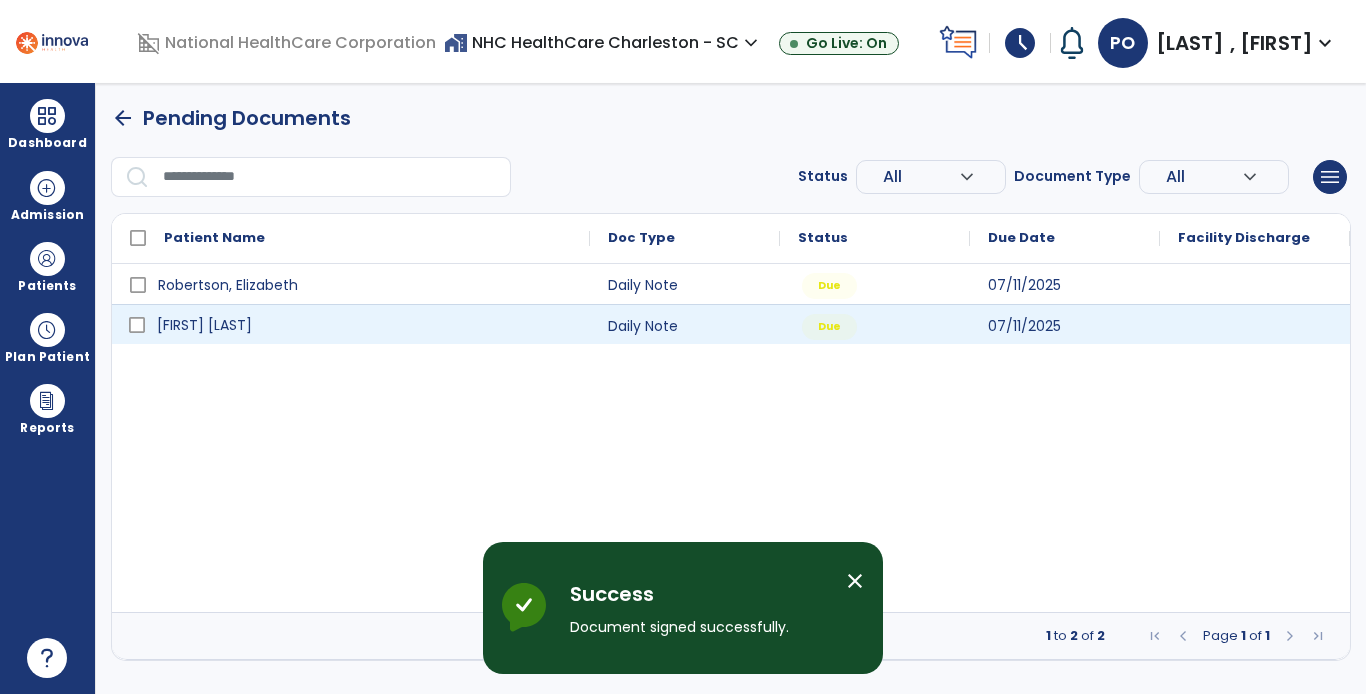 click on "[FIRST] [LAST]" at bounding box center [365, 325] 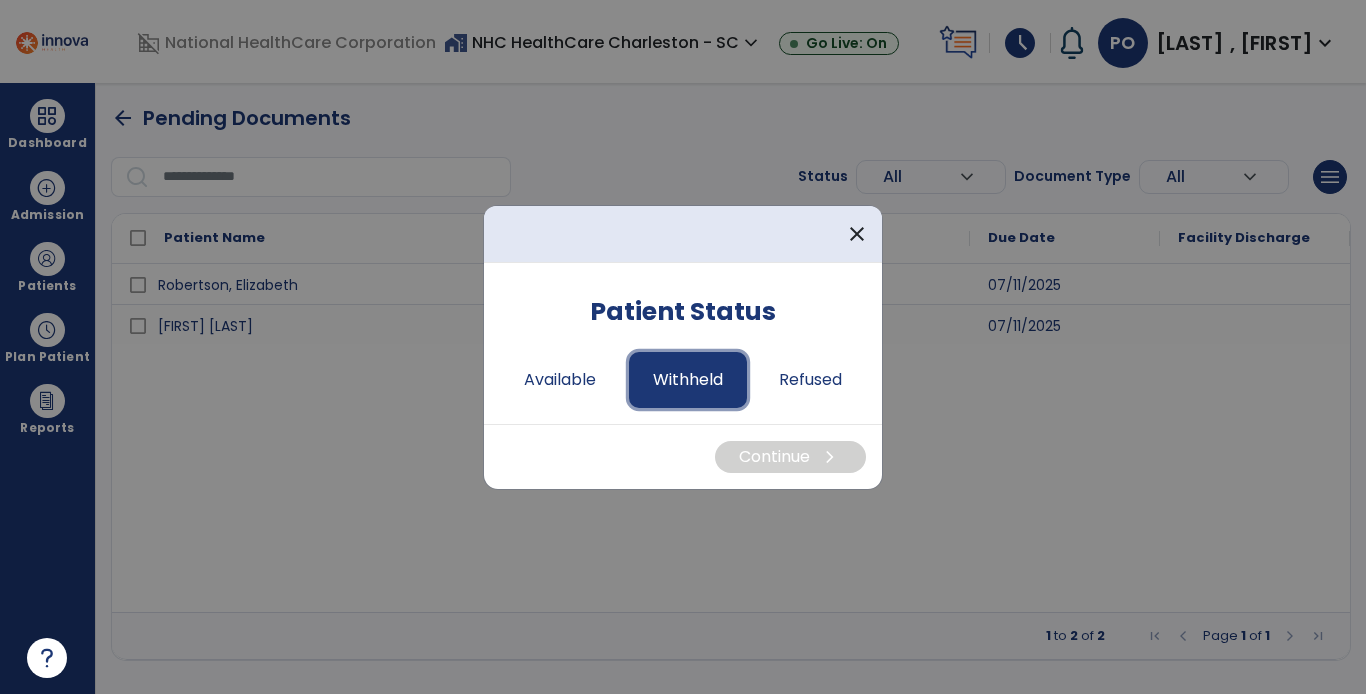 click on "Withheld" at bounding box center (688, 380) 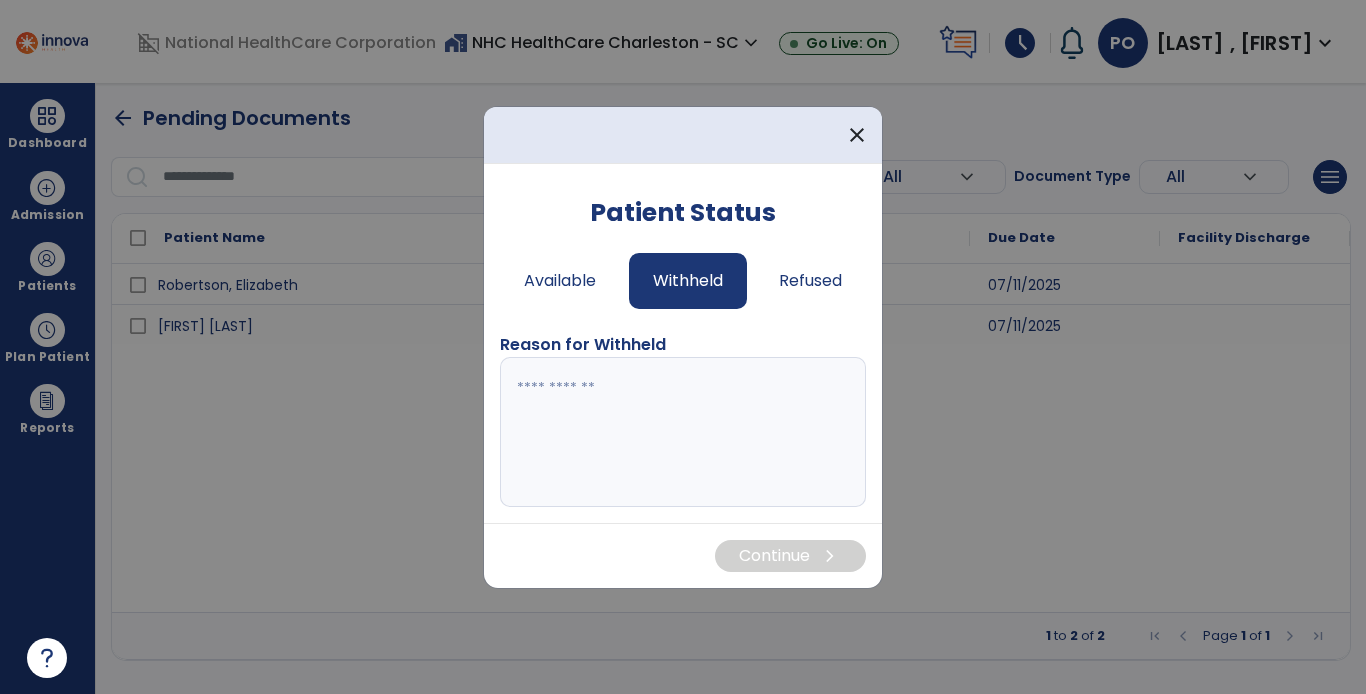 click at bounding box center [683, 432] 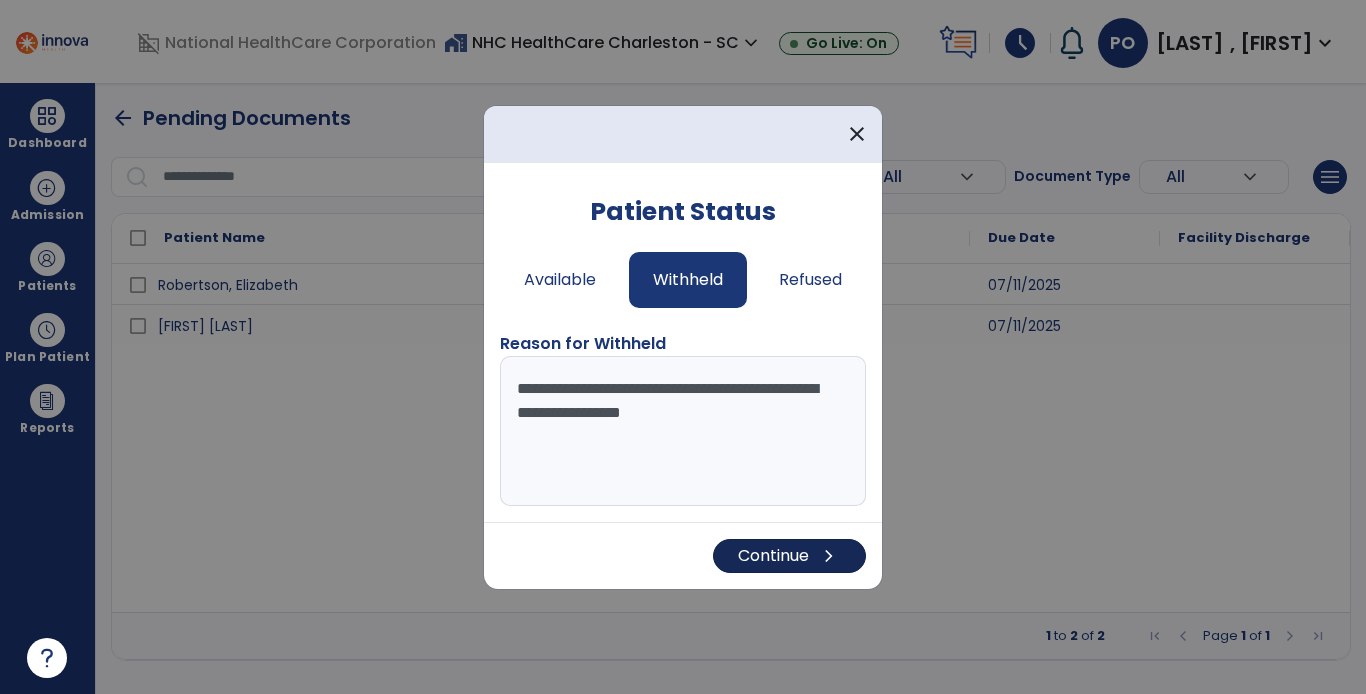 type on "**********" 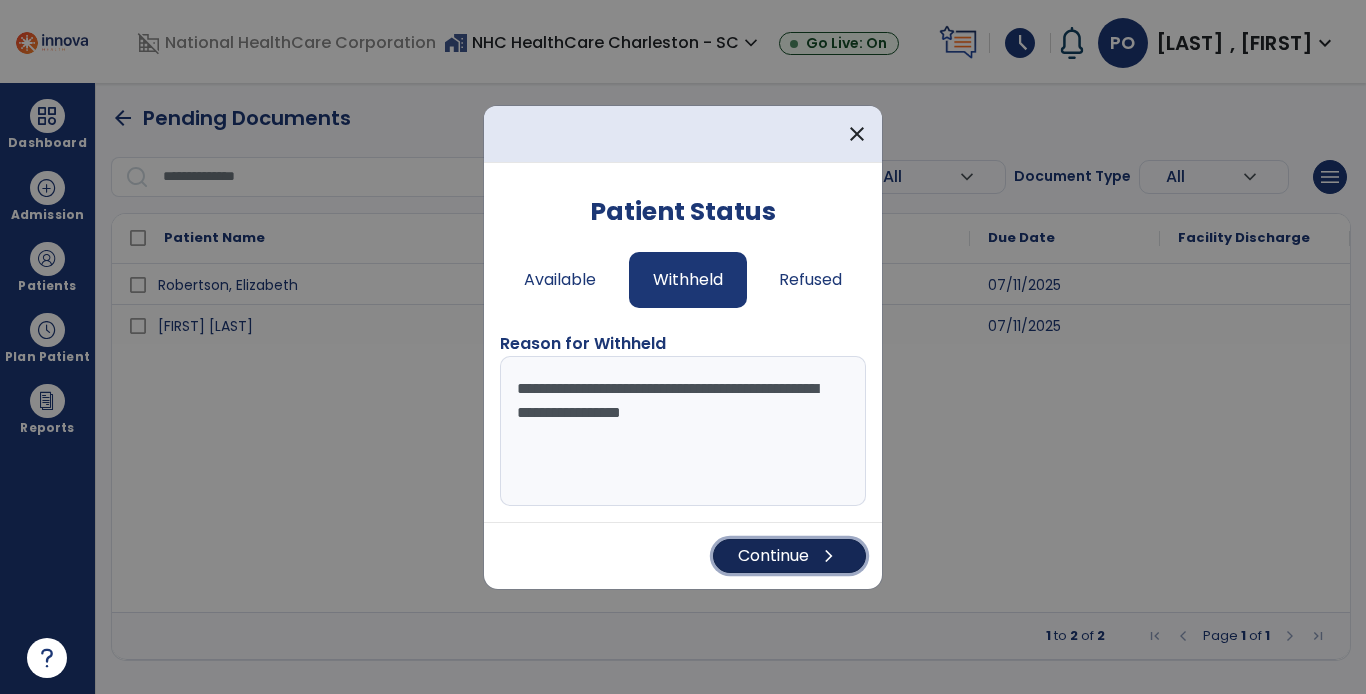 click on "Continue   chevron_right" at bounding box center [789, 556] 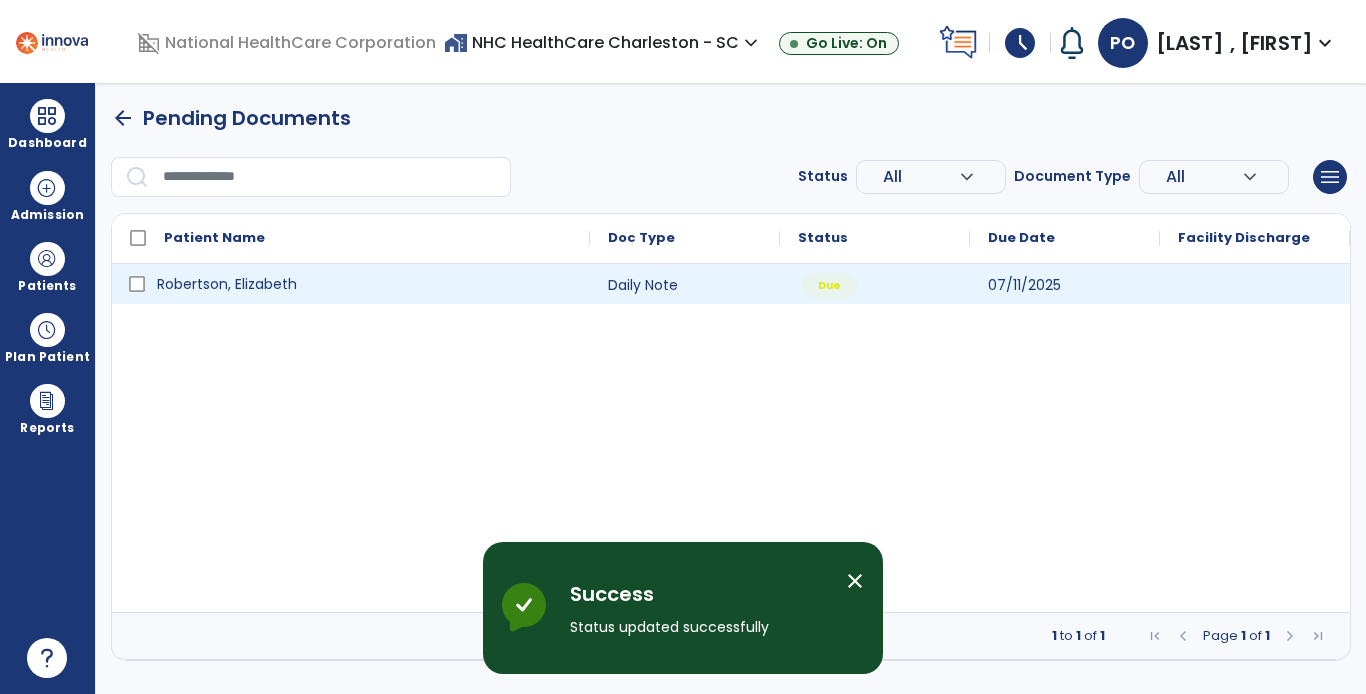 click on "Robertson, Elizabeth" at bounding box center [365, 284] 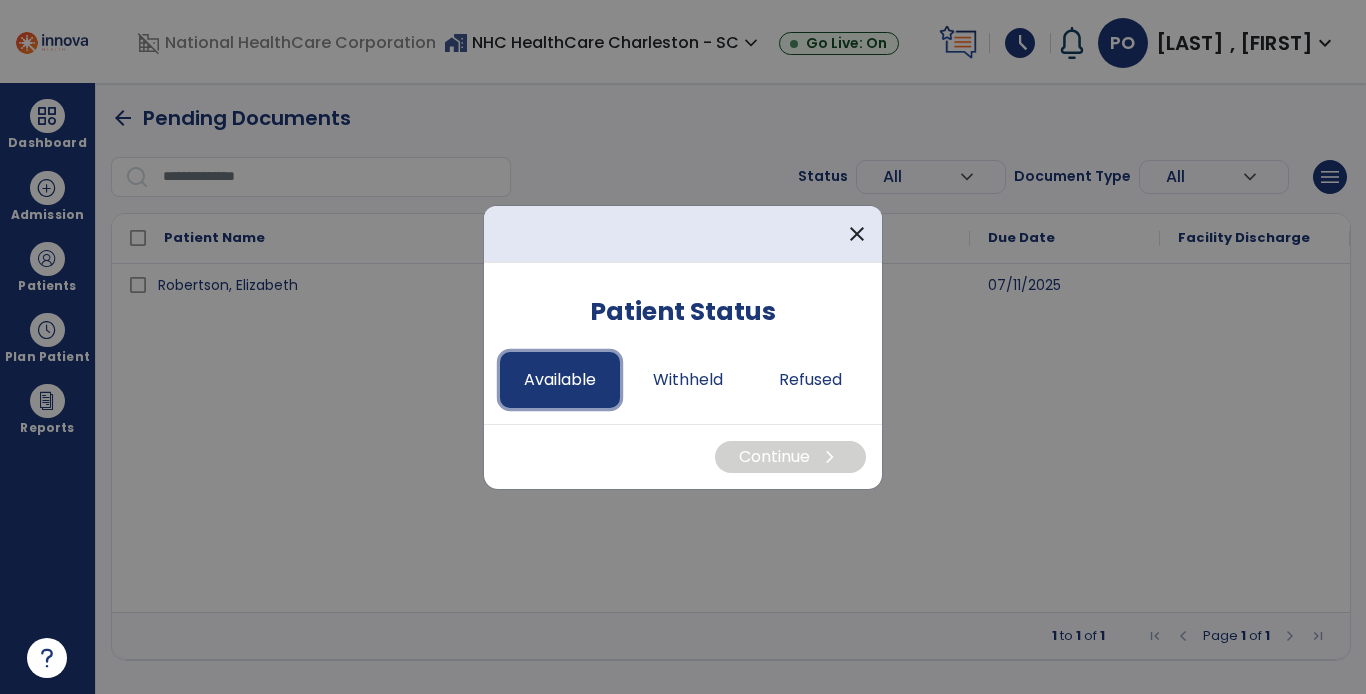 click on "Available" at bounding box center [560, 380] 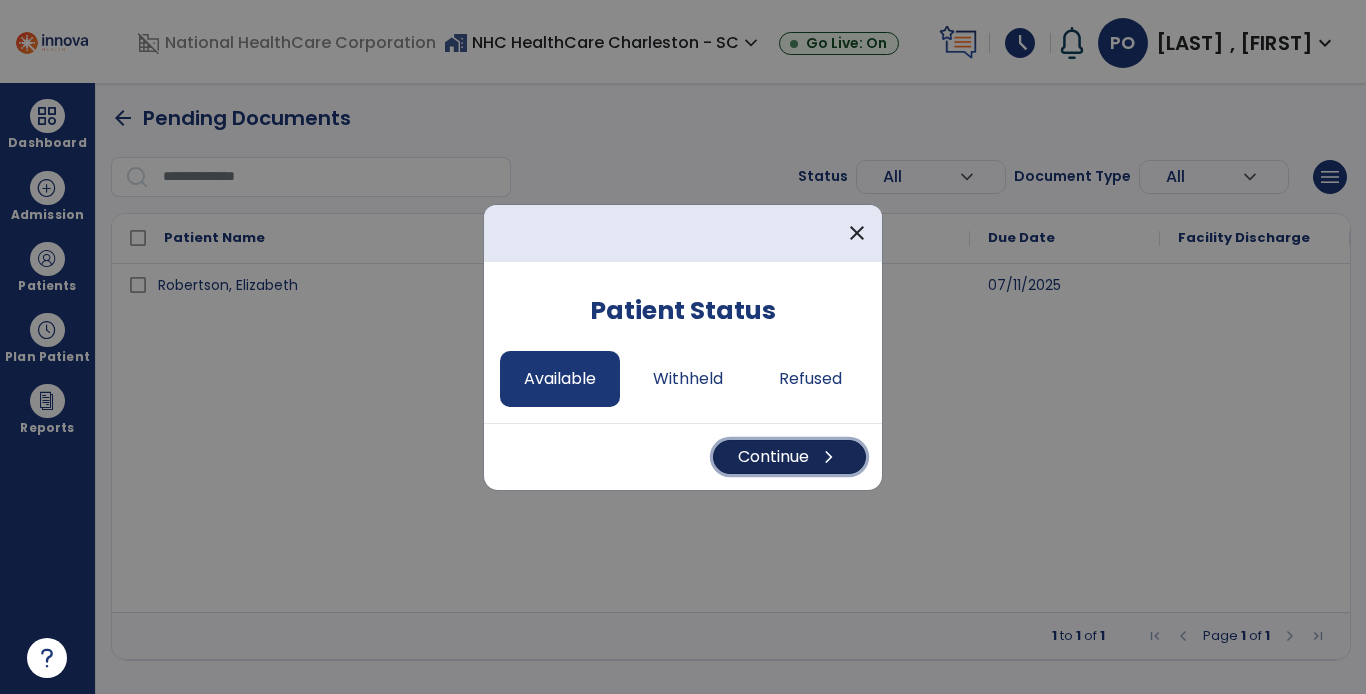 click on "Continue   chevron_right" at bounding box center [789, 457] 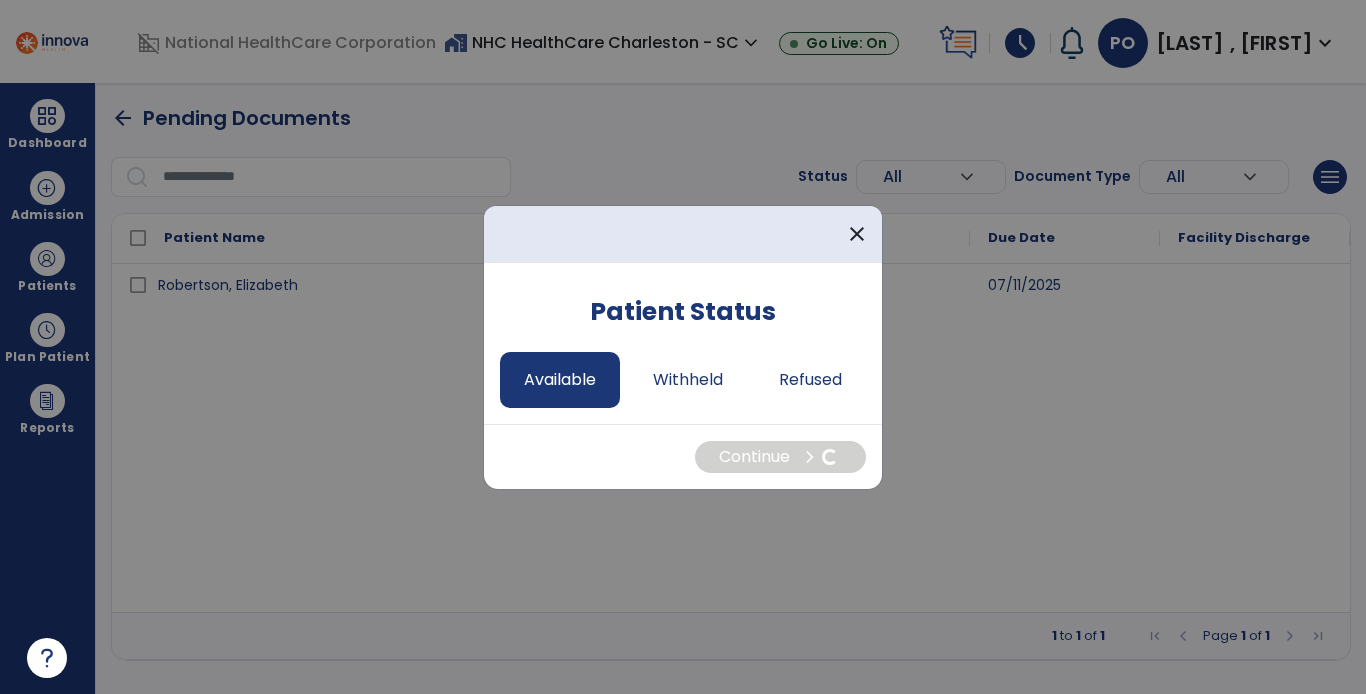 select on "*" 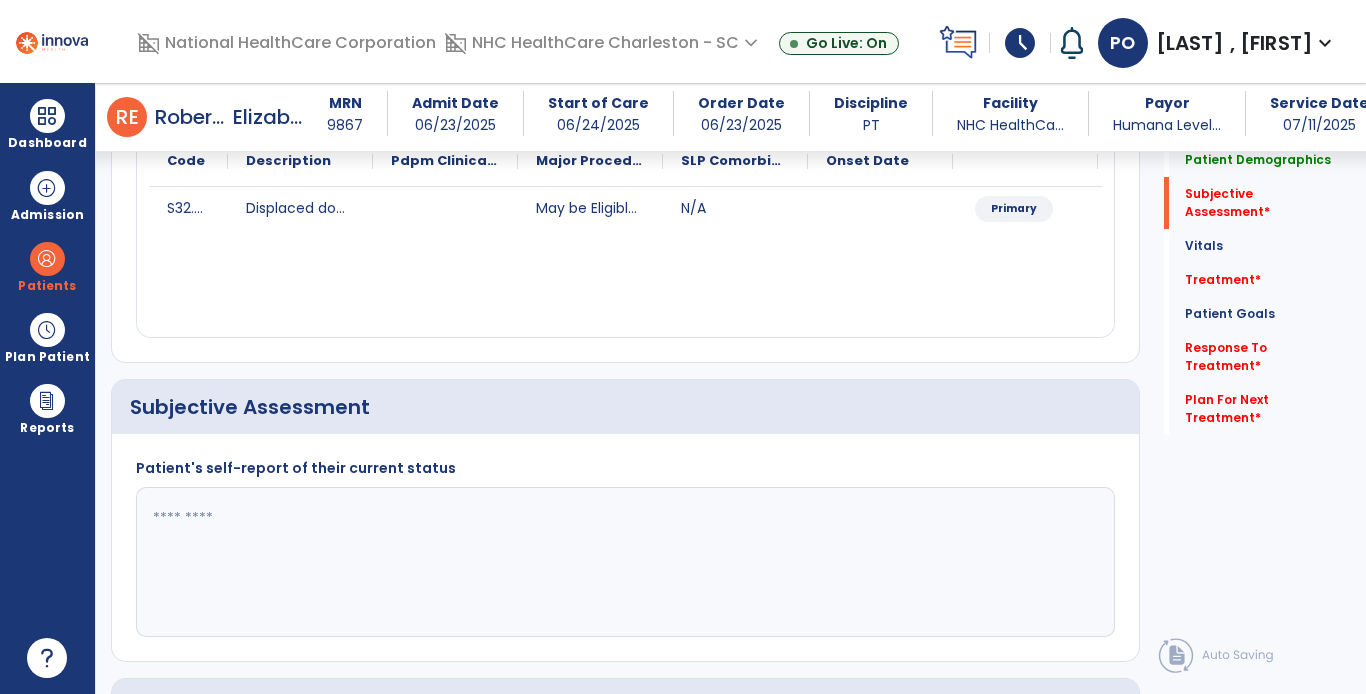 scroll, scrollTop: 414, scrollLeft: 0, axis: vertical 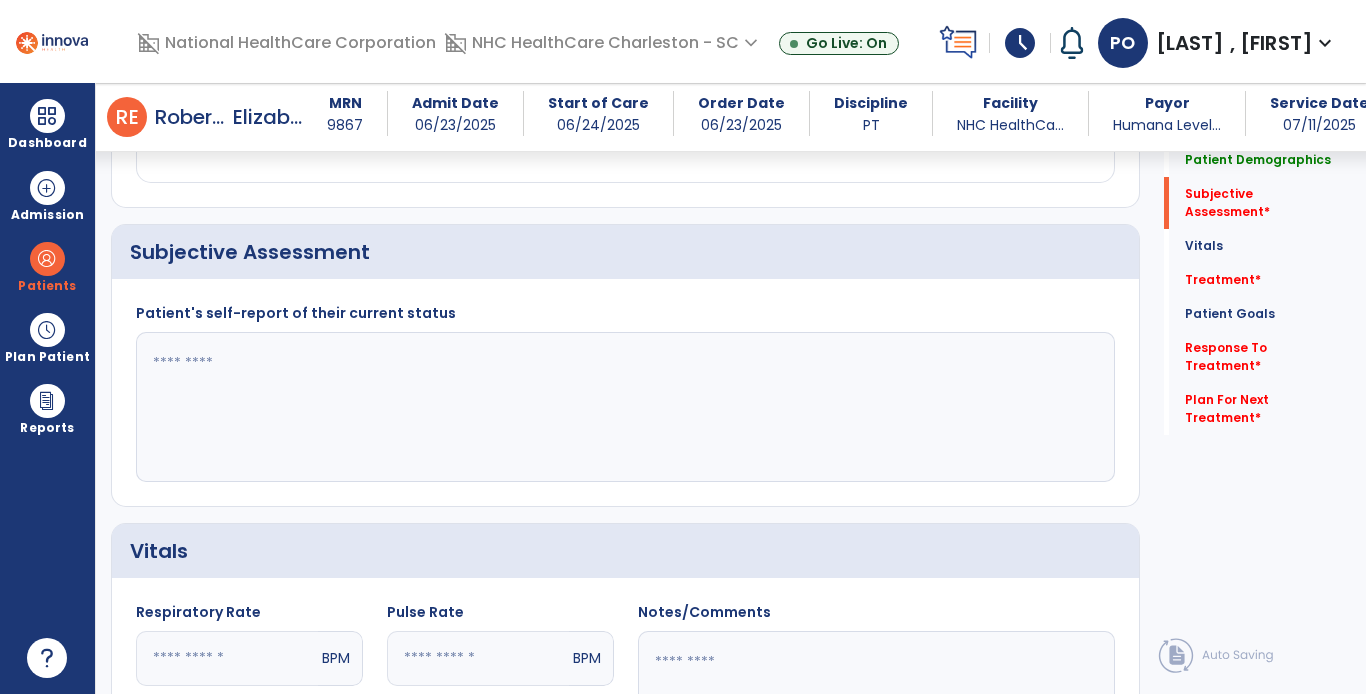 click 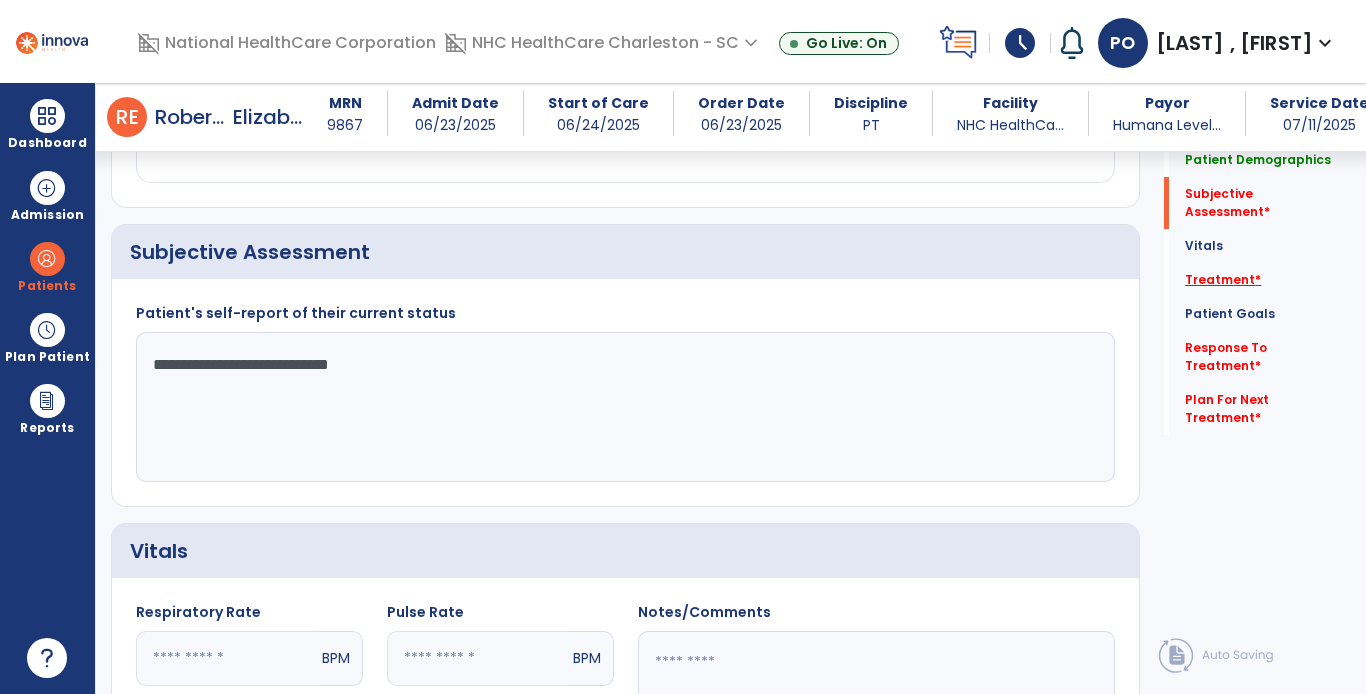 type on "**********" 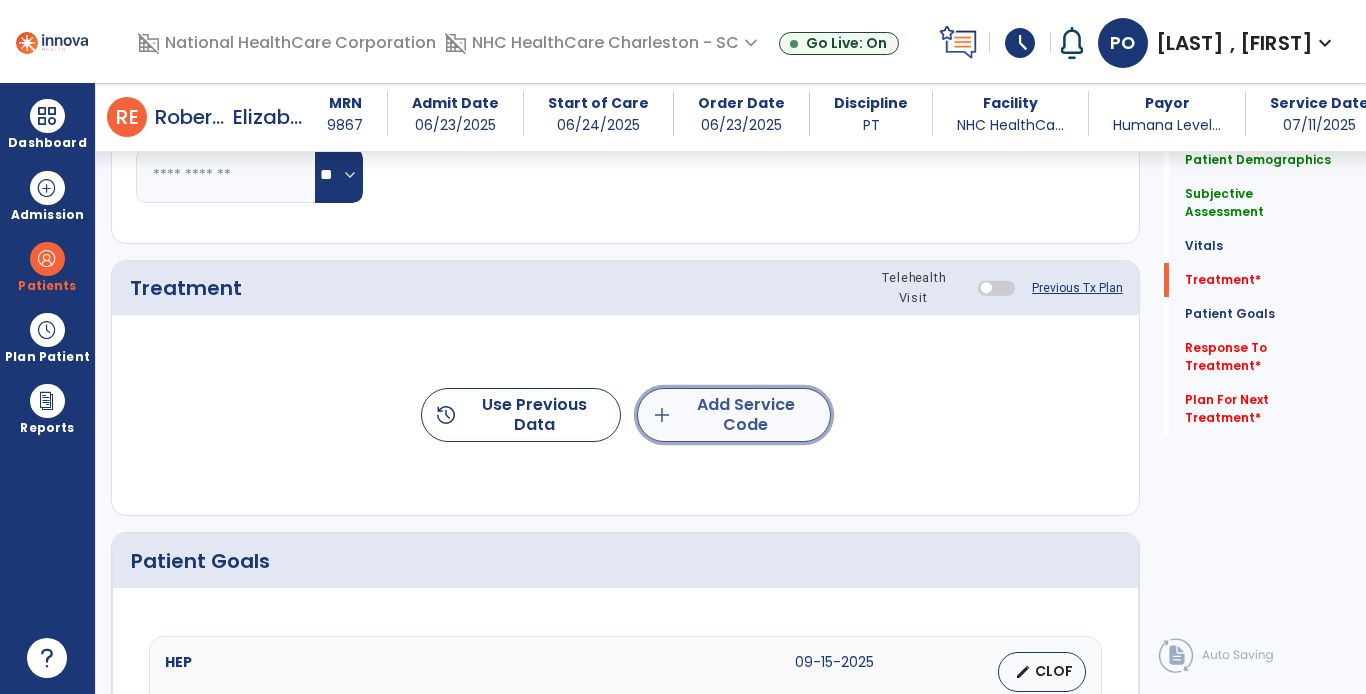 click on "add  Add Service Code" 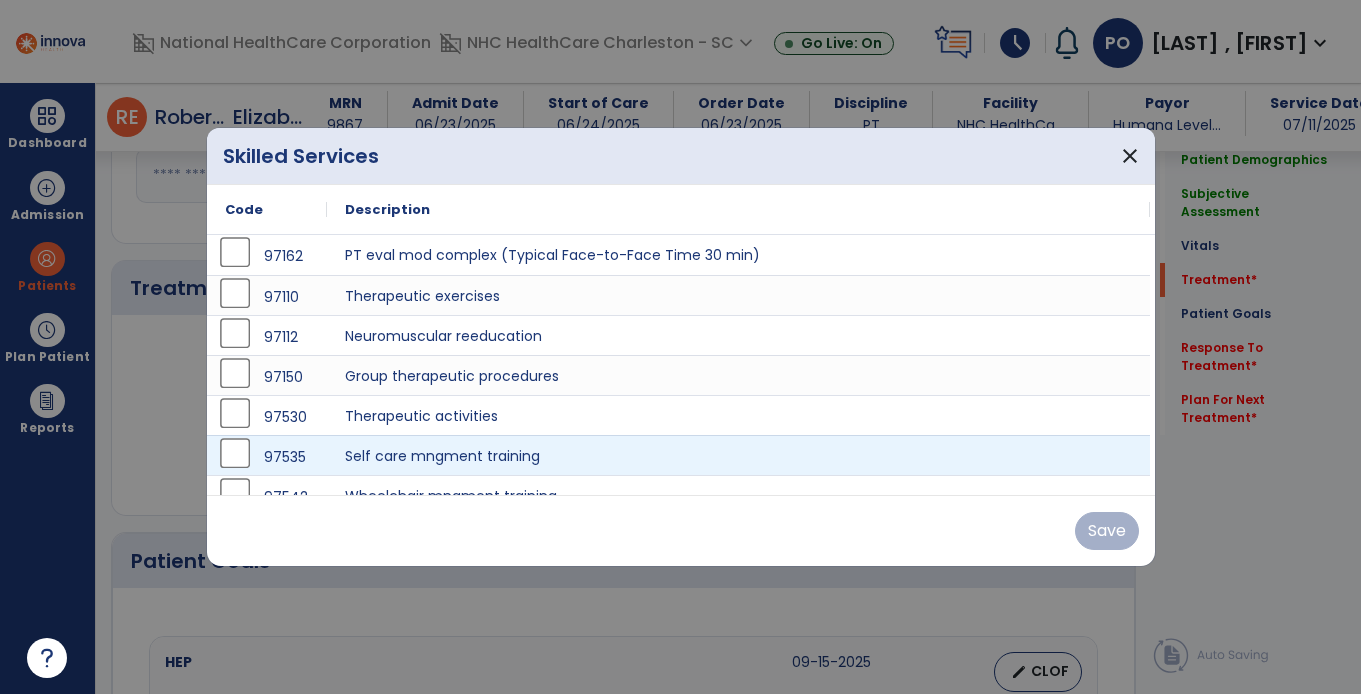 scroll, scrollTop: 1099, scrollLeft: 0, axis: vertical 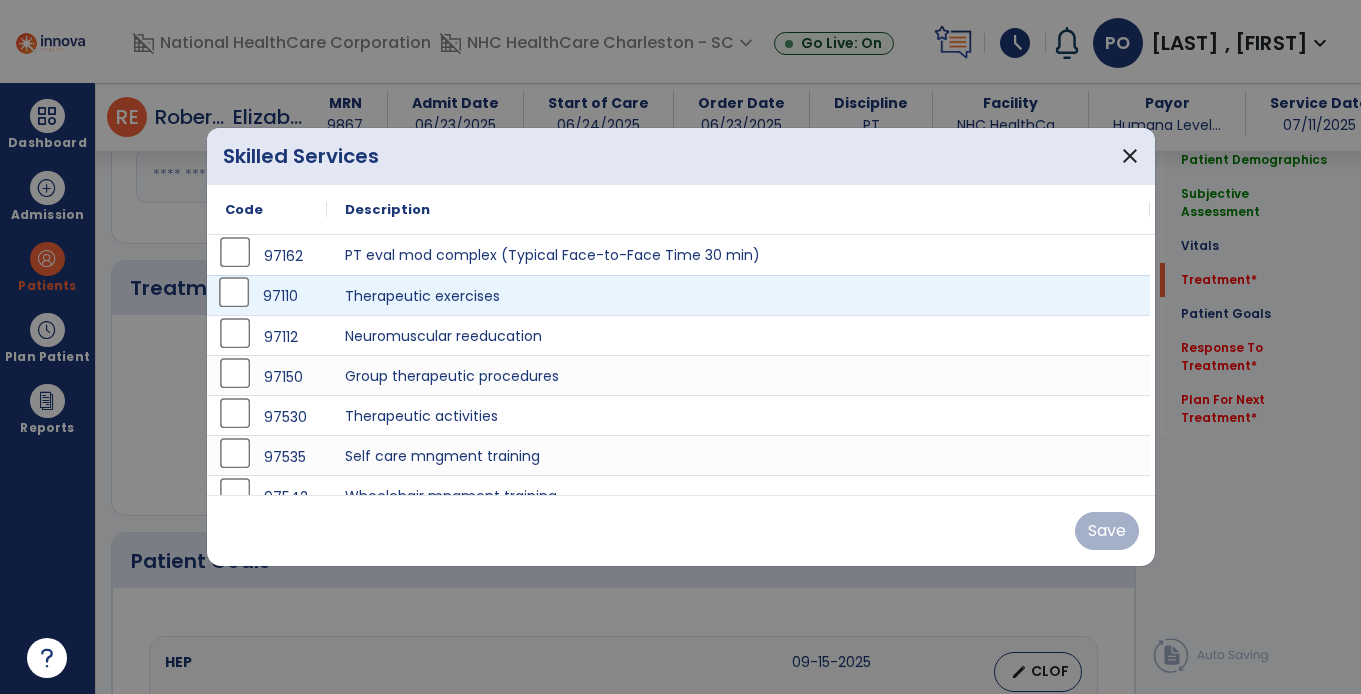 click on "97110" at bounding box center [267, 296] 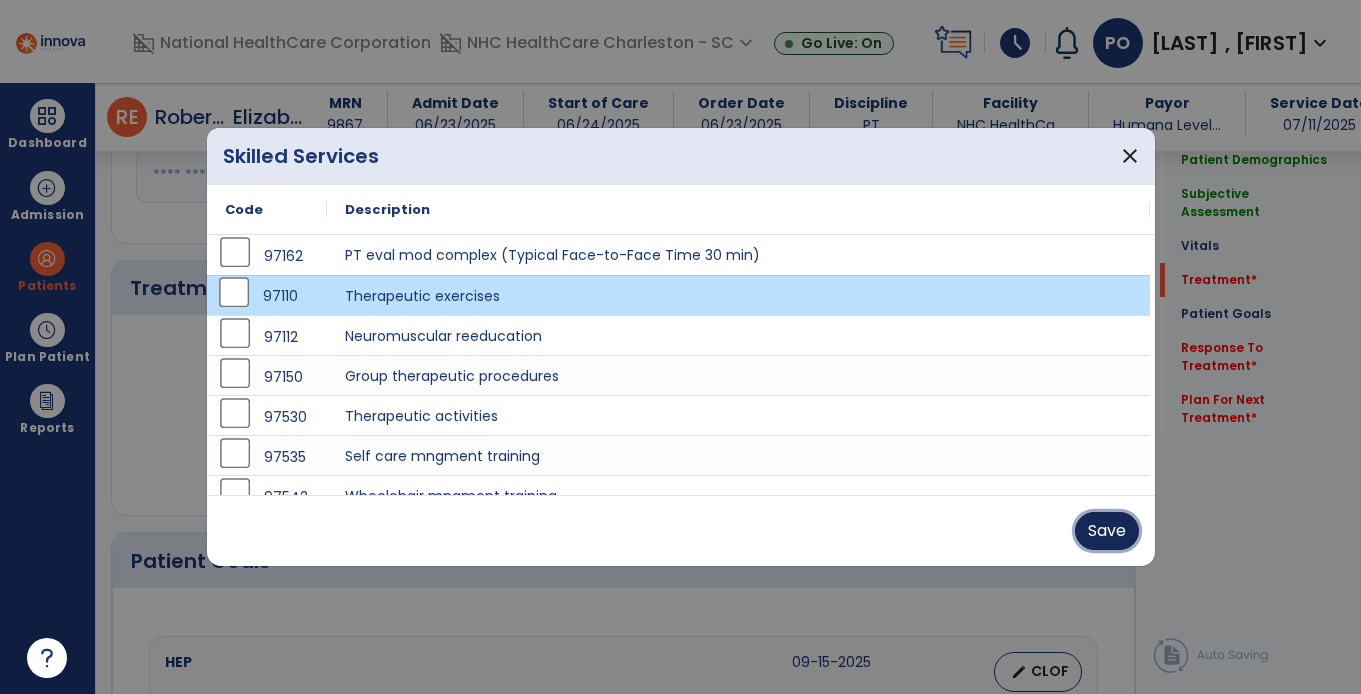 click on "Save" at bounding box center [1107, 531] 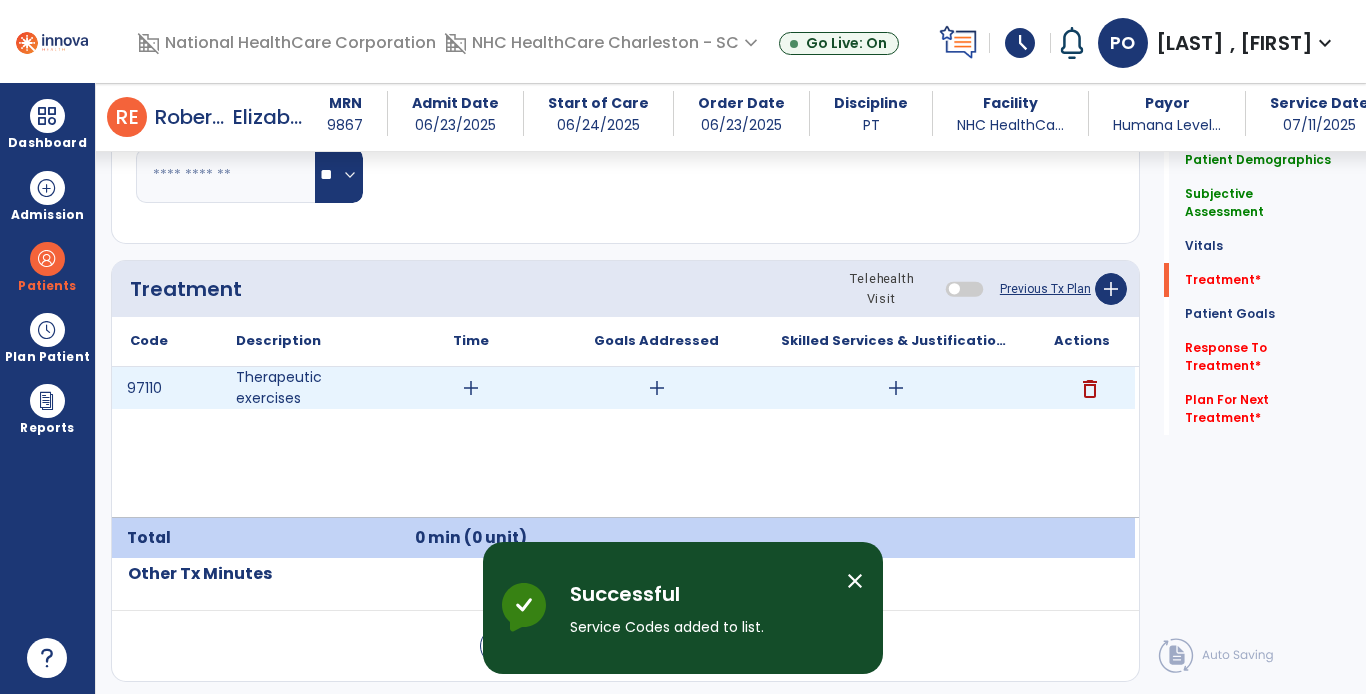 click on "add" at bounding box center (471, 388) 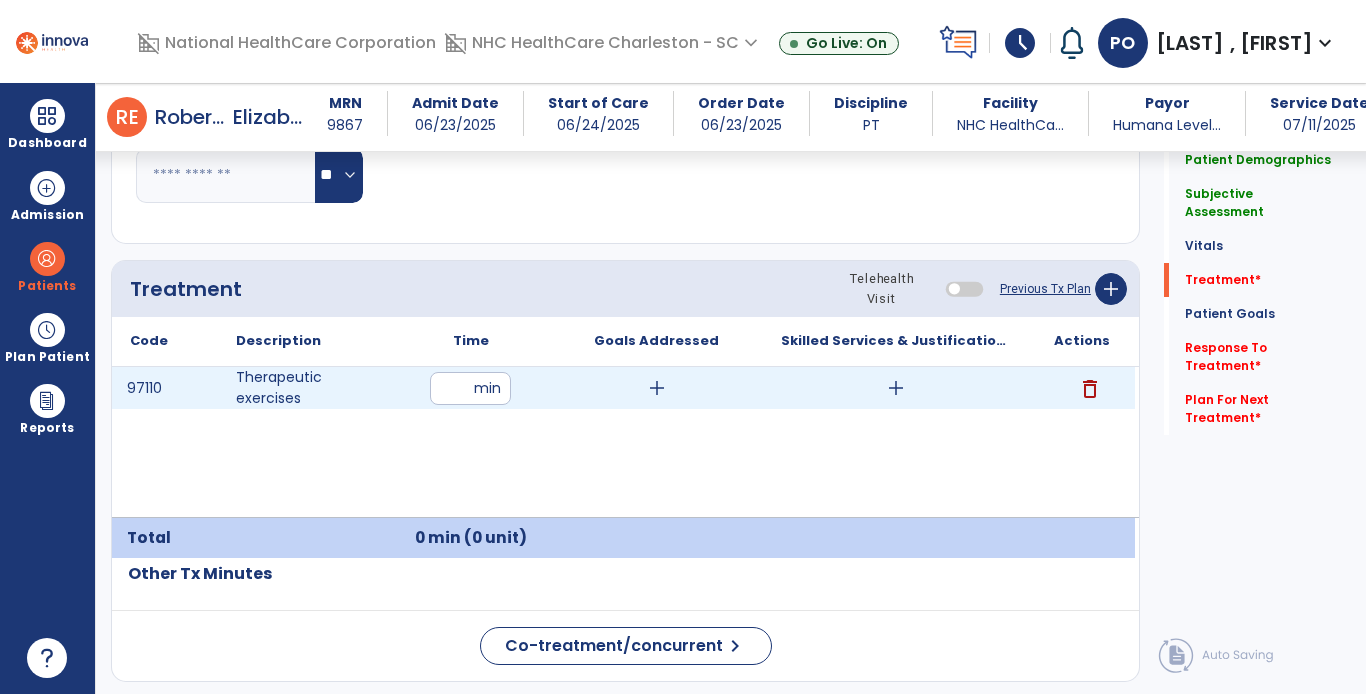 type on "**" 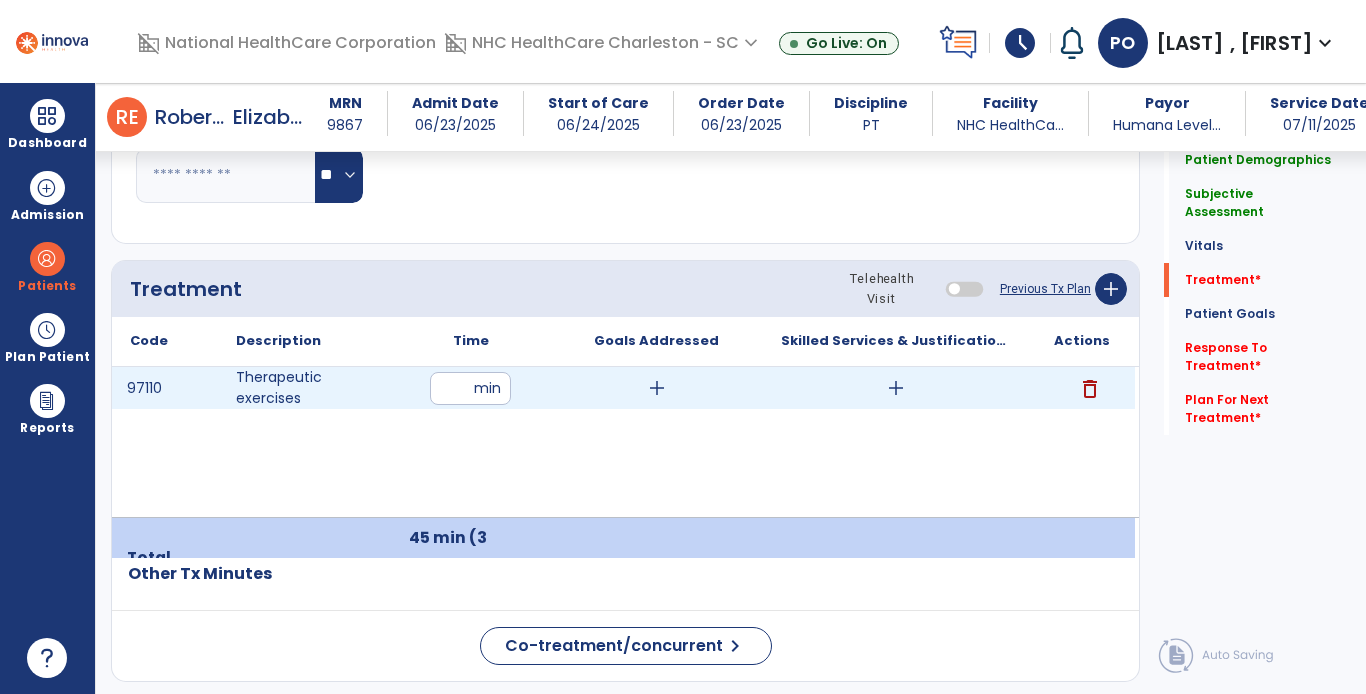 click on "add" at bounding box center (656, 388) 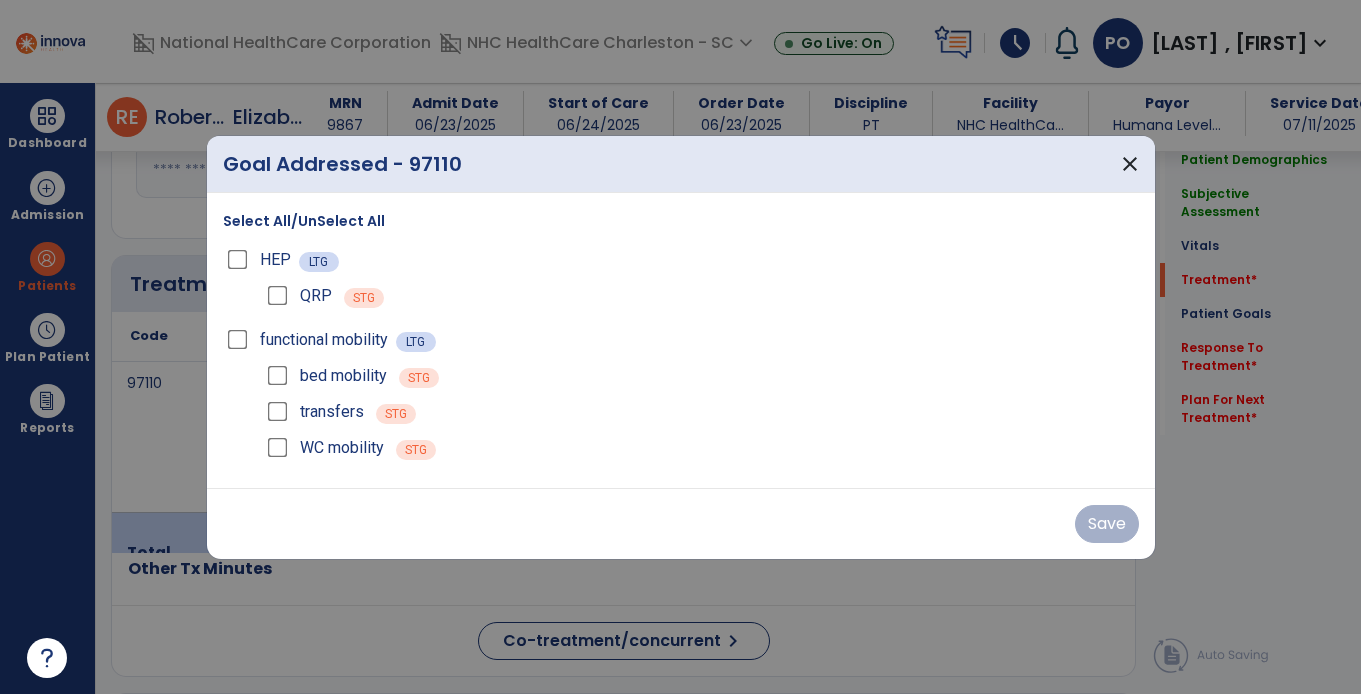 scroll, scrollTop: 1099, scrollLeft: 0, axis: vertical 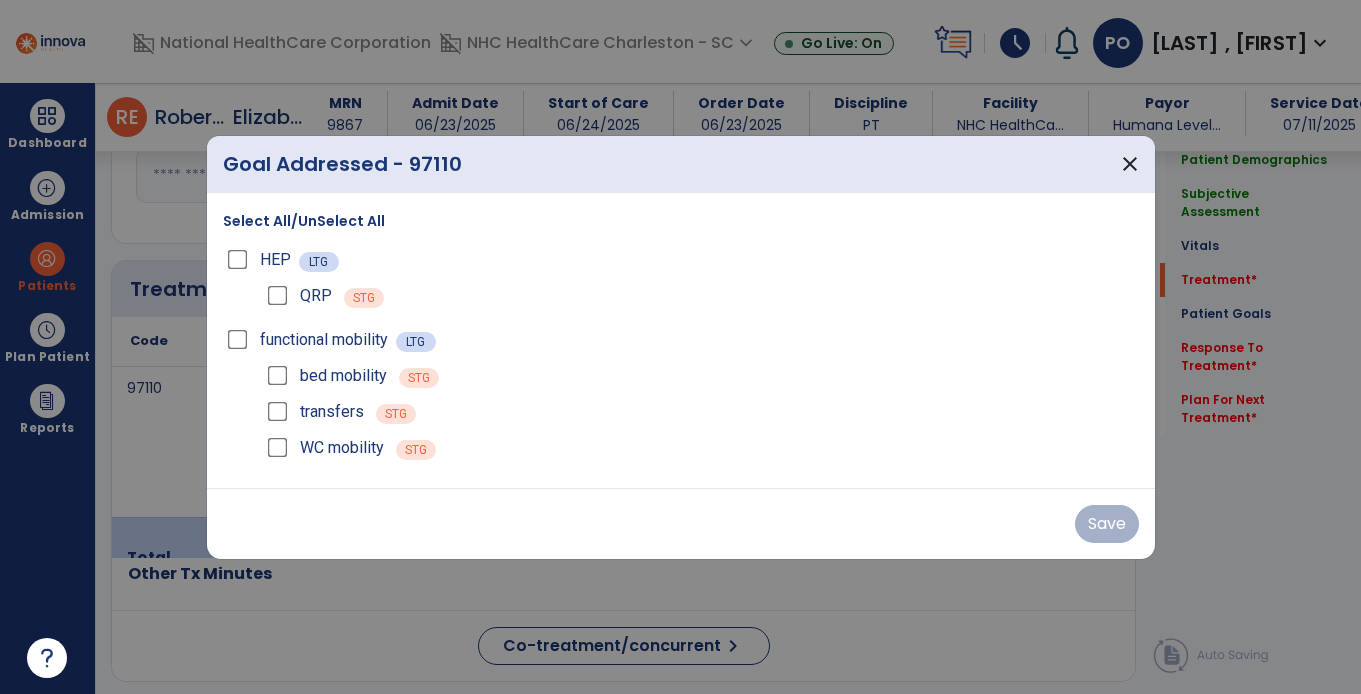 click on "functional mobility" at bounding box center (309, 340) 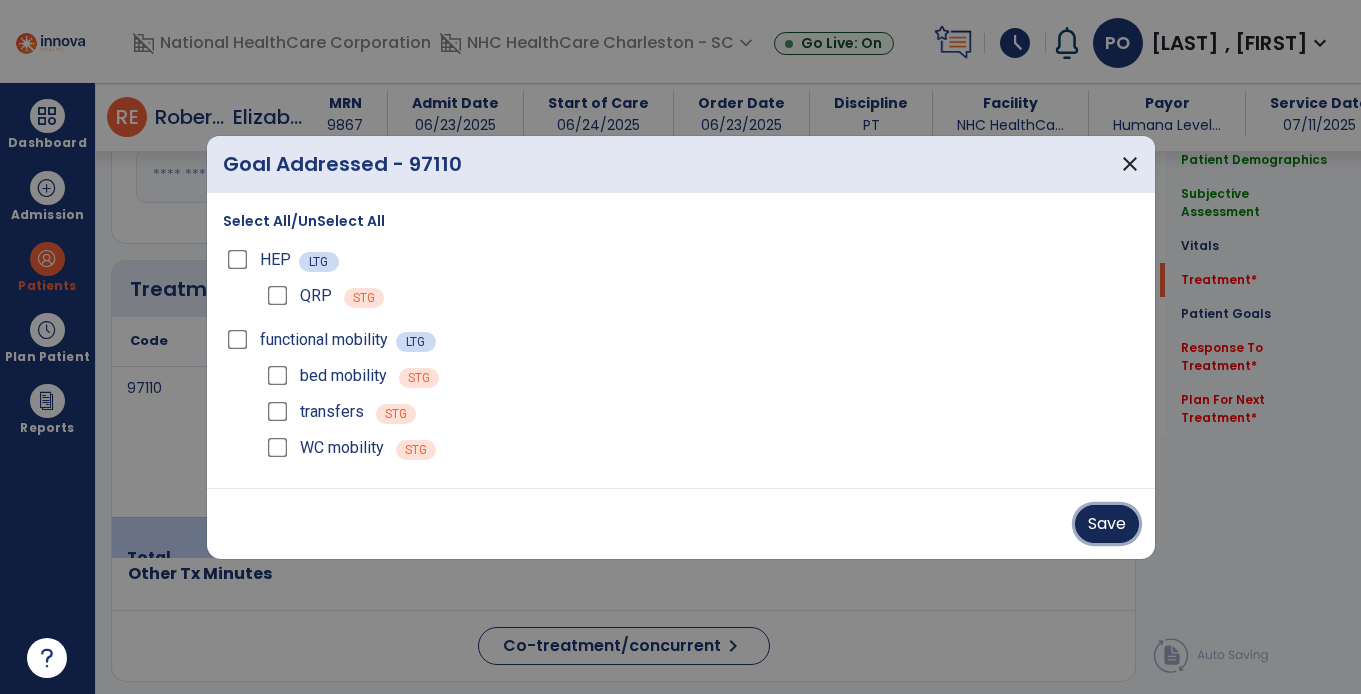 click on "Save" at bounding box center (1107, 524) 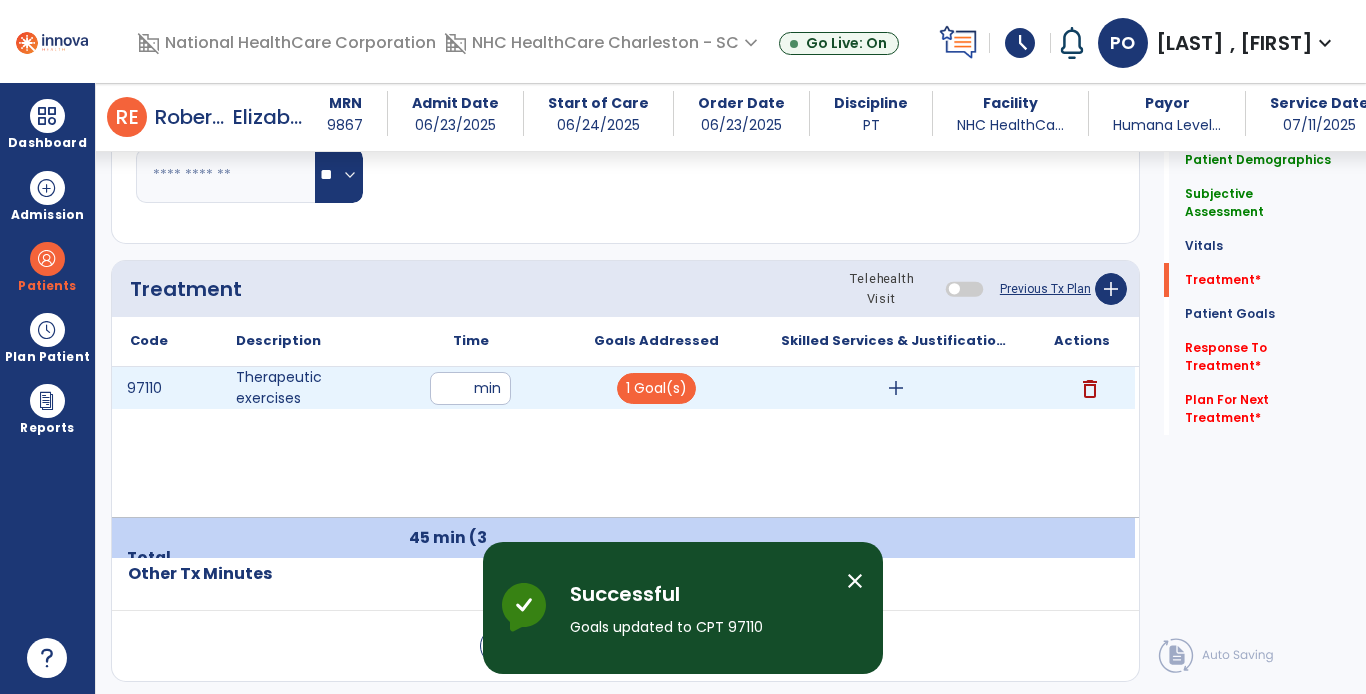 click on "add" at bounding box center (896, 388) 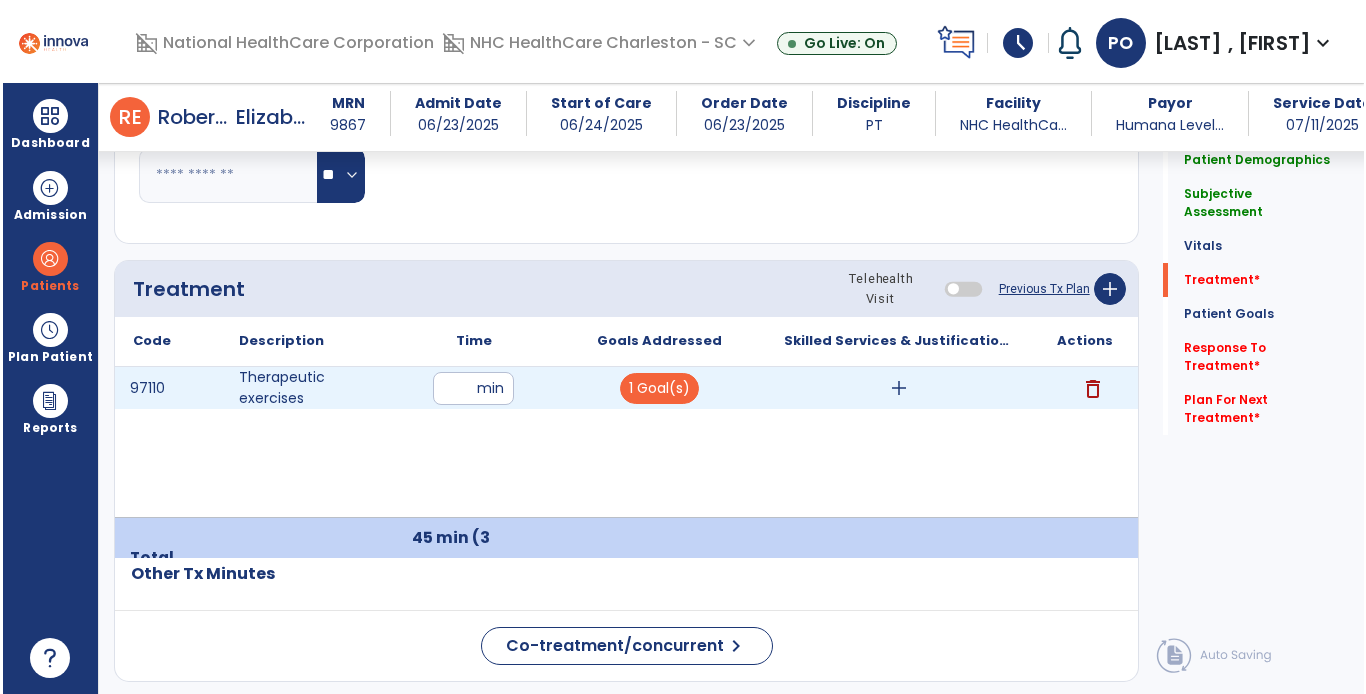 scroll, scrollTop: 1099, scrollLeft: 0, axis: vertical 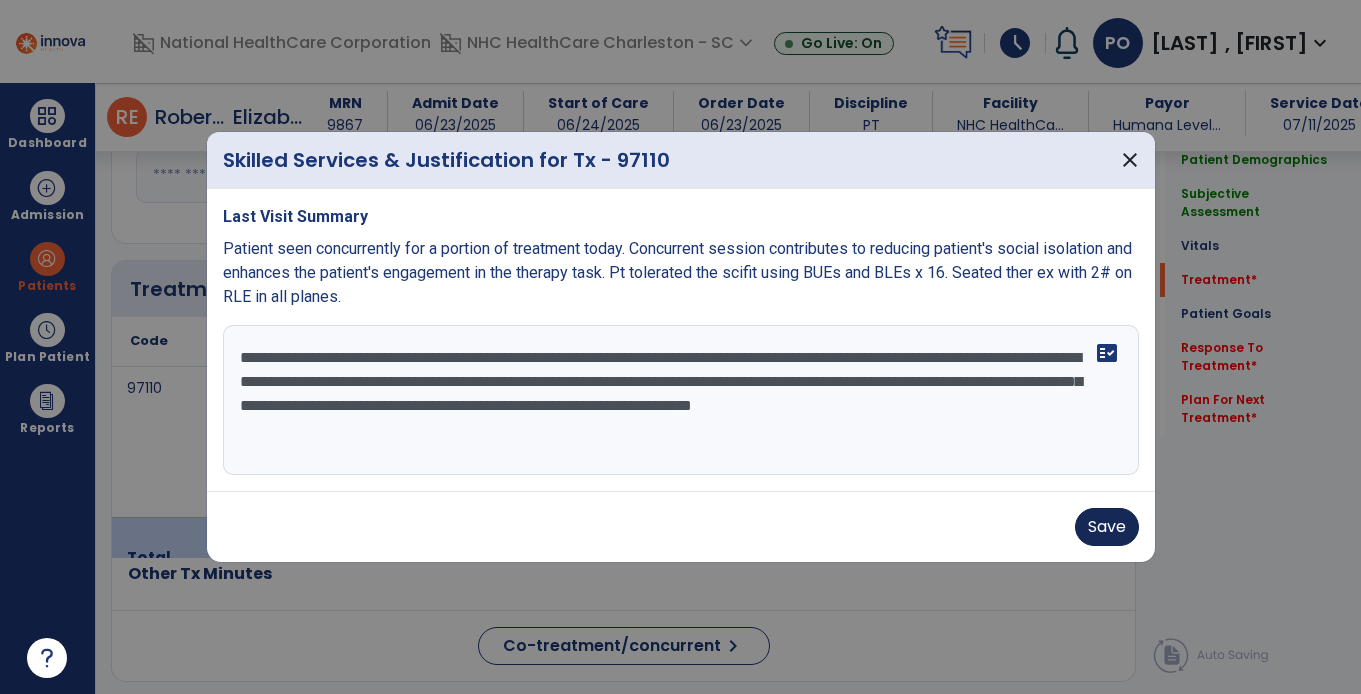 type on "**********" 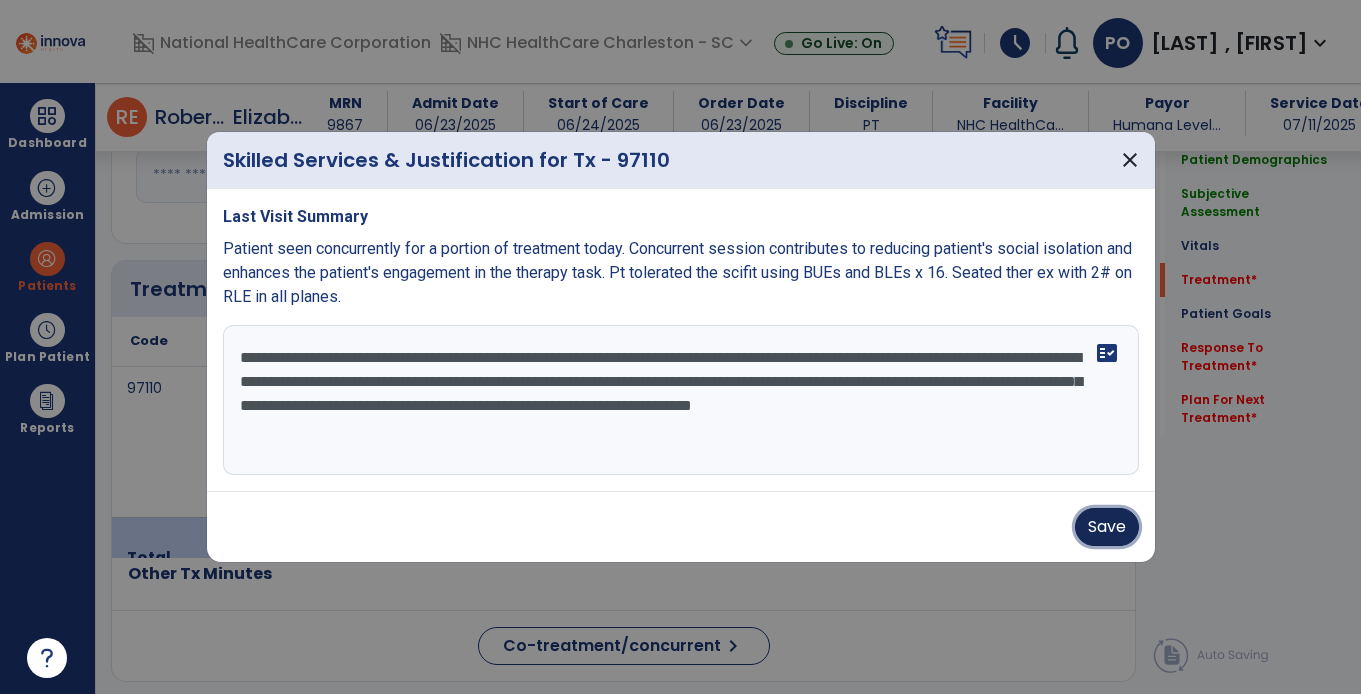click on "Save" at bounding box center (1107, 527) 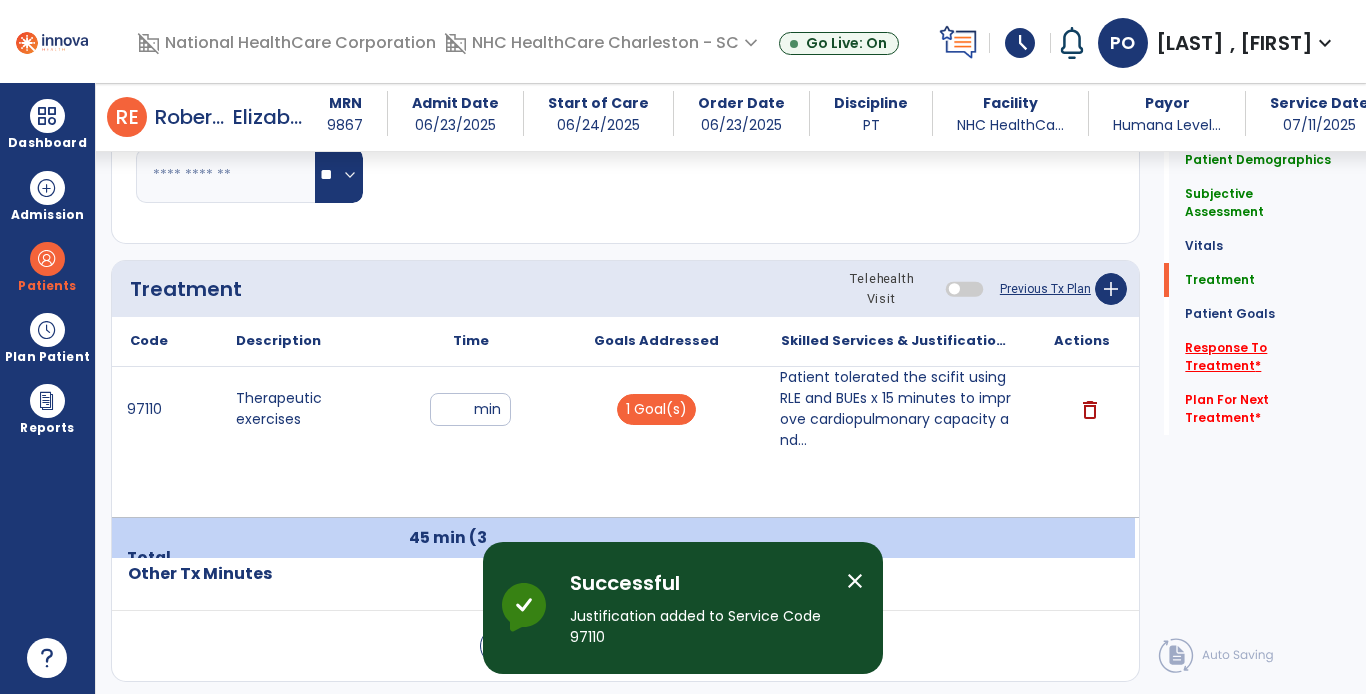 click on "Response To Treatment   *" 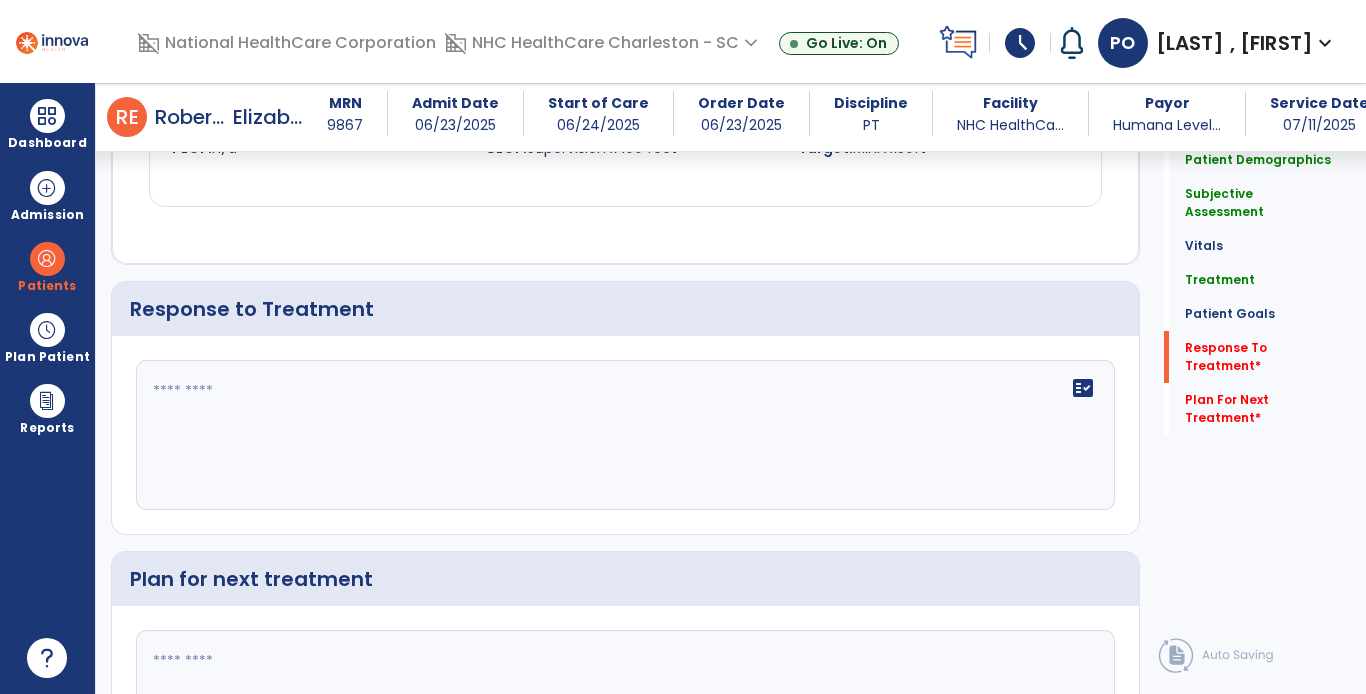 scroll, scrollTop: 2561, scrollLeft: 0, axis: vertical 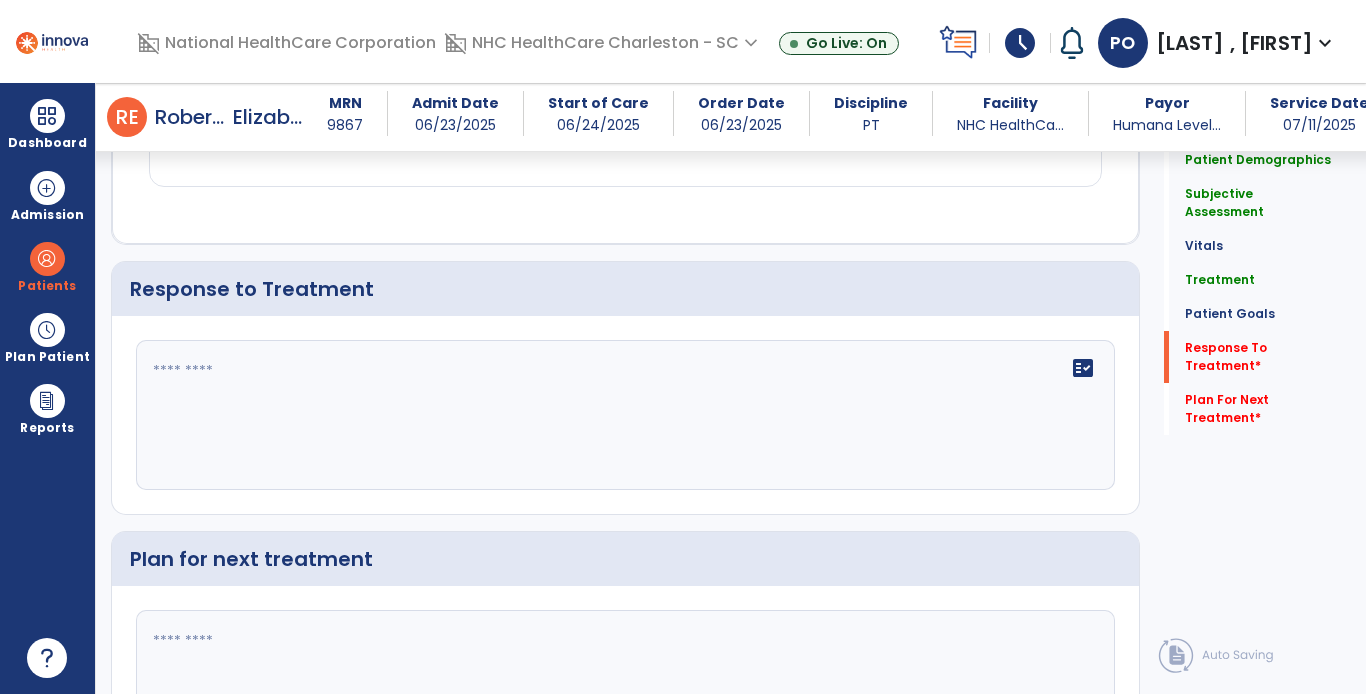 click on "fact_check" 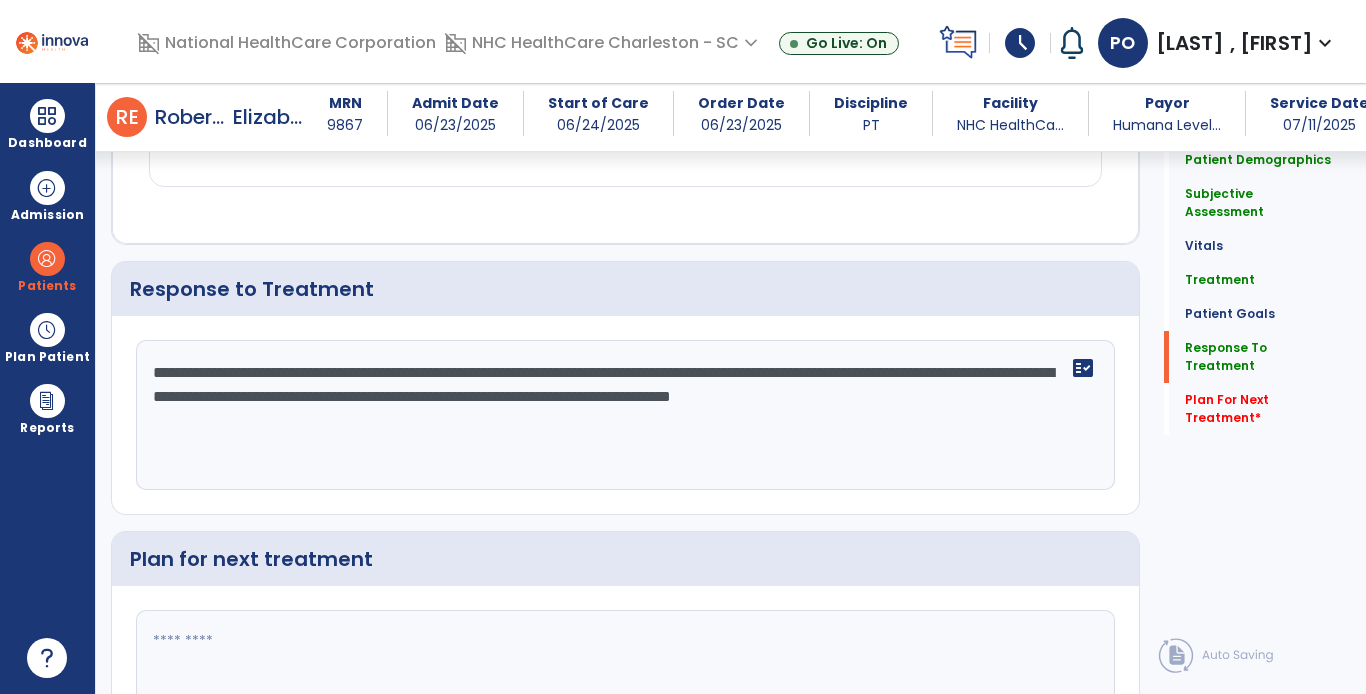 click on "**********" 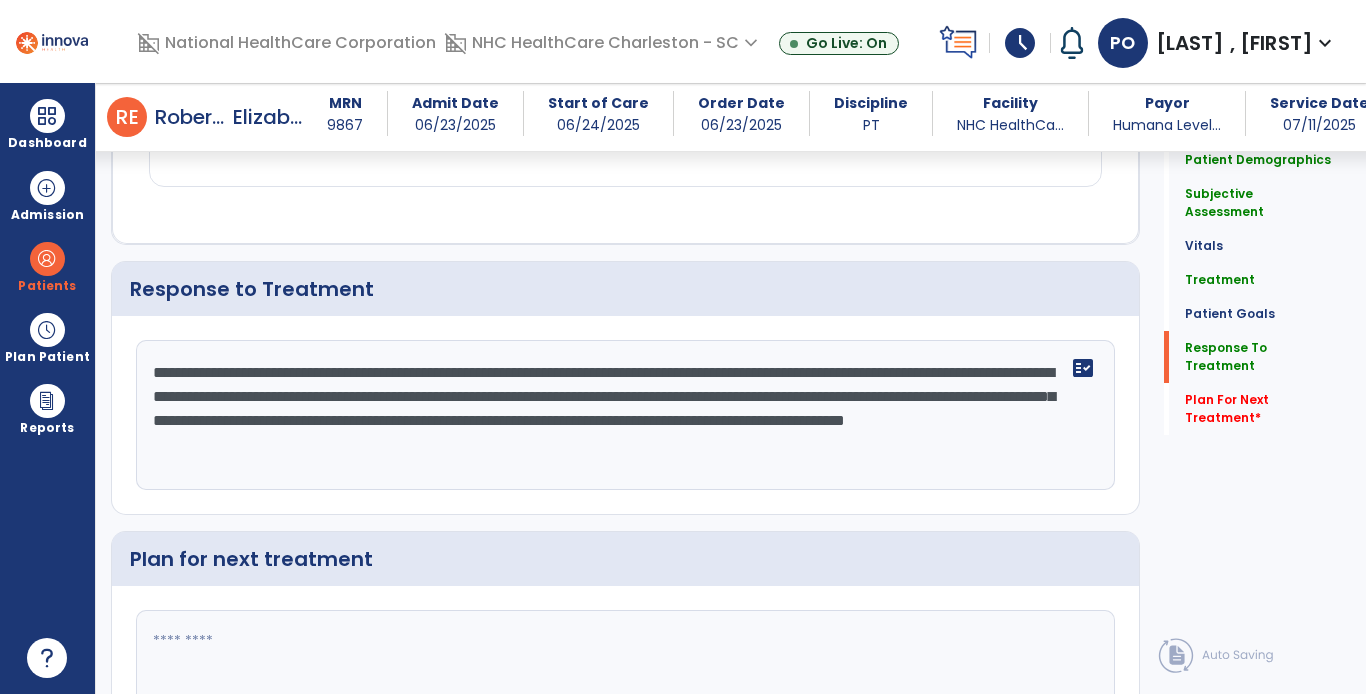 type on "**********" 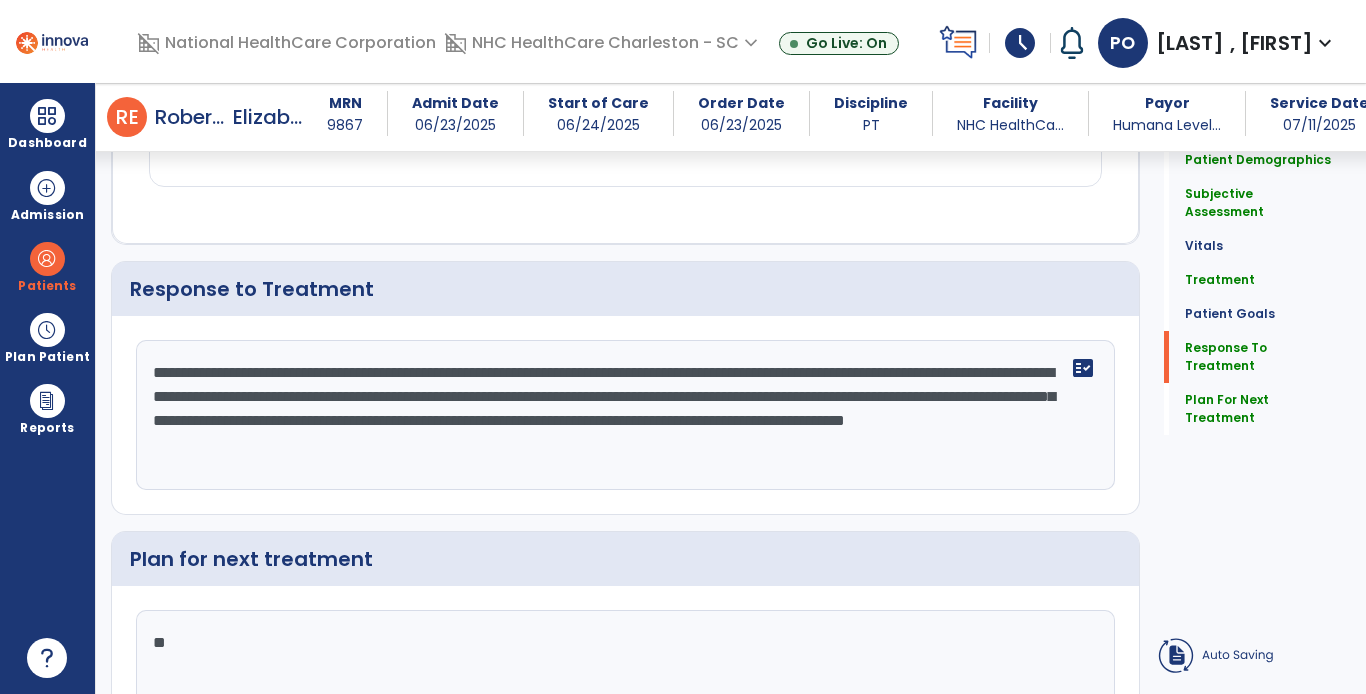 type on "*" 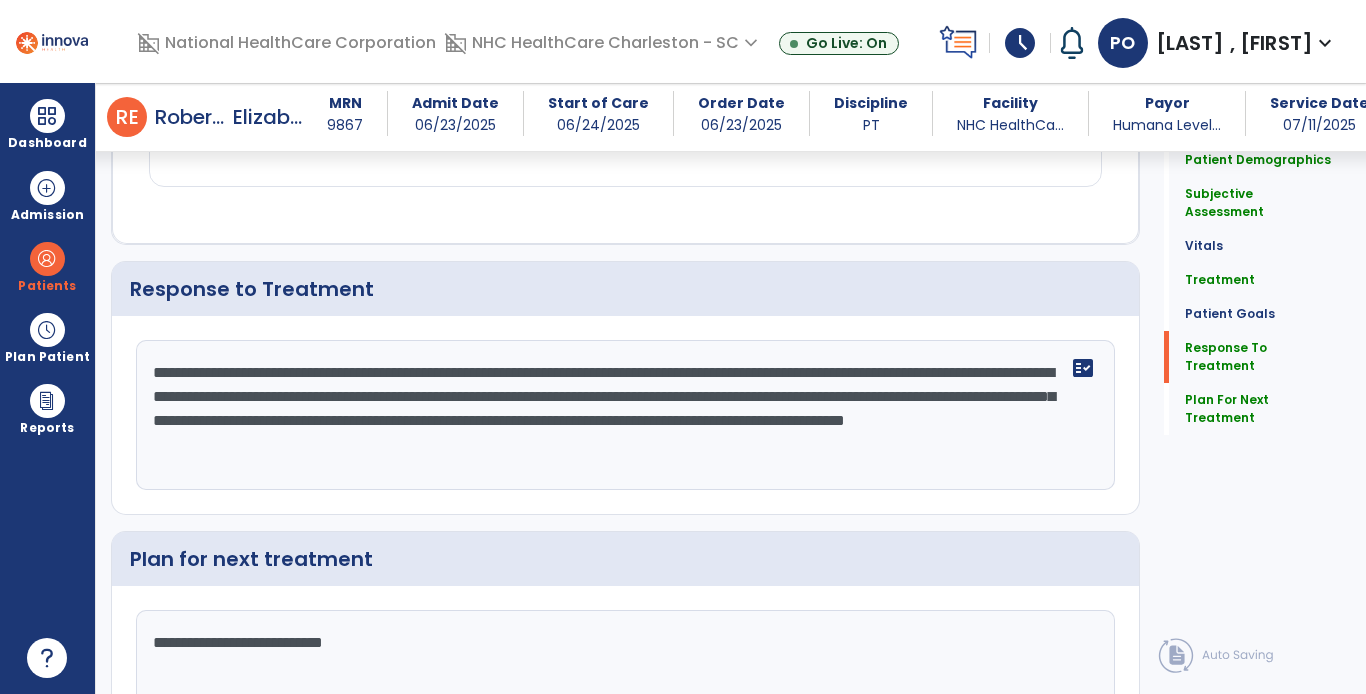 type on "**********" 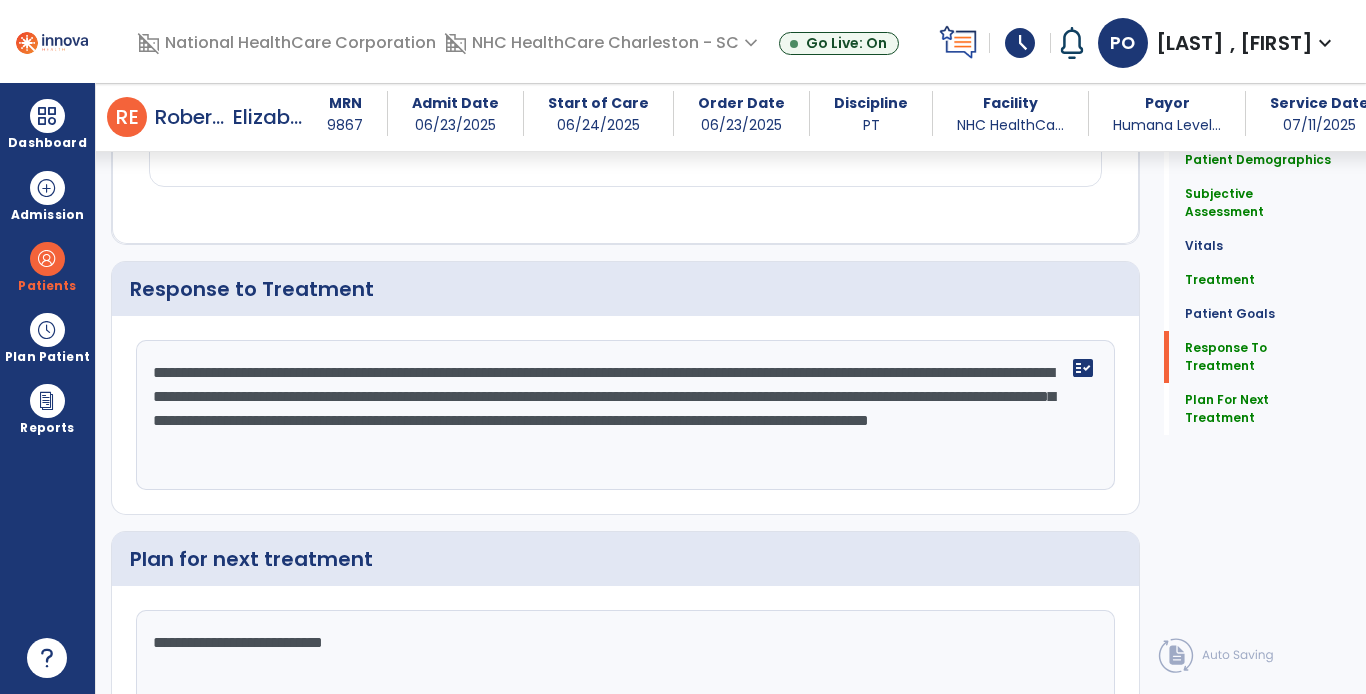 scroll, scrollTop: 2719, scrollLeft: 0, axis: vertical 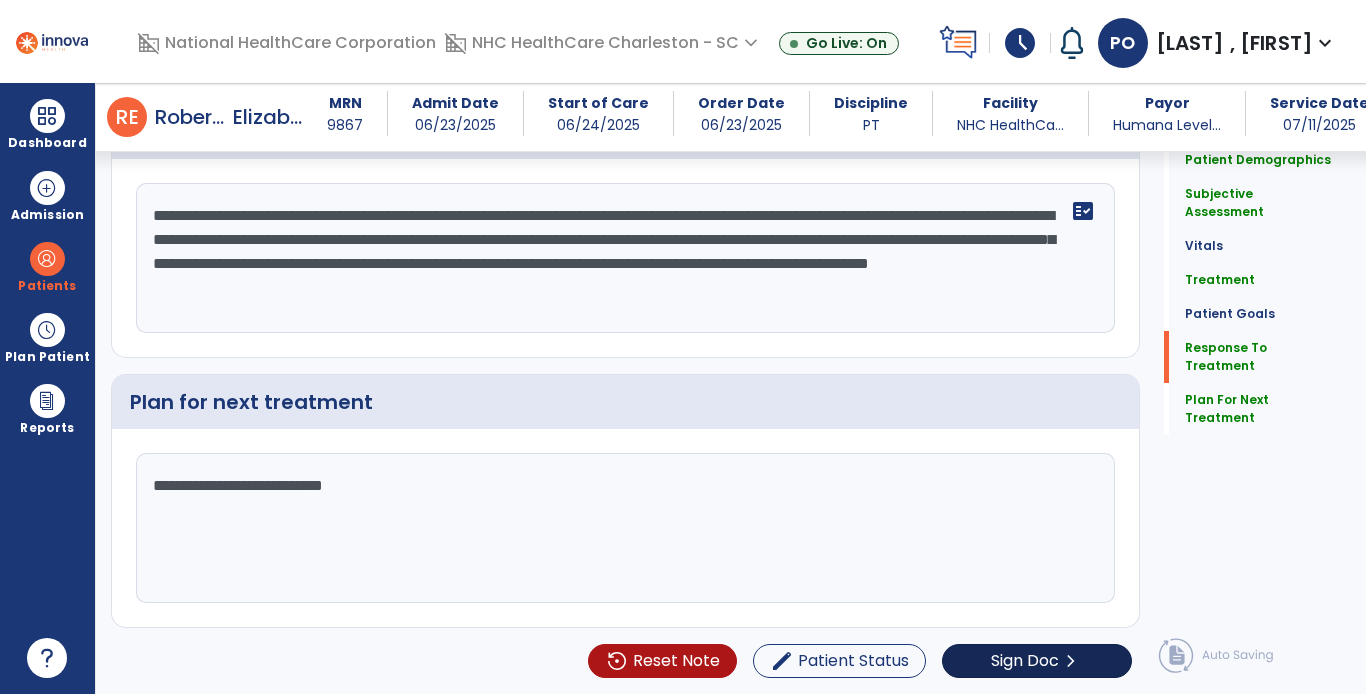 type on "**********" 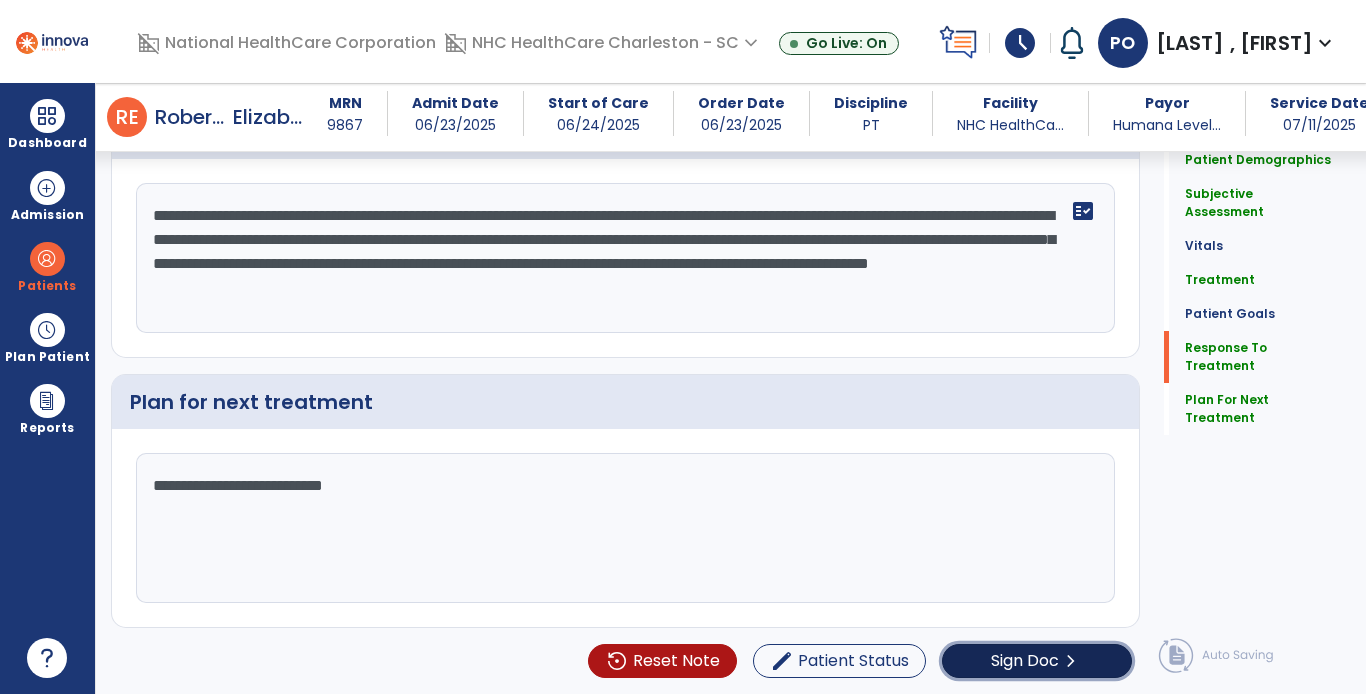 click on "Sign Doc  chevron_right" 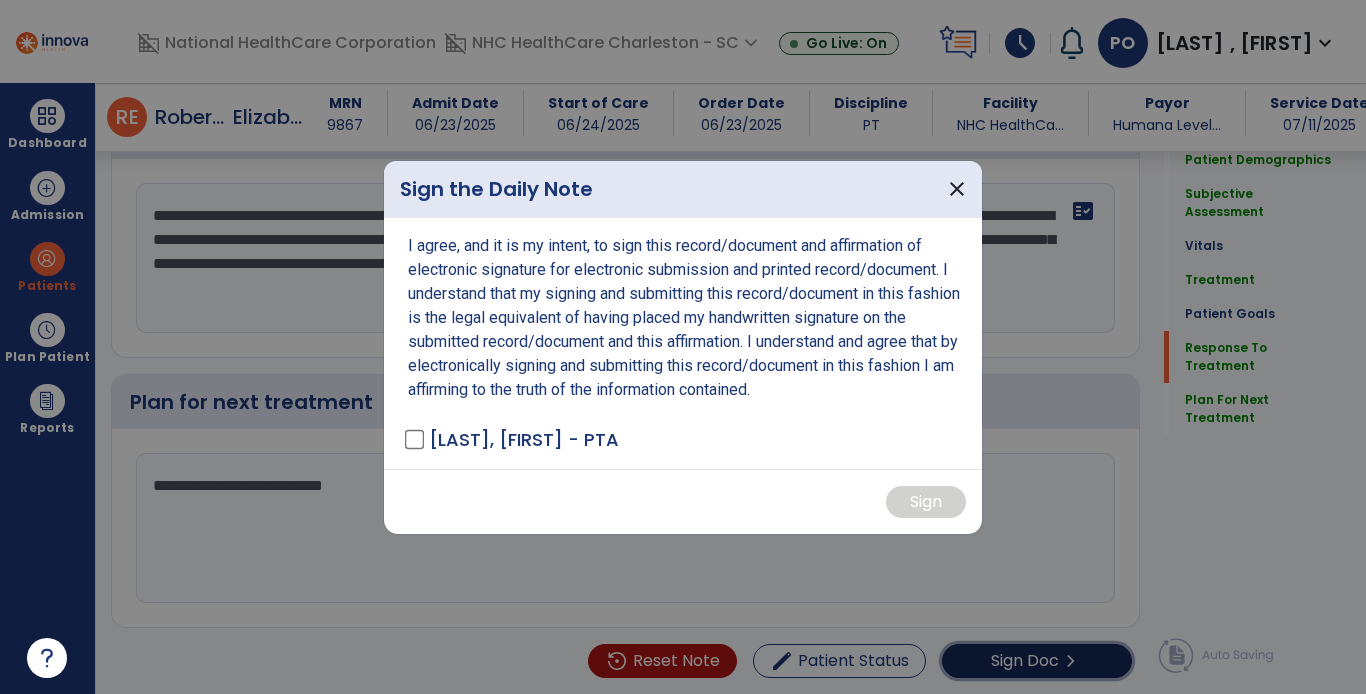 scroll, scrollTop: 2719, scrollLeft: 0, axis: vertical 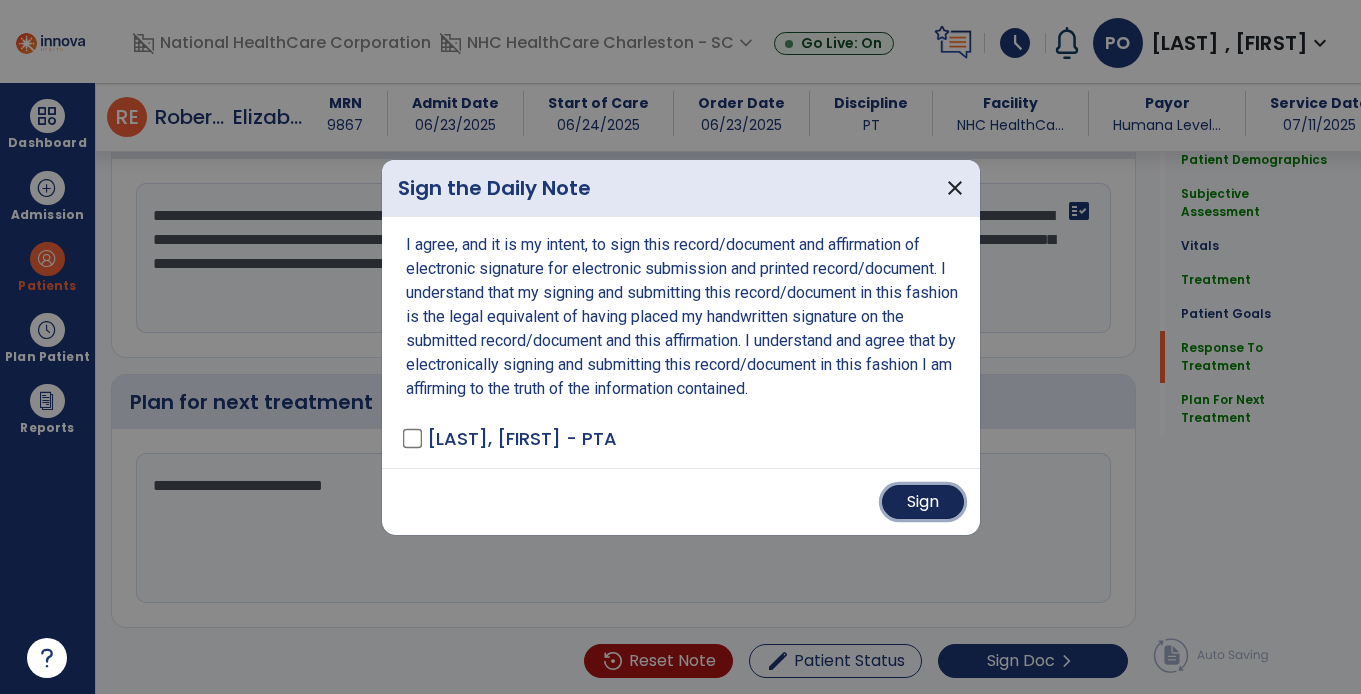 click on "Sign" at bounding box center [923, 502] 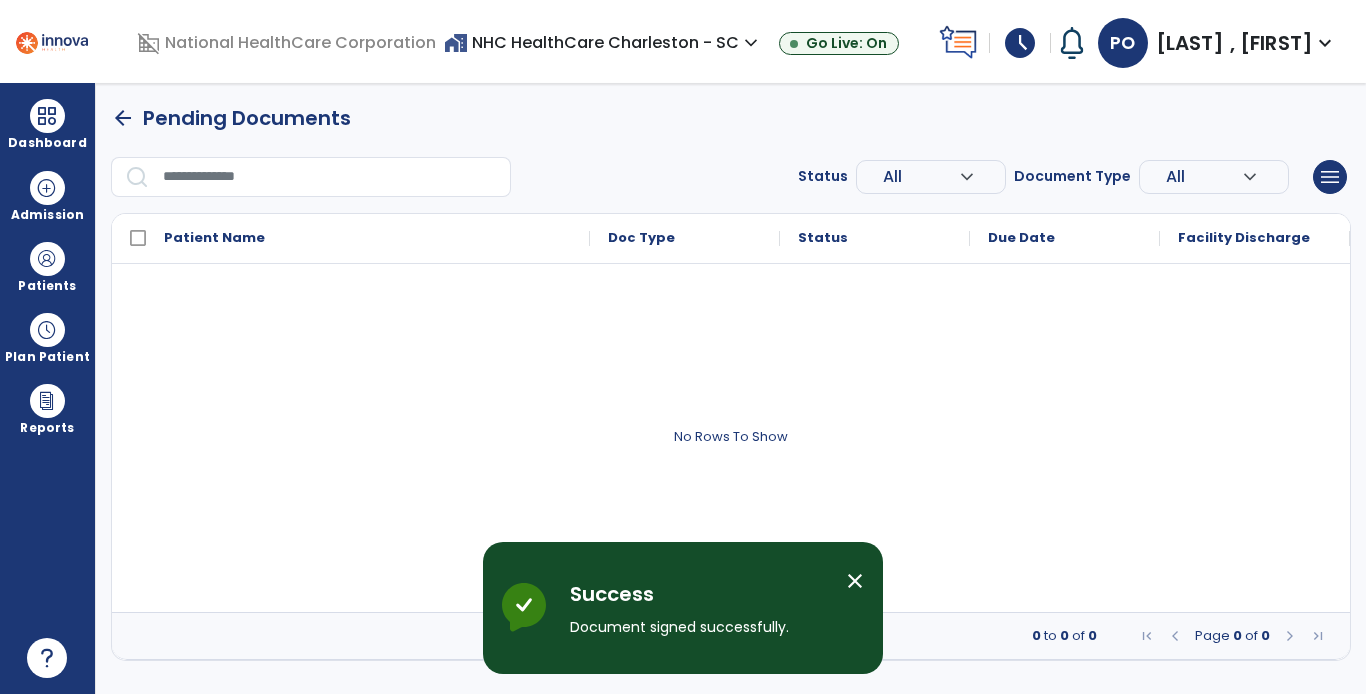 scroll, scrollTop: 0, scrollLeft: 0, axis: both 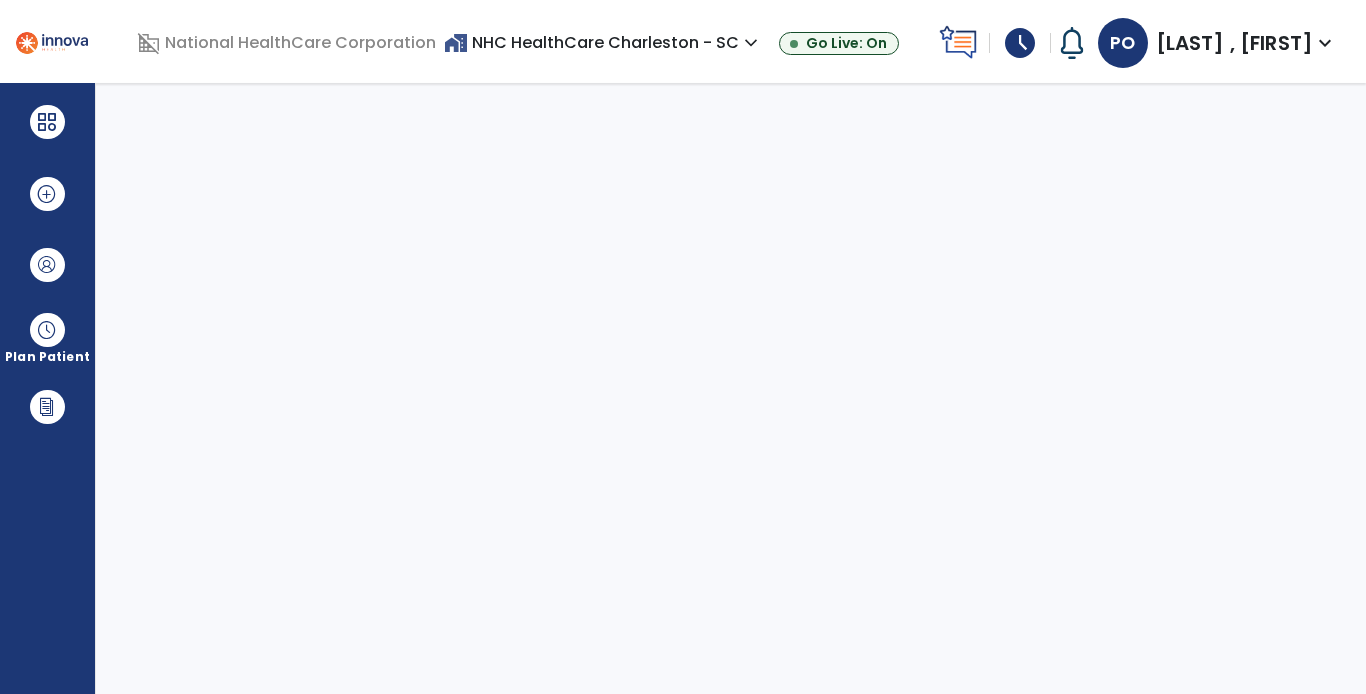 select on "****" 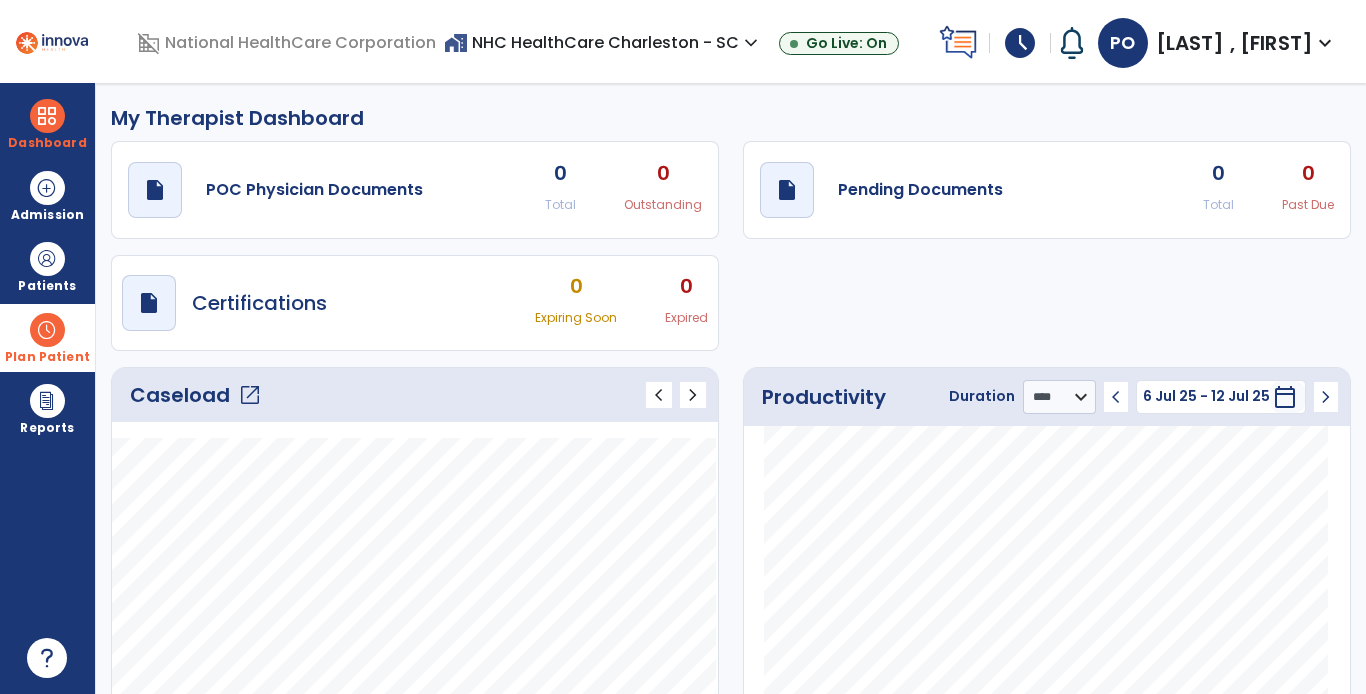 click on "Plan Patient" at bounding box center [47, 266] 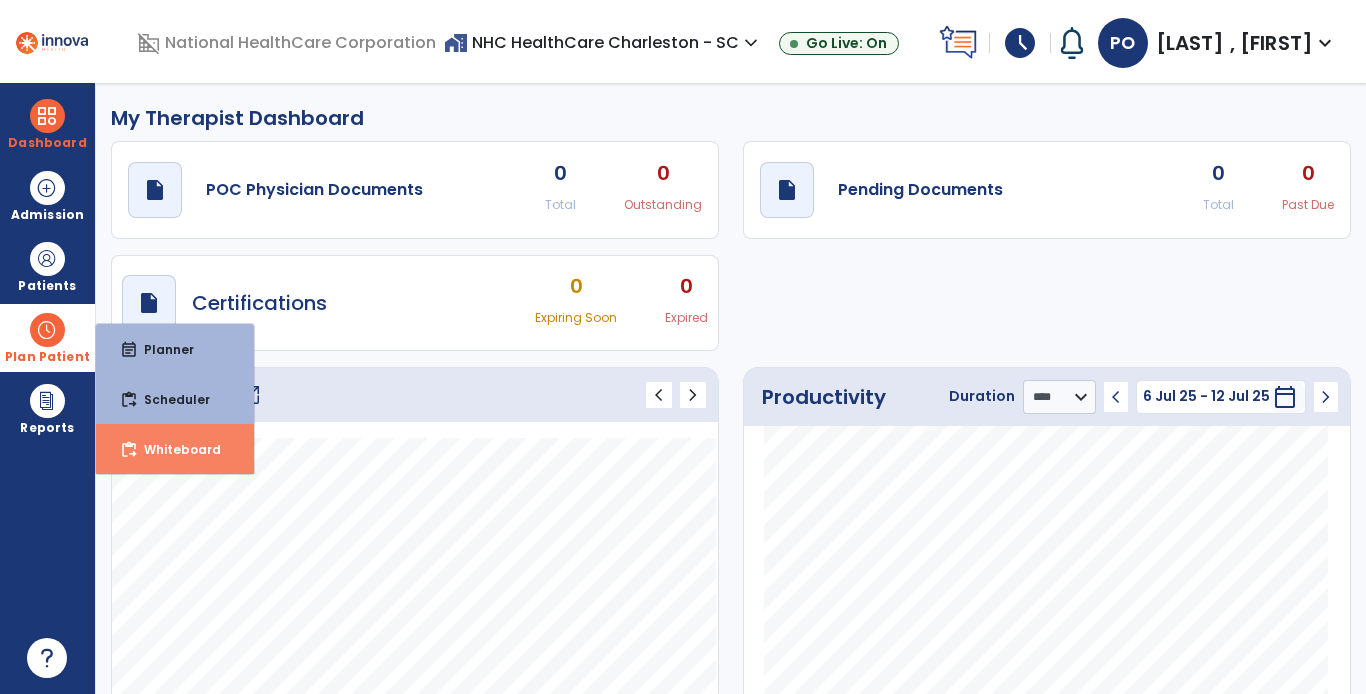 click on "Whiteboard" at bounding box center (174, 449) 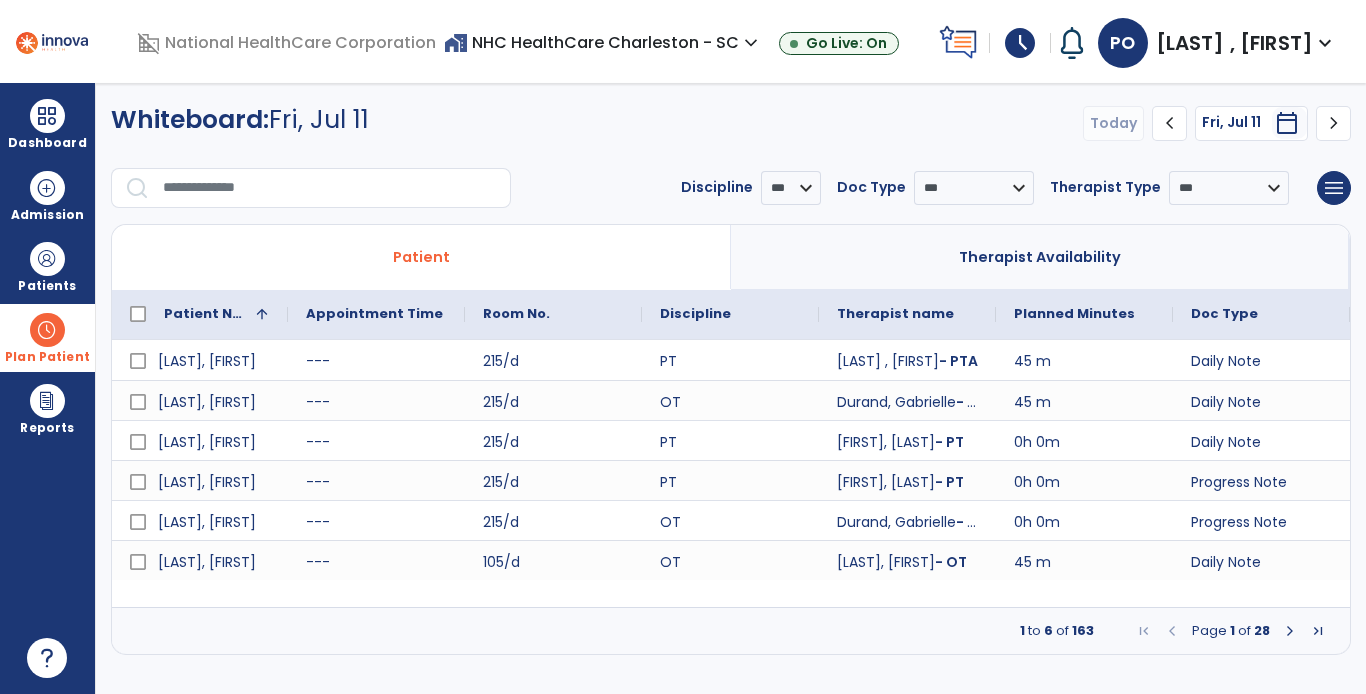 click on "chevron_right" 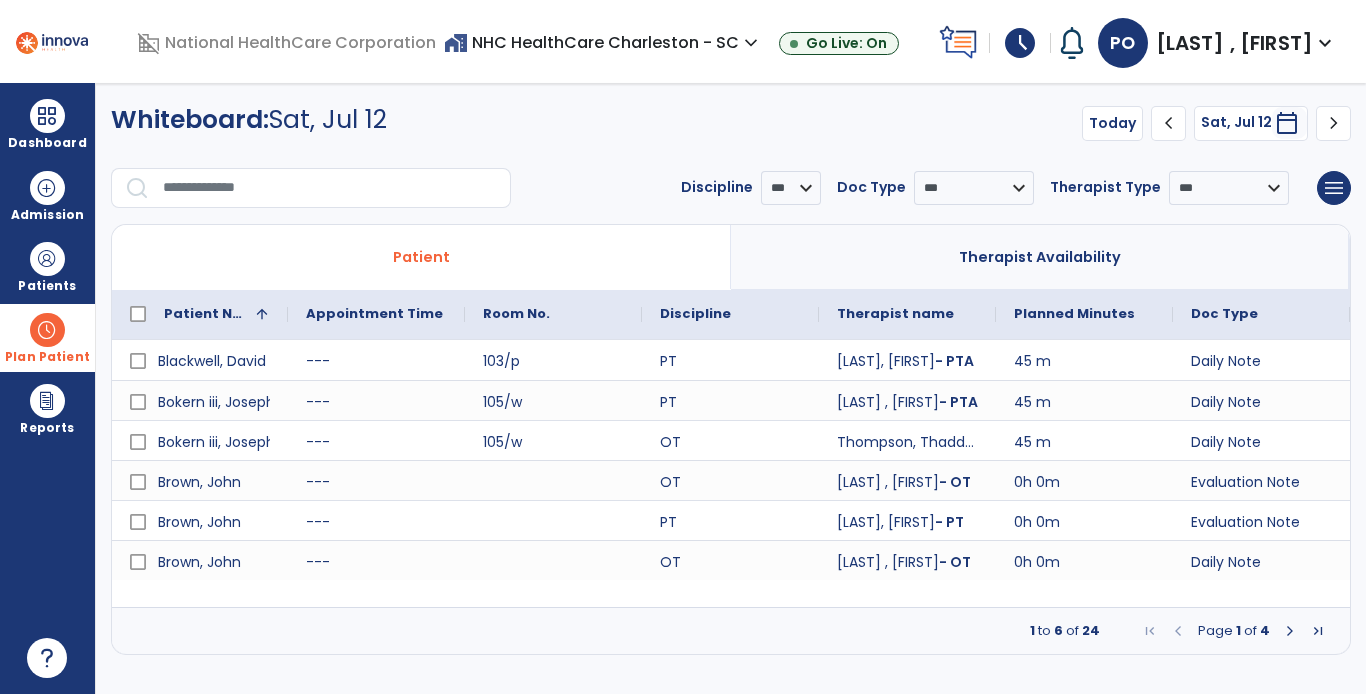 click at bounding box center (1290, 631) 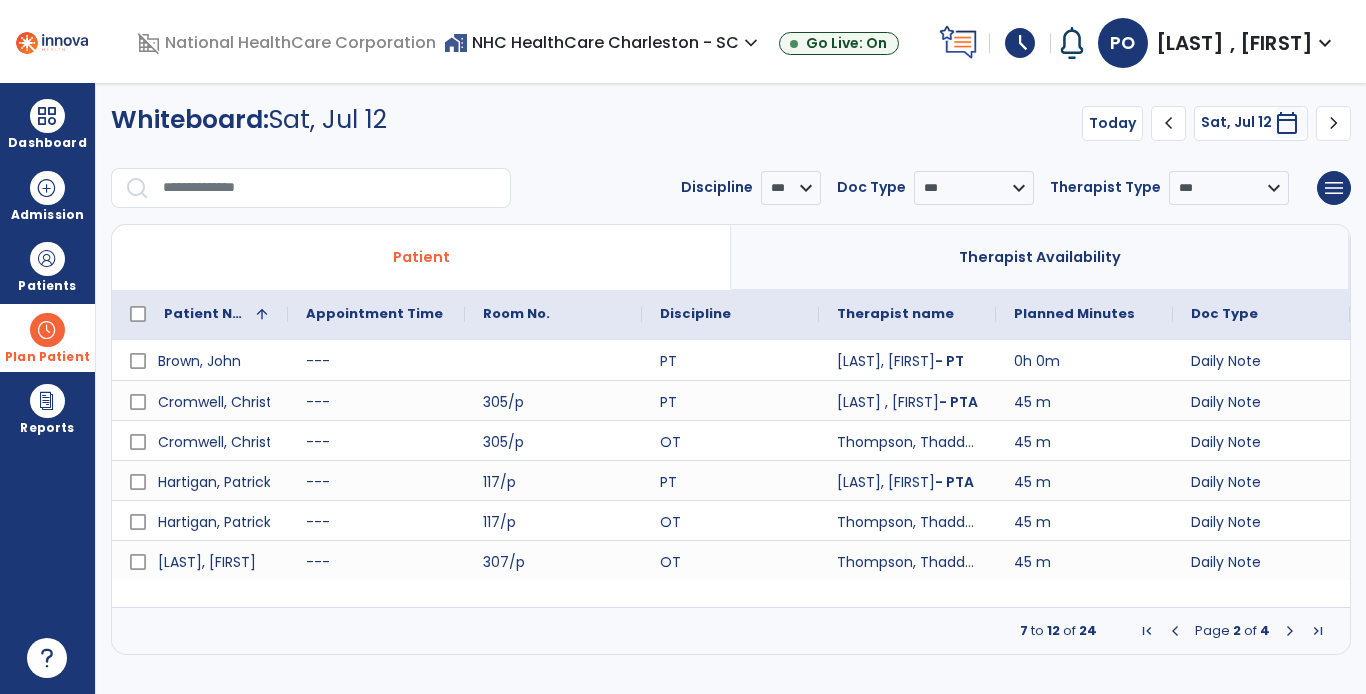 click at bounding box center [1290, 631] 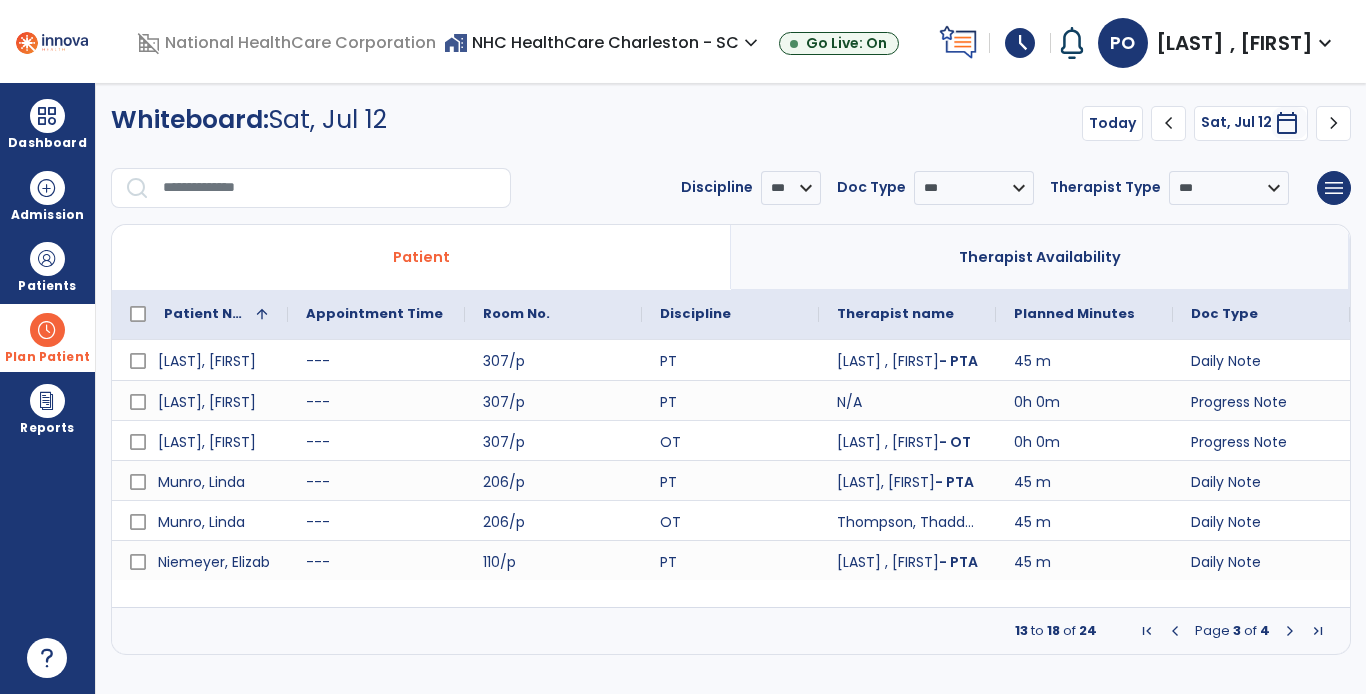 click at bounding box center [1290, 631] 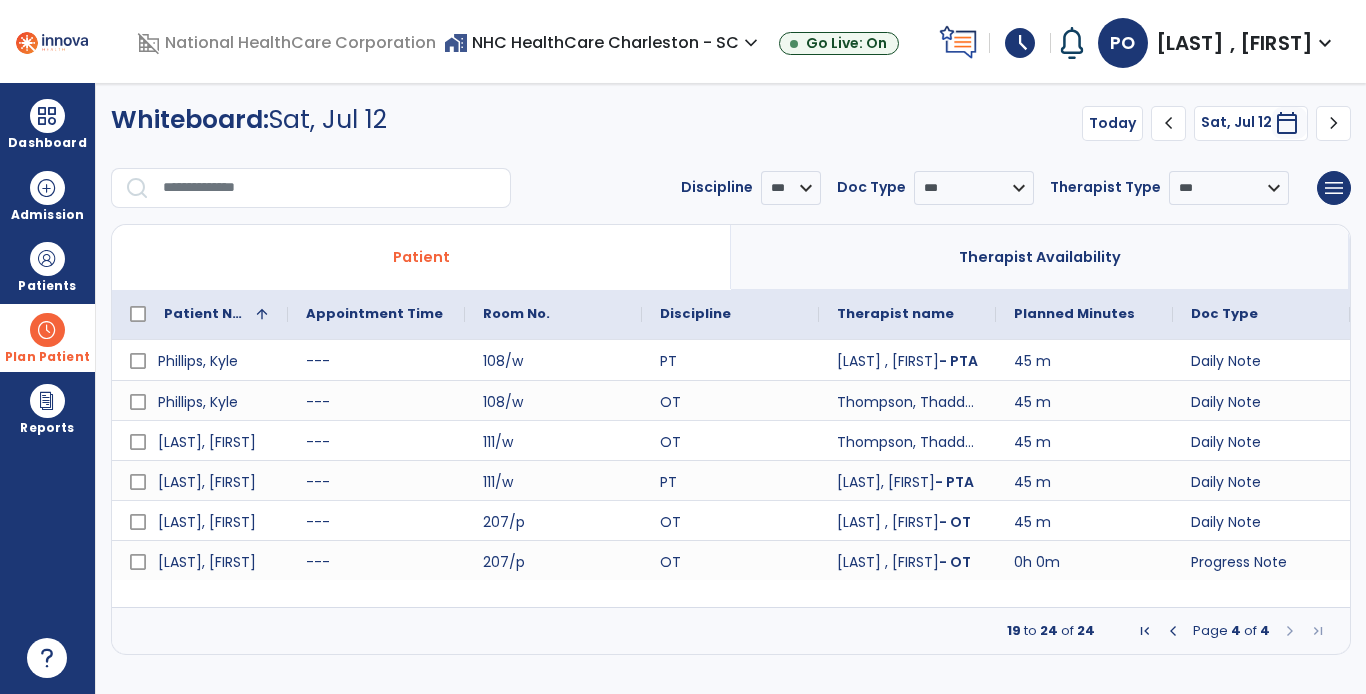 click at bounding box center [1290, 631] 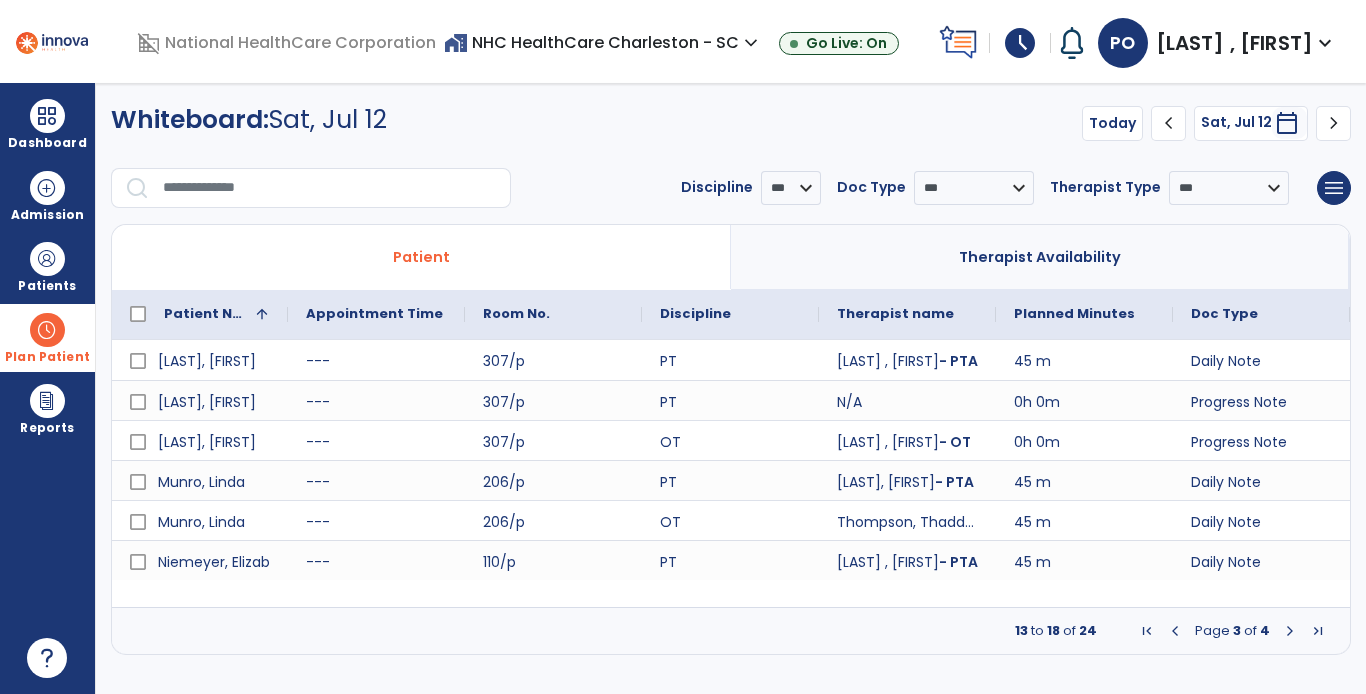 click at bounding box center (1175, 631) 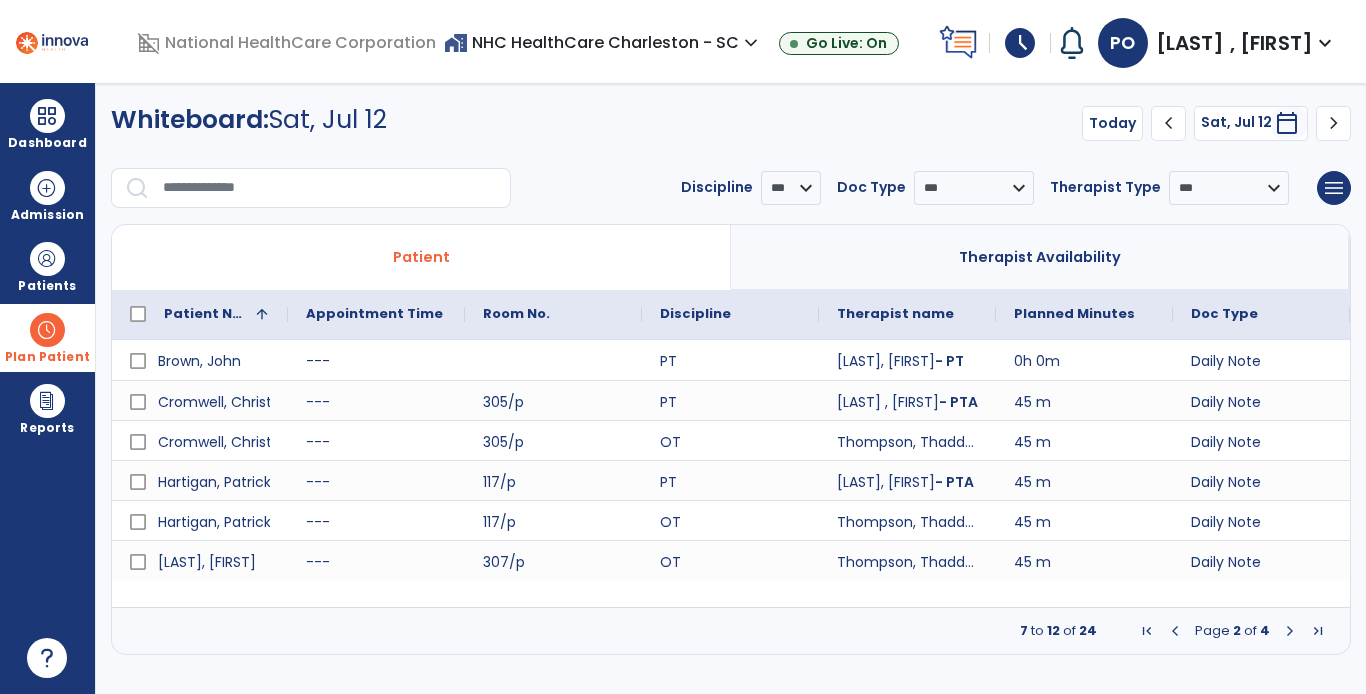 click on "schedule" at bounding box center (1020, 43) 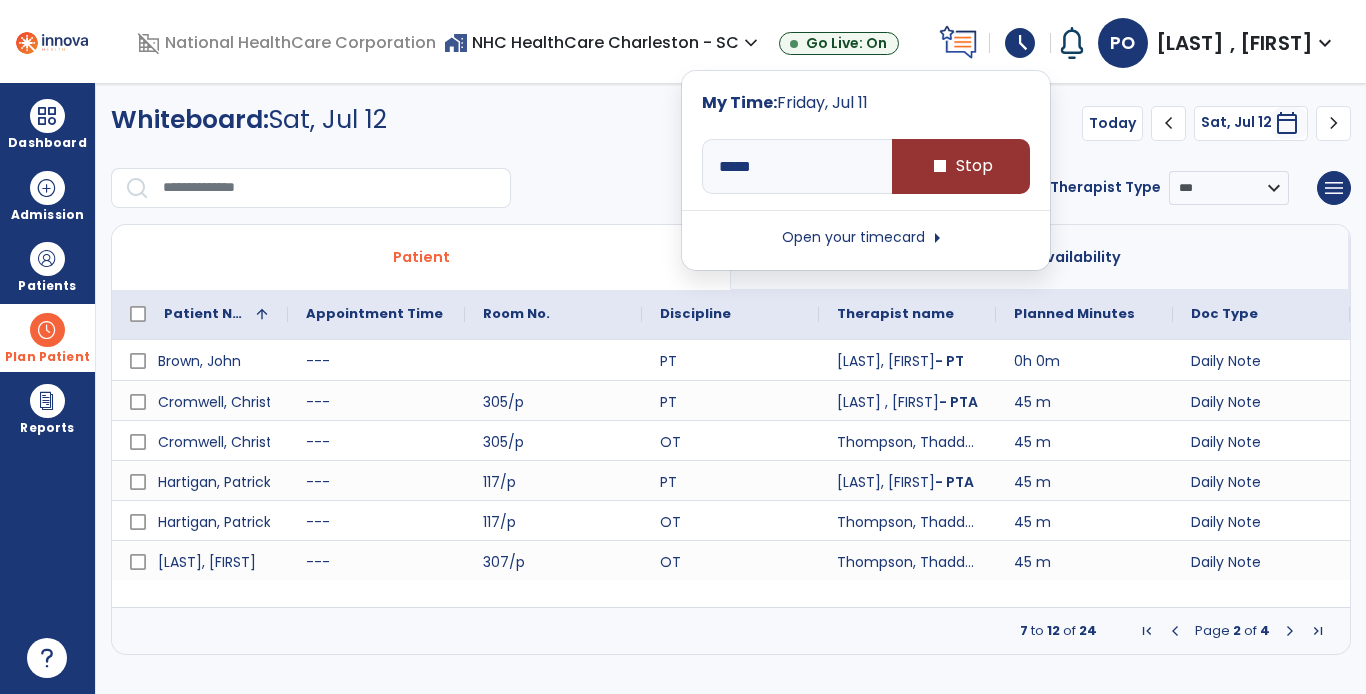click on "stop" at bounding box center [940, 166] 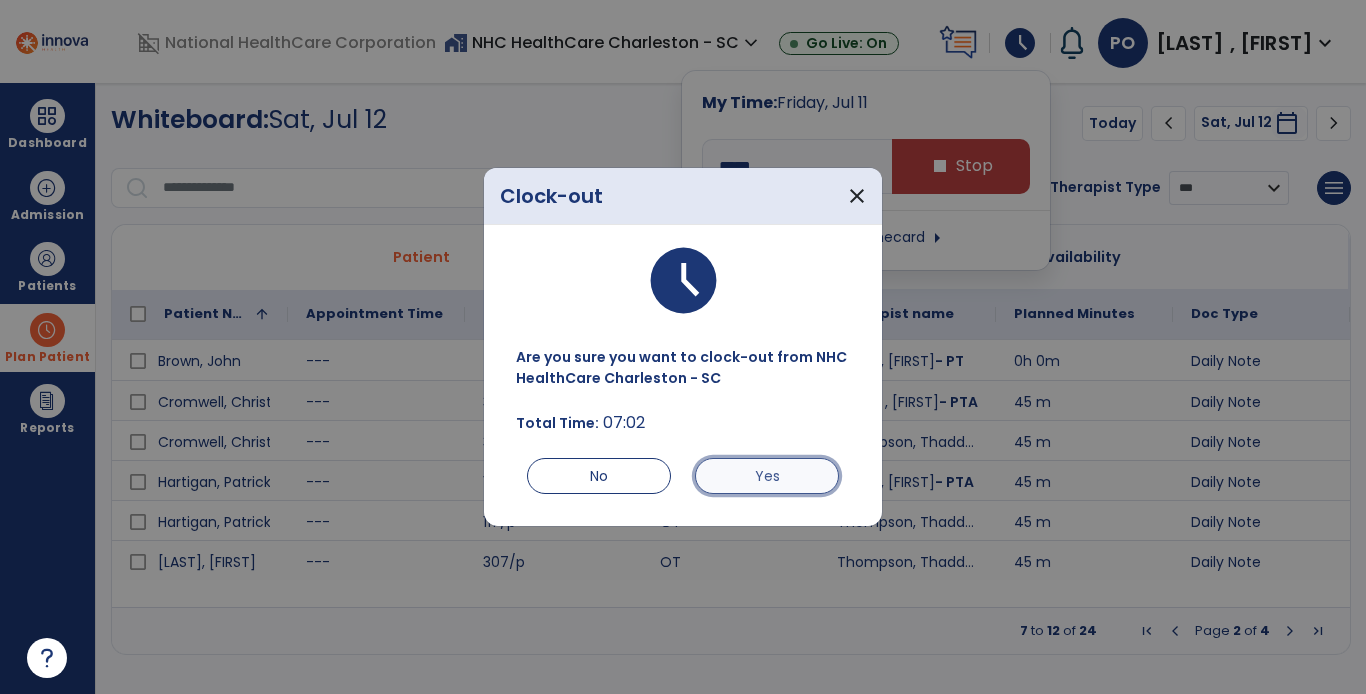 click on "Yes" at bounding box center [767, 476] 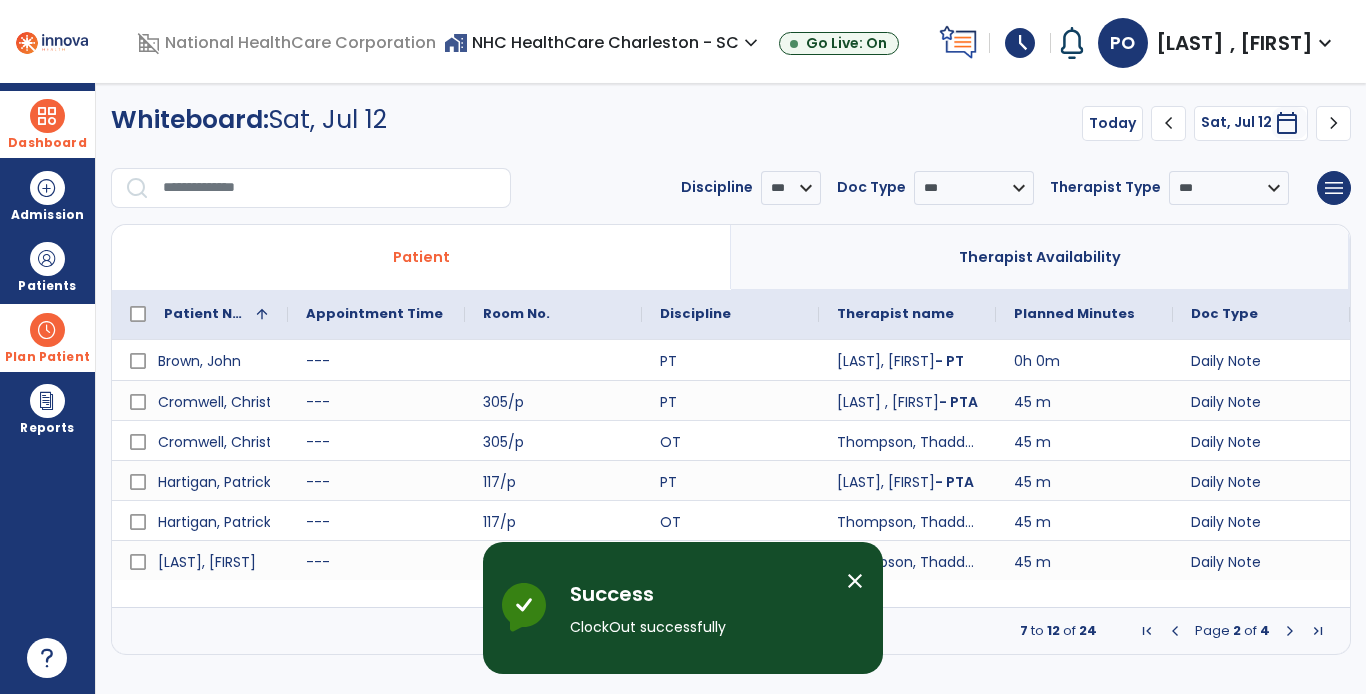 click at bounding box center (47, 116) 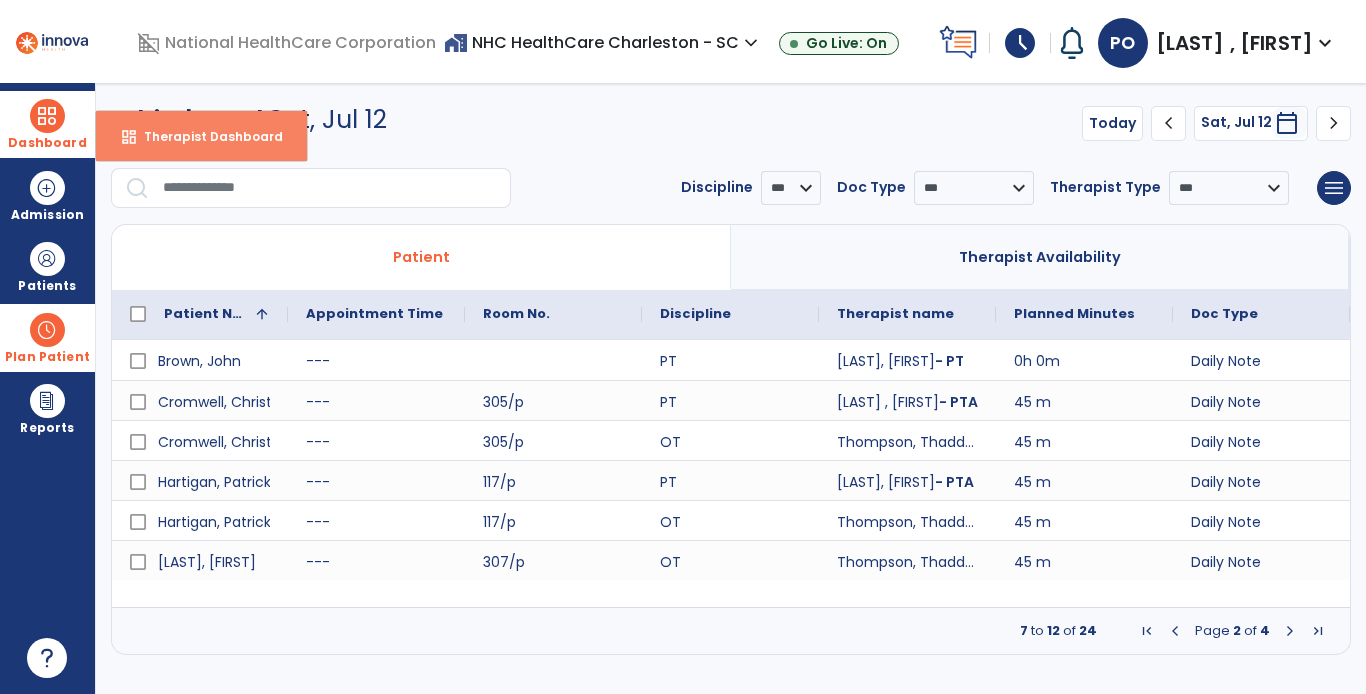click on "Therapist Dashboard" at bounding box center [205, 136] 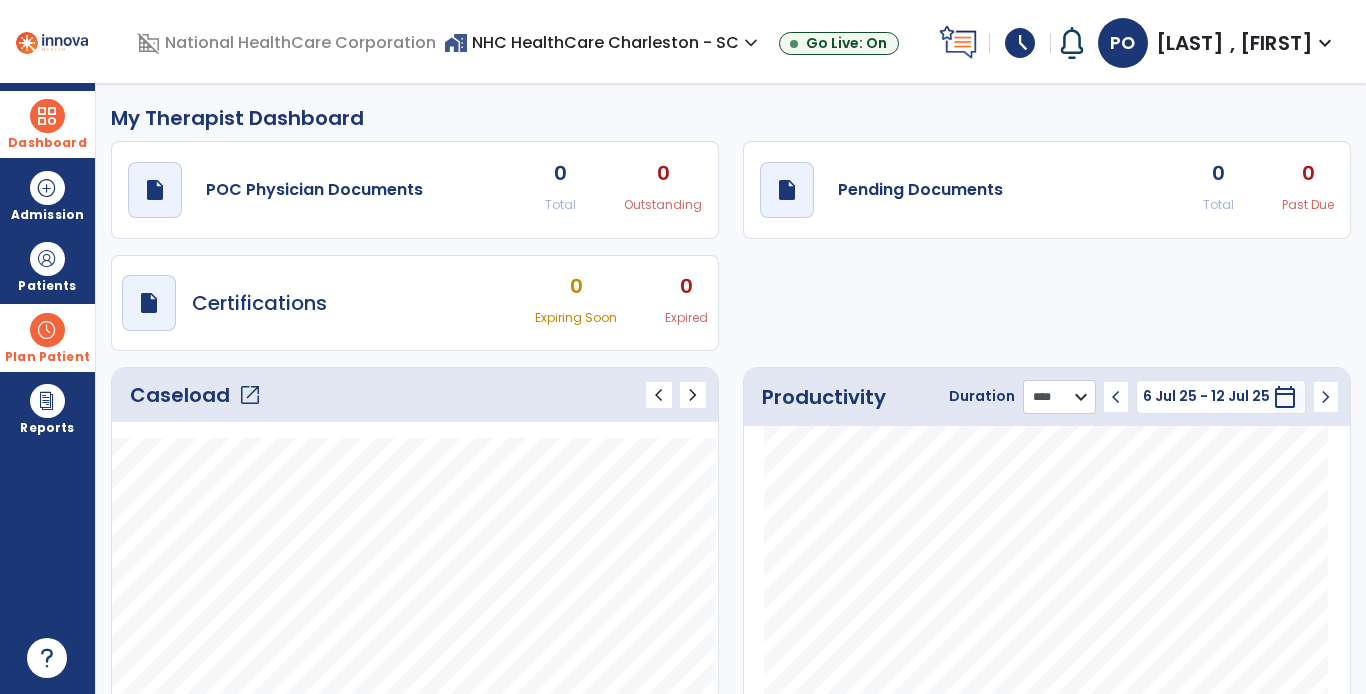click on "******** **** ***" 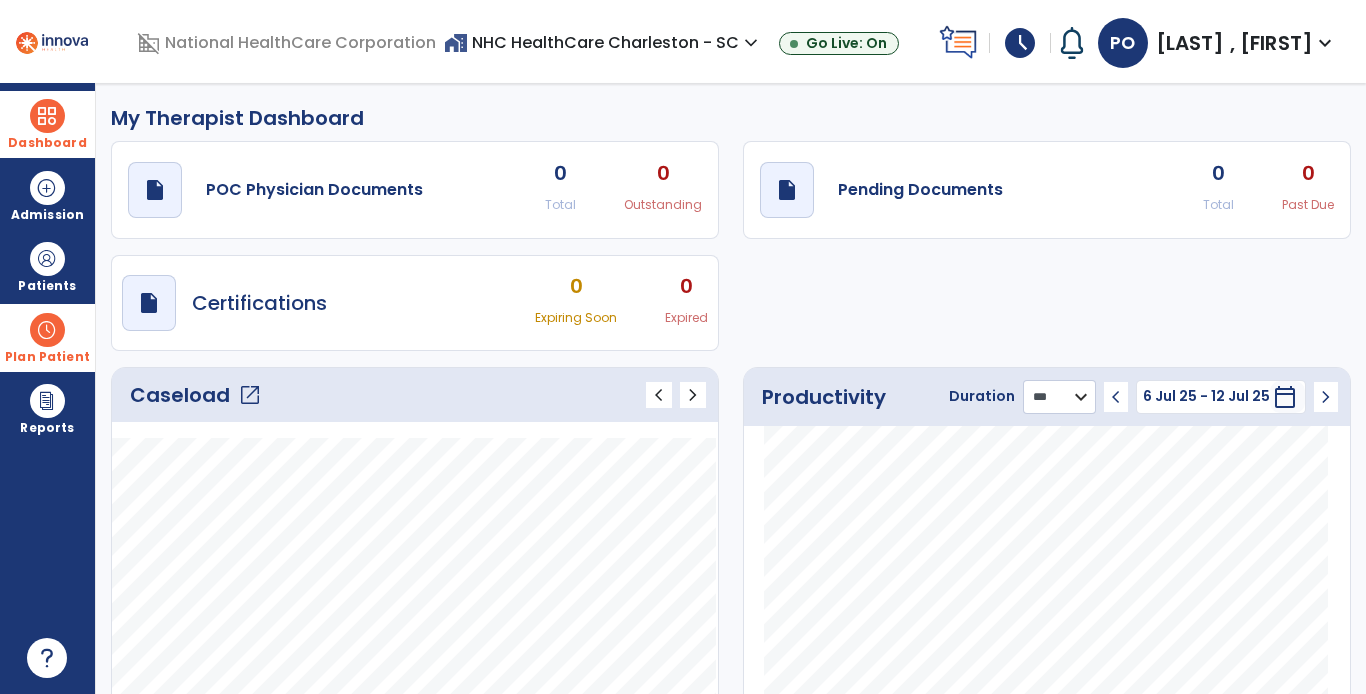 click on "******** **** ***" 